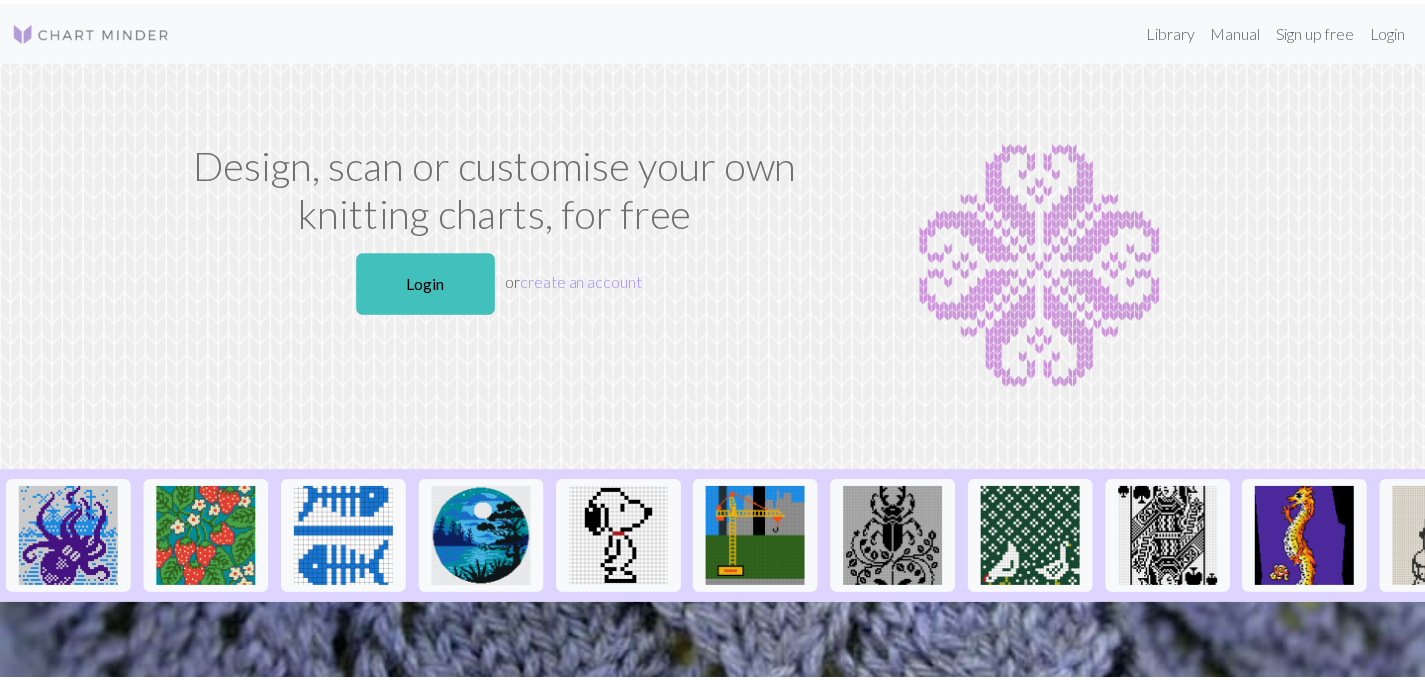 scroll, scrollTop: 0, scrollLeft: 0, axis: both 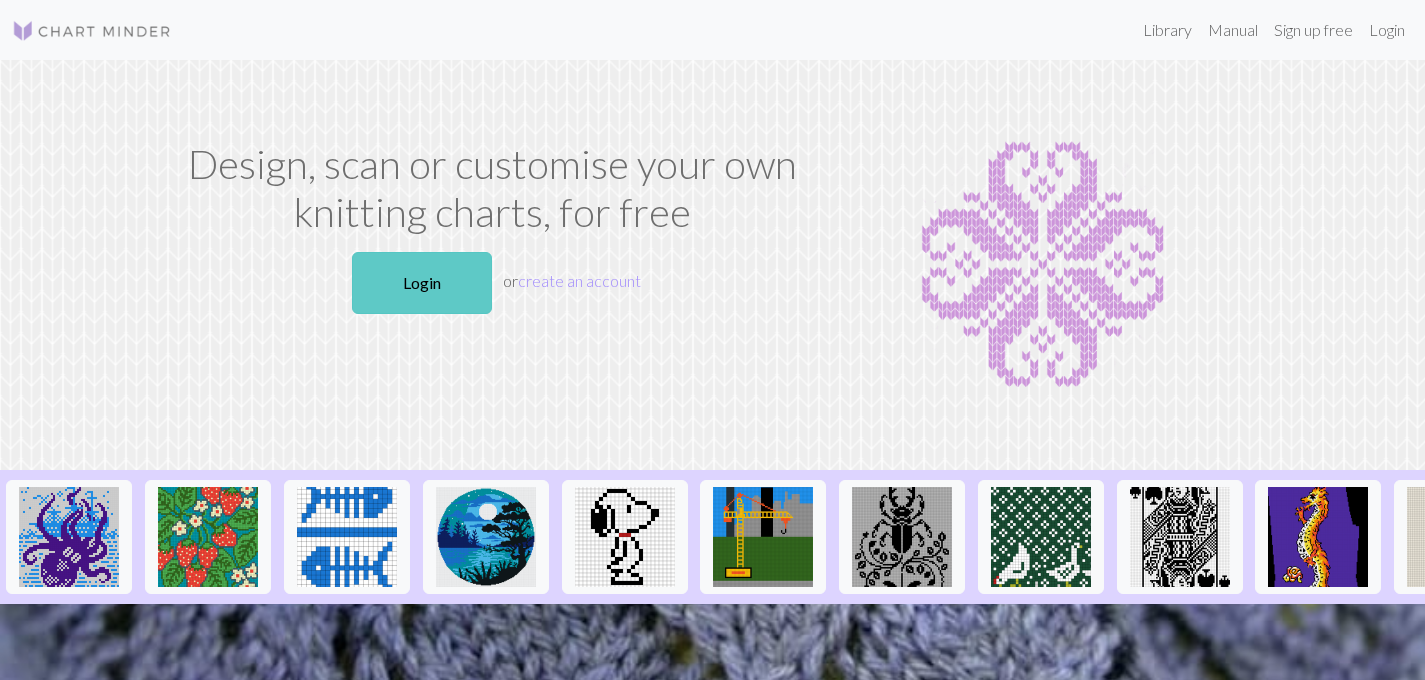 click on "Login" at bounding box center [422, 283] 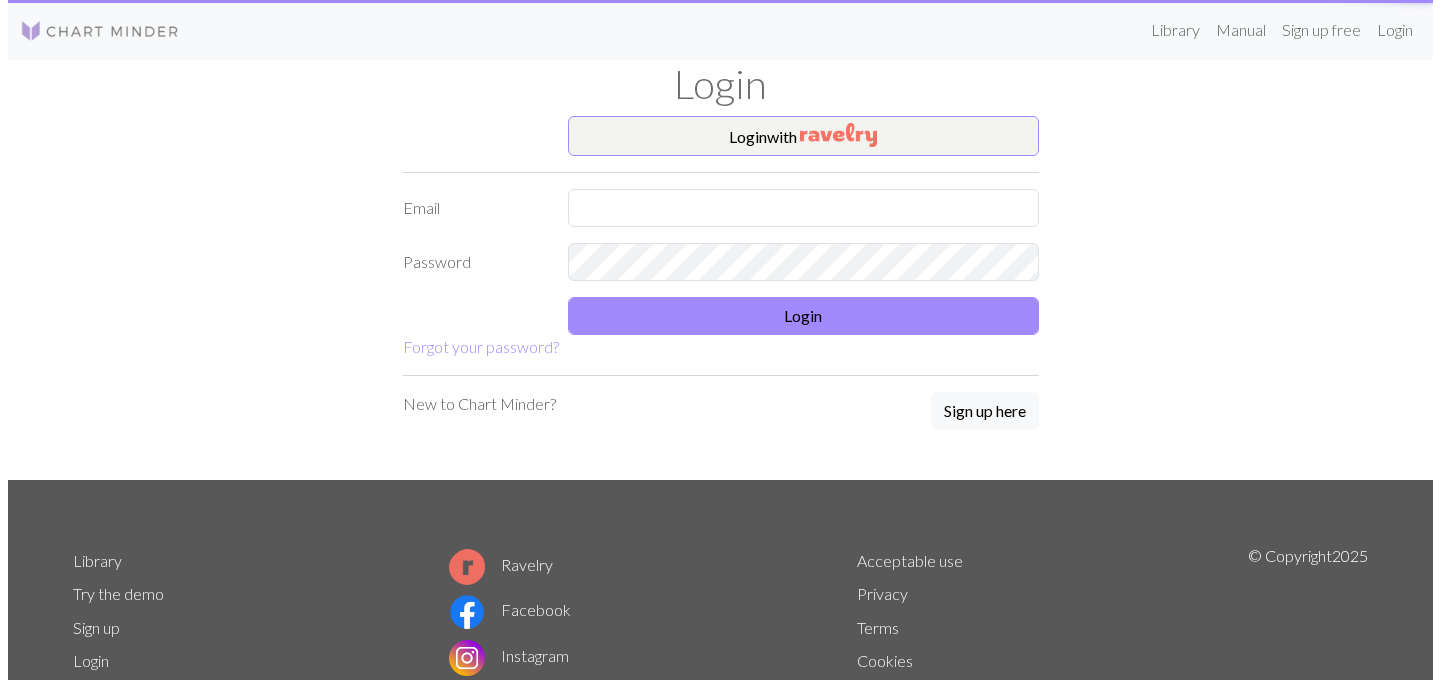 scroll, scrollTop: 0, scrollLeft: 0, axis: both 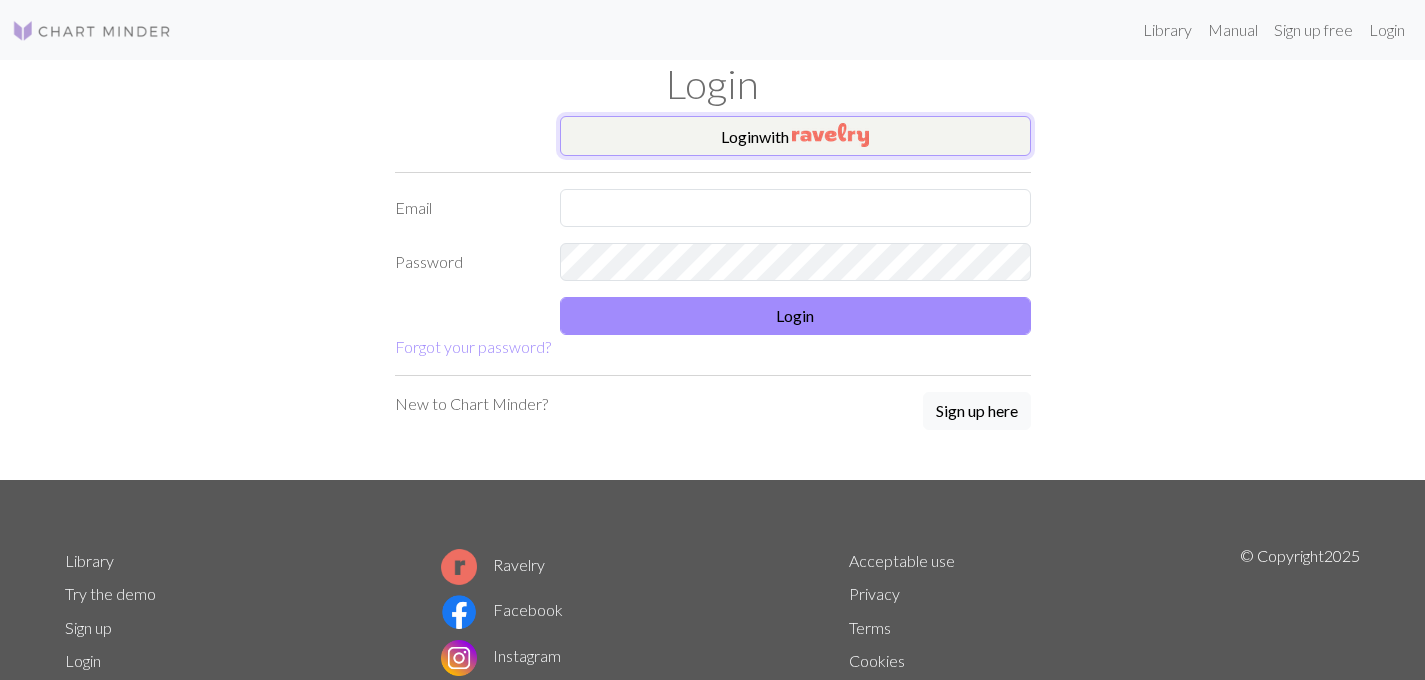 click at bounding box center [830, 135] 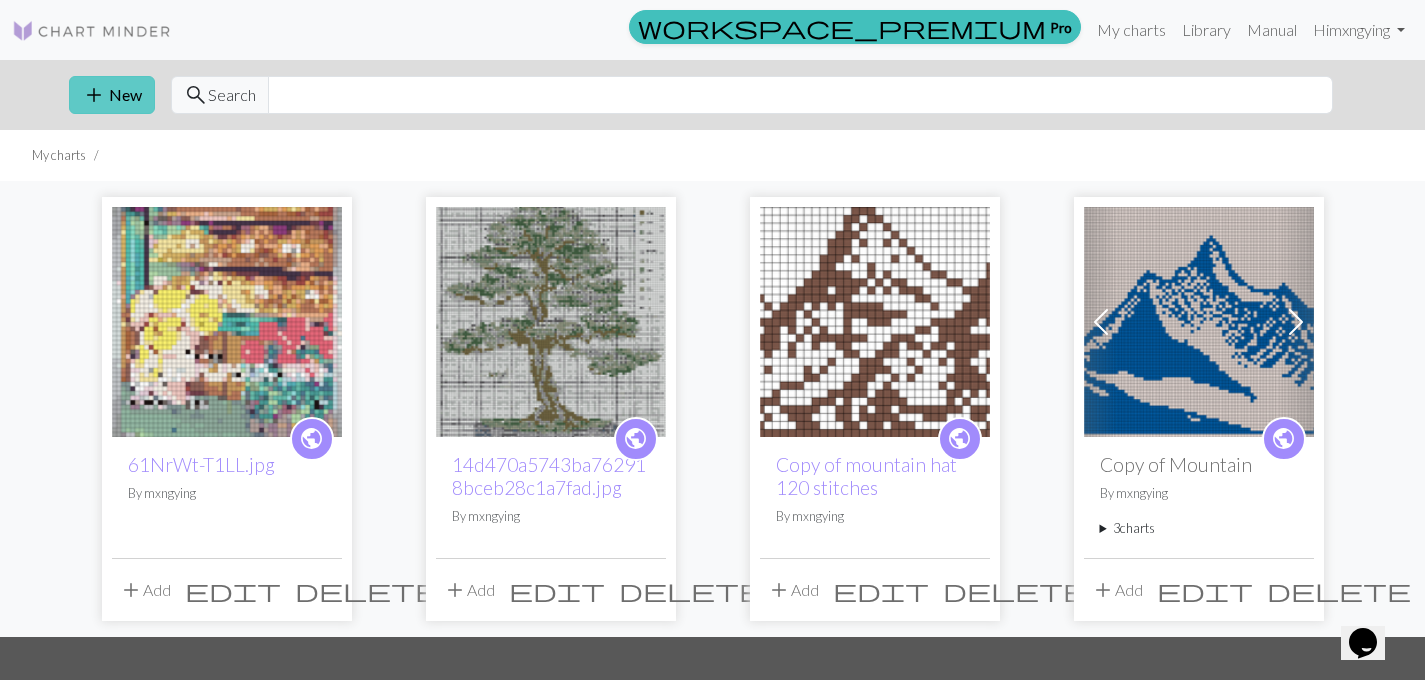 click on "add" at bounding box center [94, 95] 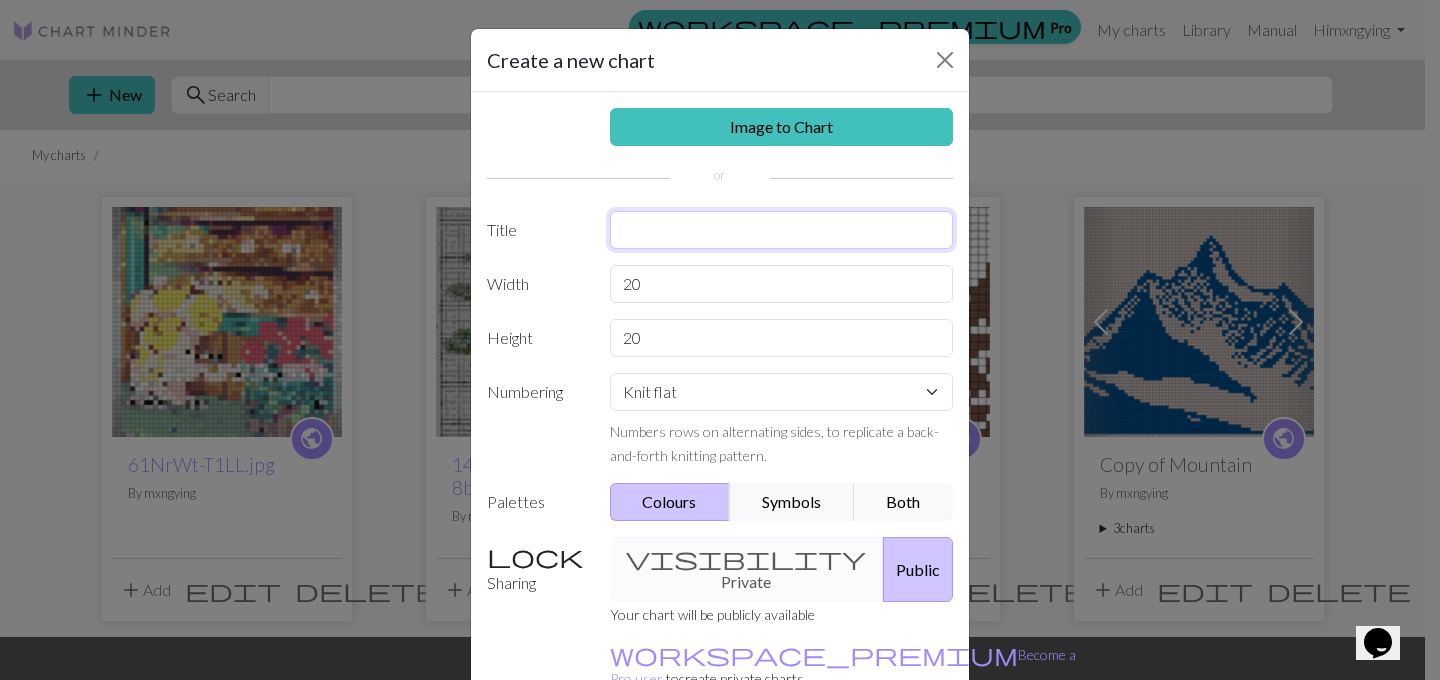 click at bounding box center [782, 230] 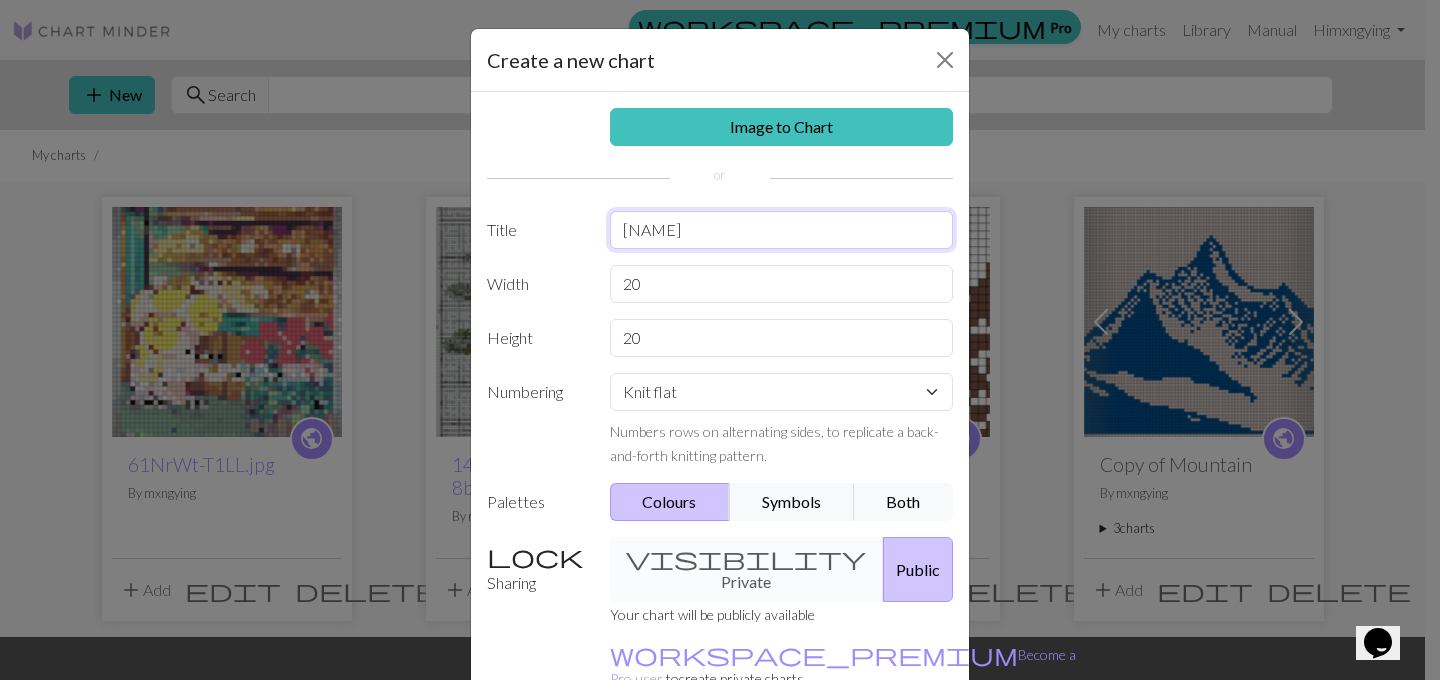 type on "[NAME]" 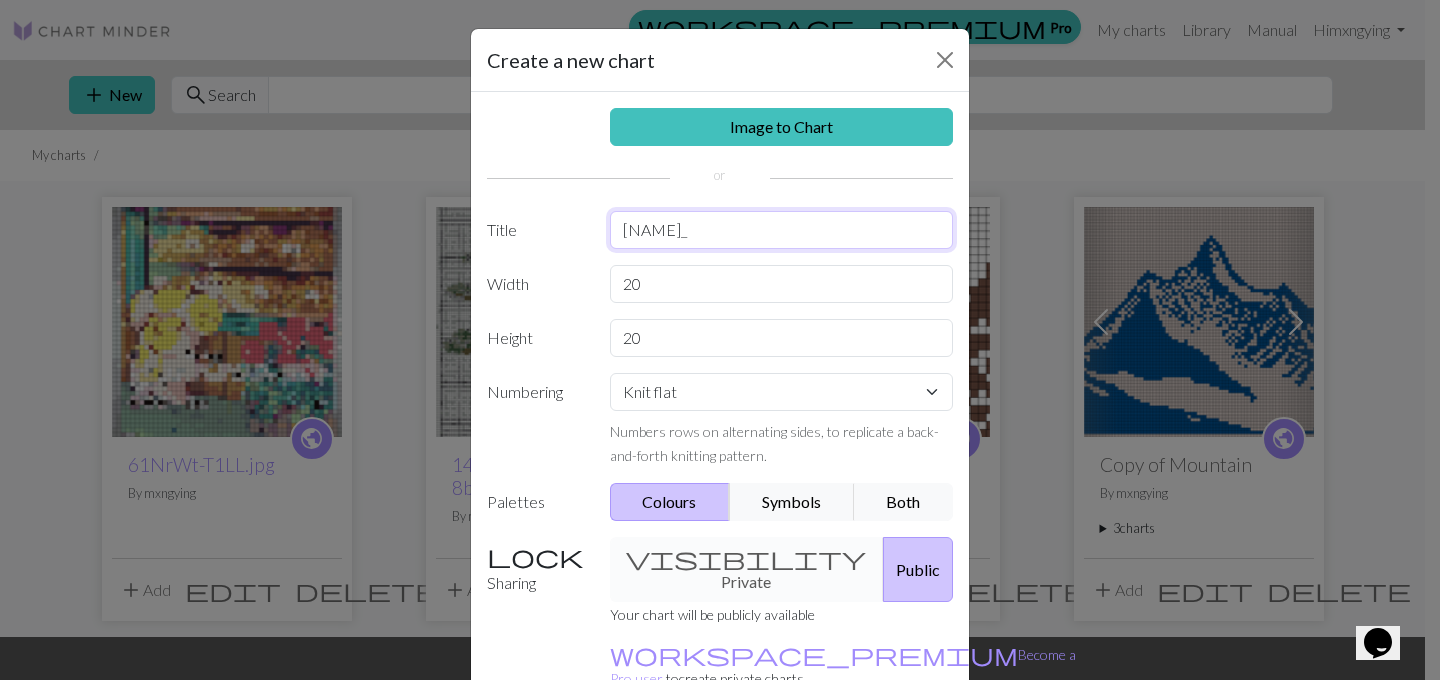 type on "[NAME]_" 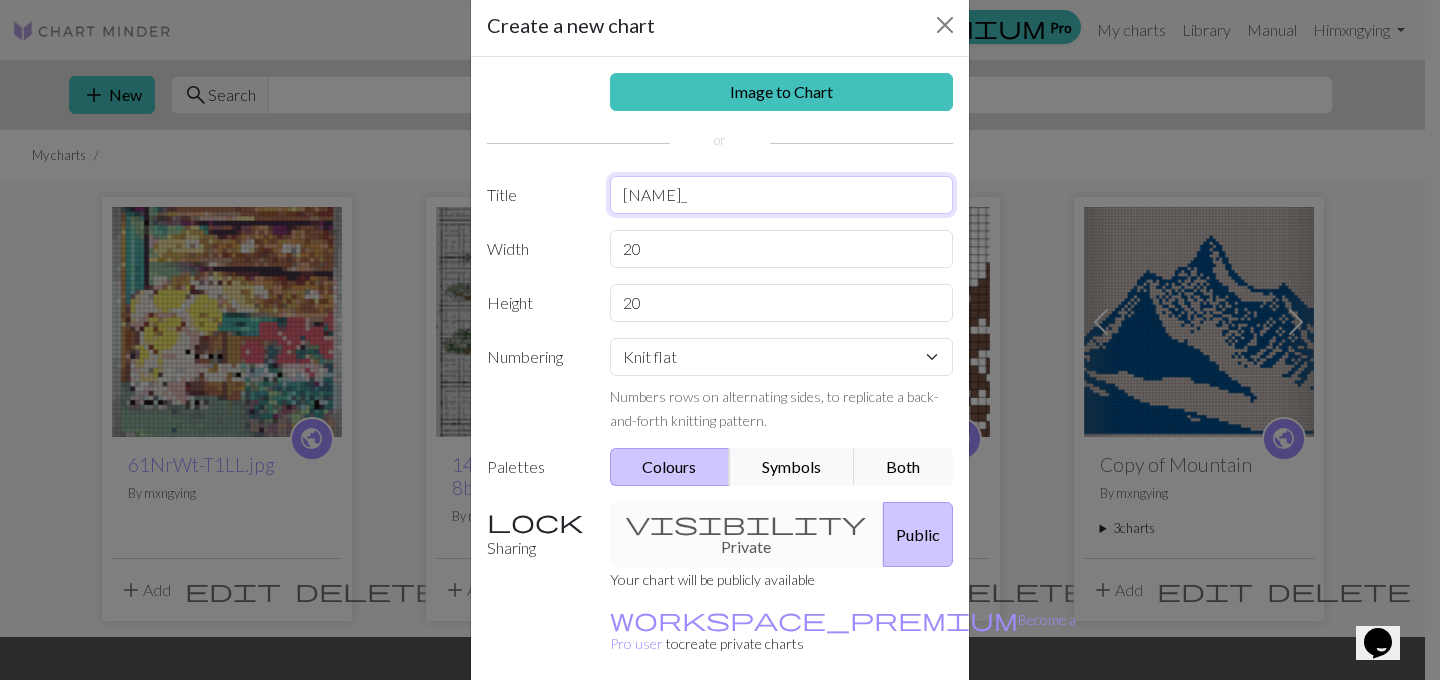 scroll, scrollTop: 109, scrollLeft: 0, axis: vertical 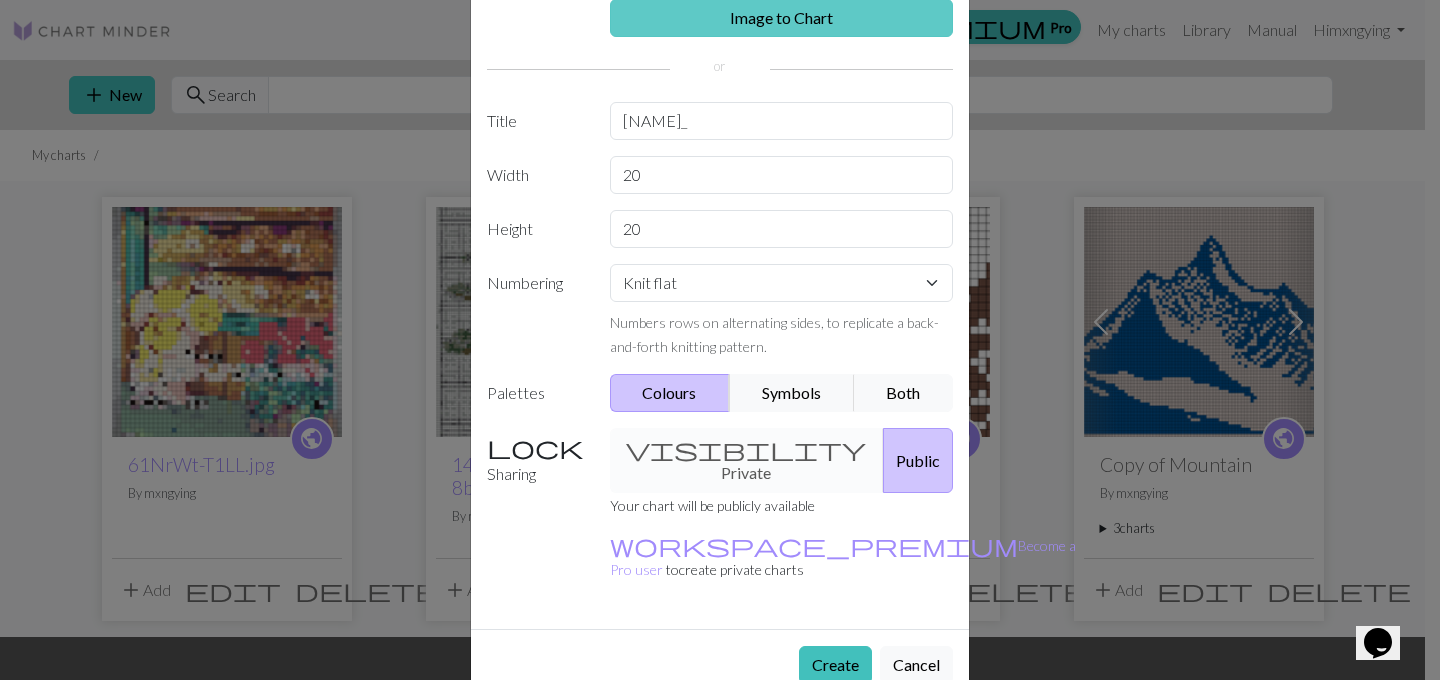 click on "Image to Chart" at bounding box center [782, 18] 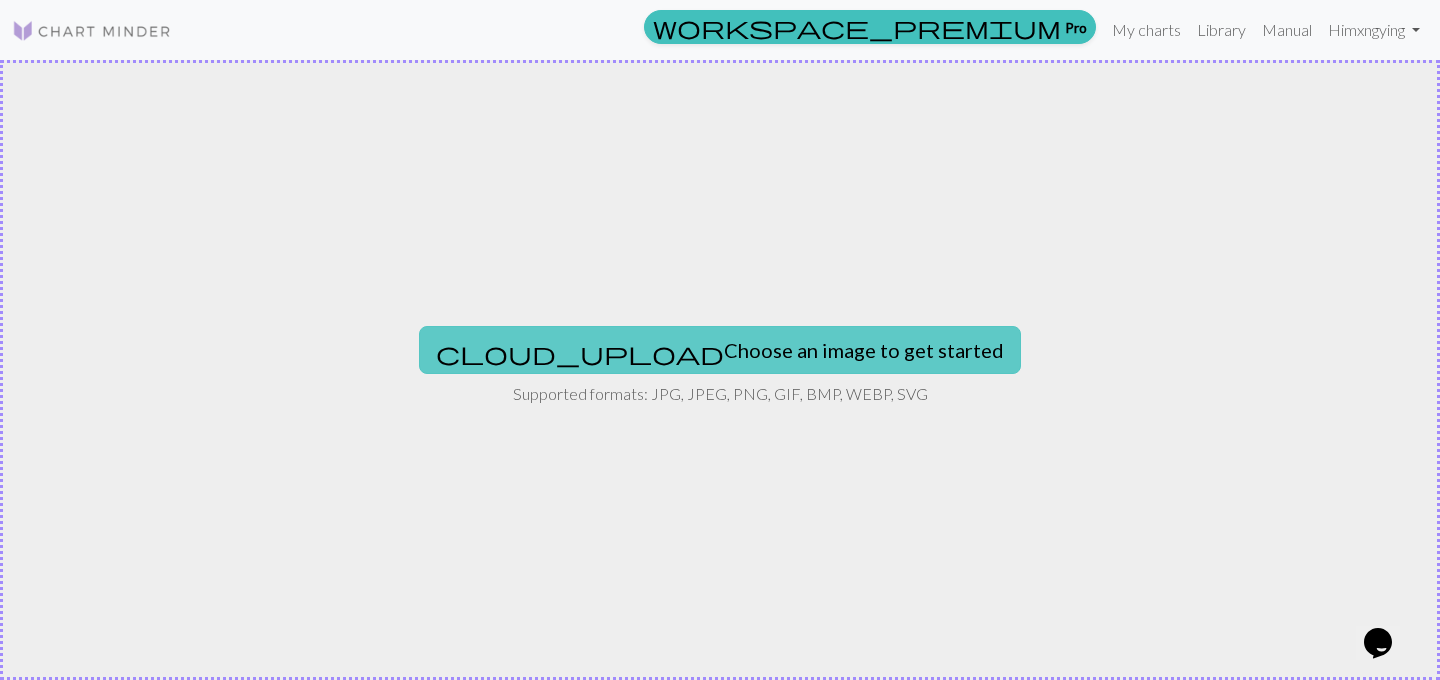 click on "cloud_upload Choose an image to get started" at bounding box center [720, 350] 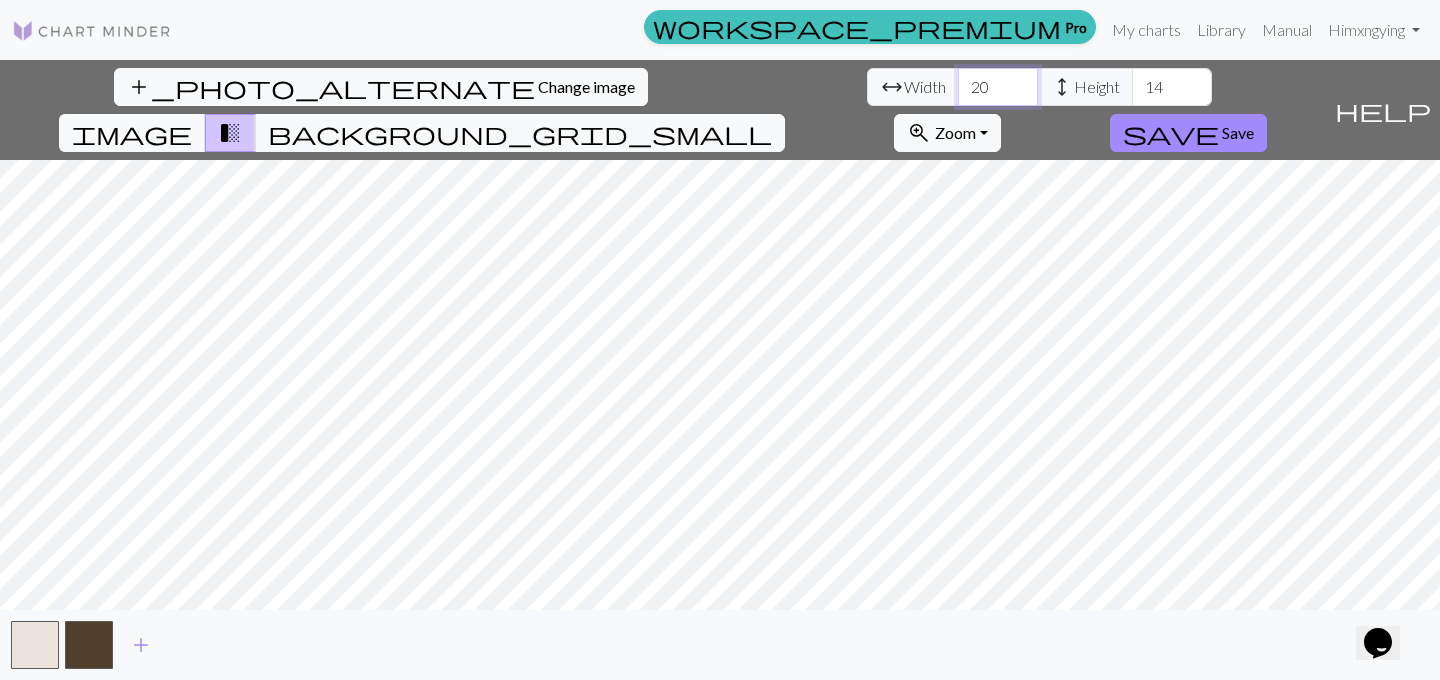 drag, startPoint x: 454, startPoint y: 94, endPoint x: 418, endPoint y: 94, distance: 36 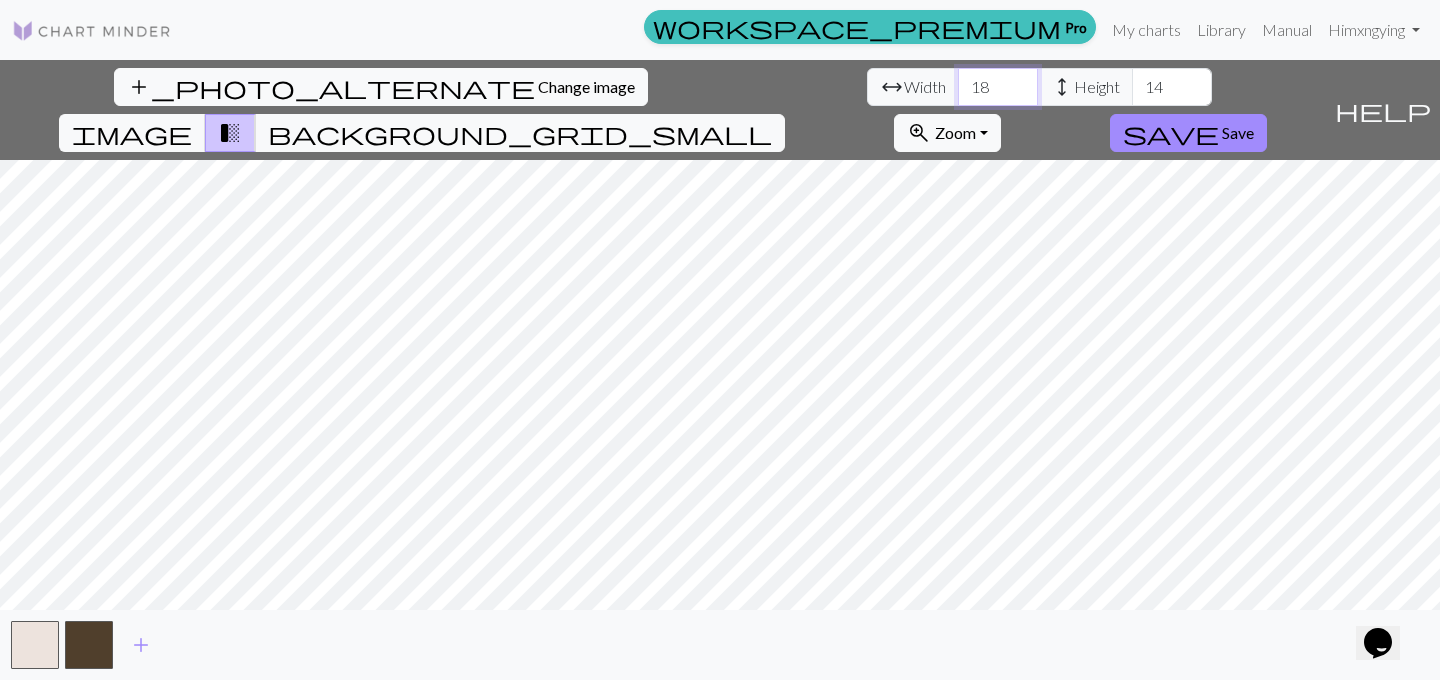 type on "18" 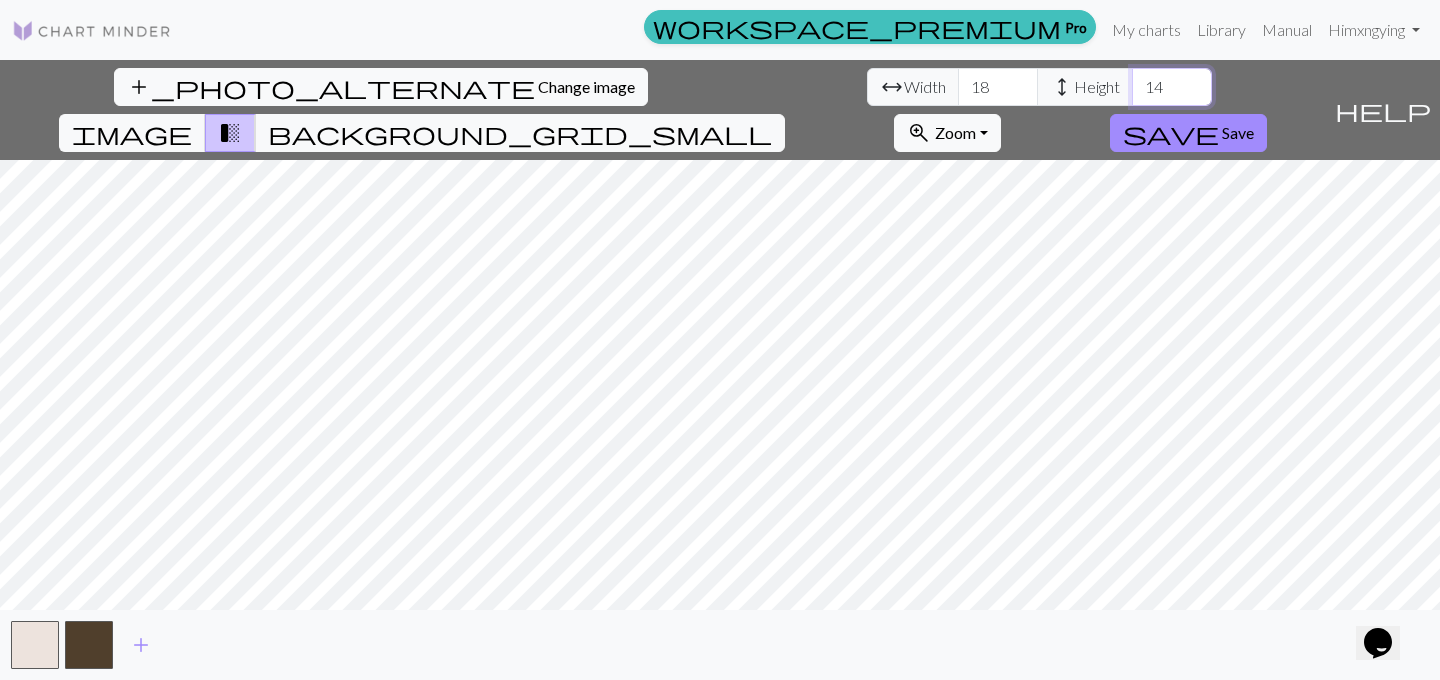 click on "14" at bounding box center (1172, 87) 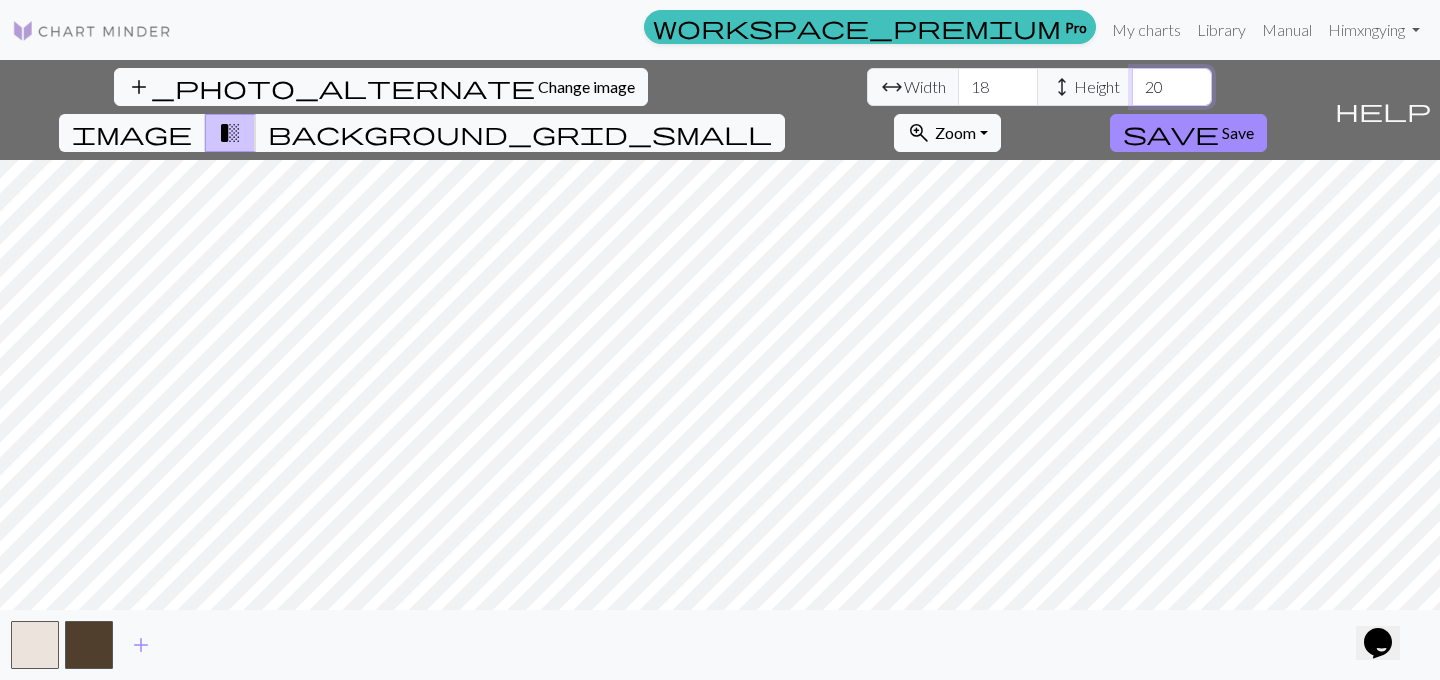 type on "20" 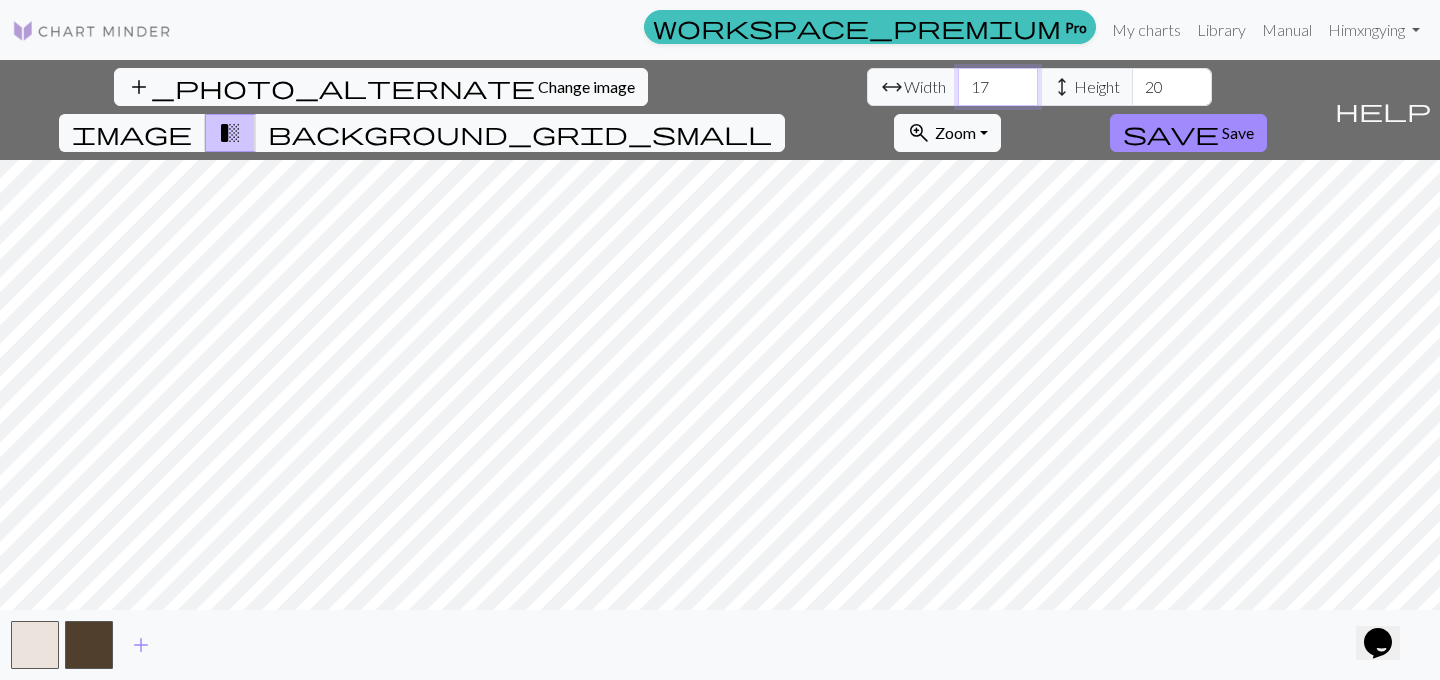 click on "17" at bounding box center (998, 87) 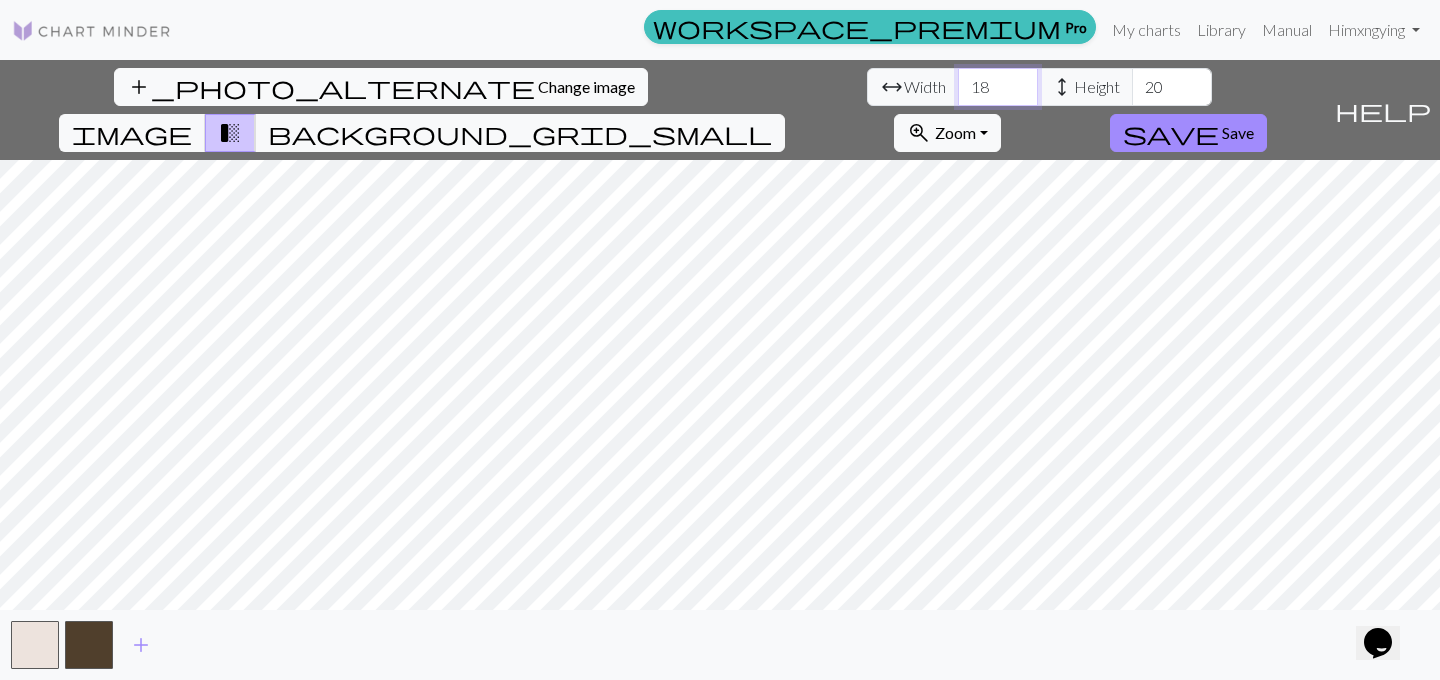 click on "18" at bounding box center (998, 87) 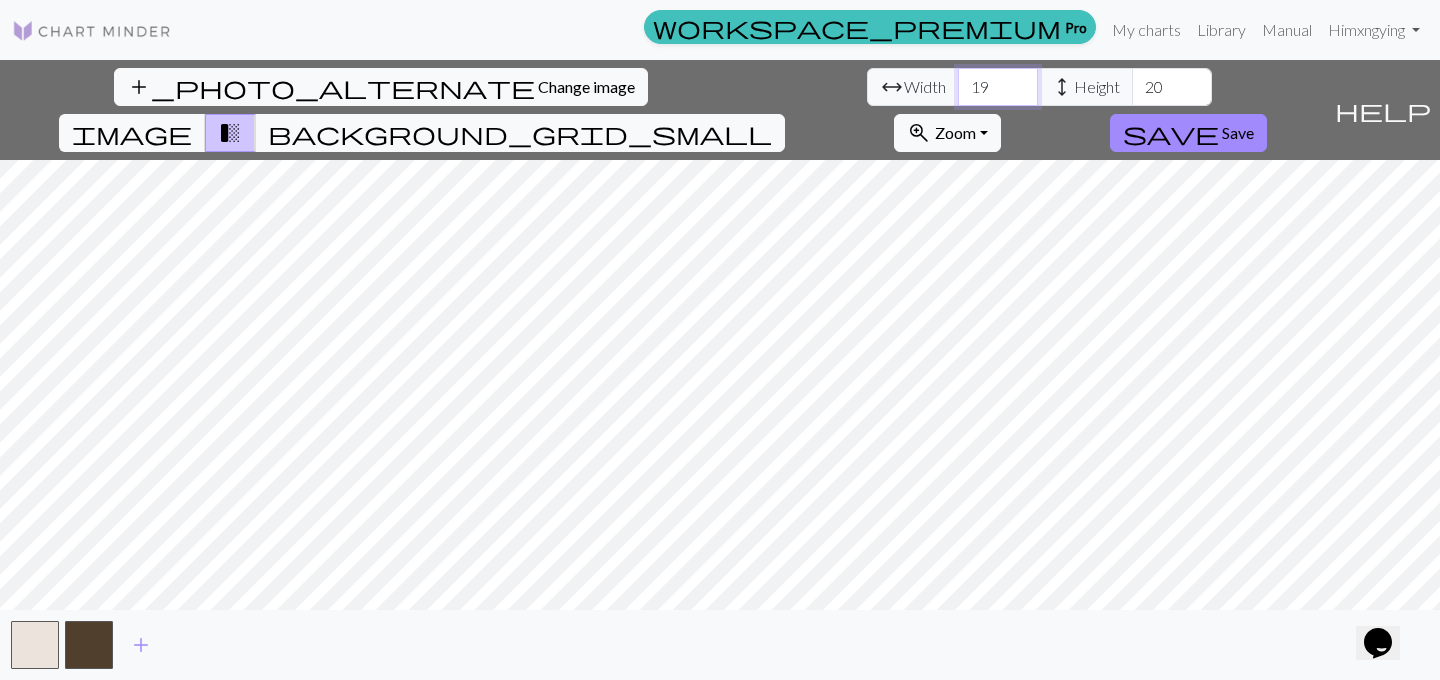 click on "19" at bounding box center (998, 87) 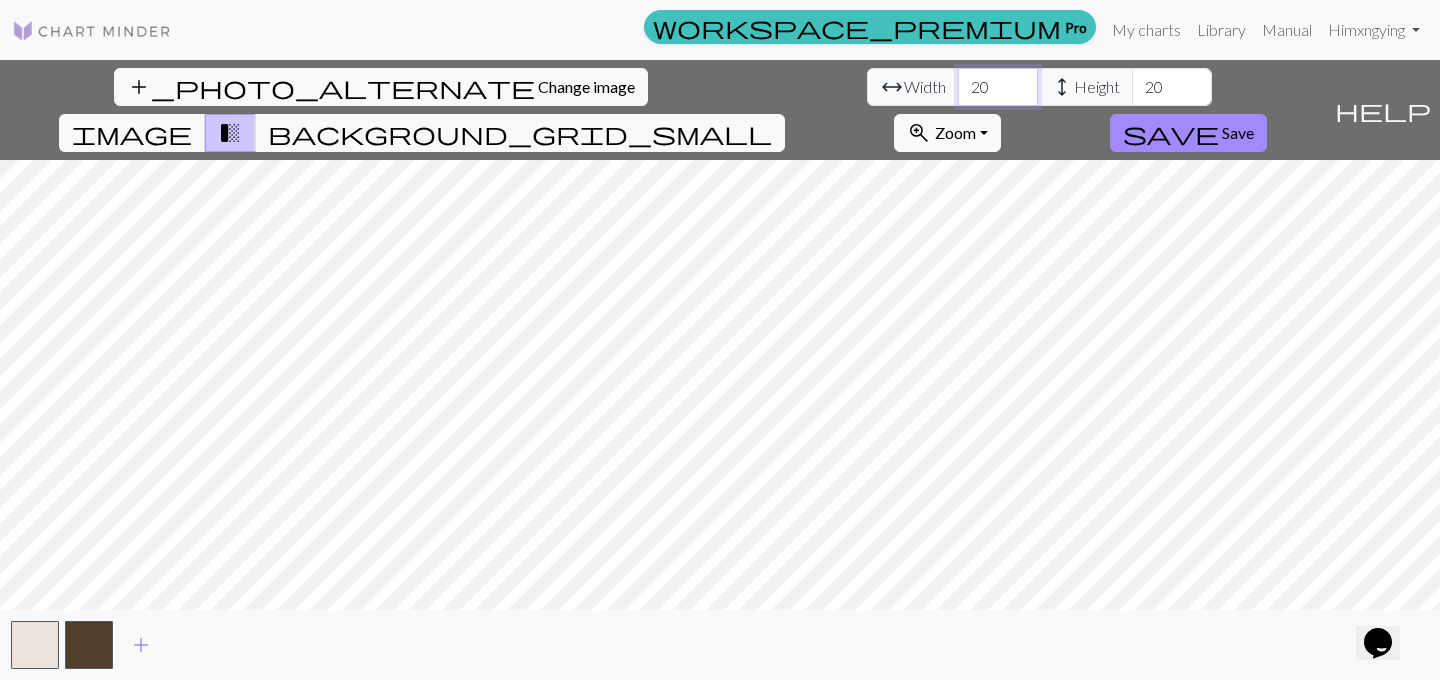 click on "20" at bounding box center (998, 87) 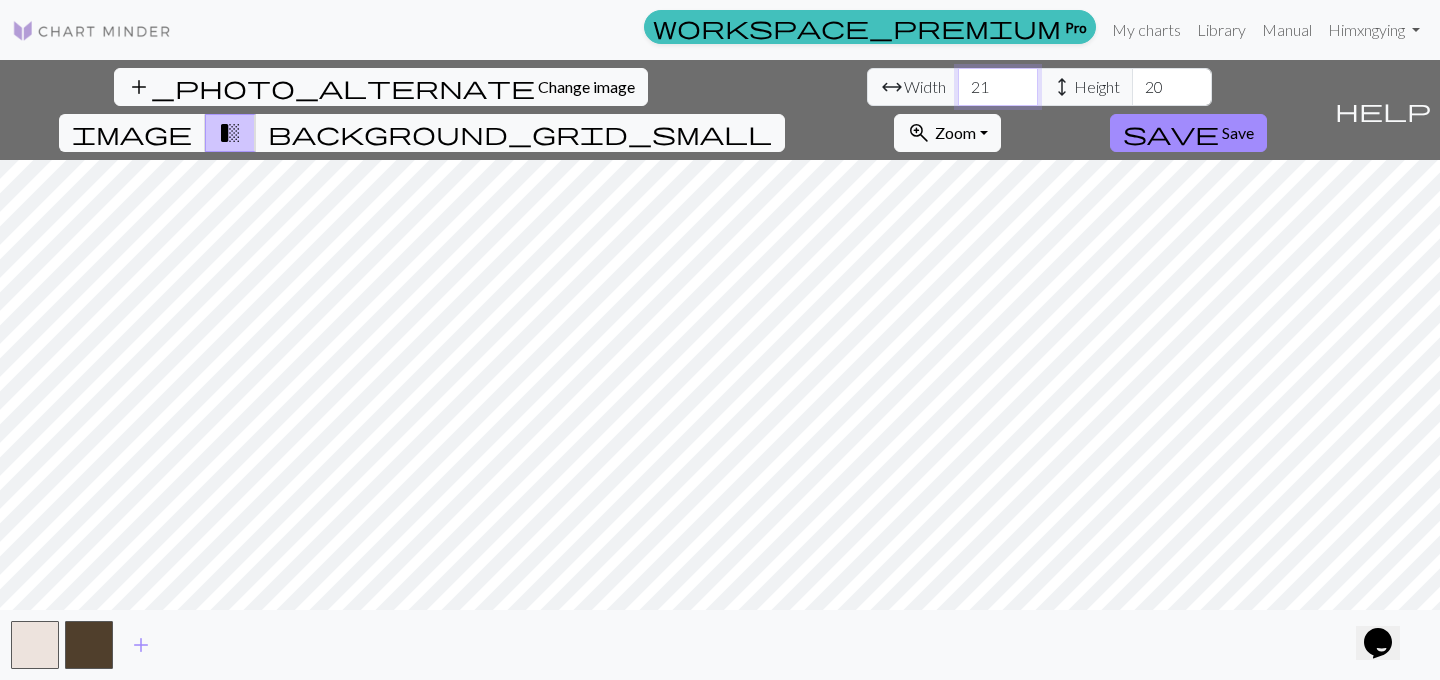 click on "21" at bounding box center (998, 87) 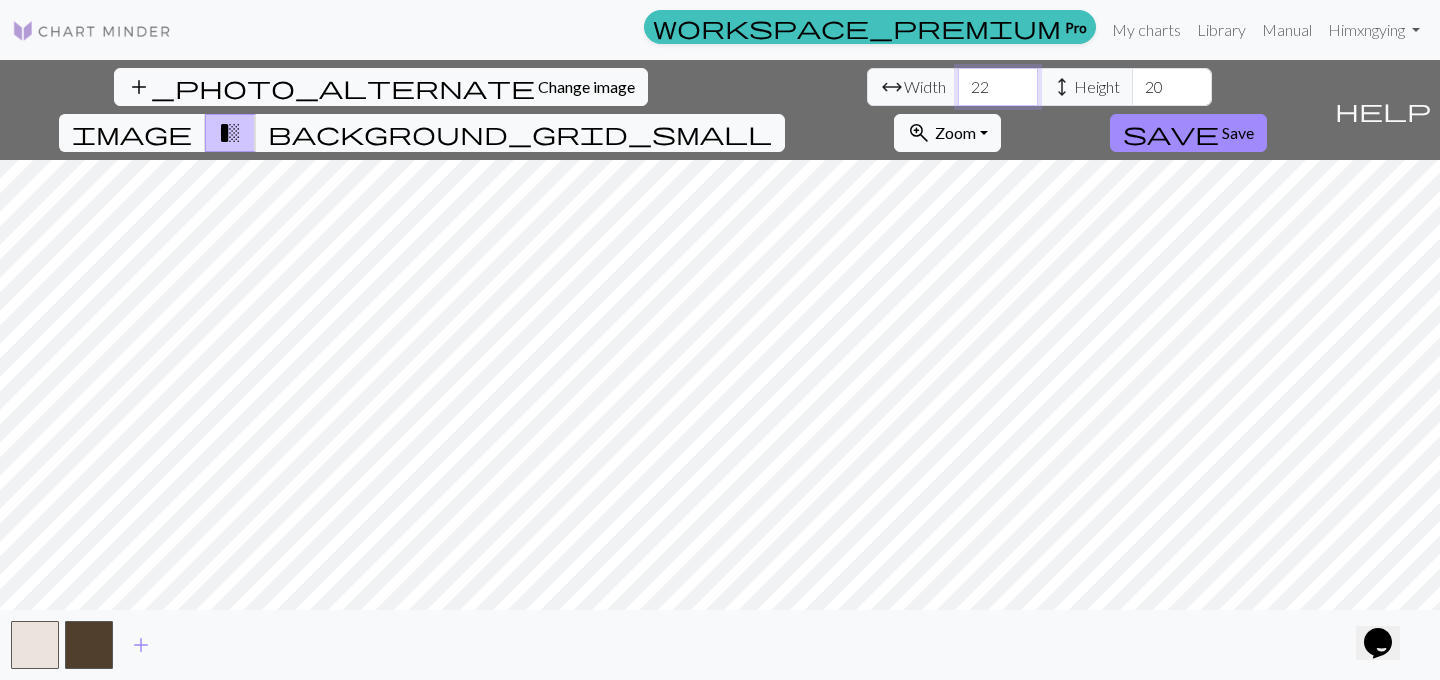 click on "22" at bounding box center (998, 87) 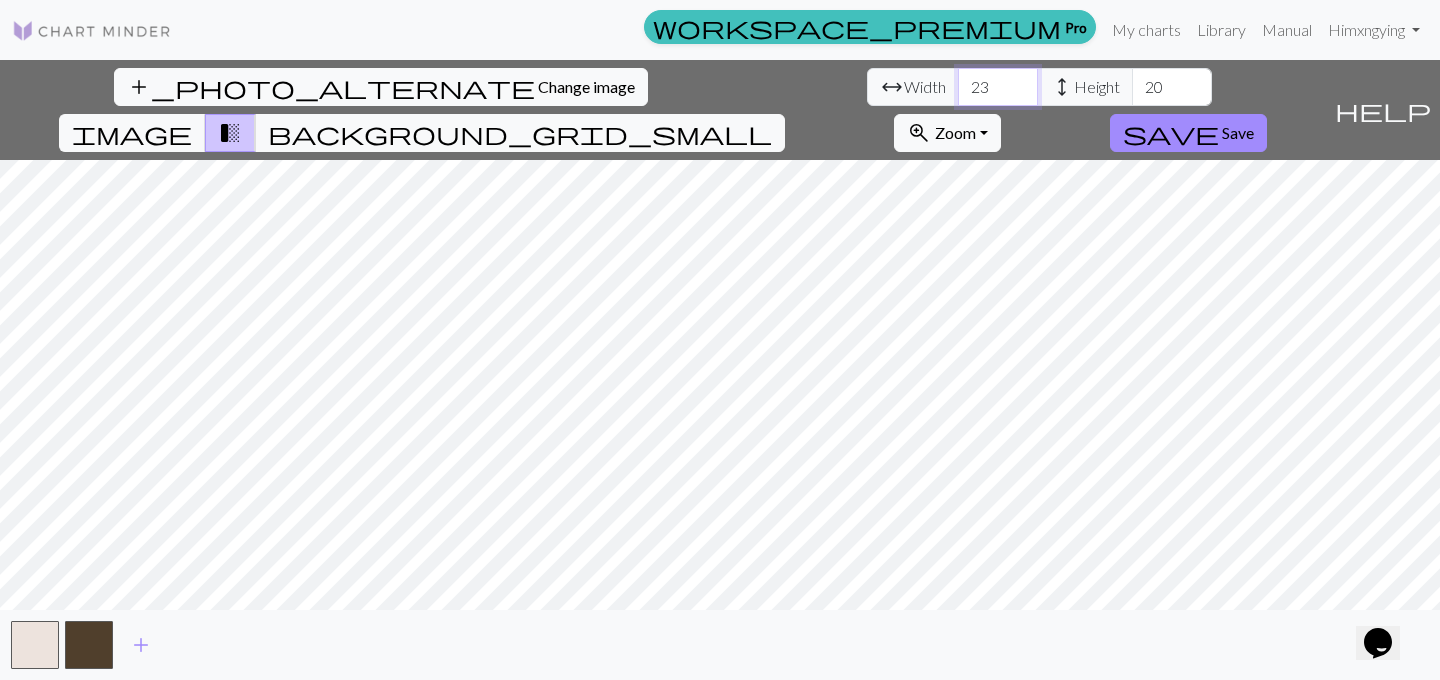 click on "23" at bounding box center (998, 87) 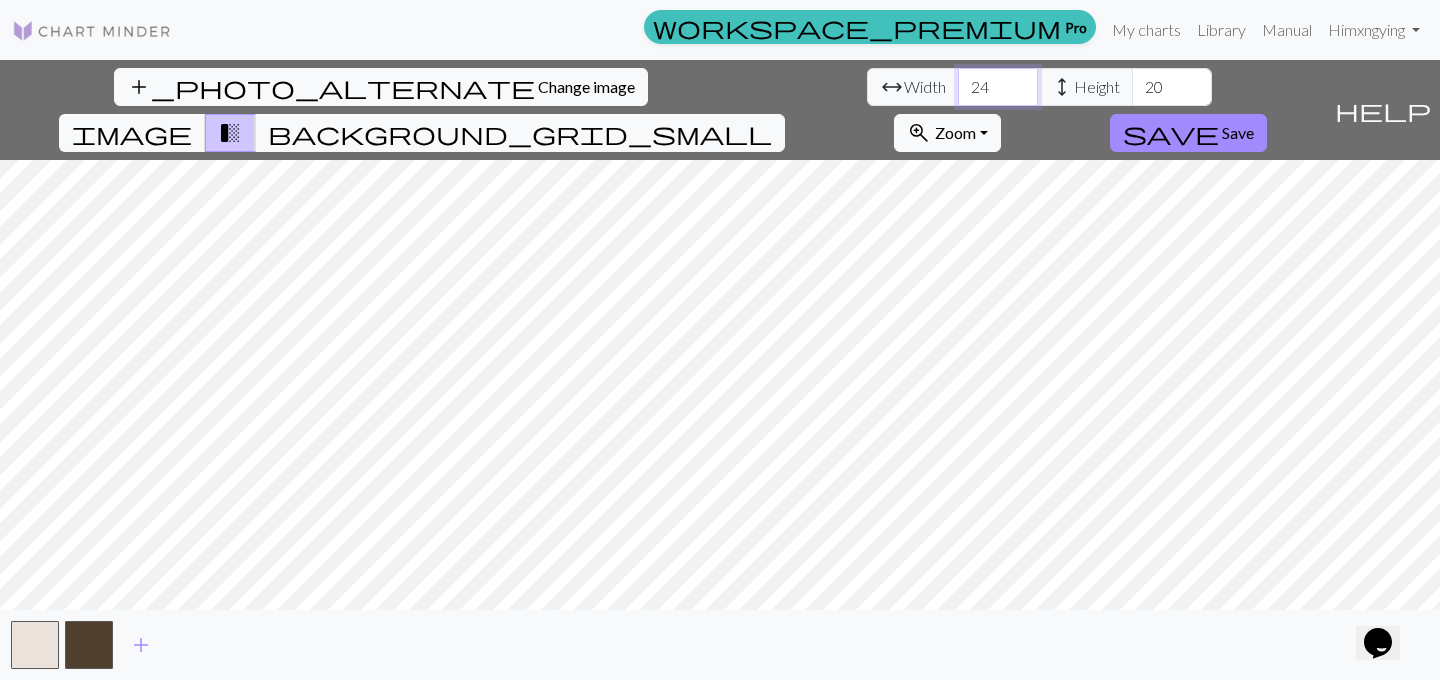 click on "24" at bounding box center (998, 87) 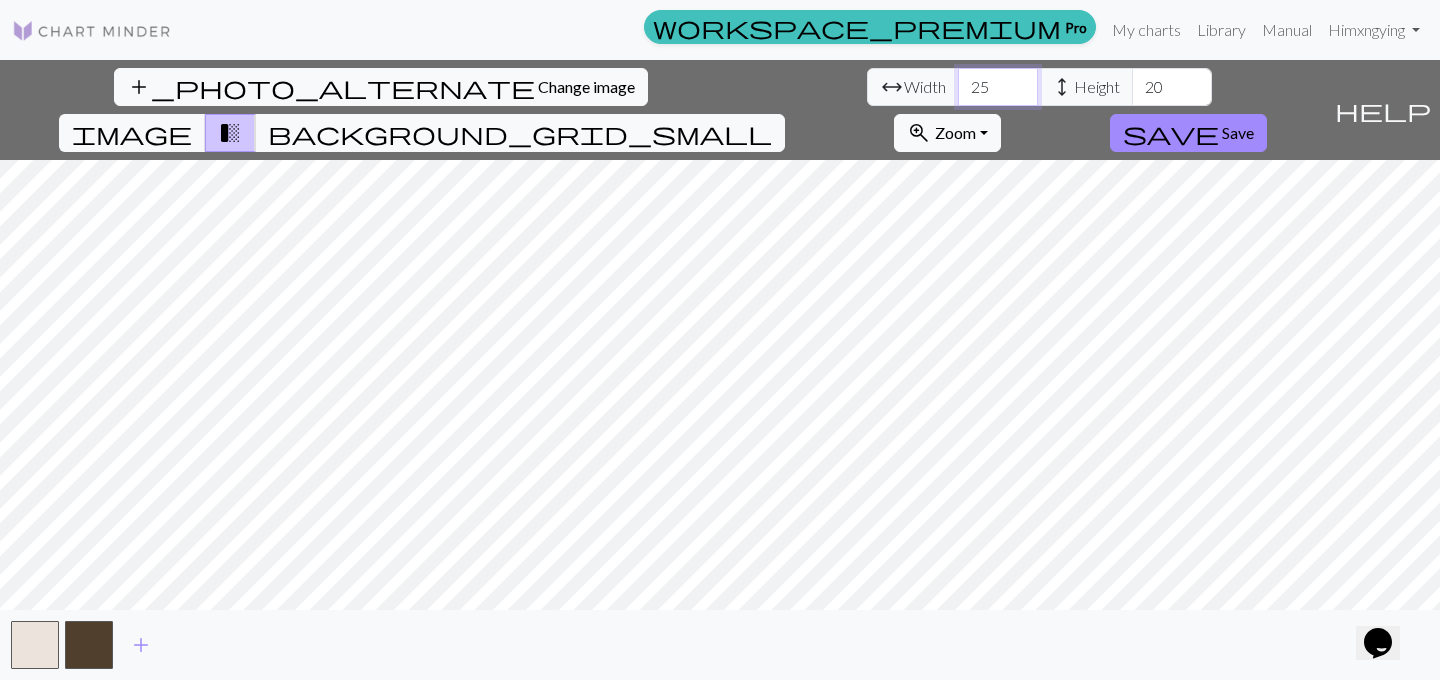 click on "25" at bounding box center [998, 87] 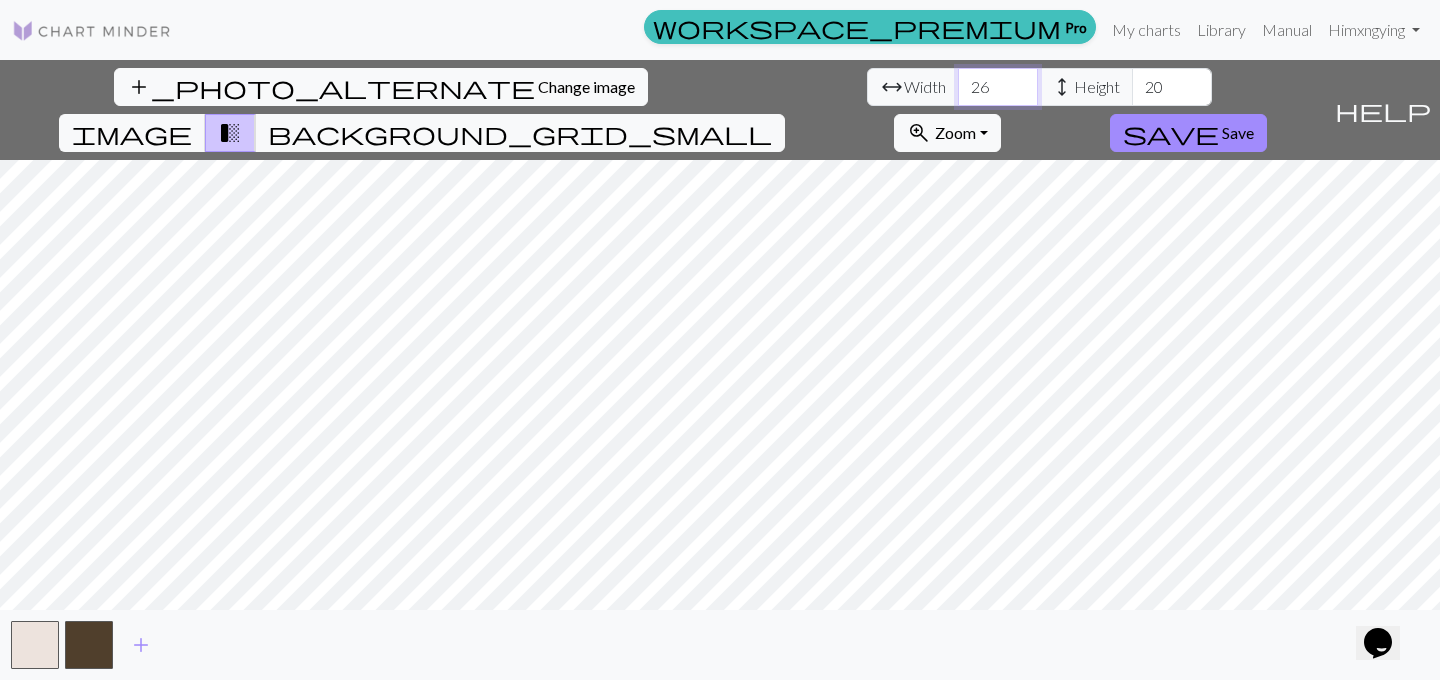 type on "26" 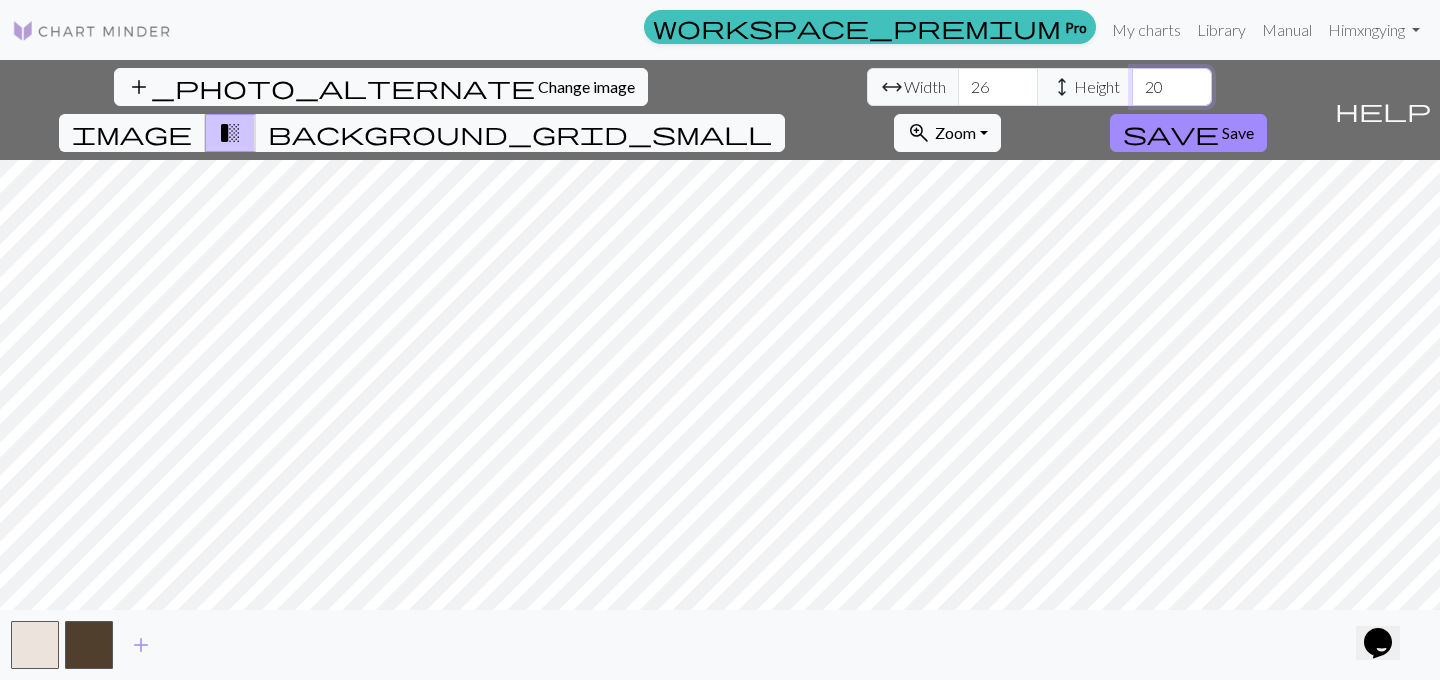 click on "20" at bounding box center [1172, 87] 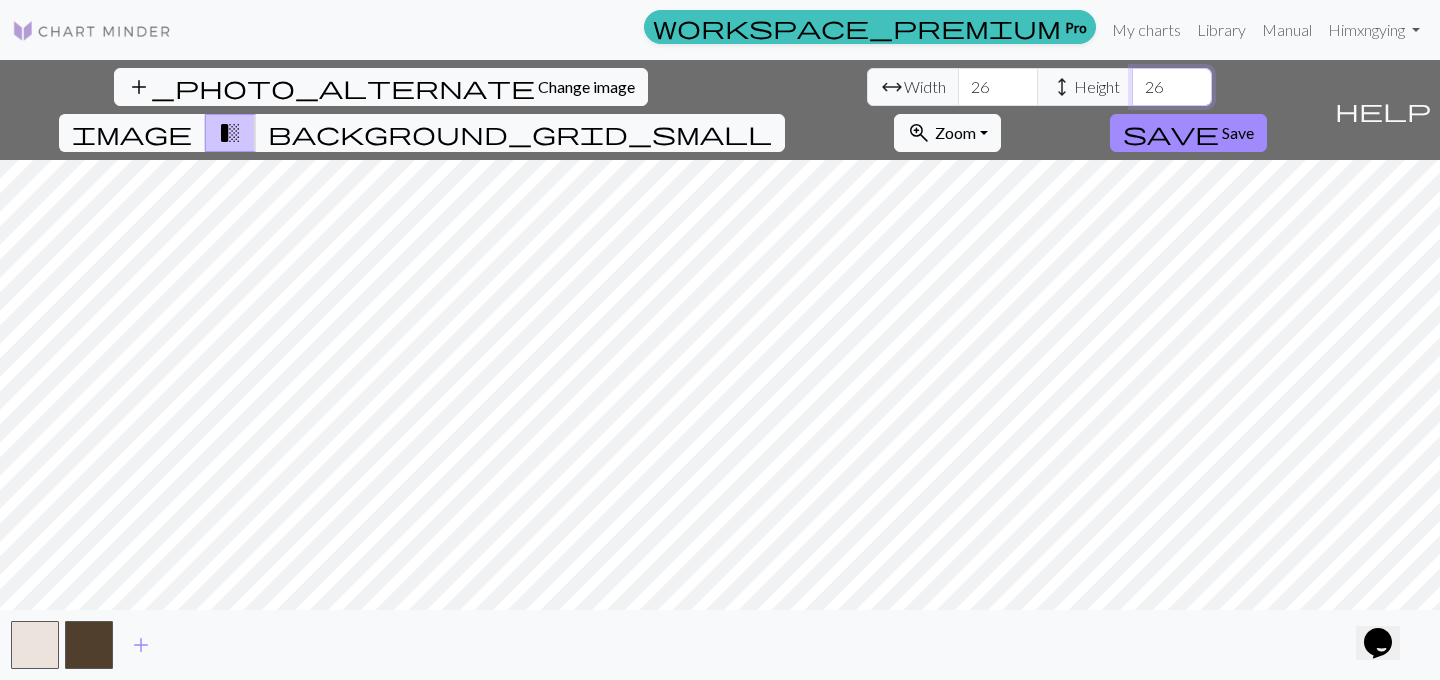 type on "26" 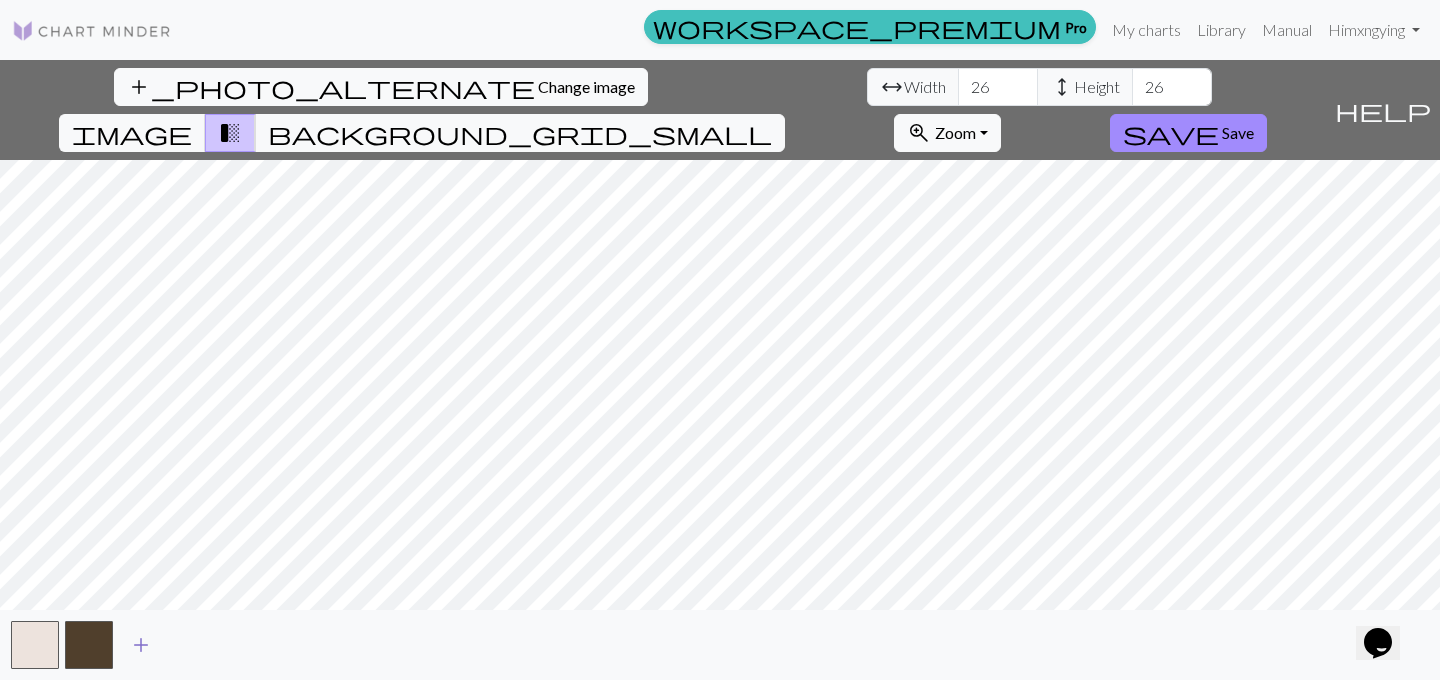 click on "add" at bounding box center (141, 645) 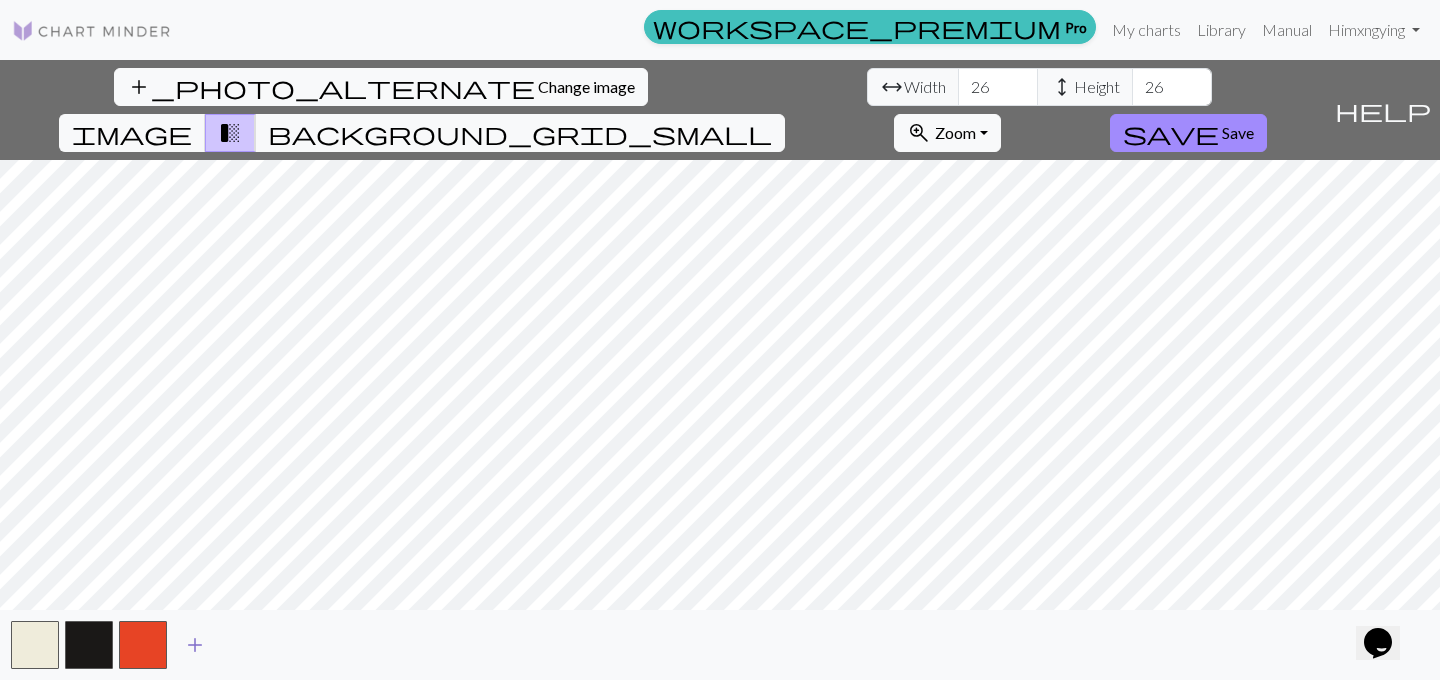click at bounding box center (143, 645) 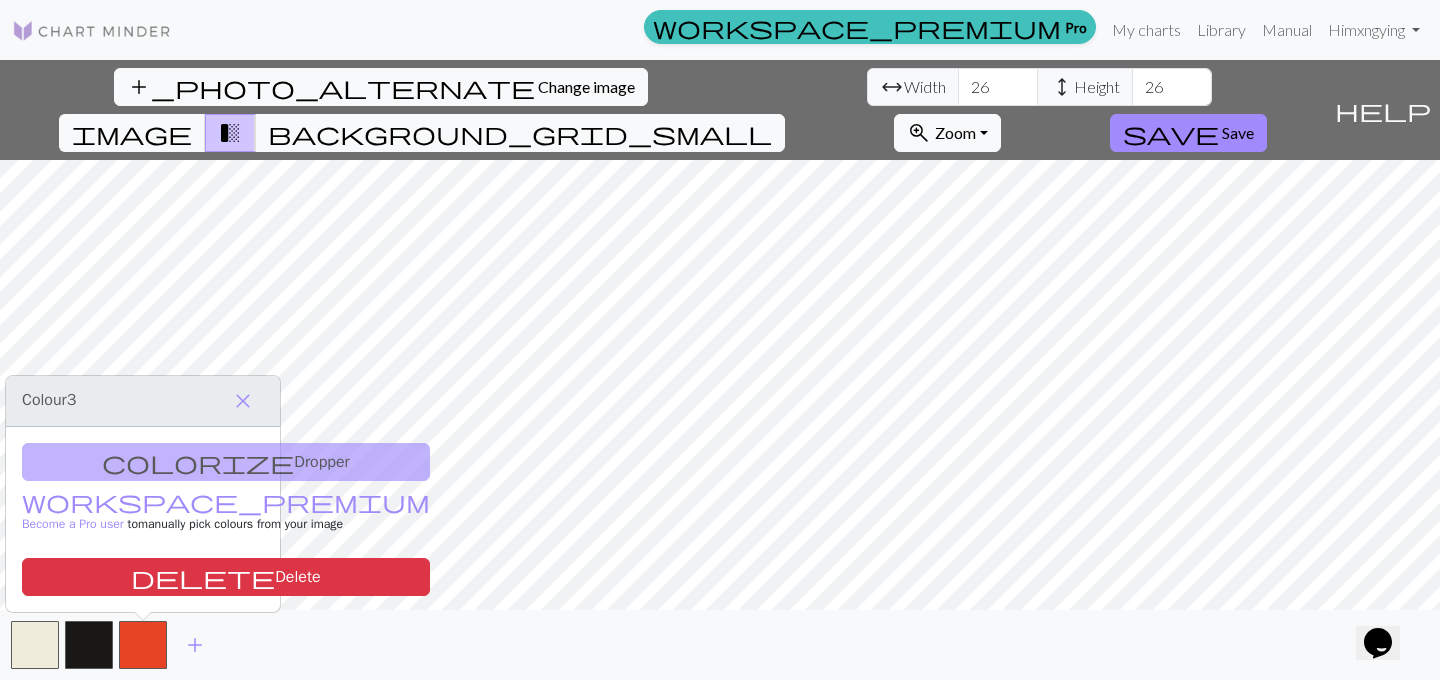click on "add" at bounding box center [720, 645] 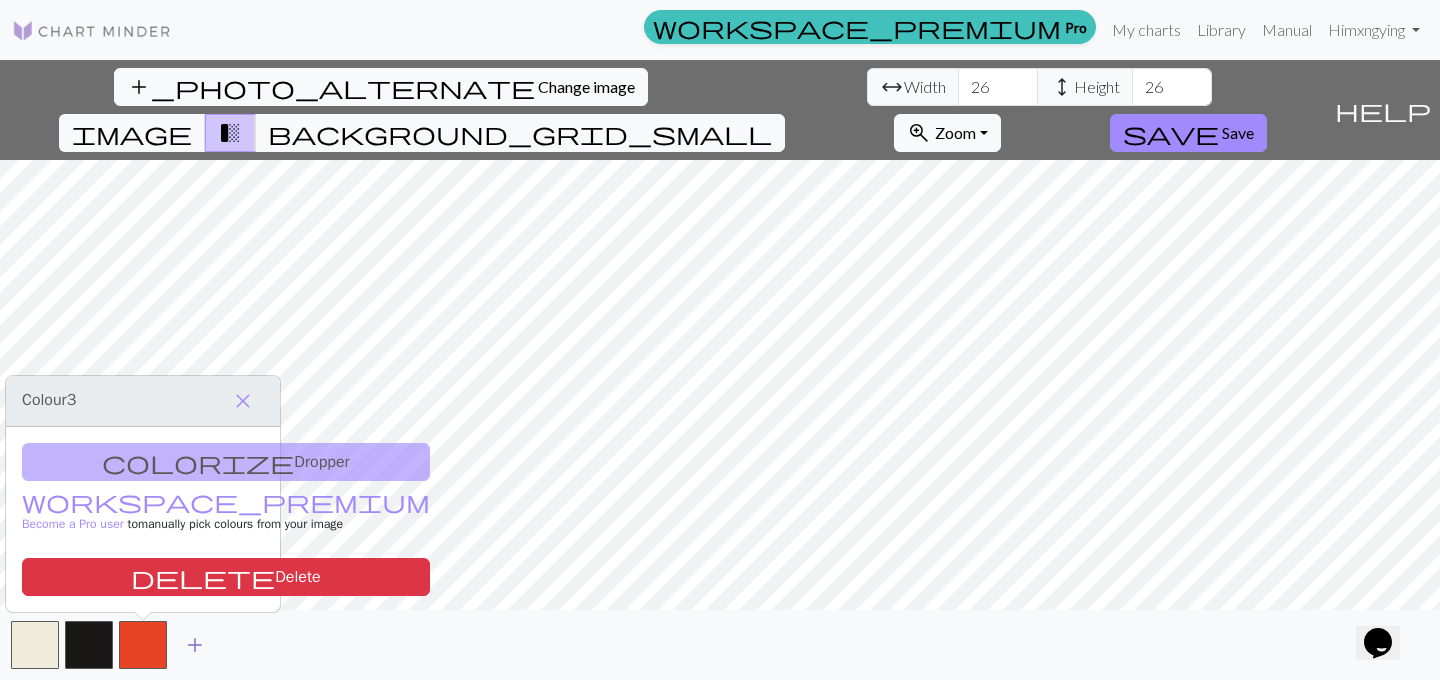 click on "add" at bounding box center (195, 645) 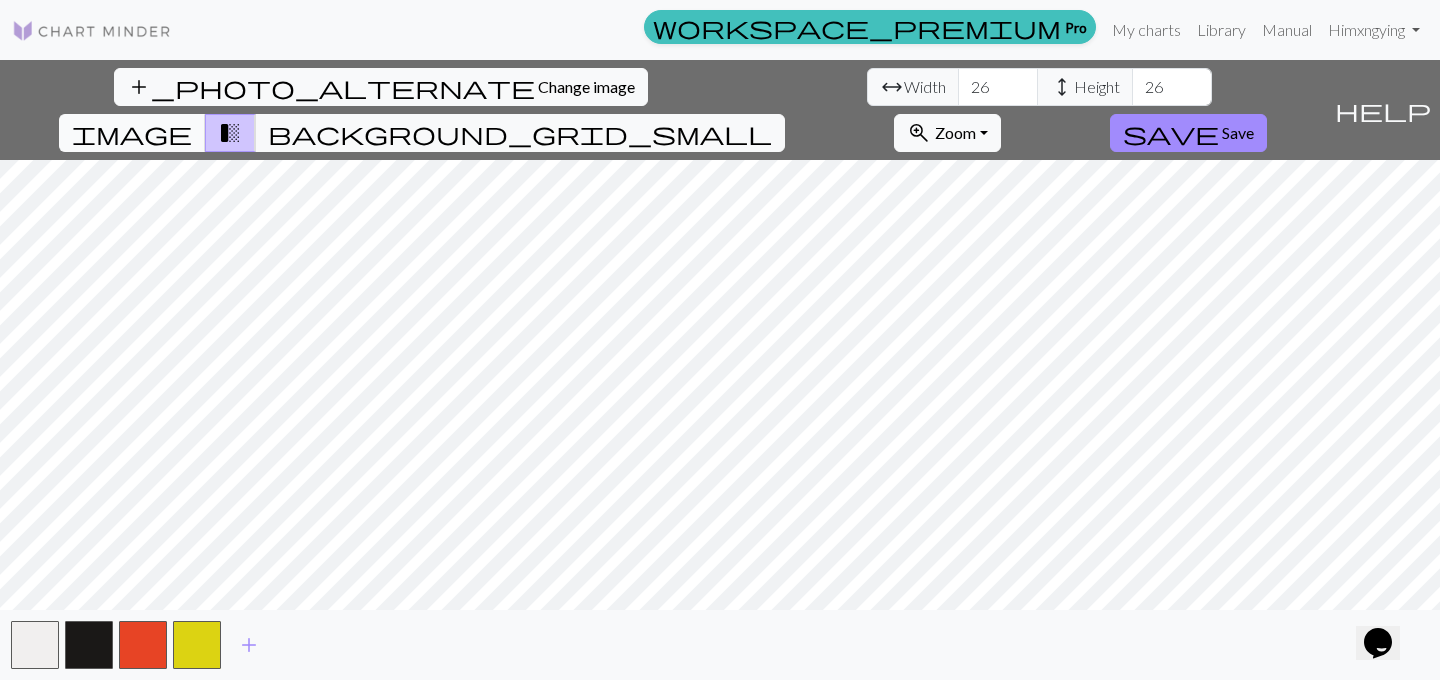 click on "image" at bounding box center [132, 133] 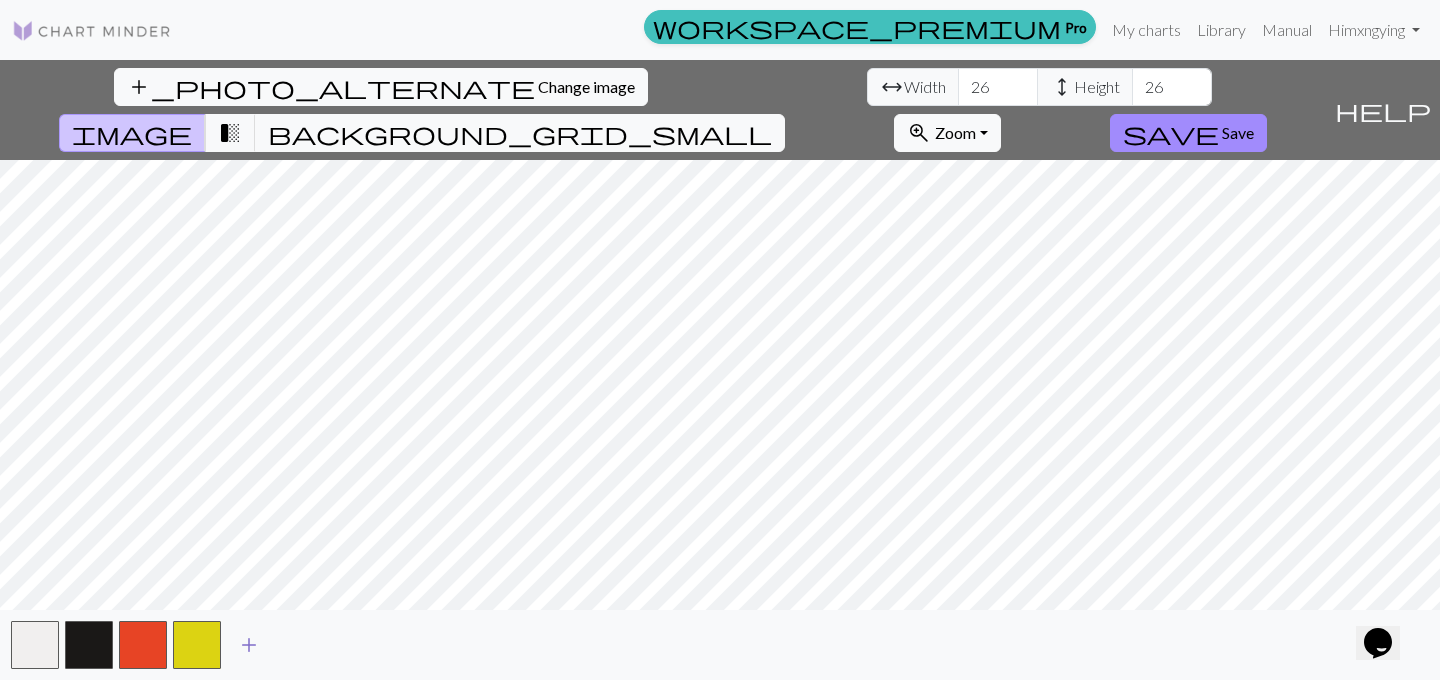 click on "add" at bounding box center (249, 645) 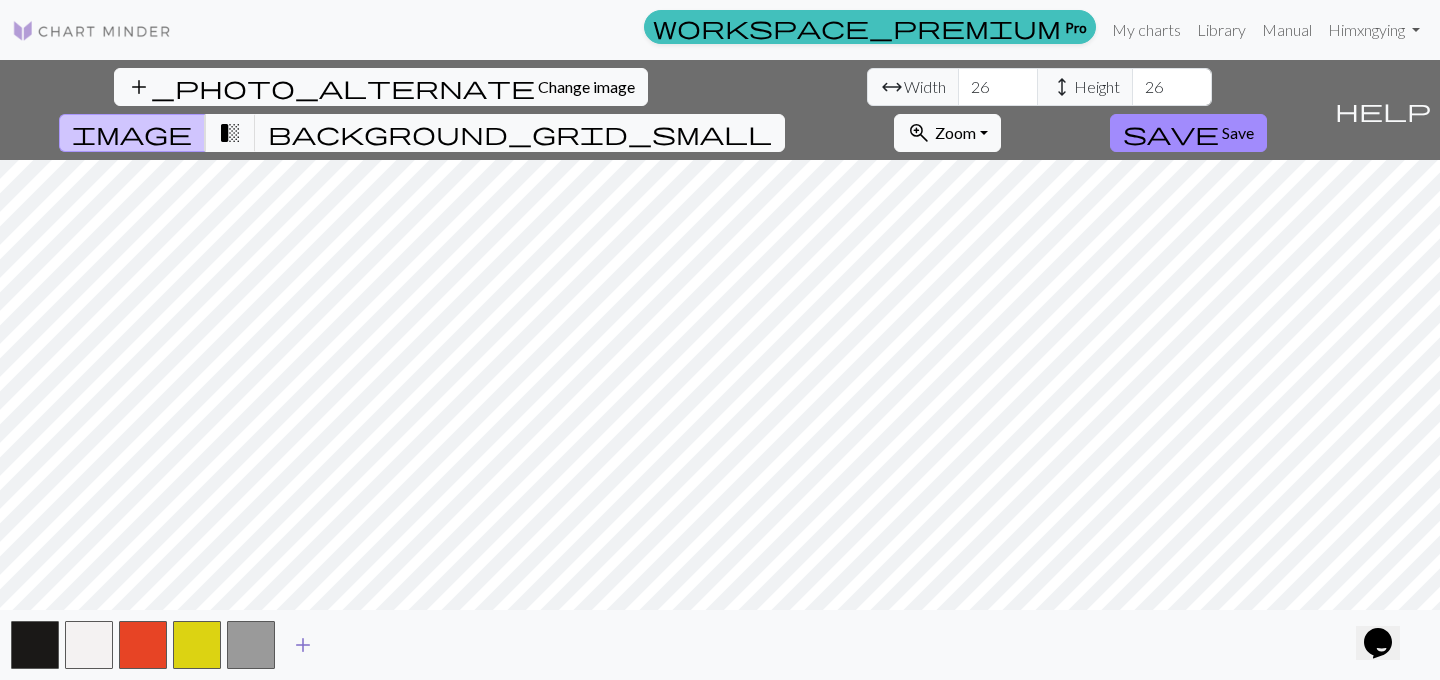 click on "add" at bounding box center [303, 645] 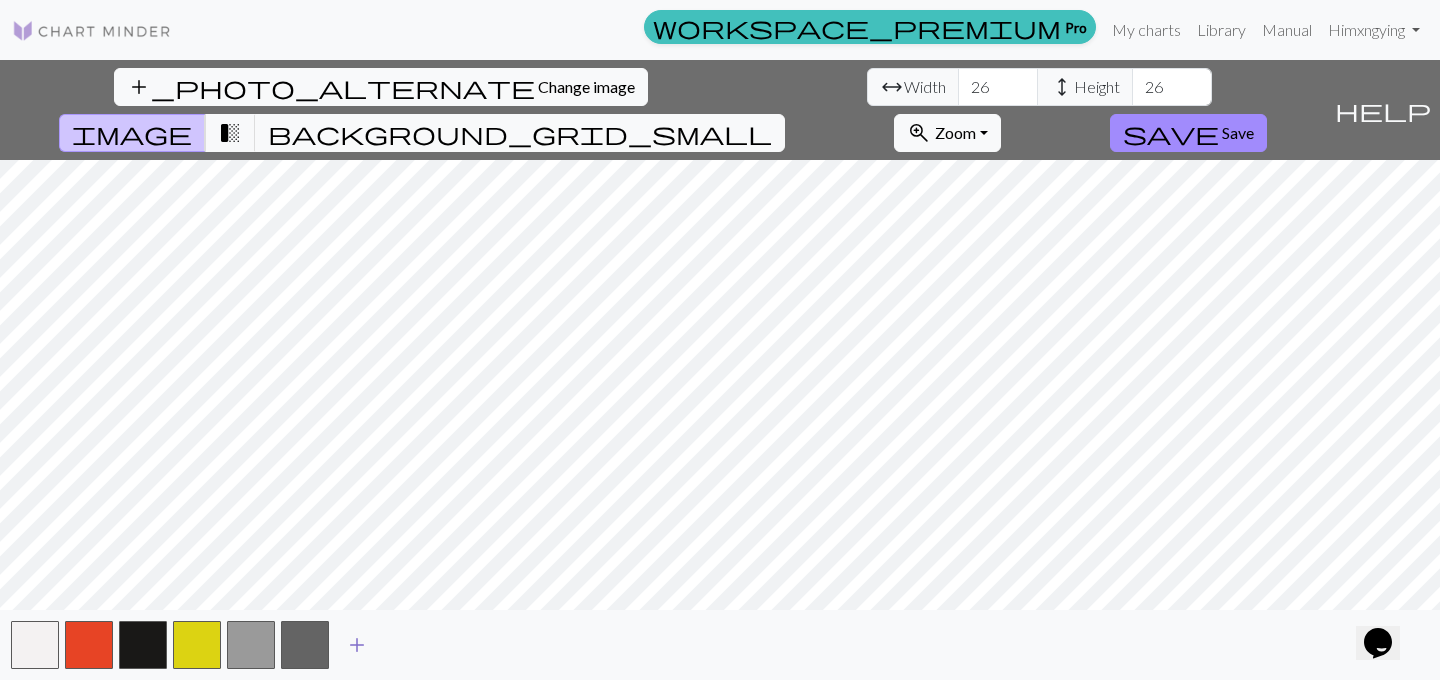 click on "add" at bounding box center [357, 645] 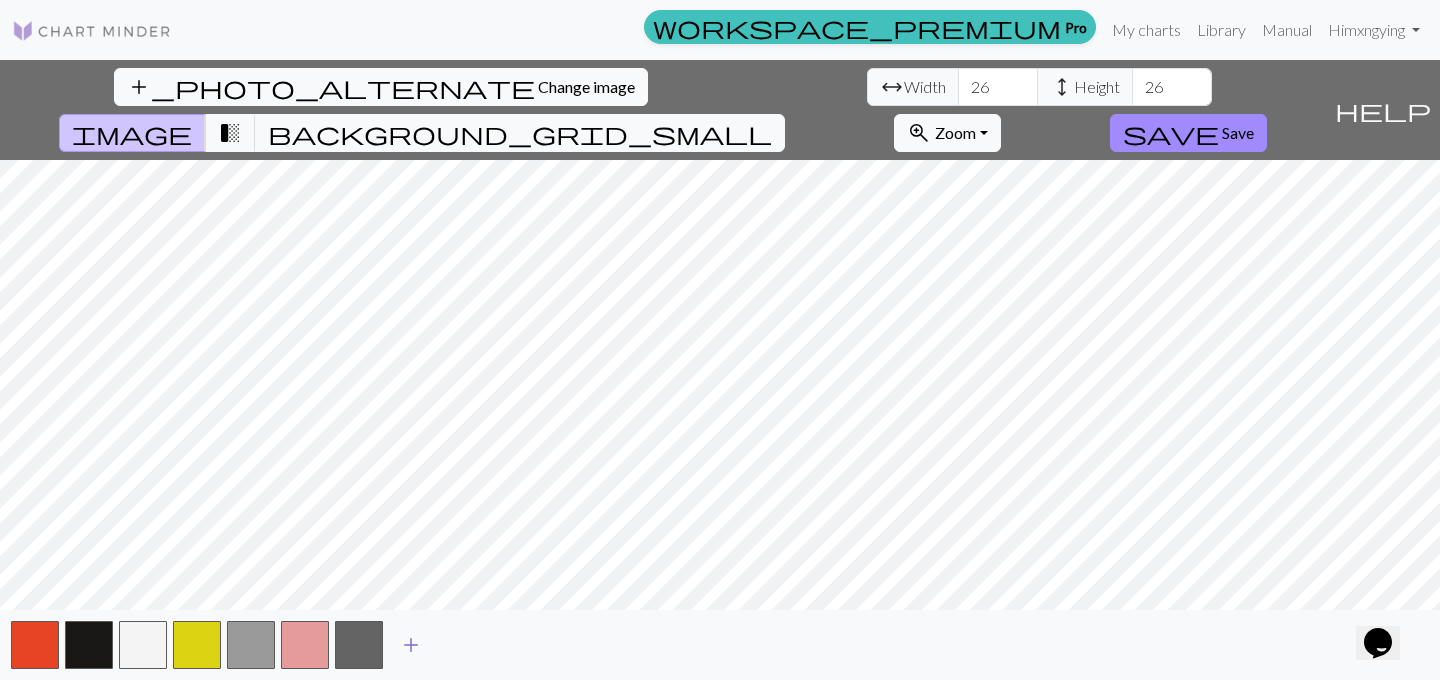 click on "add" at bounding box center [411, 645] 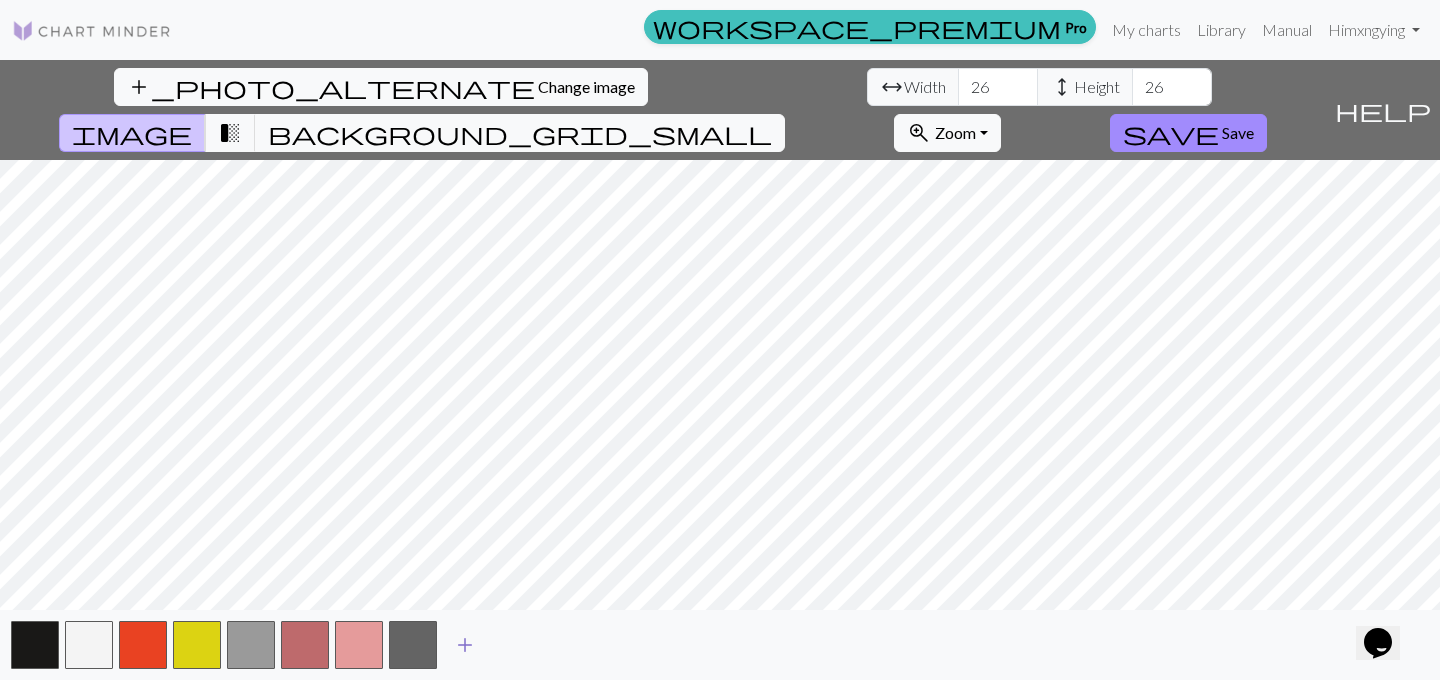 click on "add" at bounding box center (465, 645) 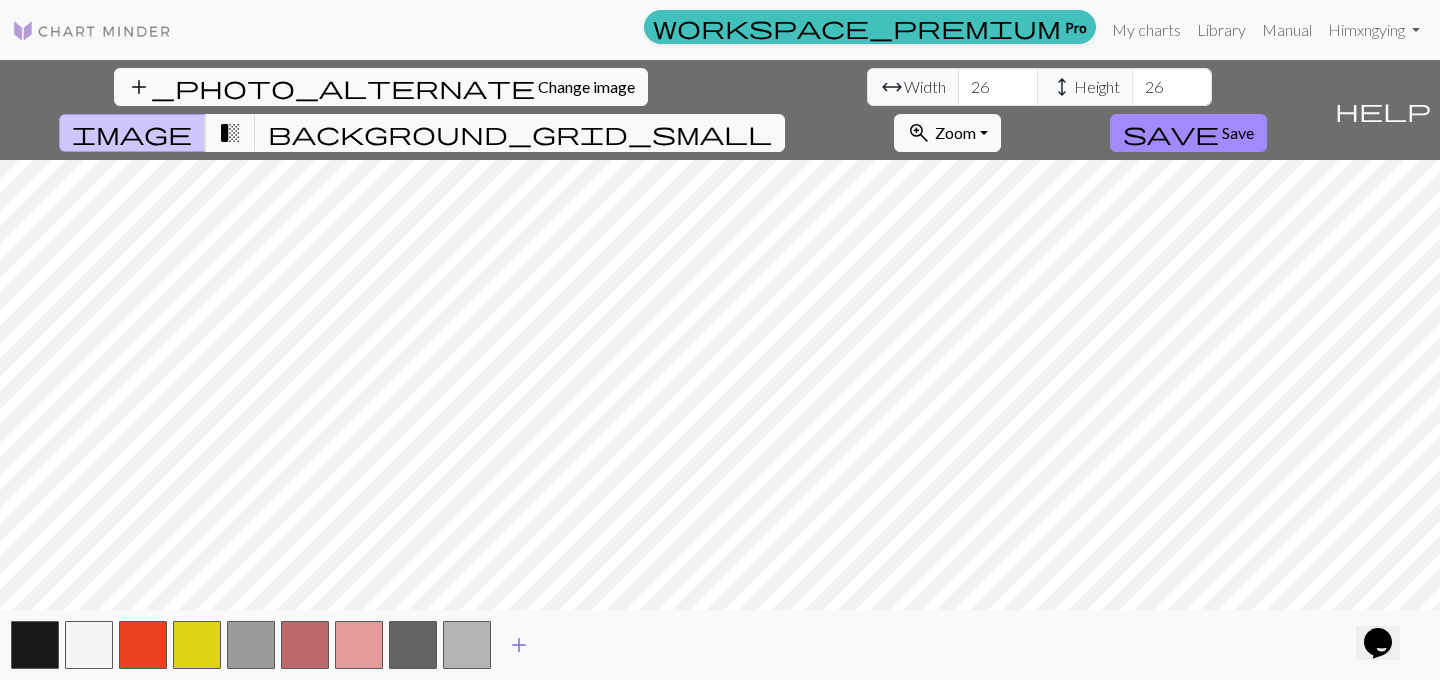 click on "add" at bounding box center (519, 645) 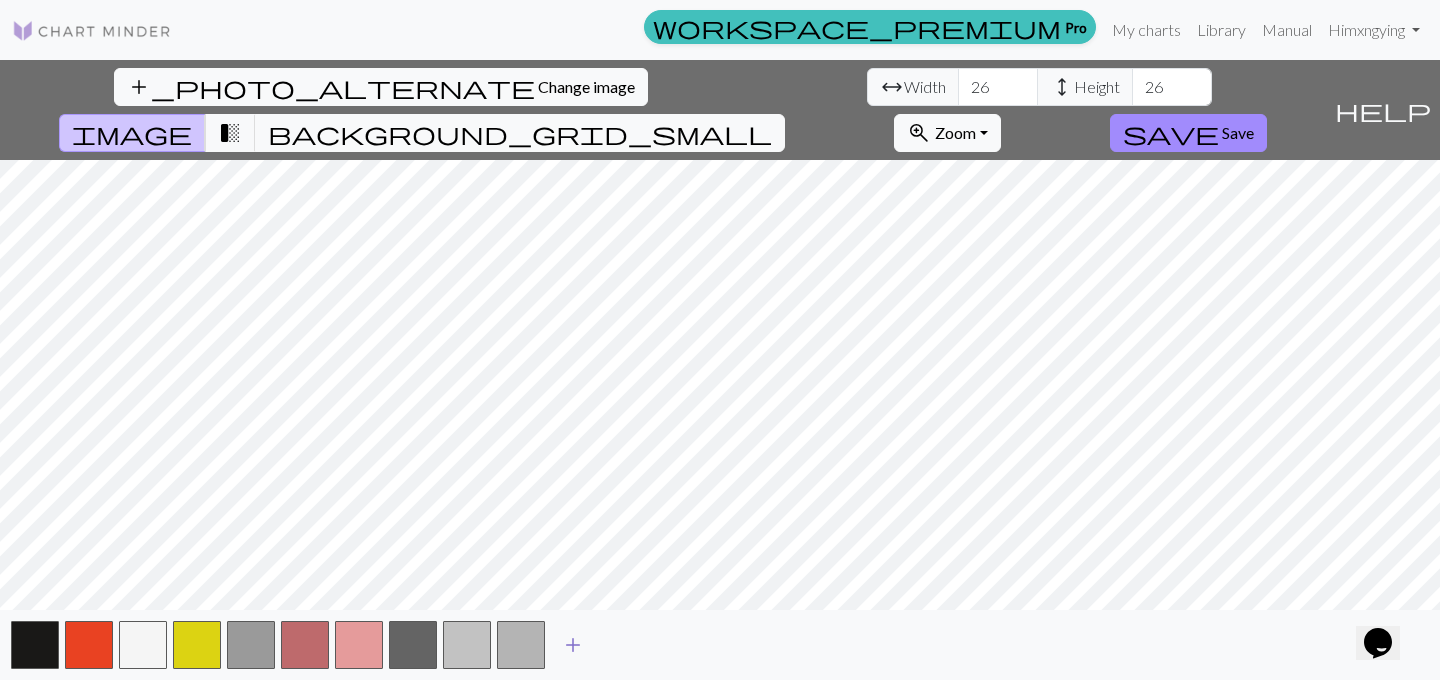 click on "add" at bounding box center [573, 645] 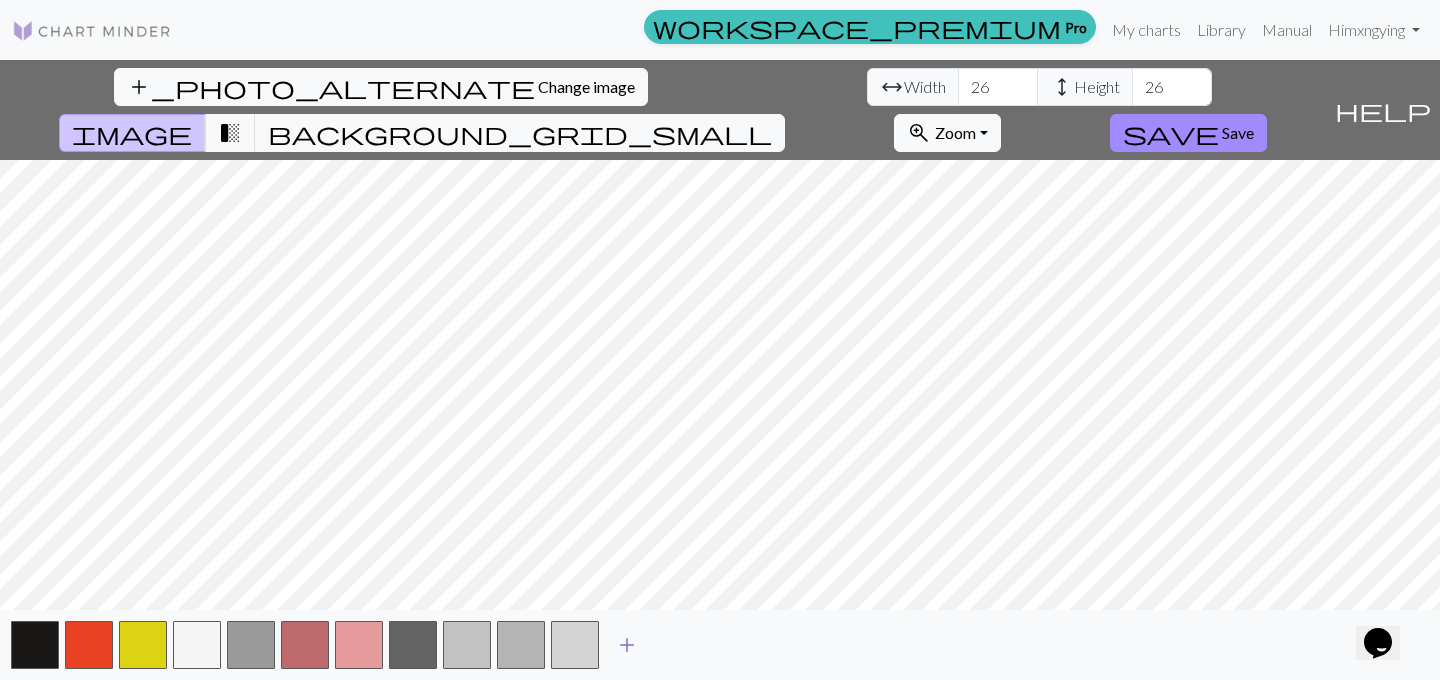 click on "add" at bounding box center [627, 645] 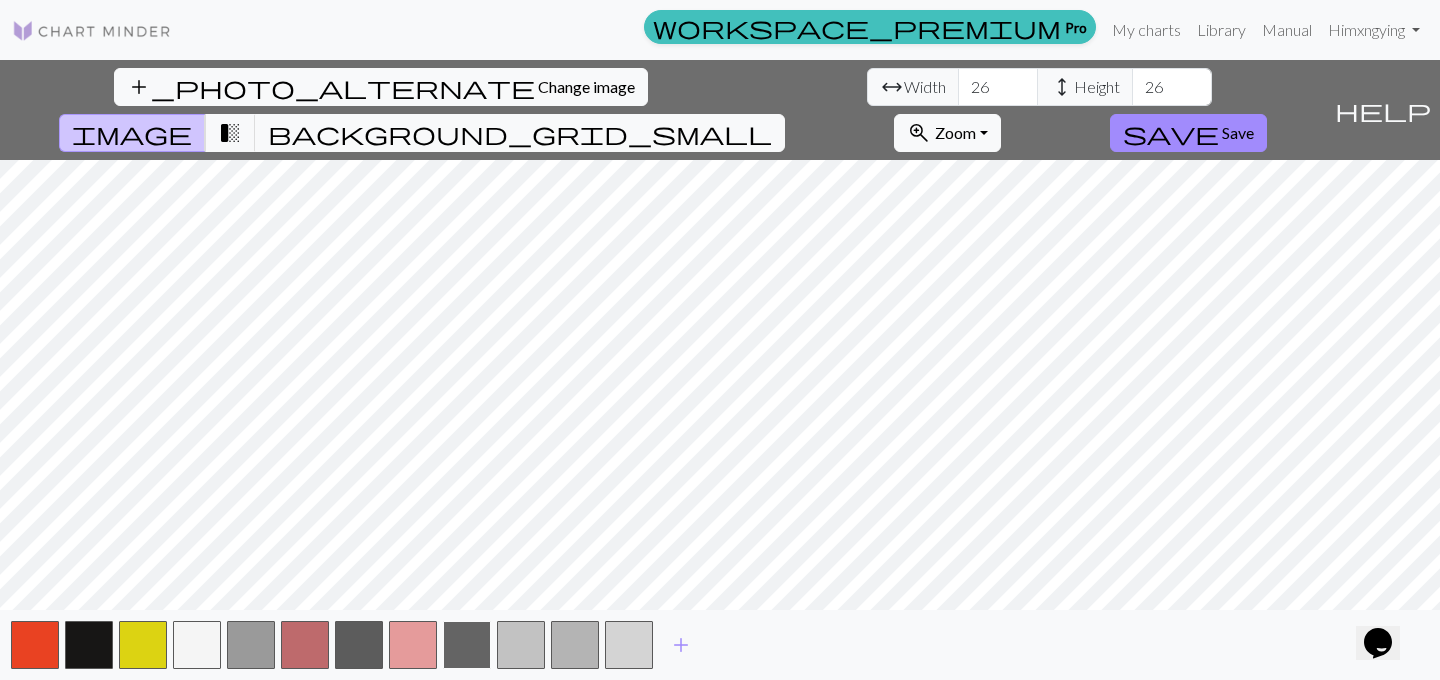 click at bounding box center [467, 645] 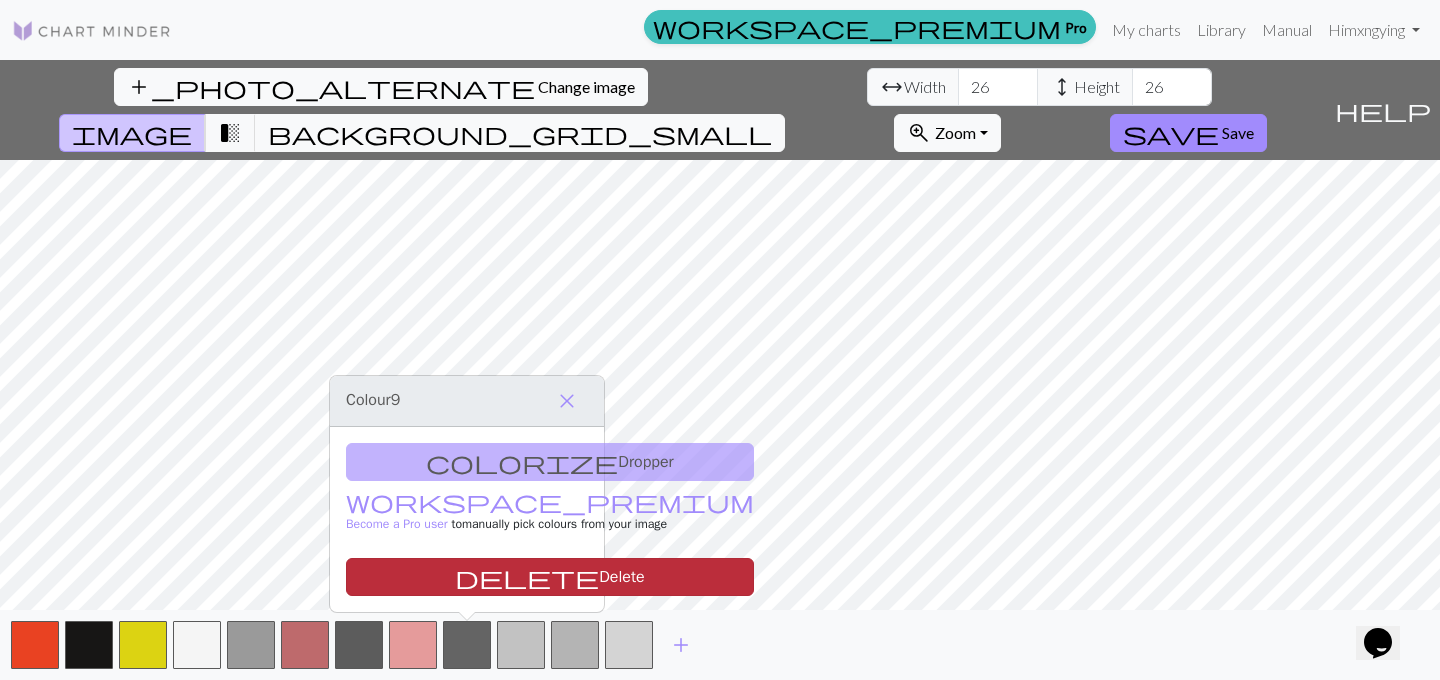click on "delete Delete" at bounding box center (550, 577) 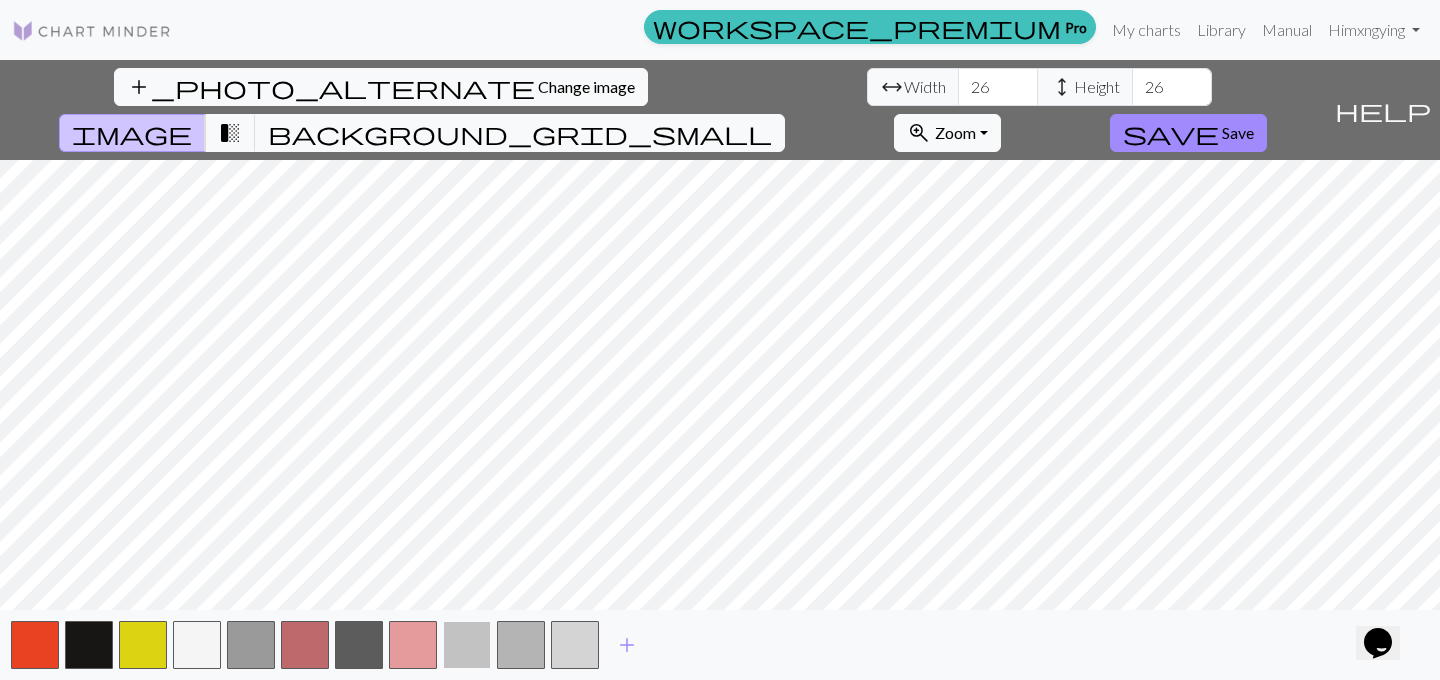 click at bounding box center [467, 645] 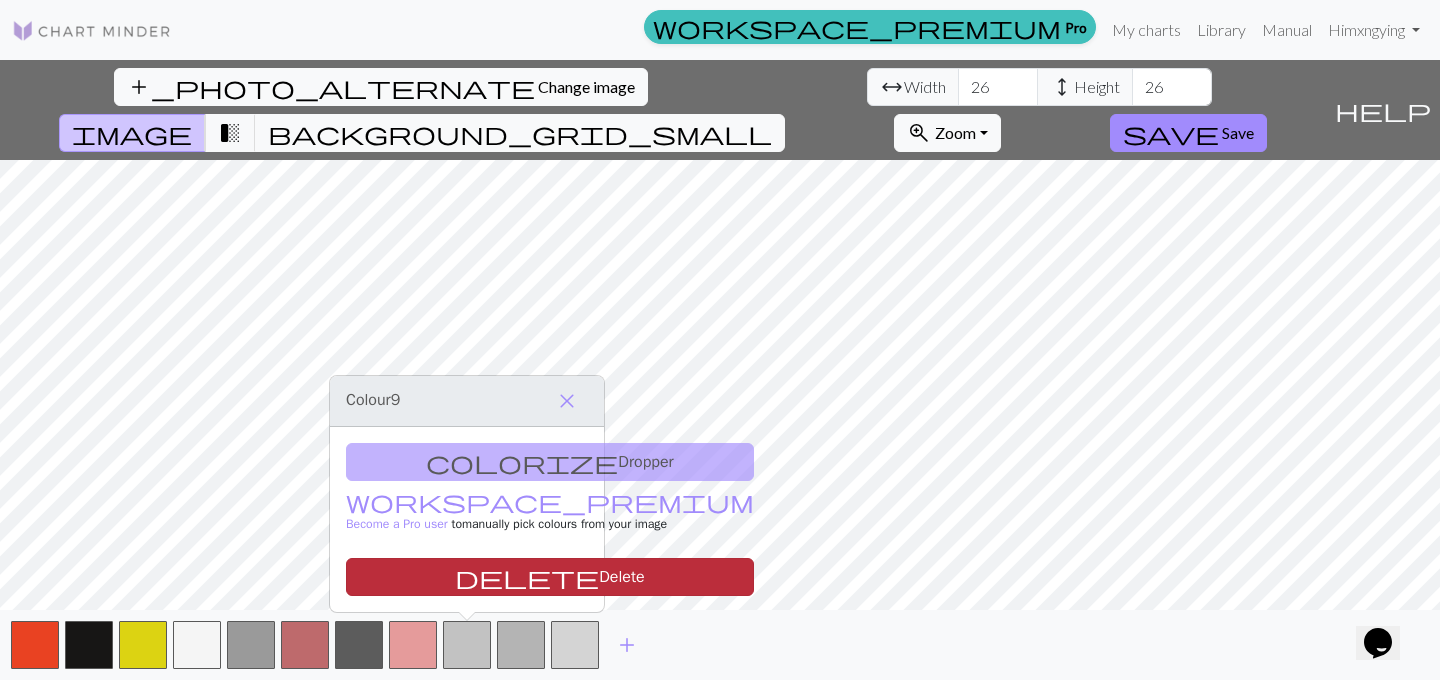 click on "delete Delete" at bounding box center [550, 577] 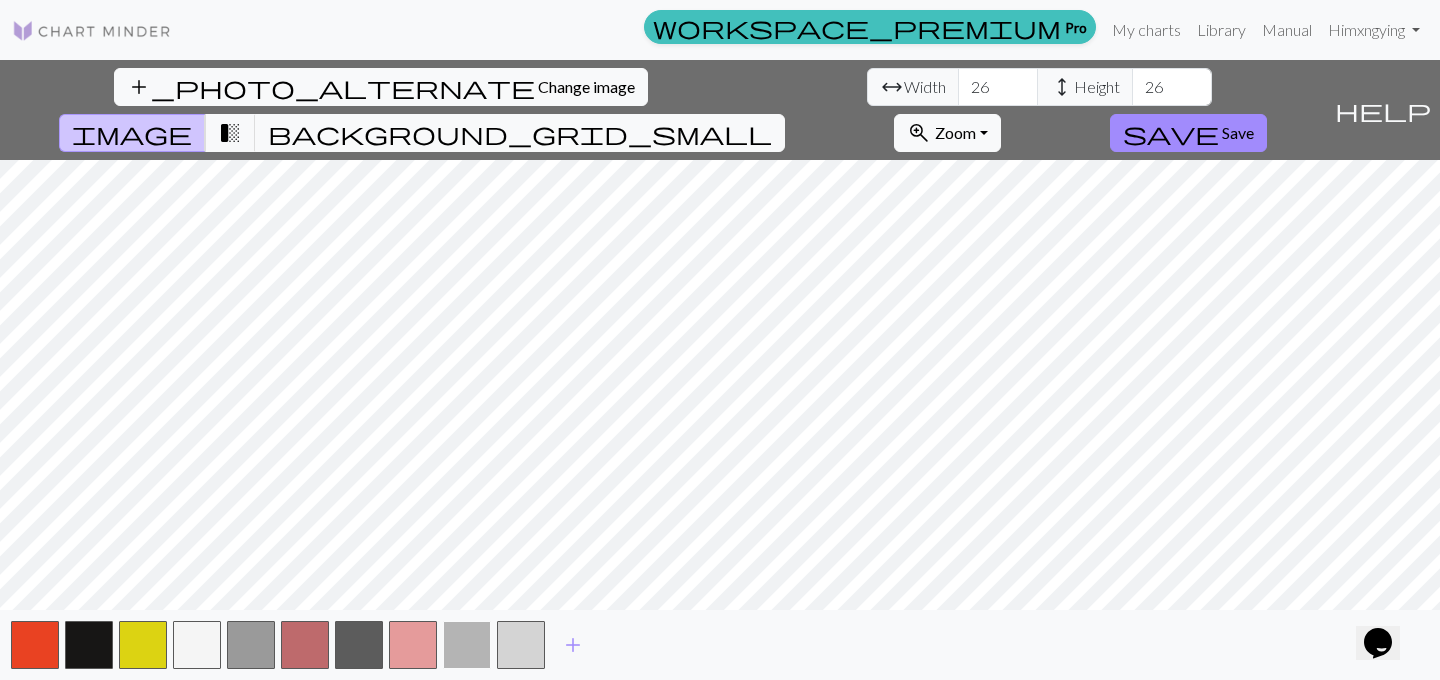 click at bounding box center [467, 645] 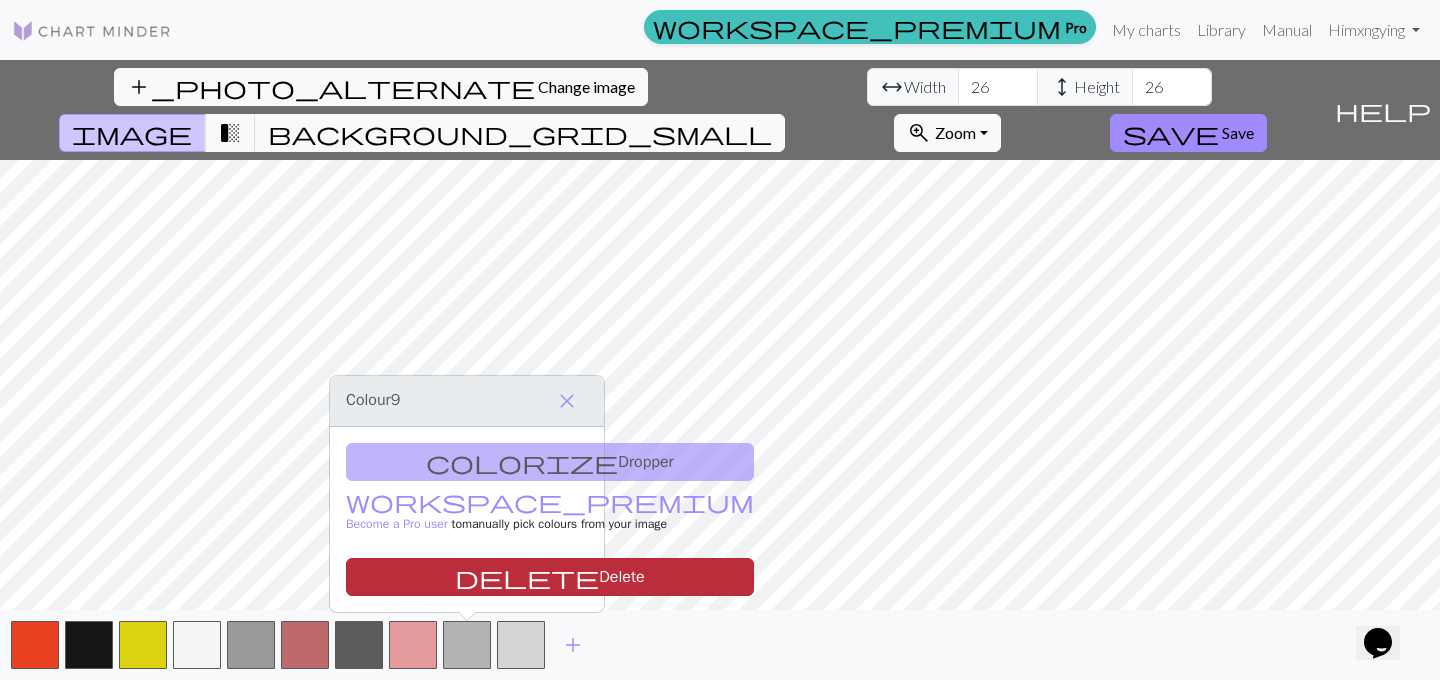 click on "delete Delete" at bounding box center (550, 577) 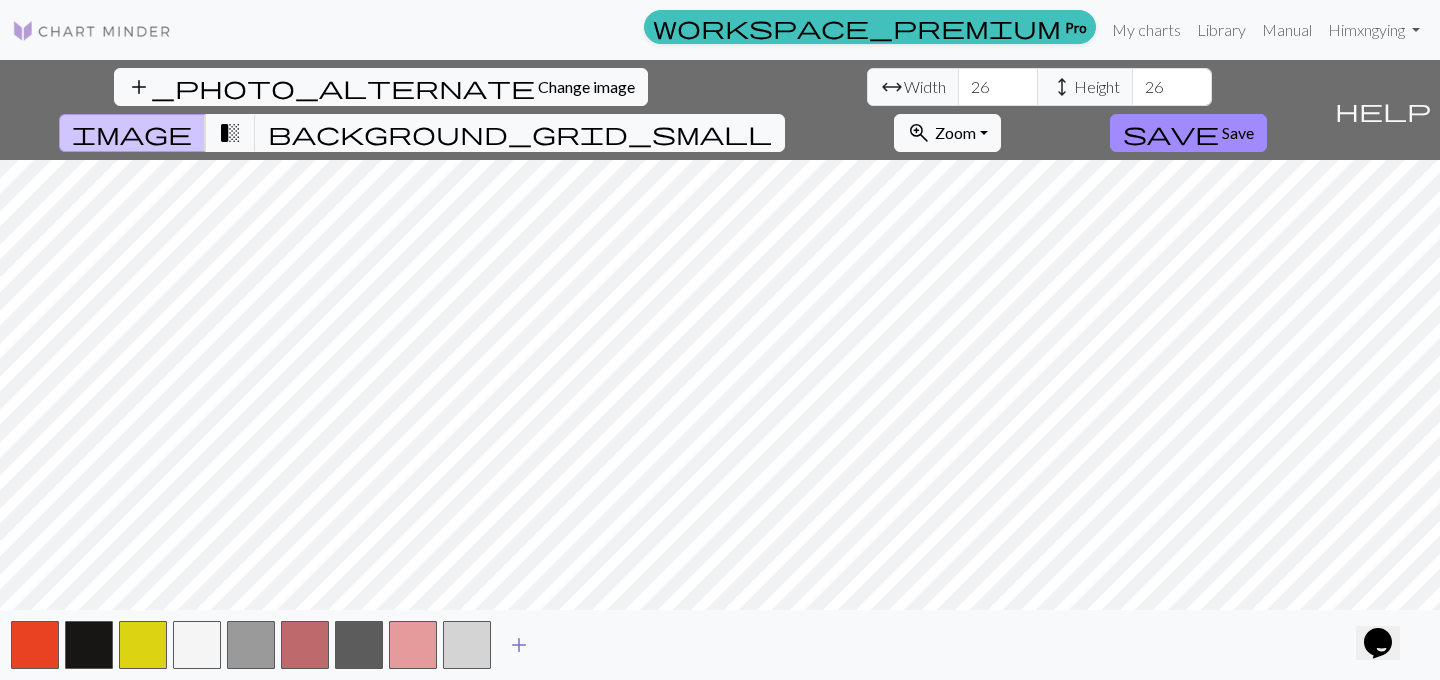 click on "add" at bounding box center (519, 645) 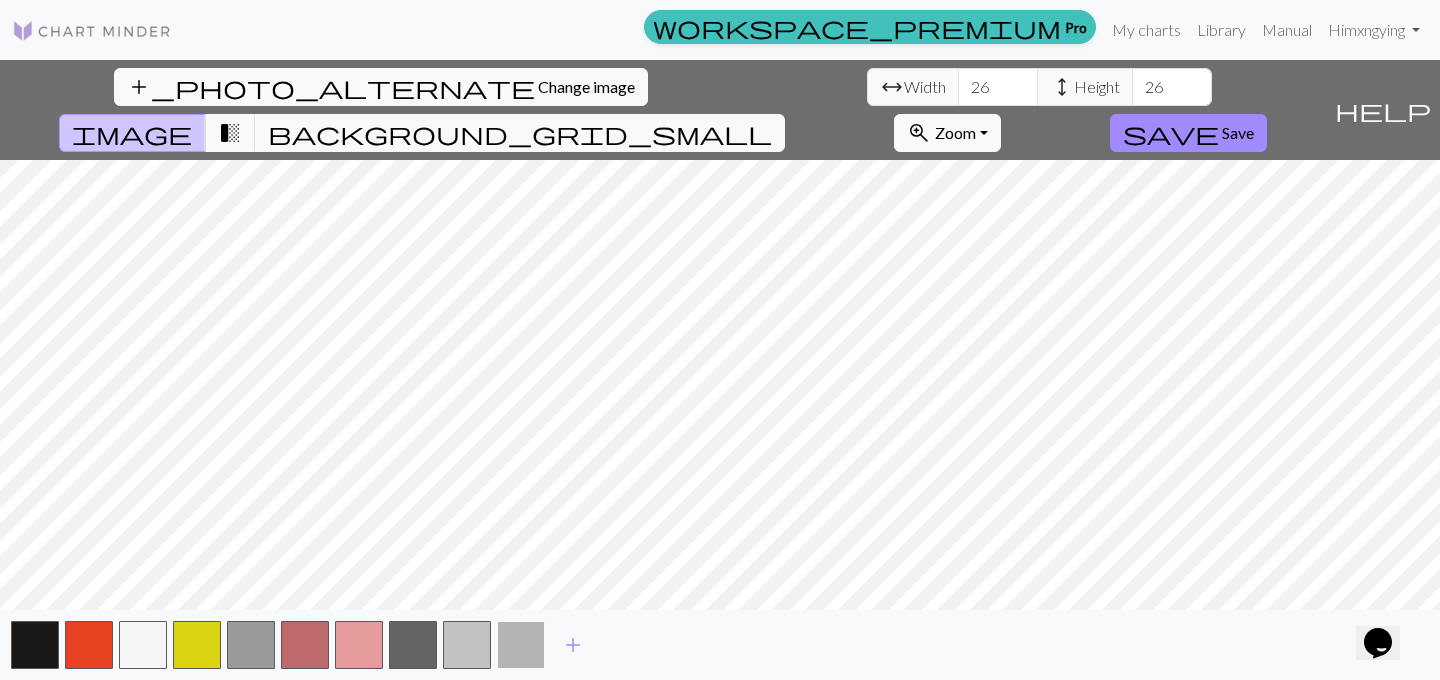 click at bounding box center (521, 645) 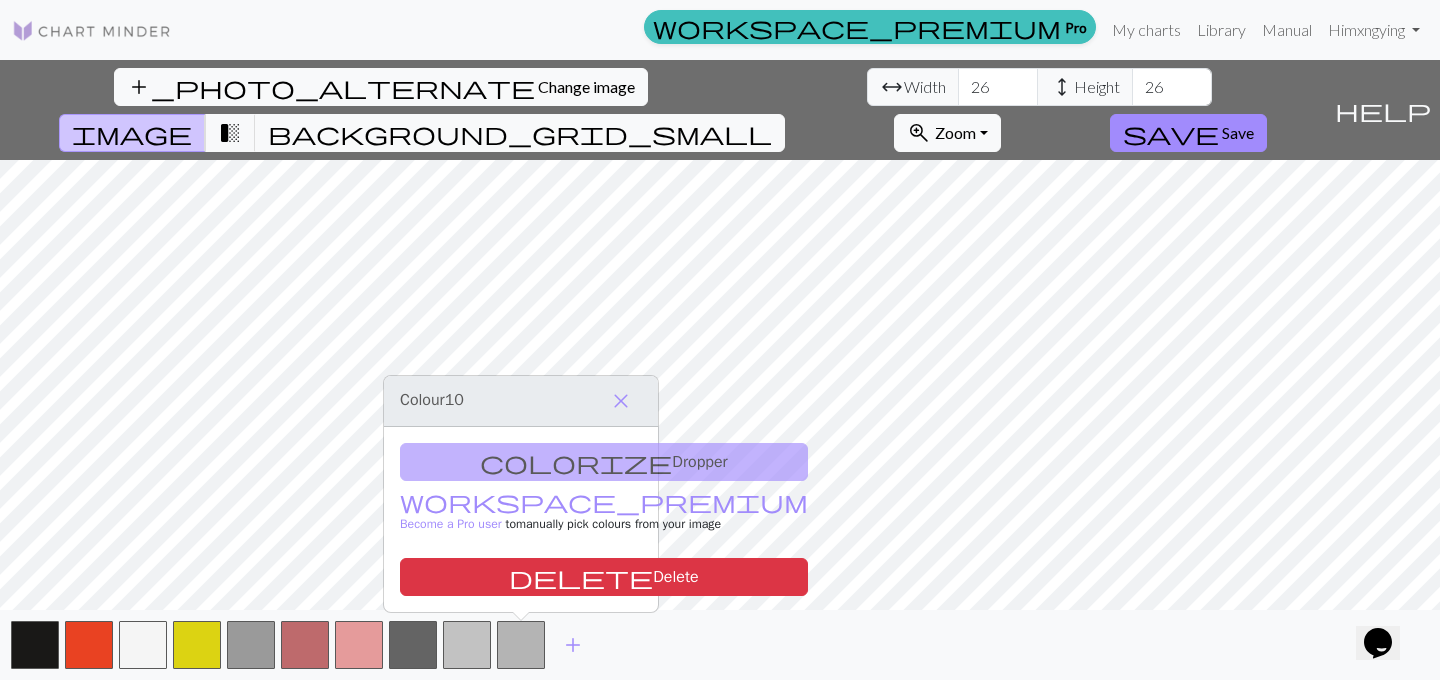 click on "colorize Dropper workspace_premium Become a Pro user to manually pick colours from your image delete Delete" at bounding box center (521, 519) 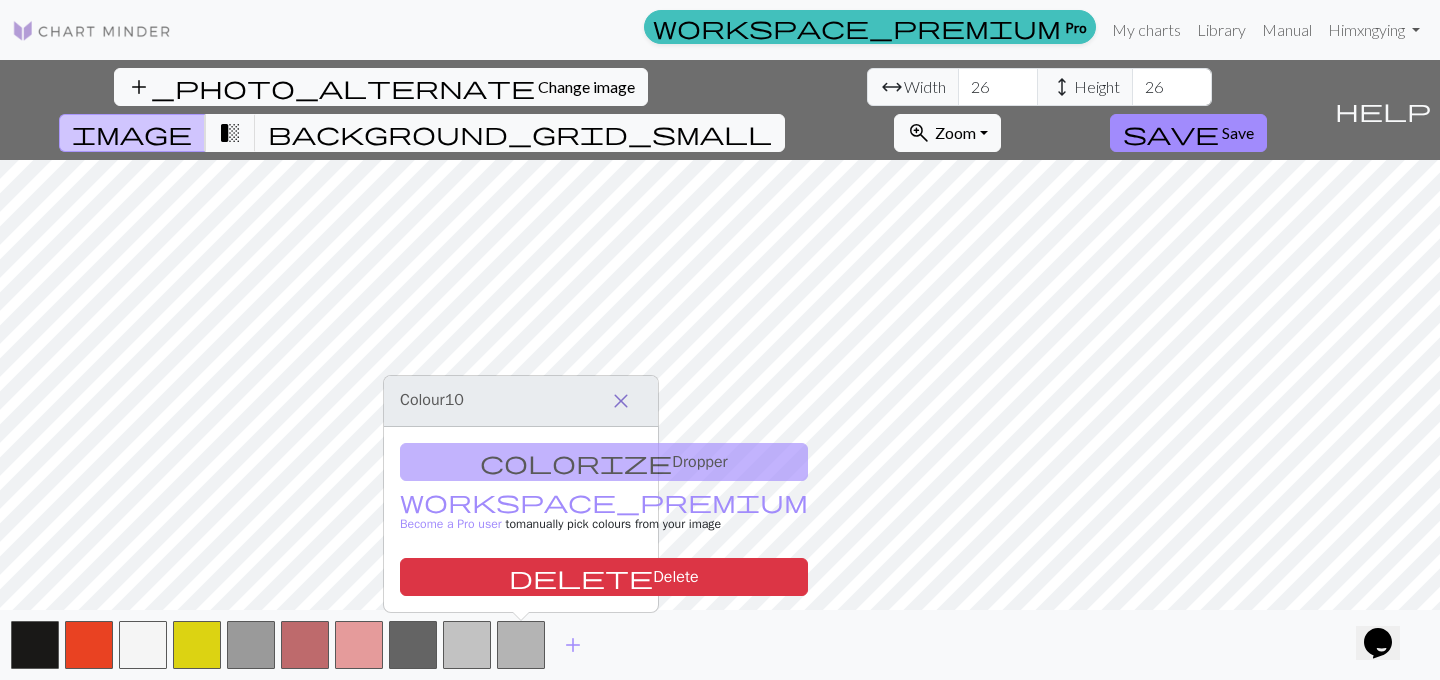 click on "close" at bounding box center [621, 401] 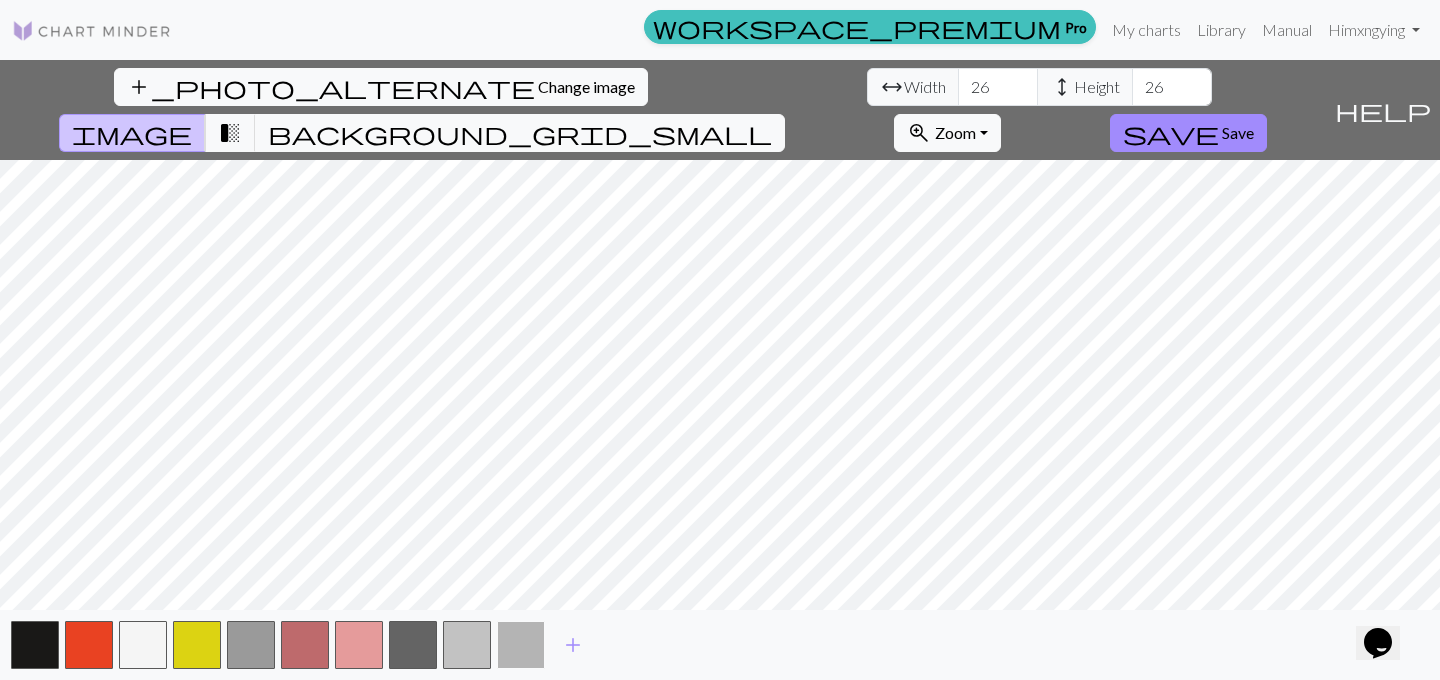 click at bounding box center [521, 645] 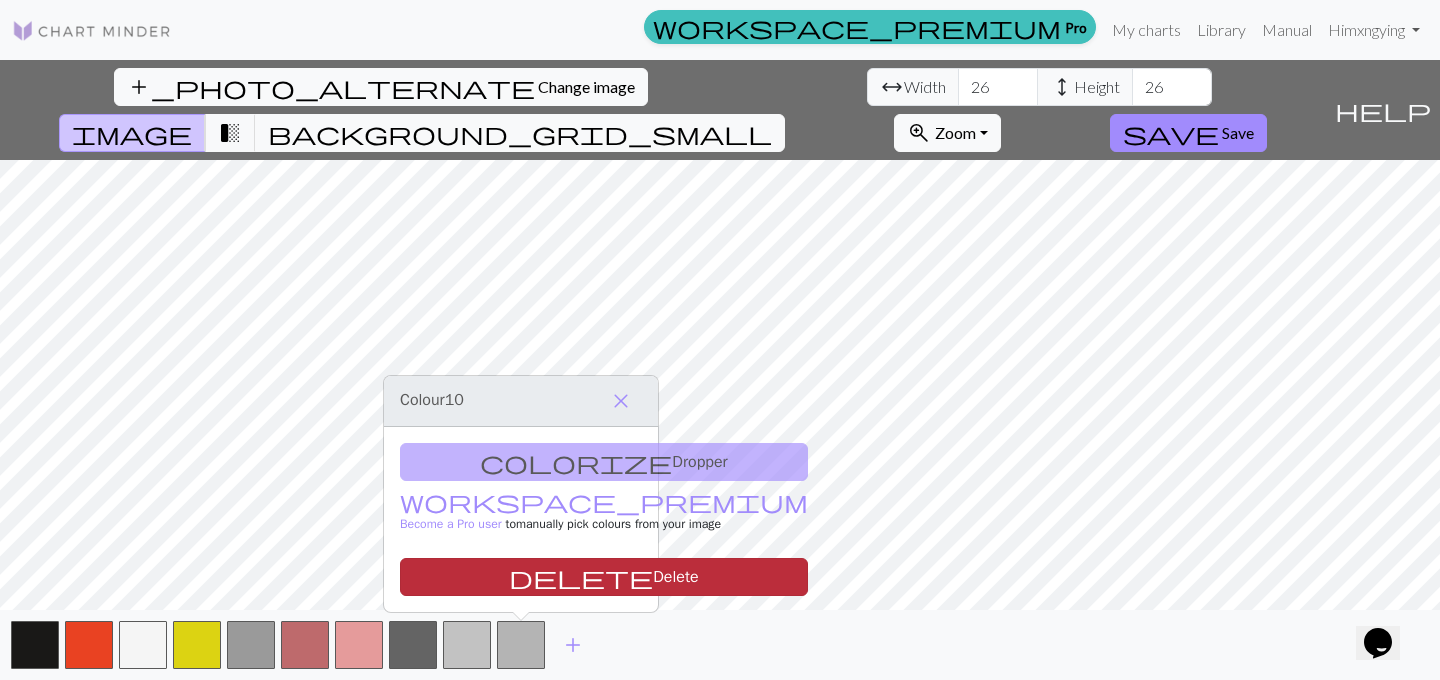 click on "delete Delete" at bounding box center (604, 577) 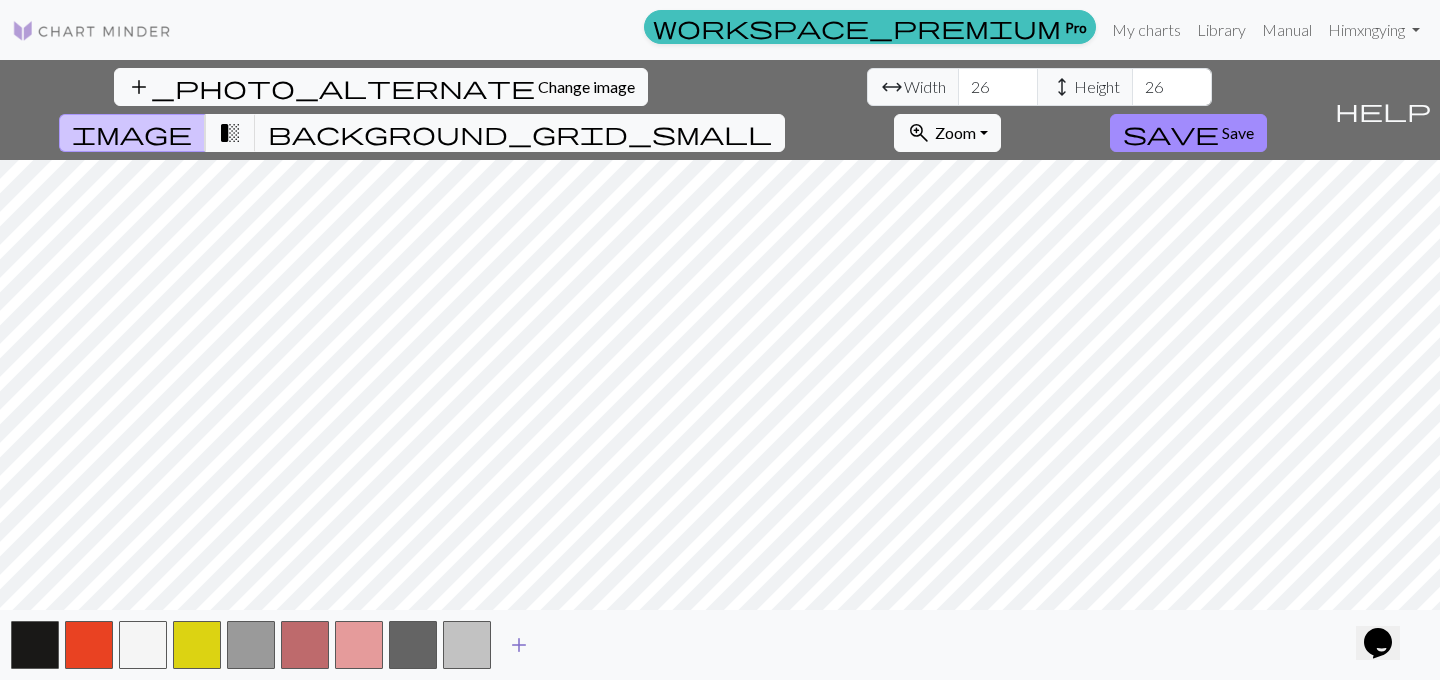 click on "add" at bounding box center [519, 645] 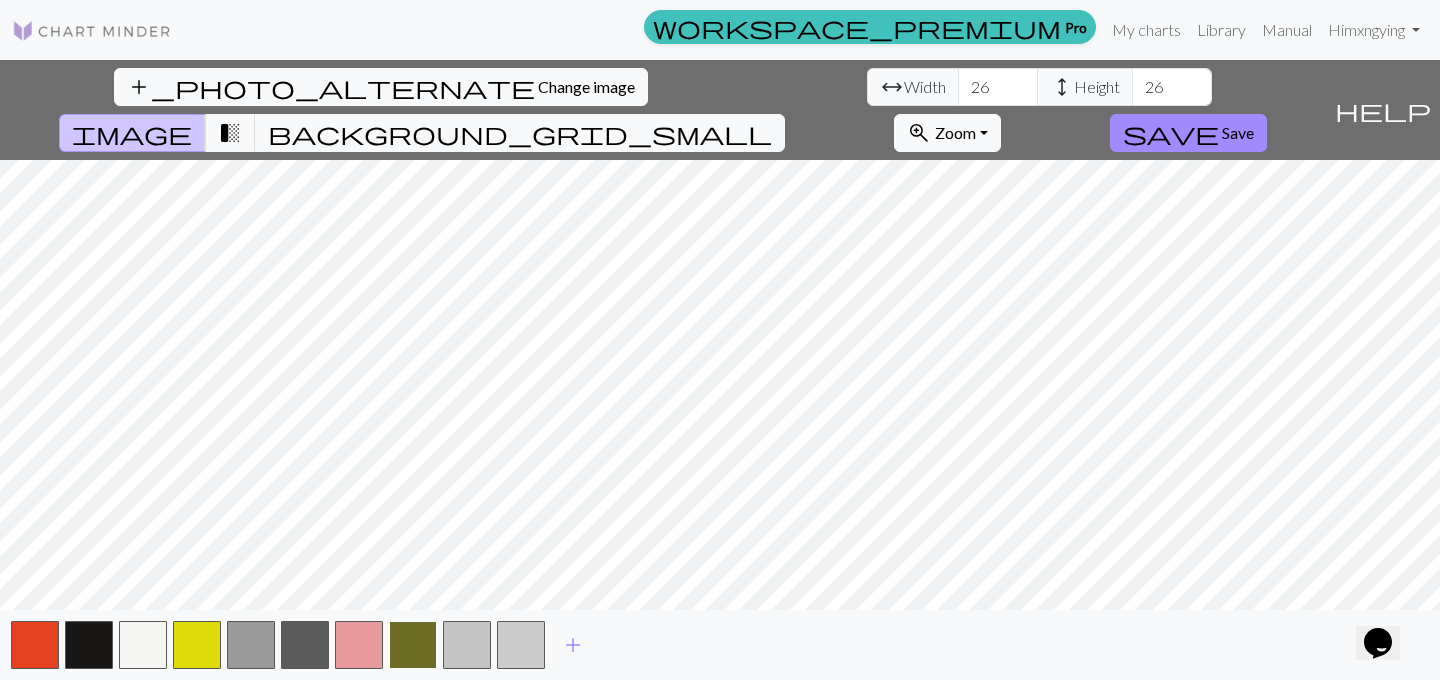 click at bounding box center (413, 645) 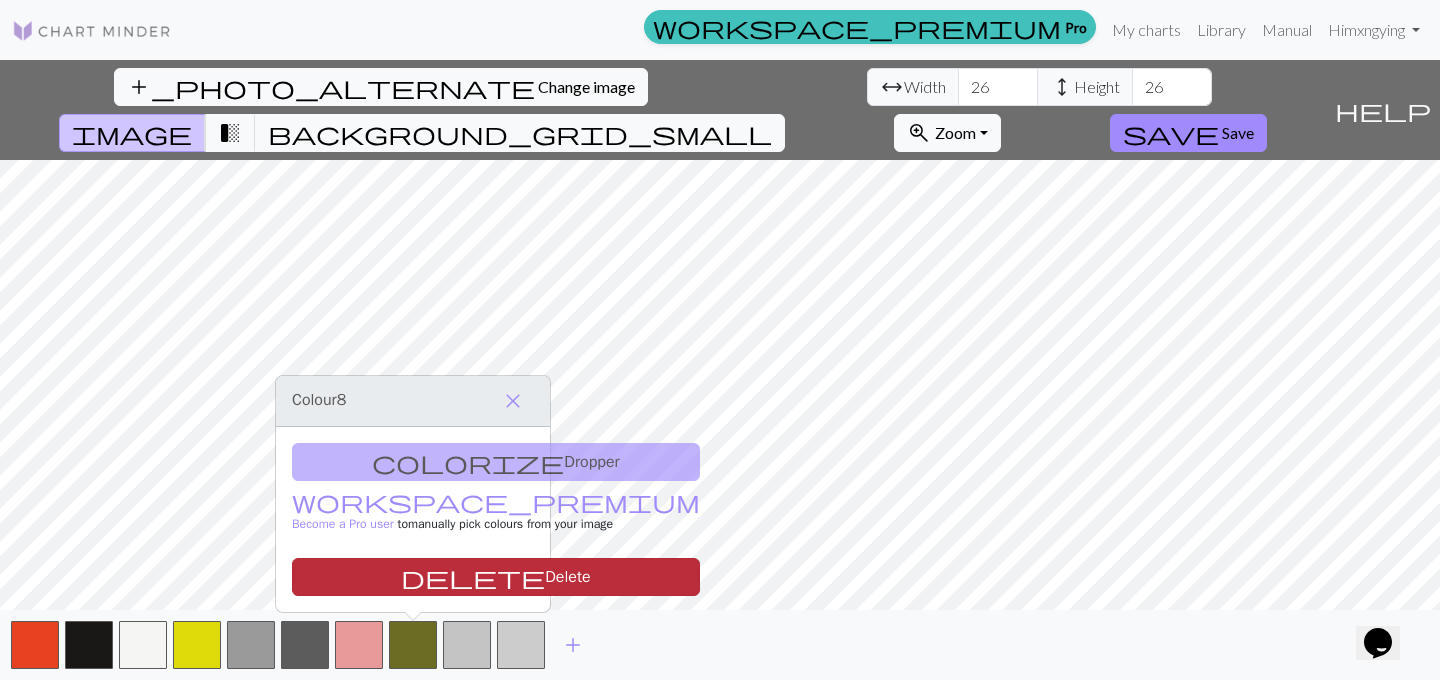 click on "delete Delete" at bounding box center [496, 577] 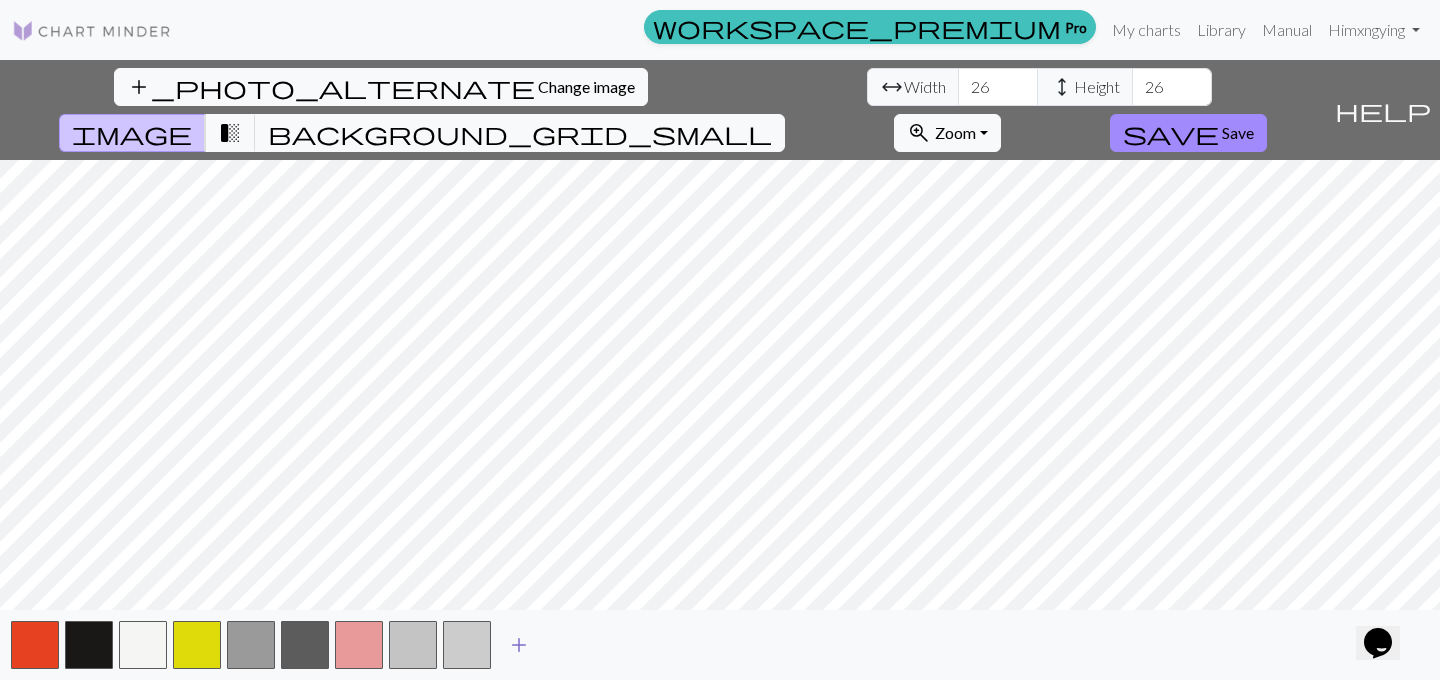 click on "add" at bounding box center (519, 645) 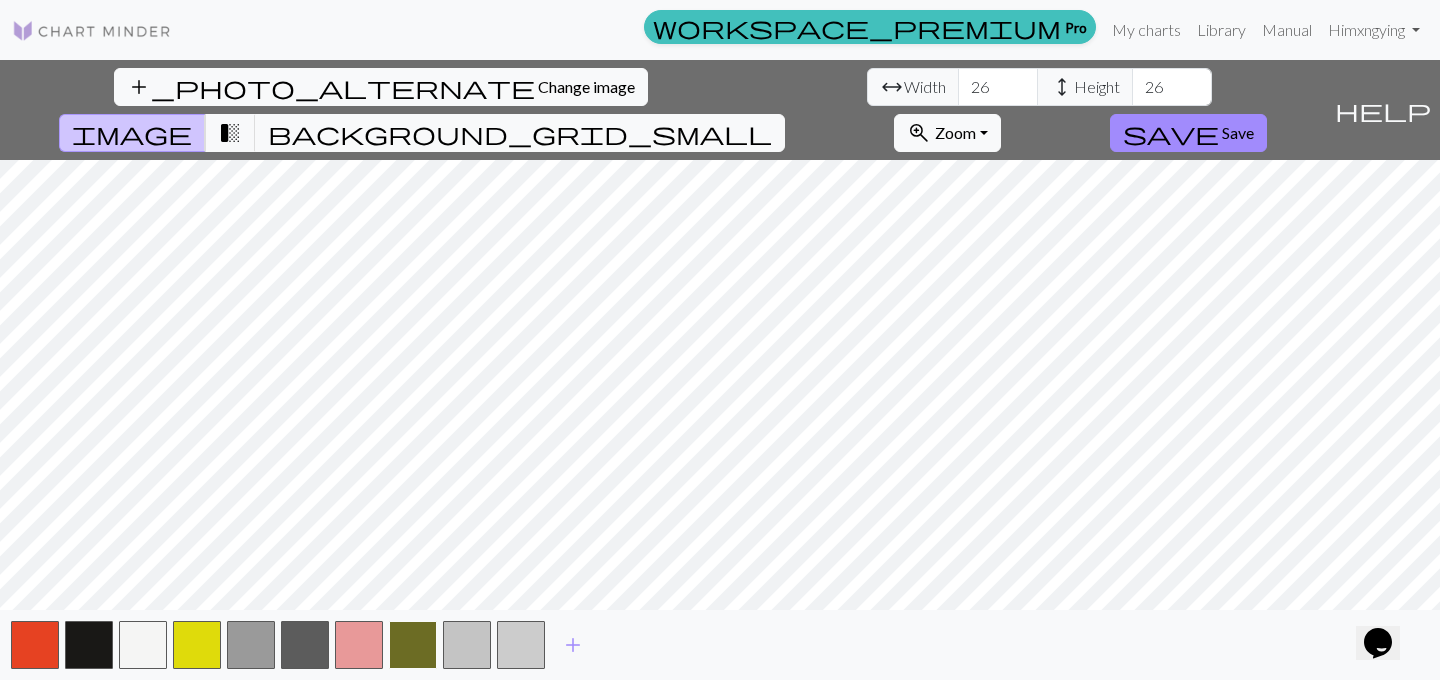 click at bounding box center (413, 645) 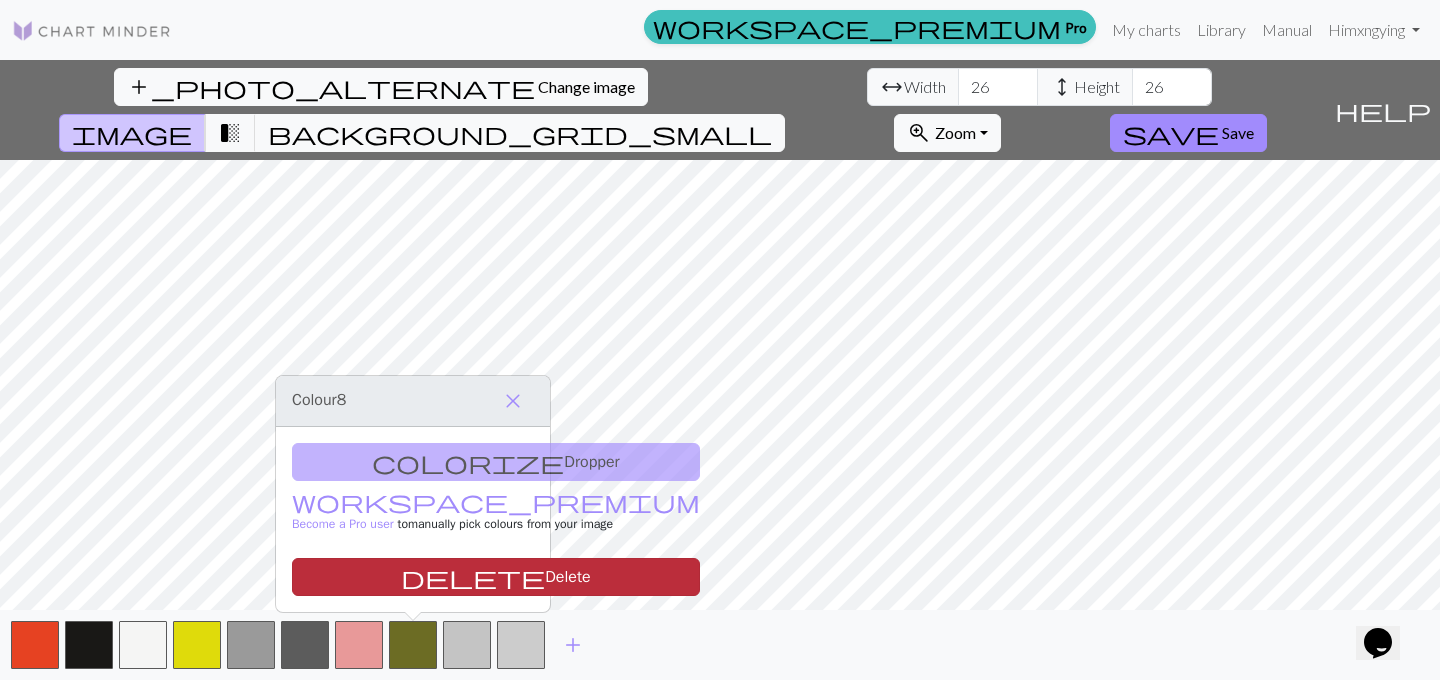 click on "delete Delete" at bounding box center [496, 577] 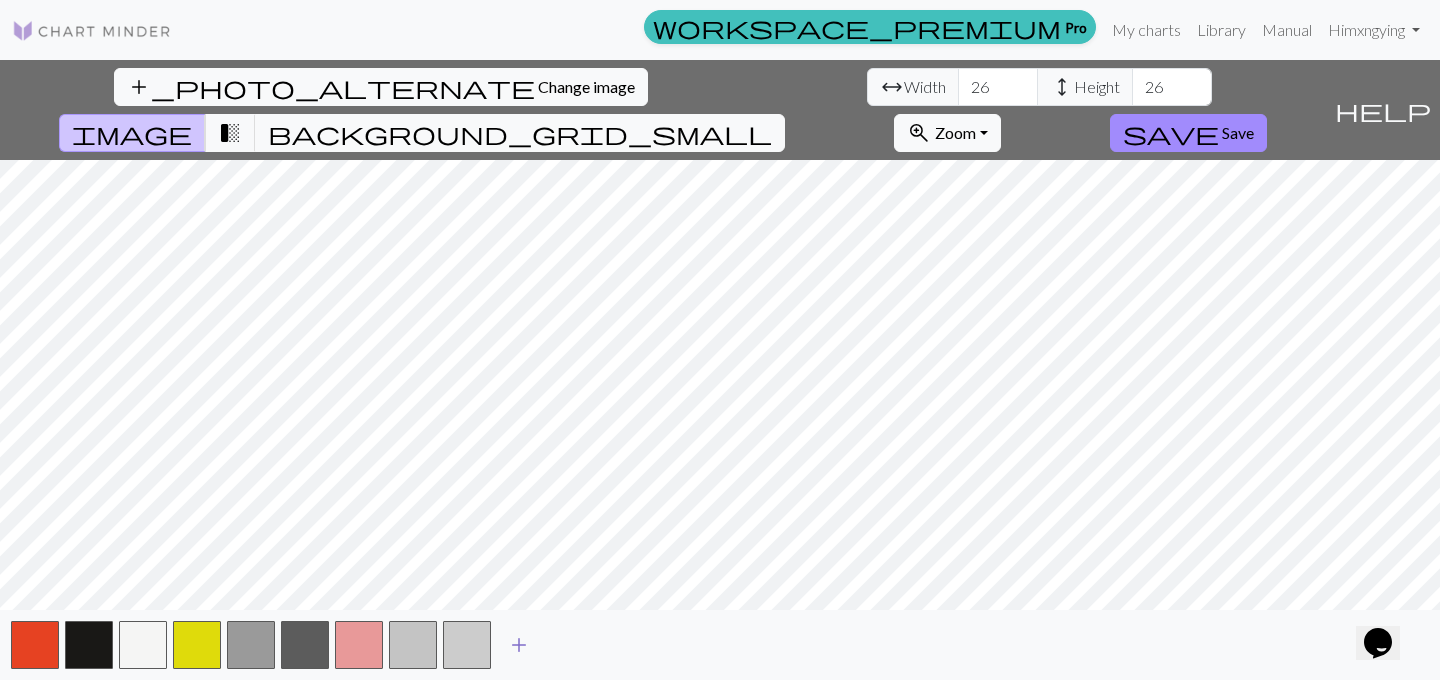 click on "add" at bounding box center (519, 645) 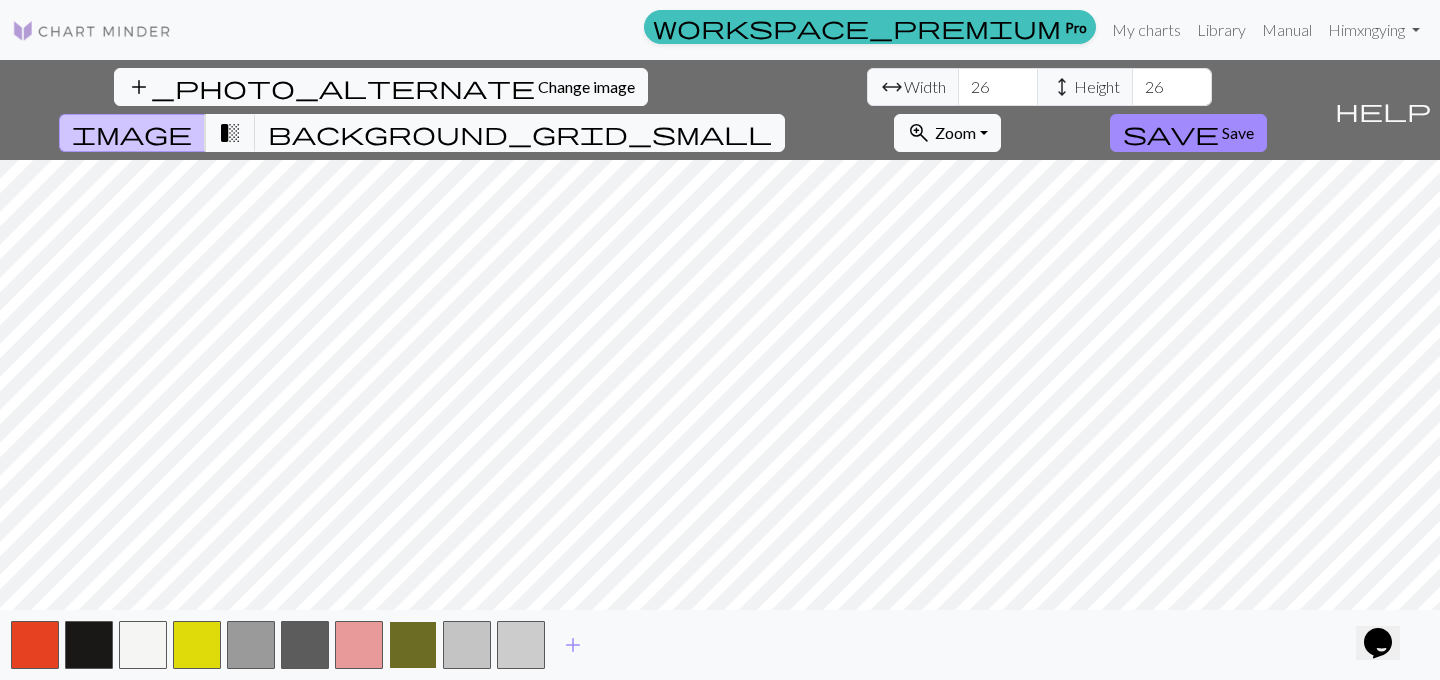 click at bounding box center [413, 645] 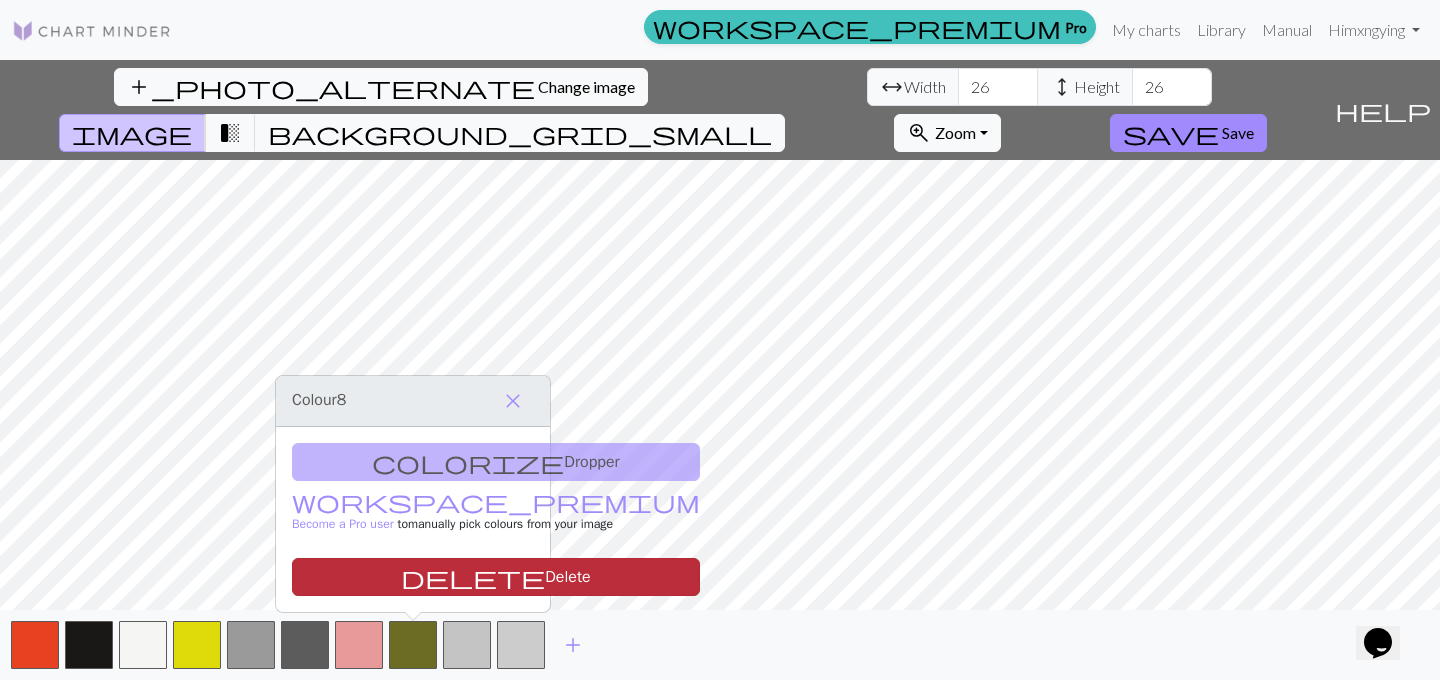 click on "delete Delete" at bounding box center (496, 577) 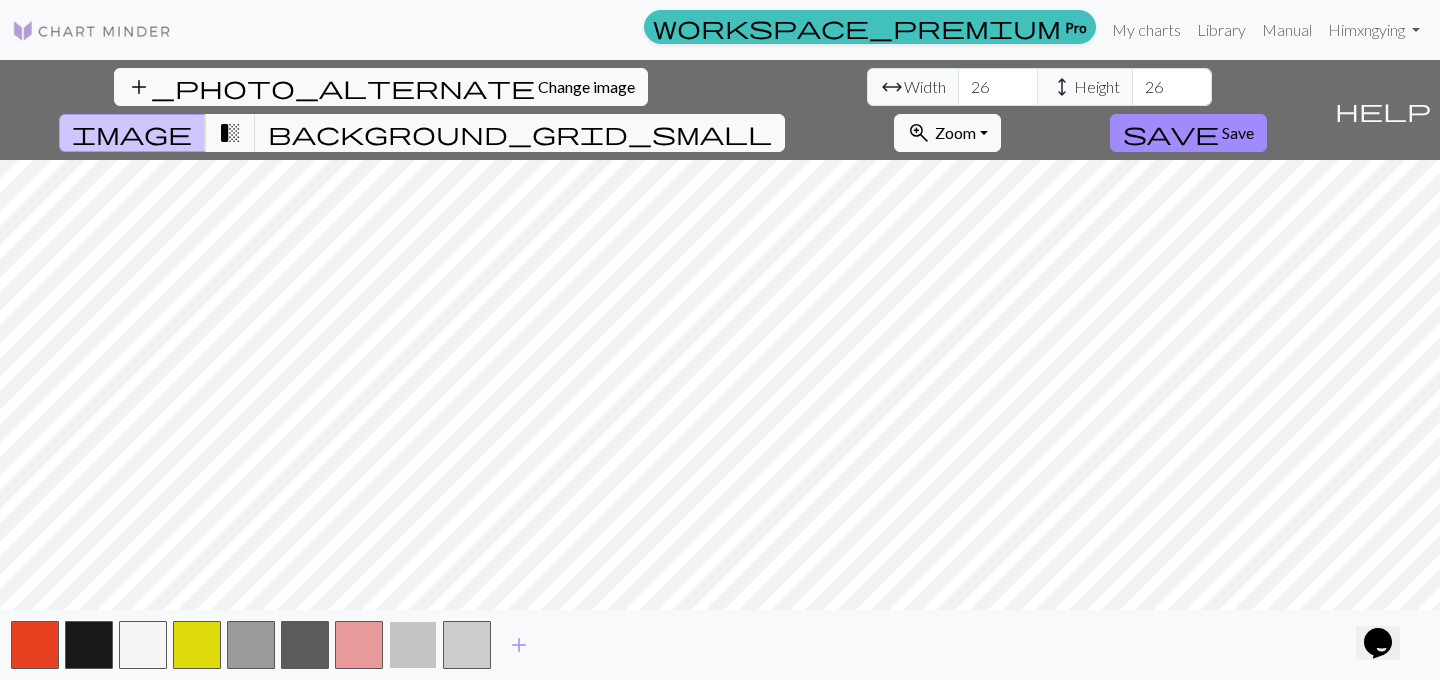 click at bounding box center [413, 645] 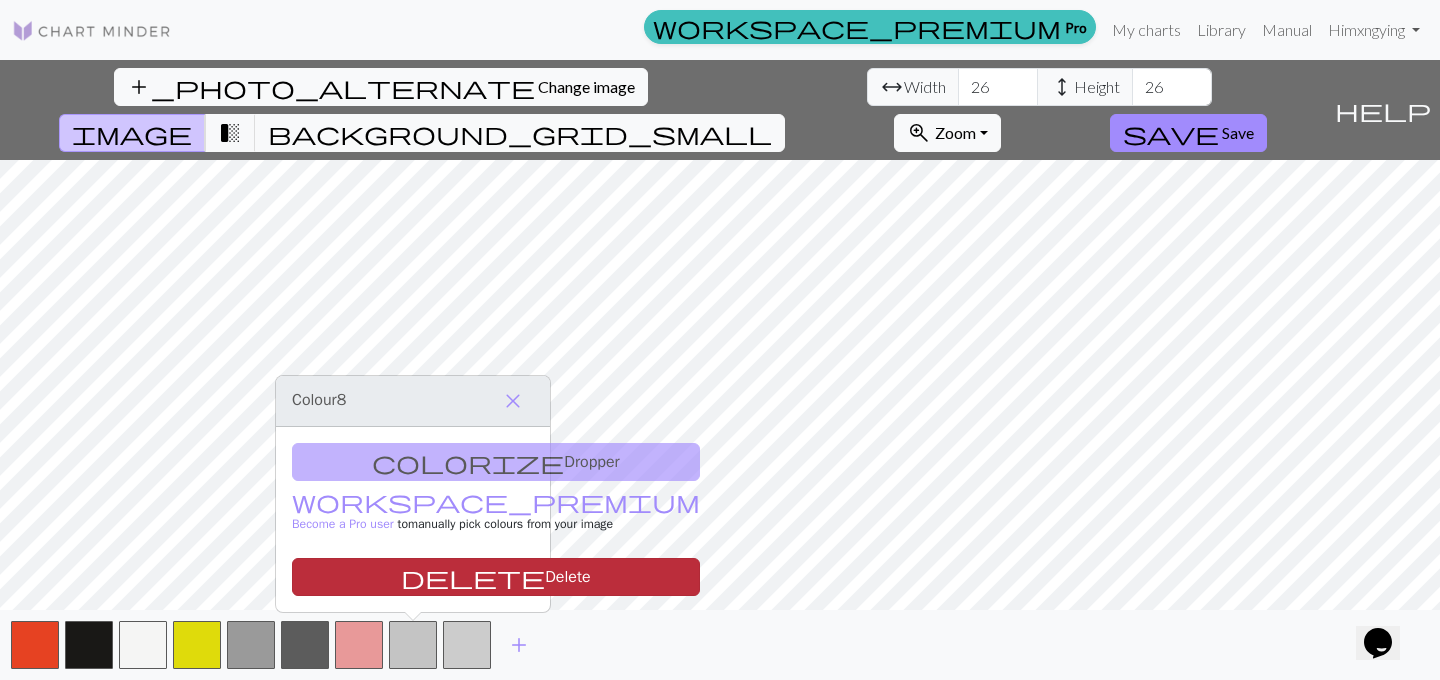 click on "delete Delete" at bounding box center (496, 577) 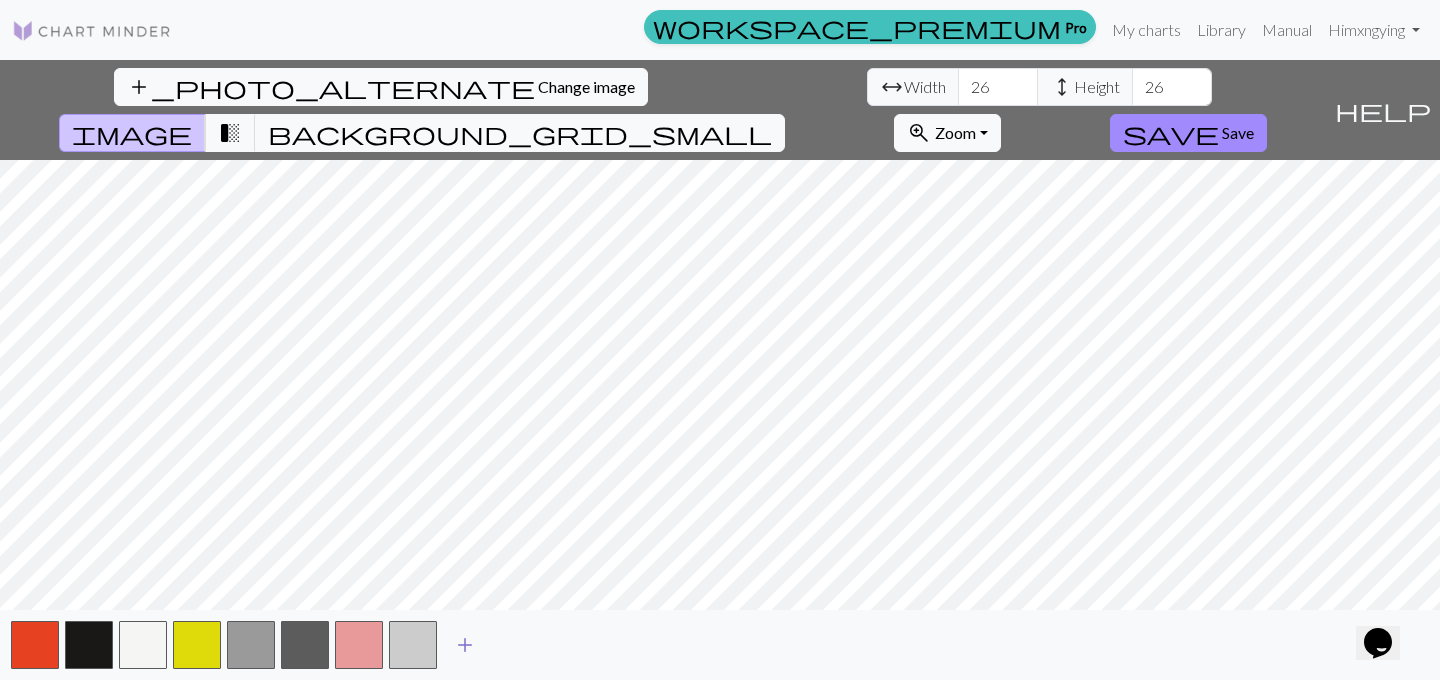 click on "add" at bounding box center (465, 645) 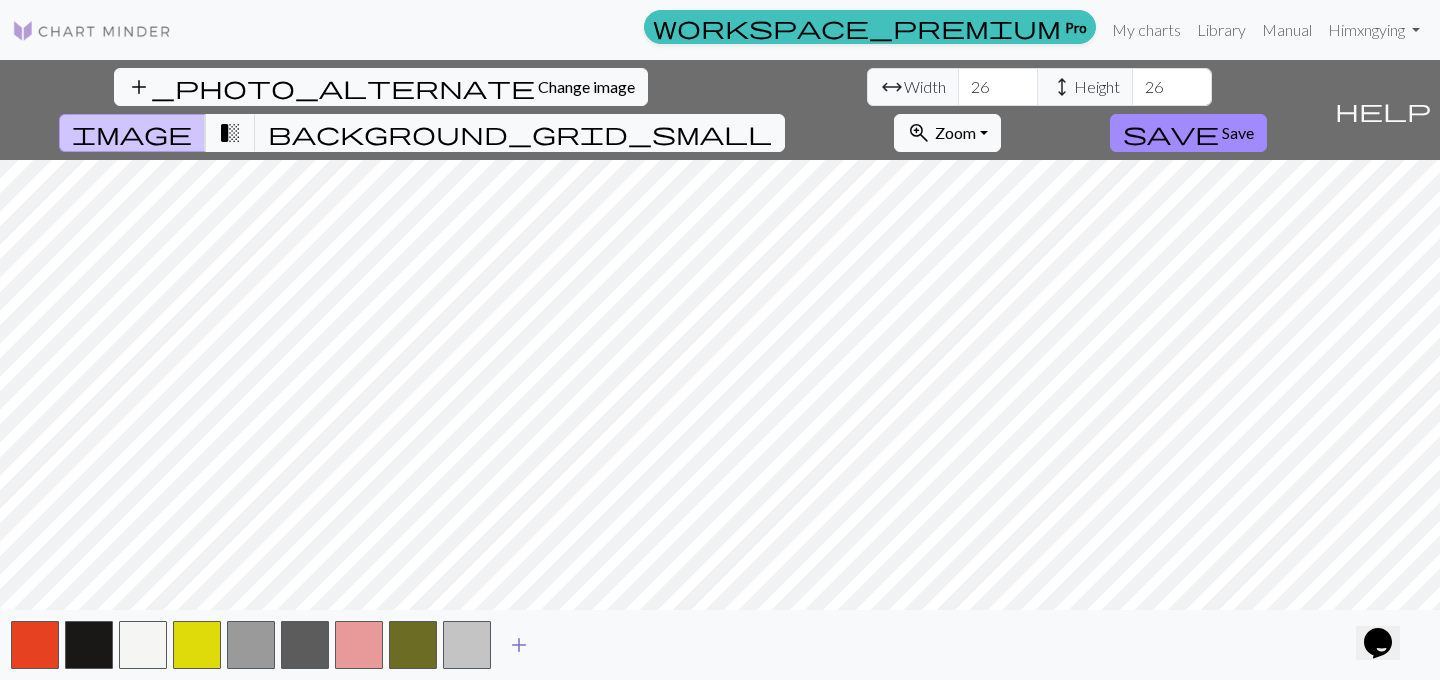 click at bounding box center [467, 645] 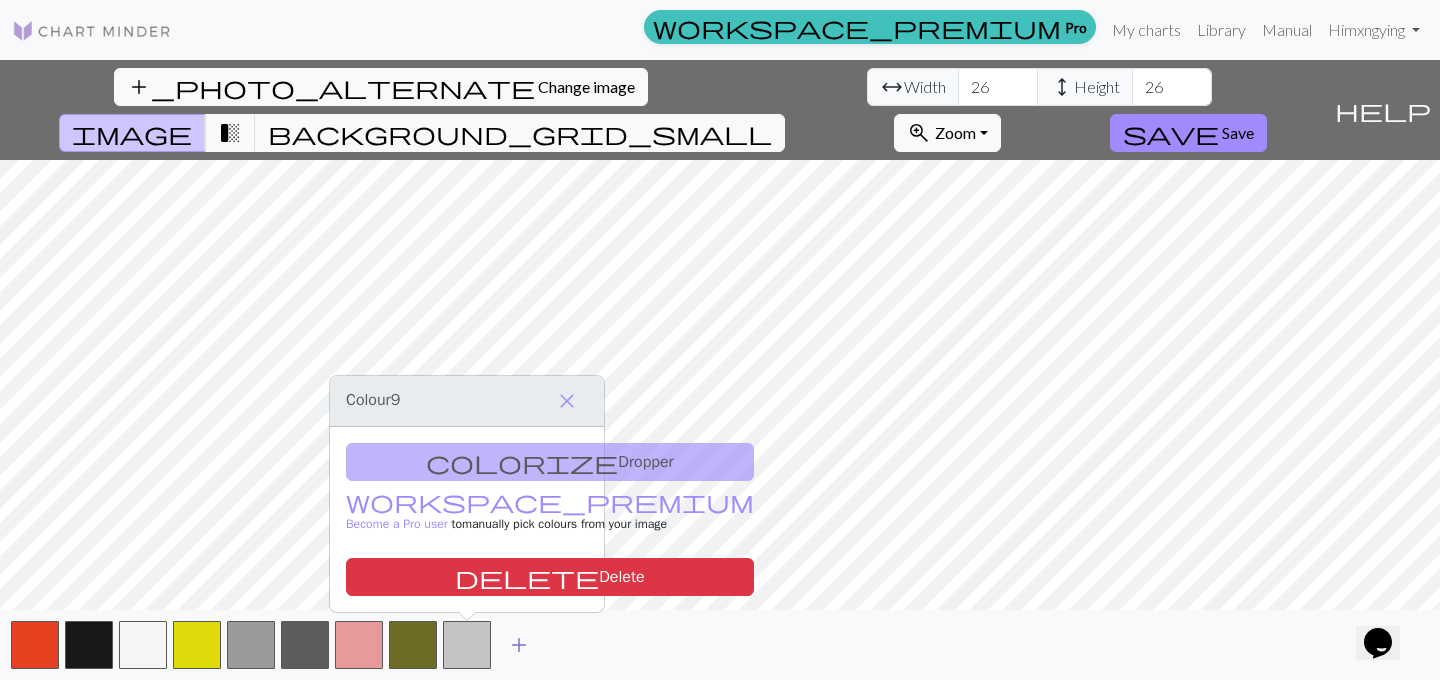 click on "add" at bounding box center [519, 645] 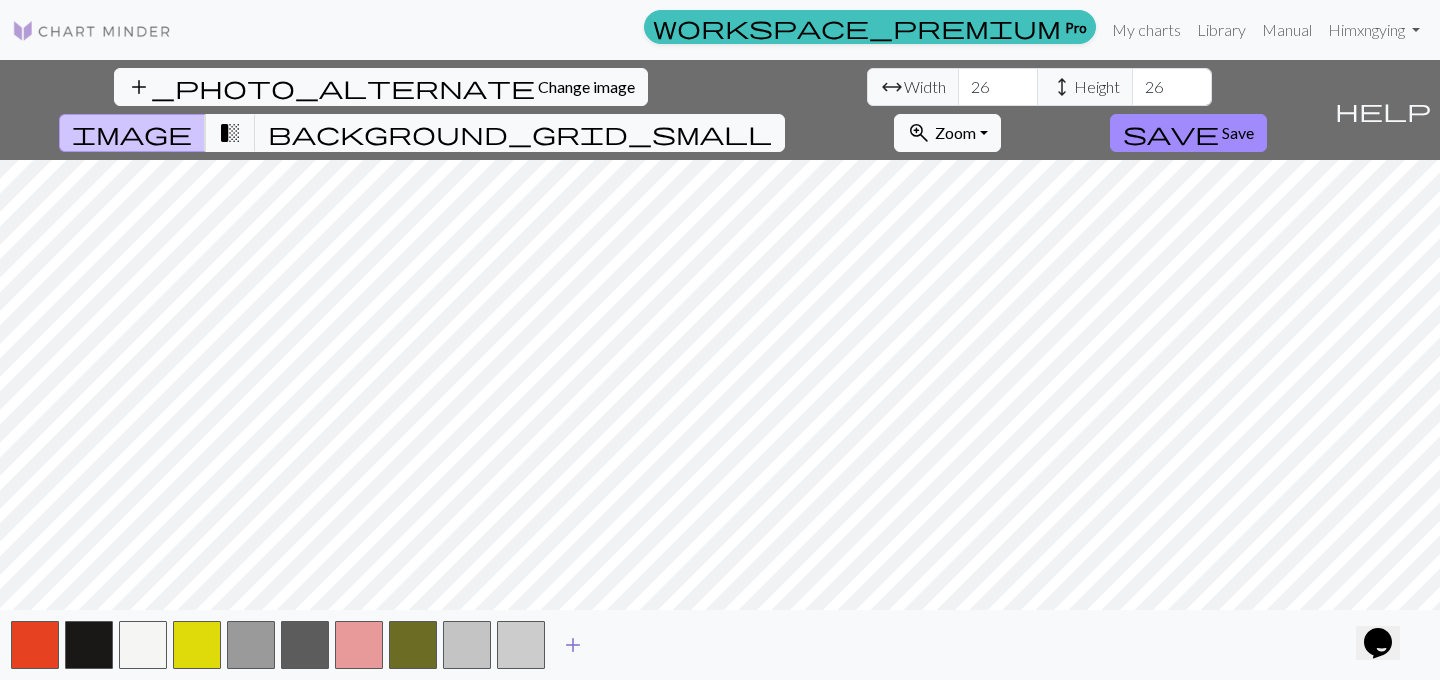 click on "add" at bounding box center [573, 645] 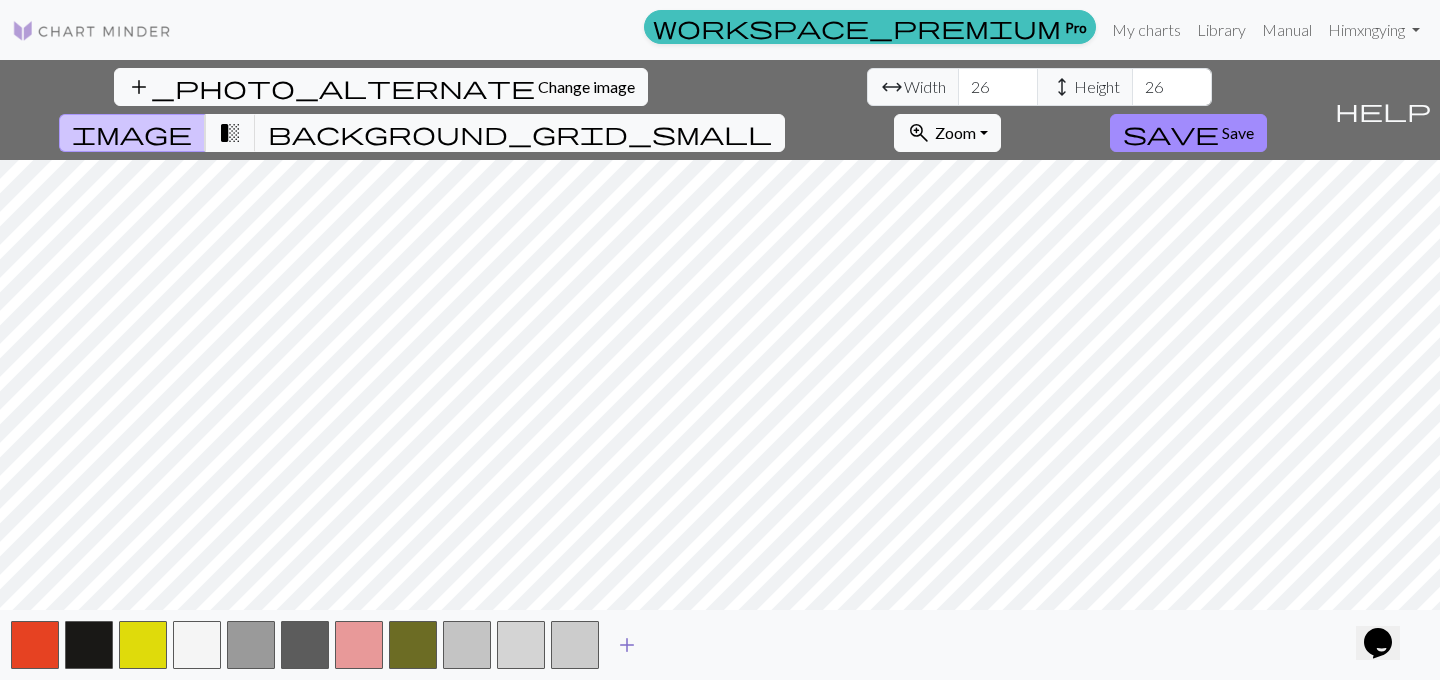 click on "add" at bounding box center (627, 645) 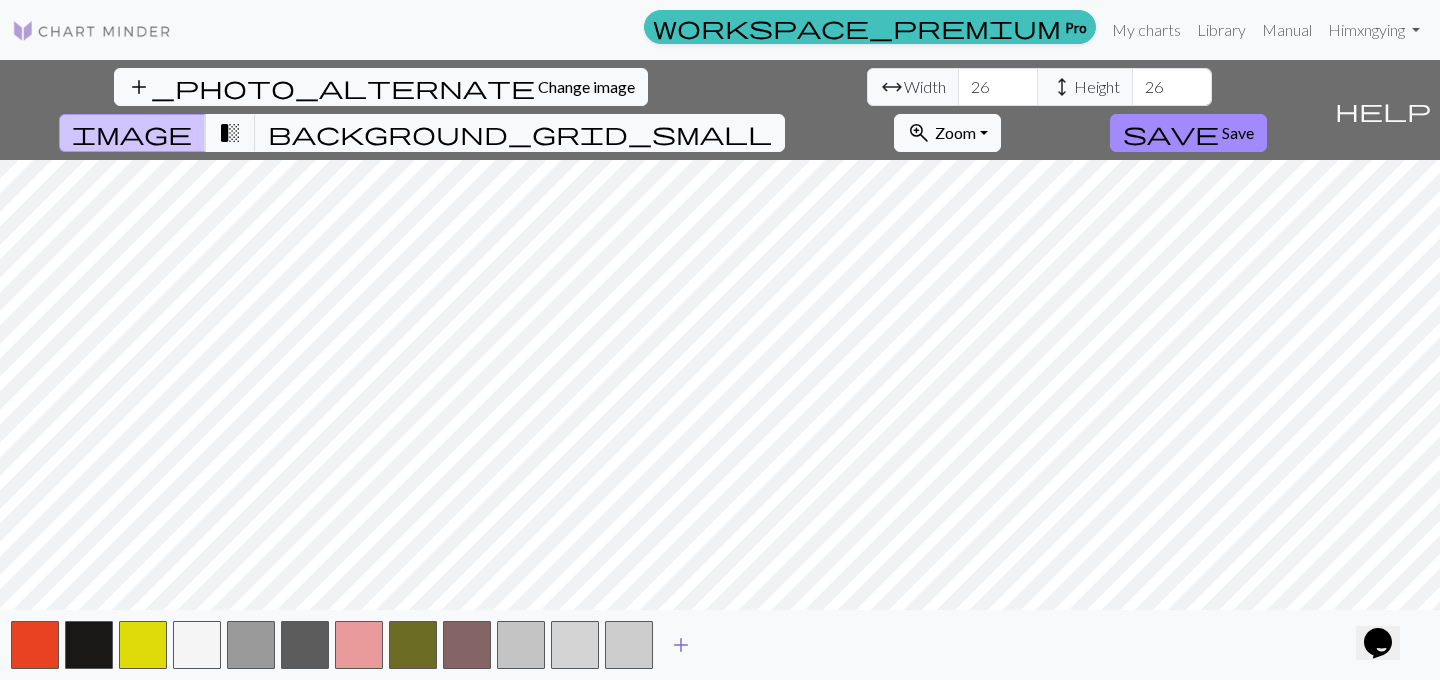 click on "add" at bounding box center [681, 645] 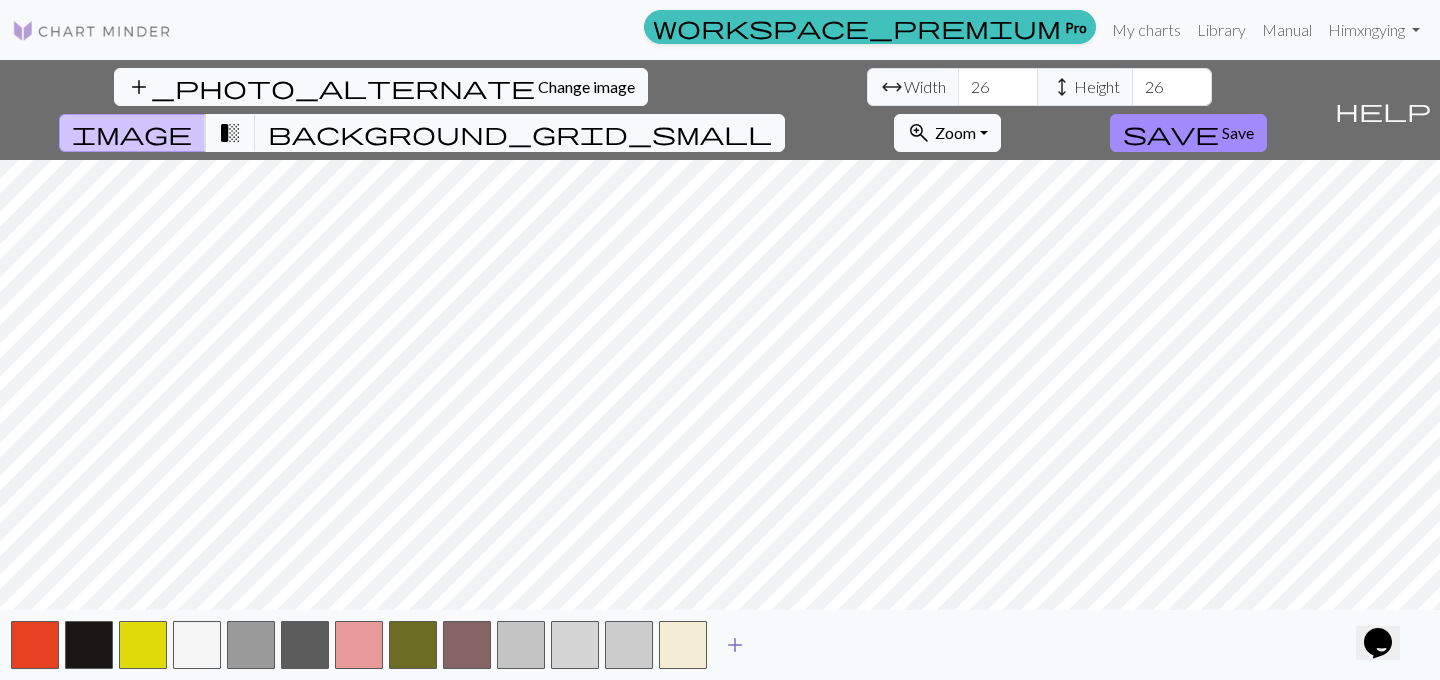 click on "add" at bounding box center [735, 645] 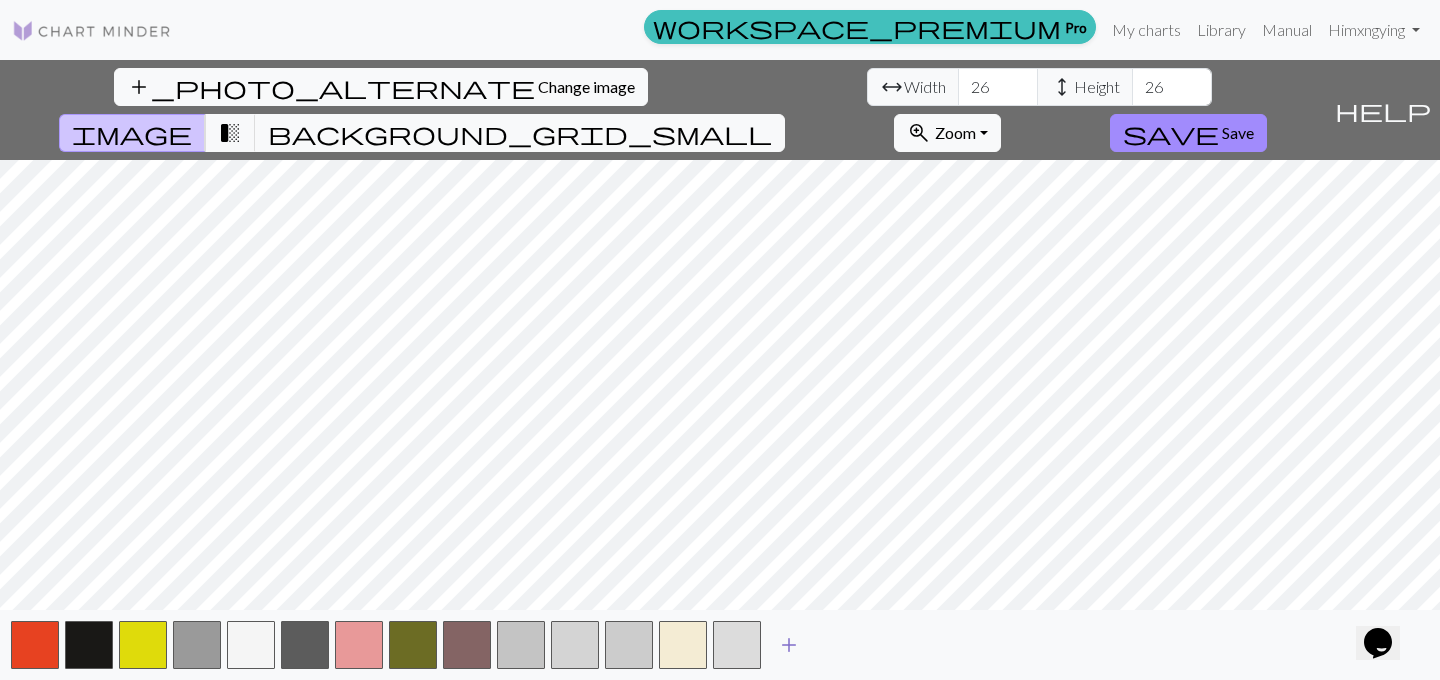 click on "add" at bounding box center [789, 645] 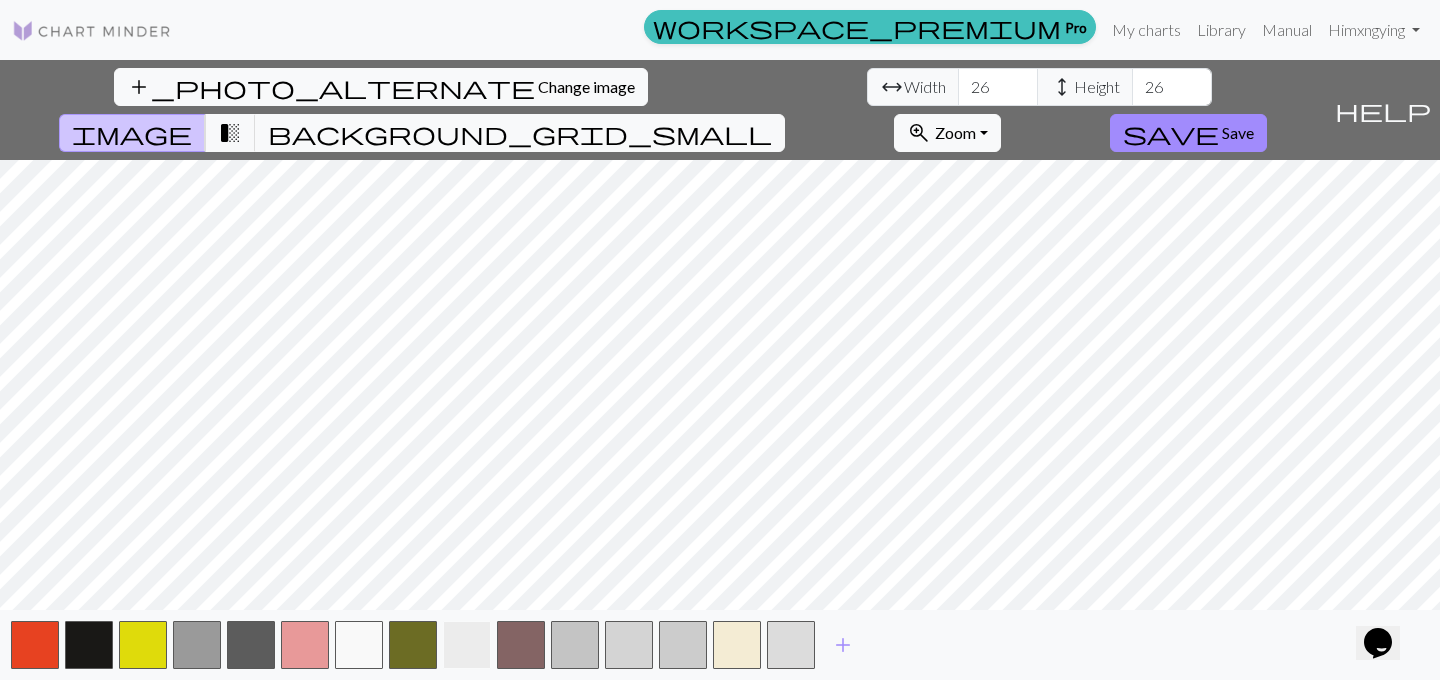 click at bounding box center [467, 645] 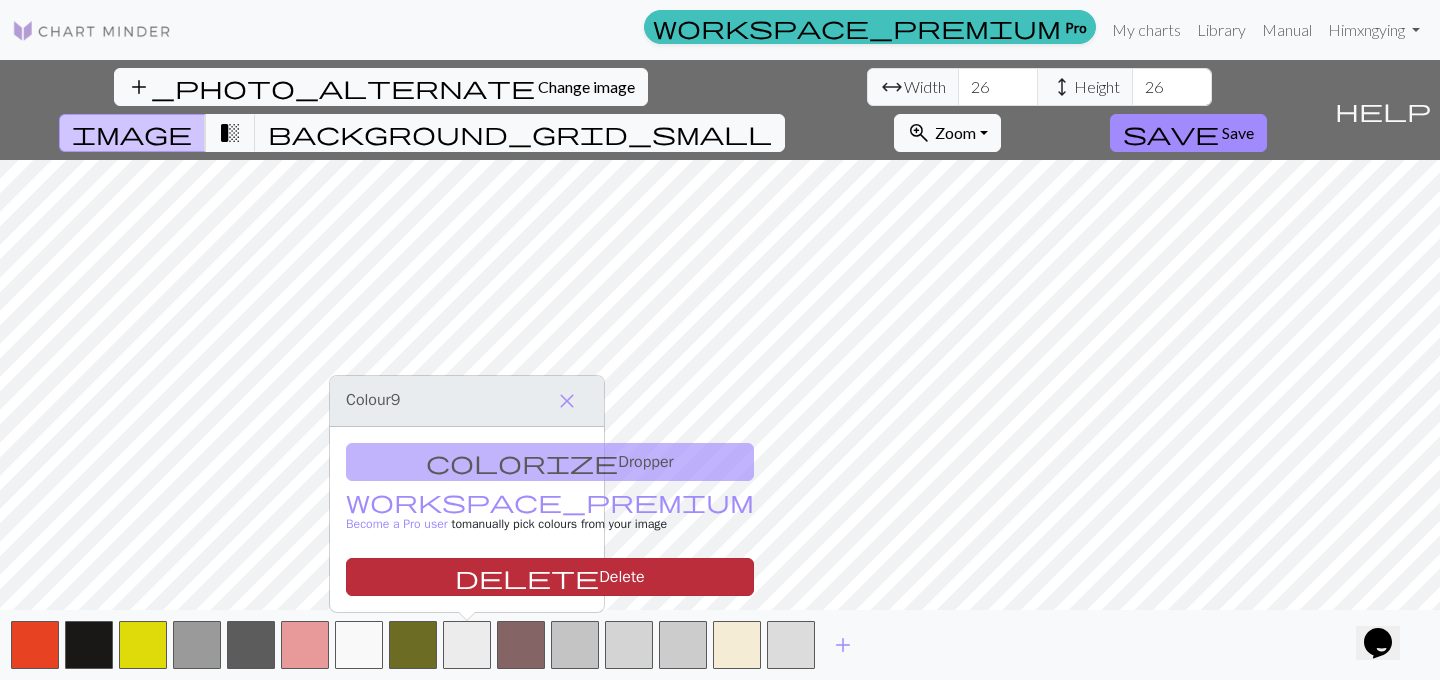 click on "delete Delete" at bounding box center (550, 577) 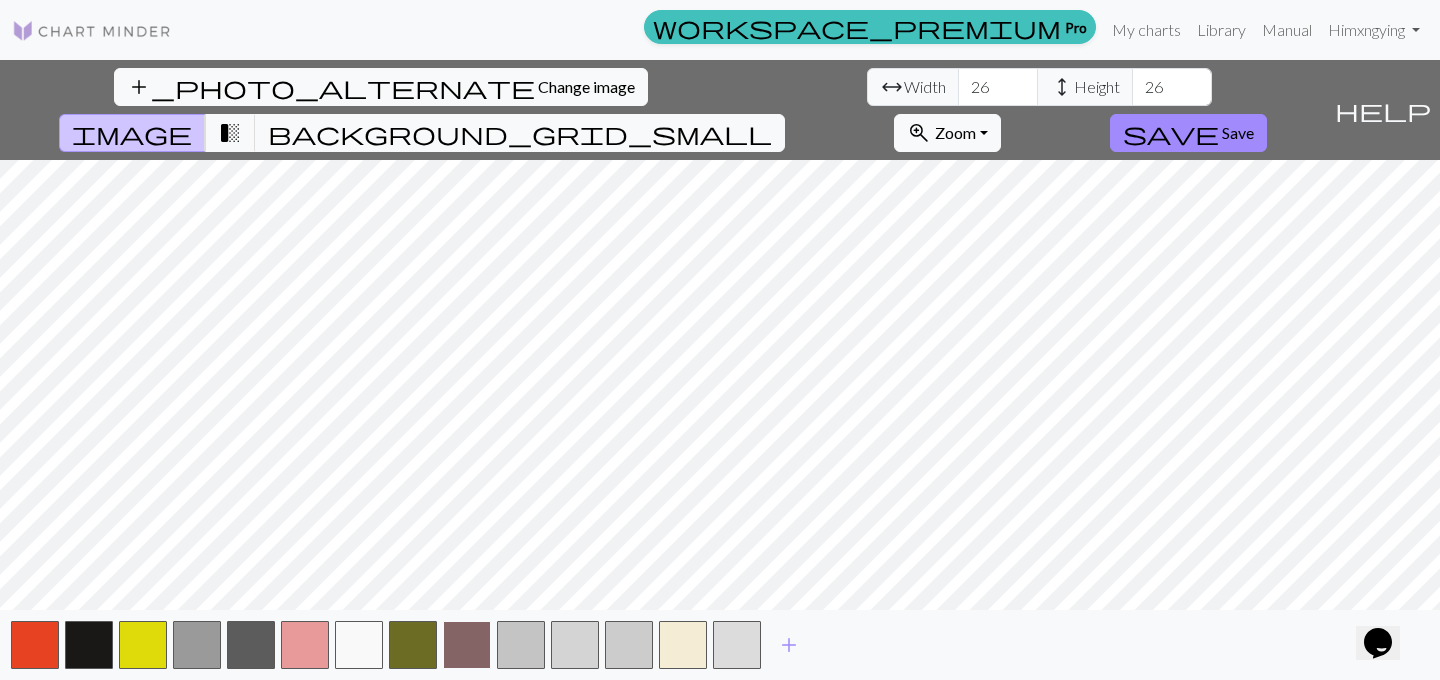 click at bounding box center (467, 645) 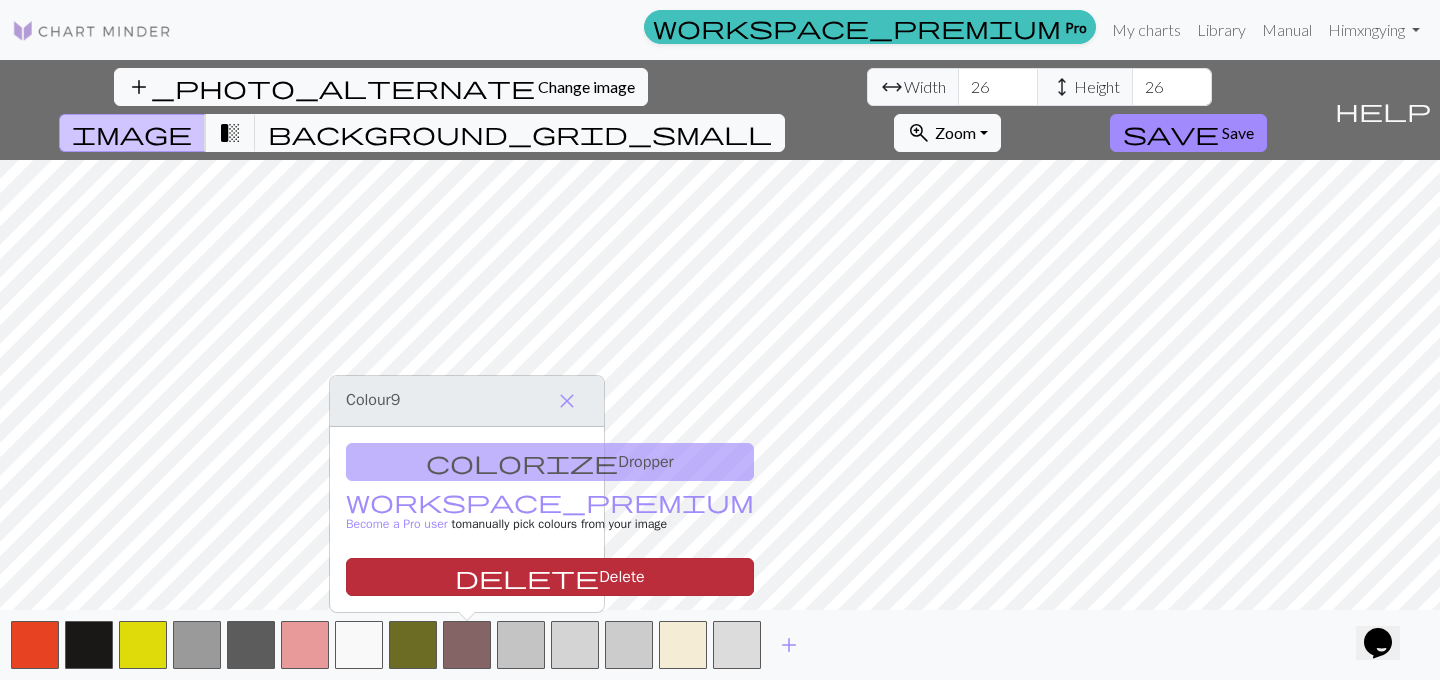 click on "delete Delete" at bounding box center [550, 577] 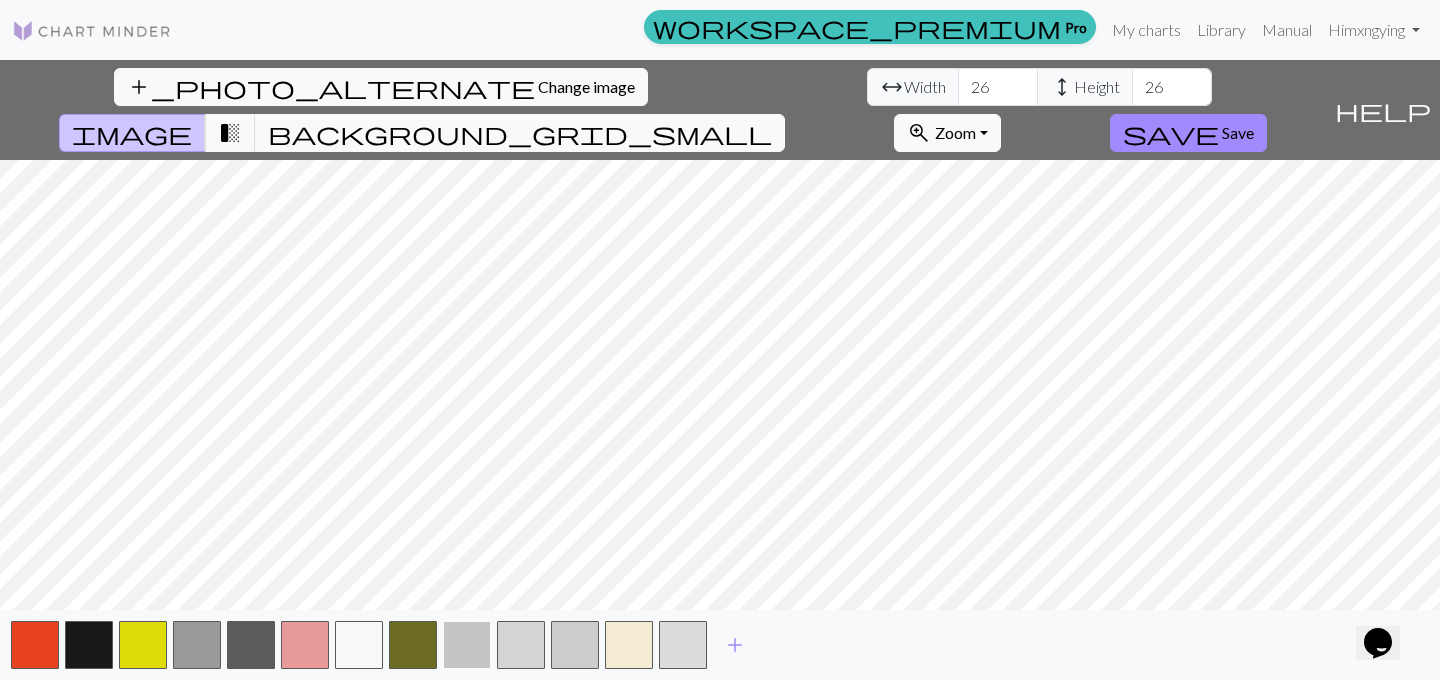 click at bounding box center [467, 645] 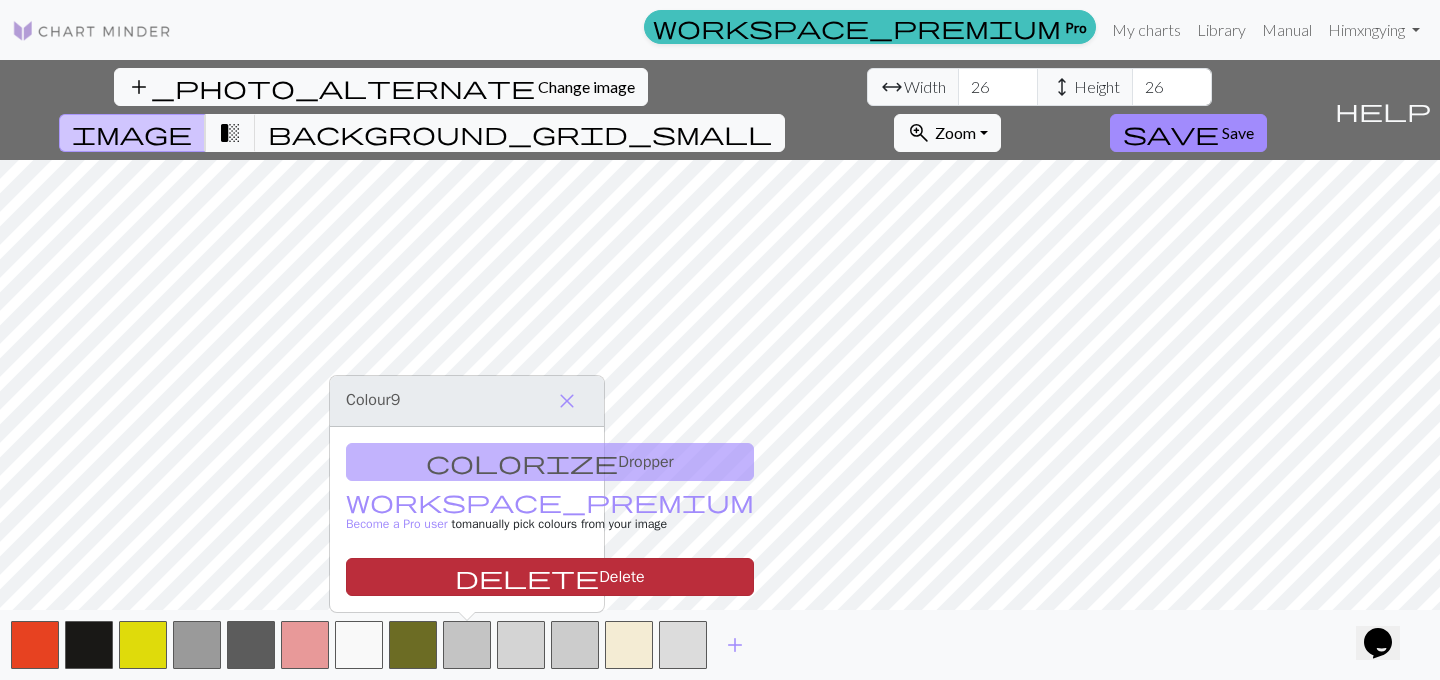 click on "delete Delete" at bounding box center (550, 577) 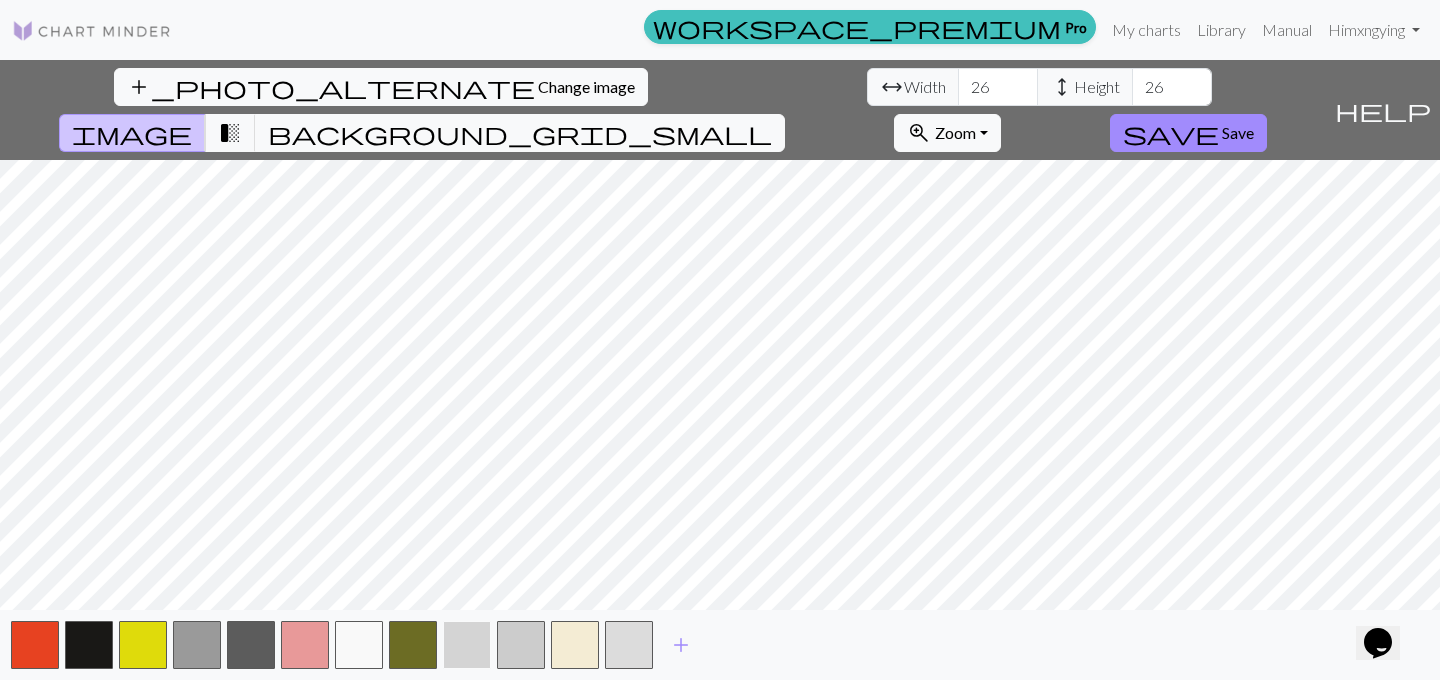 click at bounding box center (467, 645) 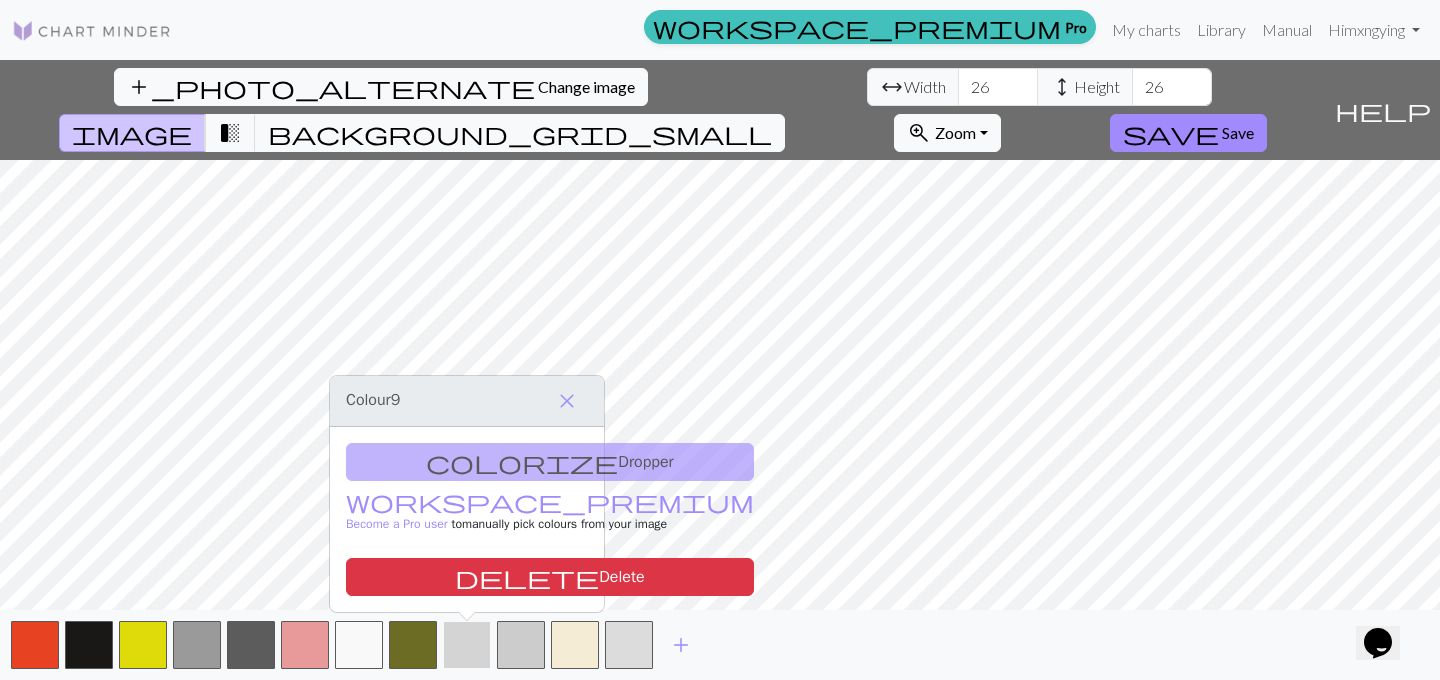 click at bounding box center (467, 645) 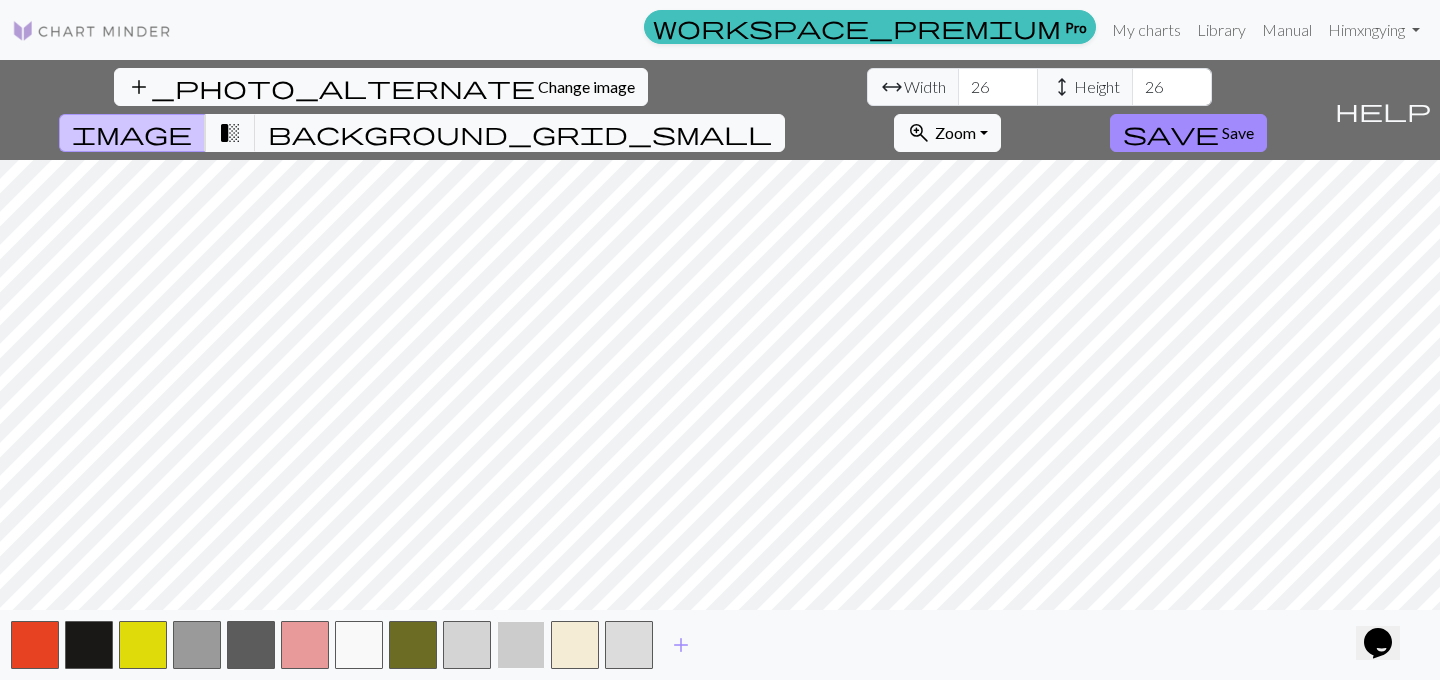 click at bounding box center (521, 645) 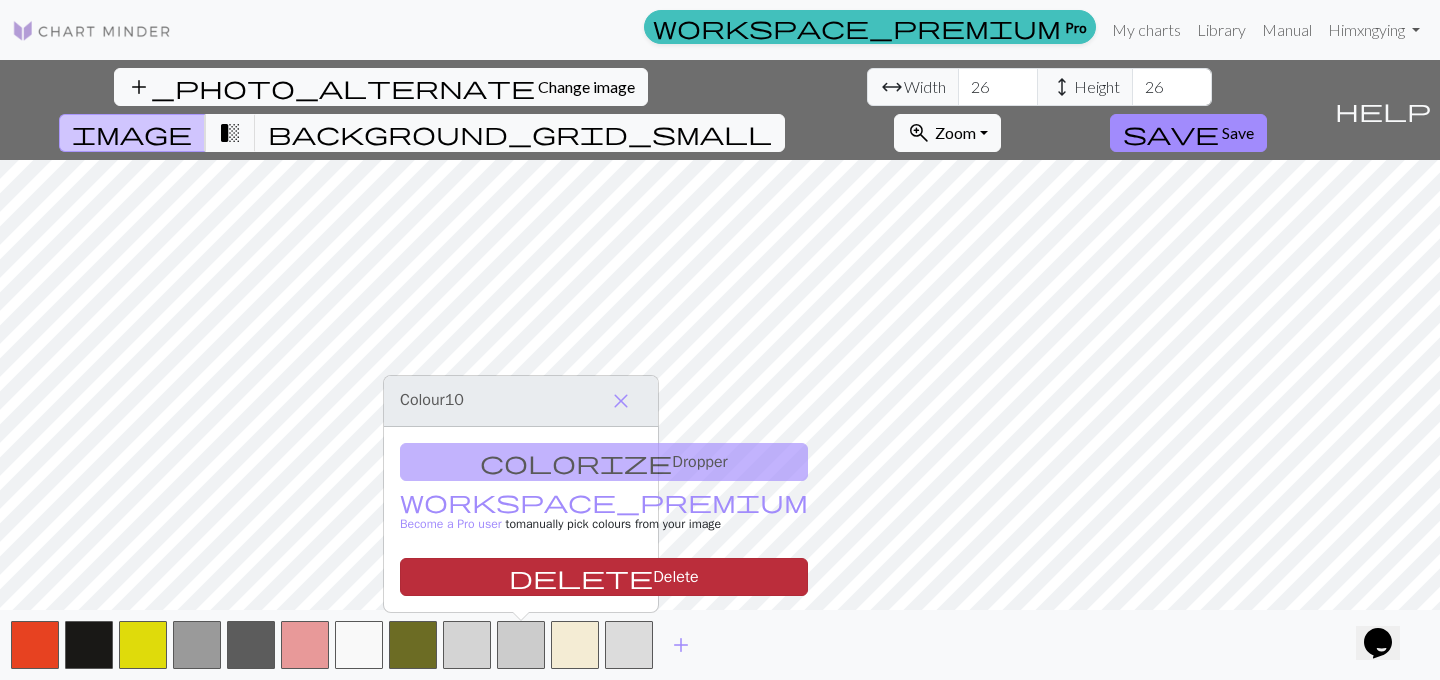 click on "delete Delete" at bounding box center [604, 577] 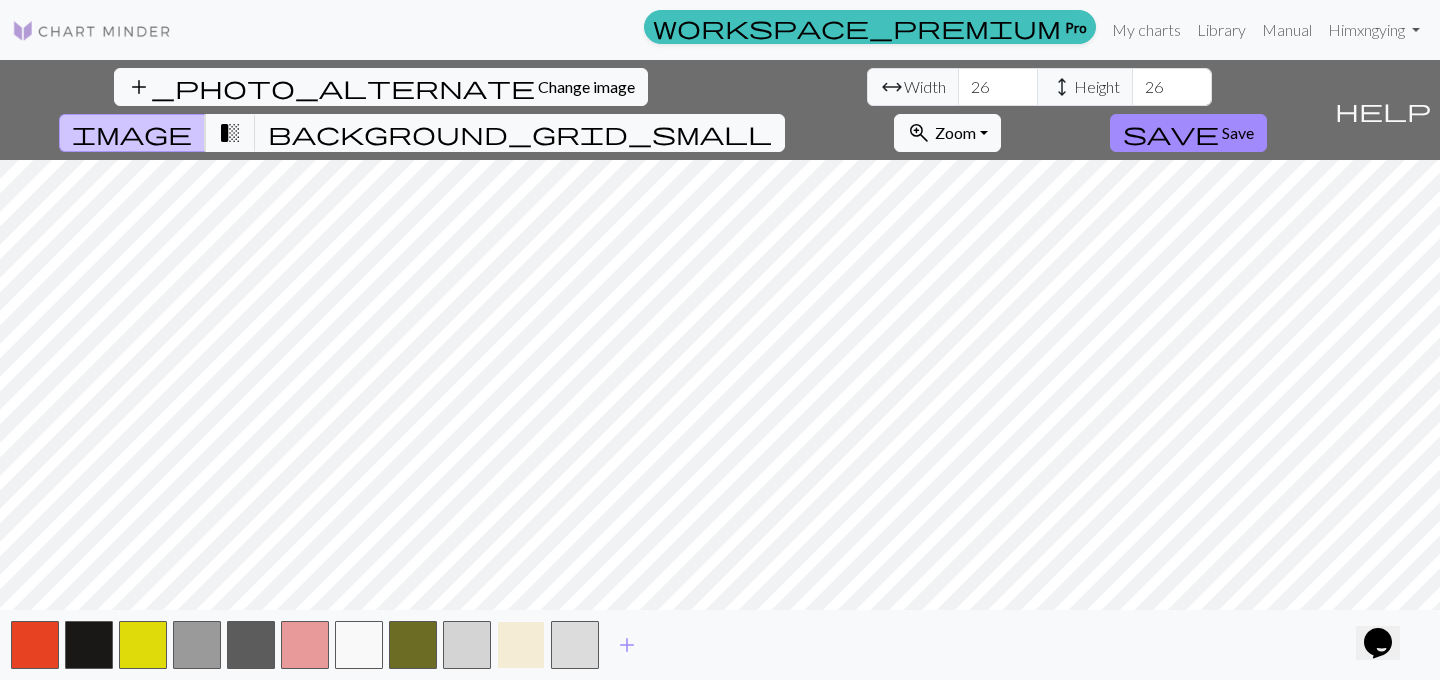 click at bounding box center [521, 645] 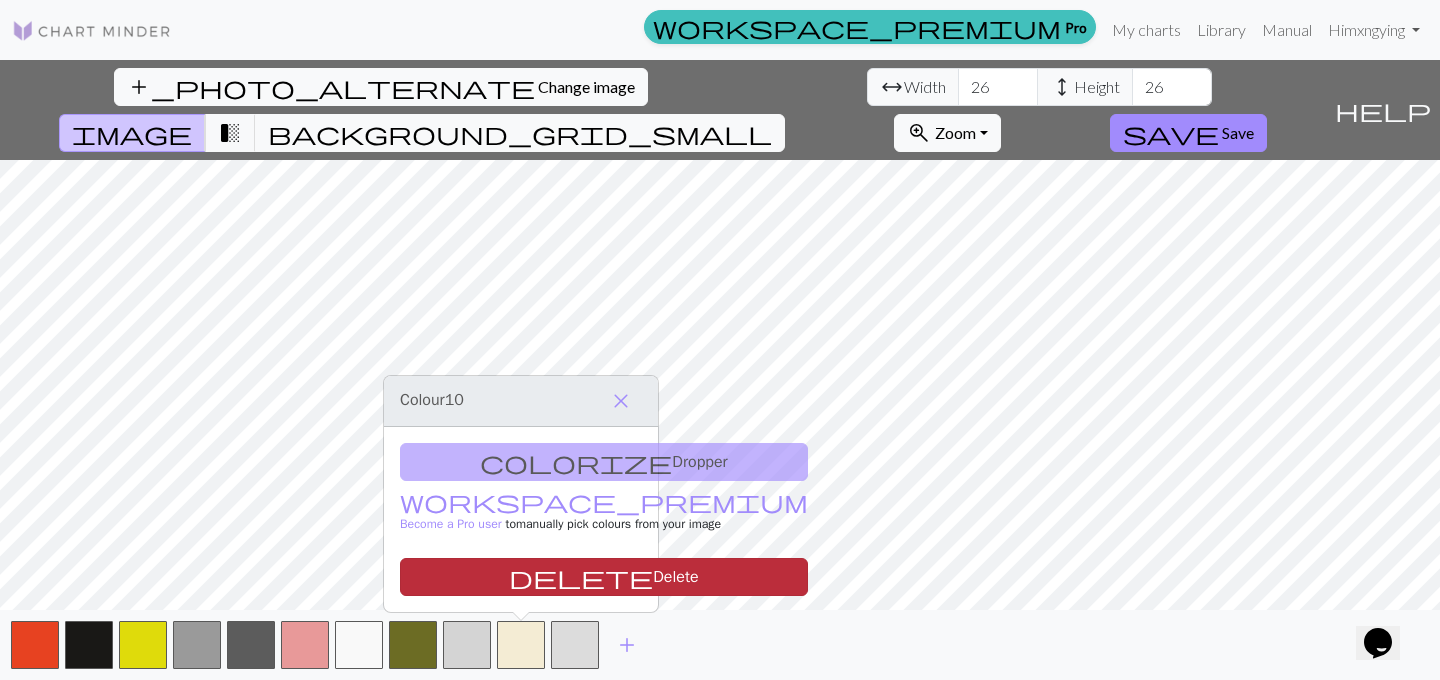 click on "delete Delete" at bounding box center (604, 577) 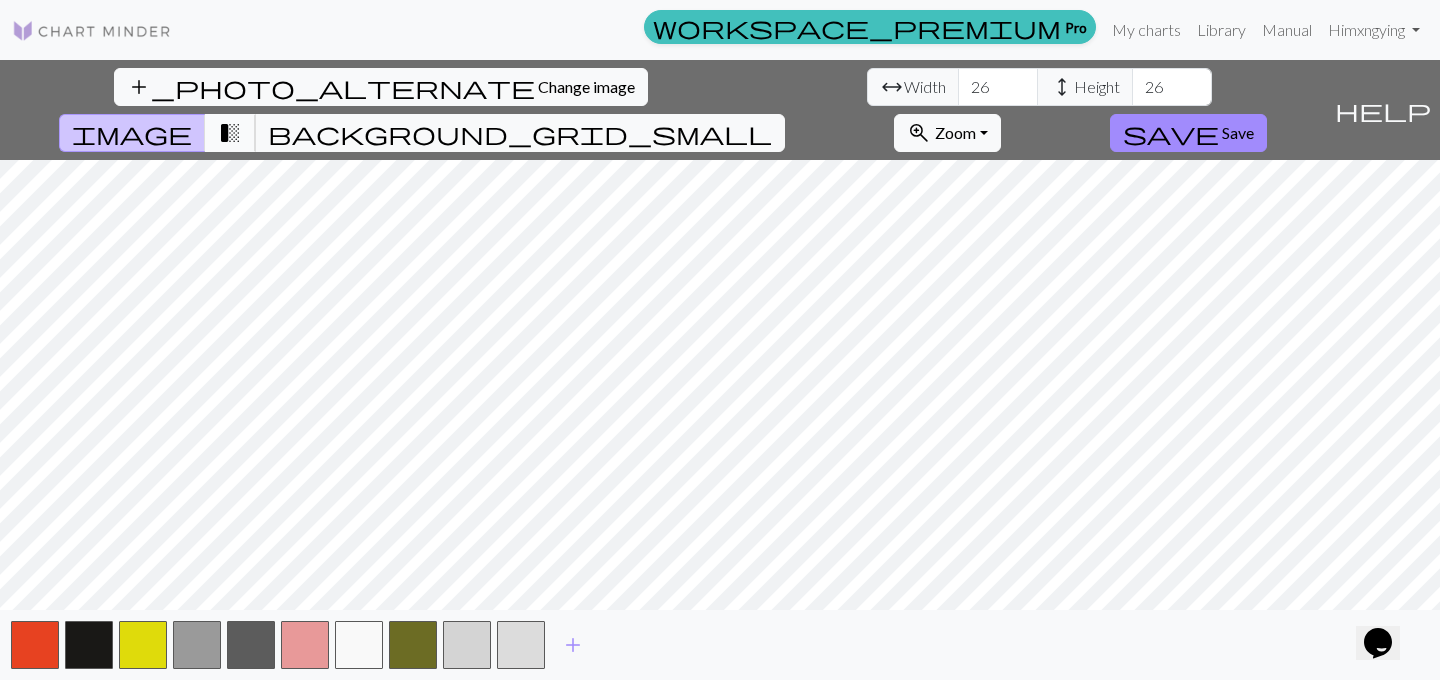 click on "transition_fade" at bounding box center [230, 133] 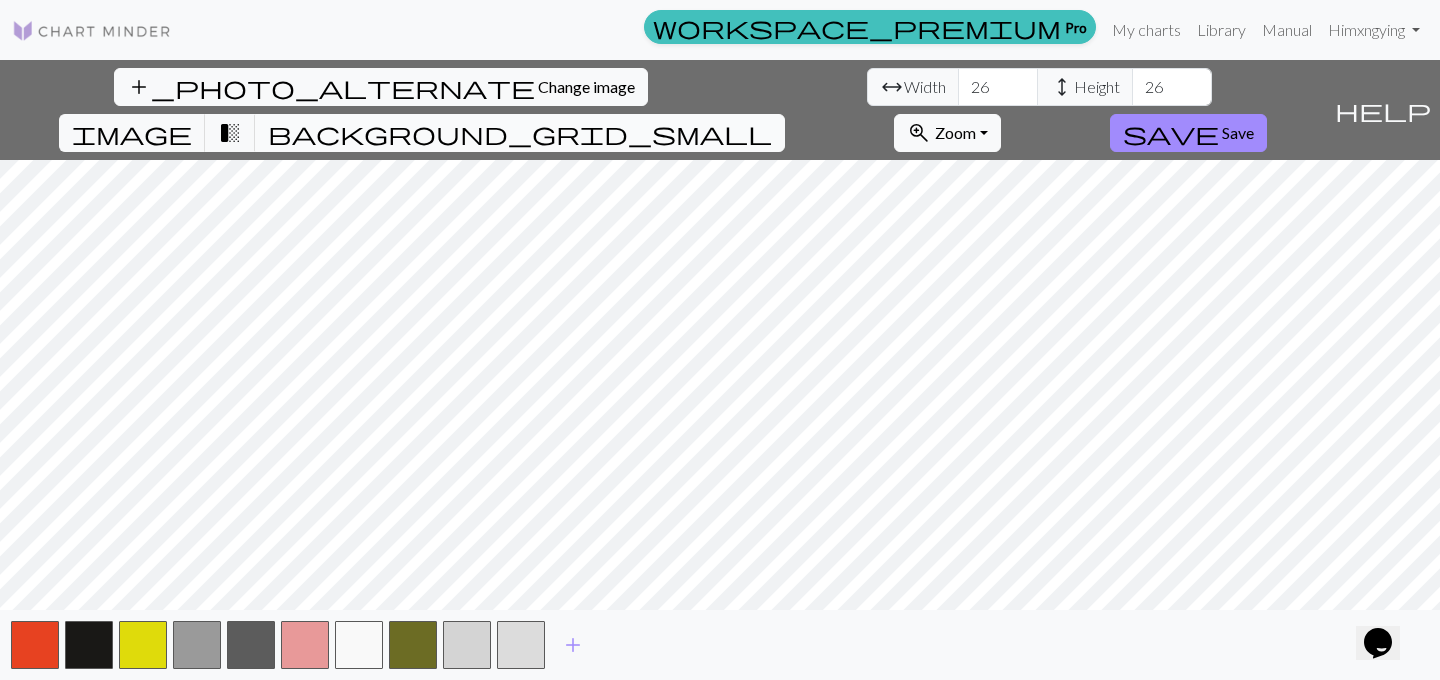 click on "background_grid_small" at bounding box center (520, 133) 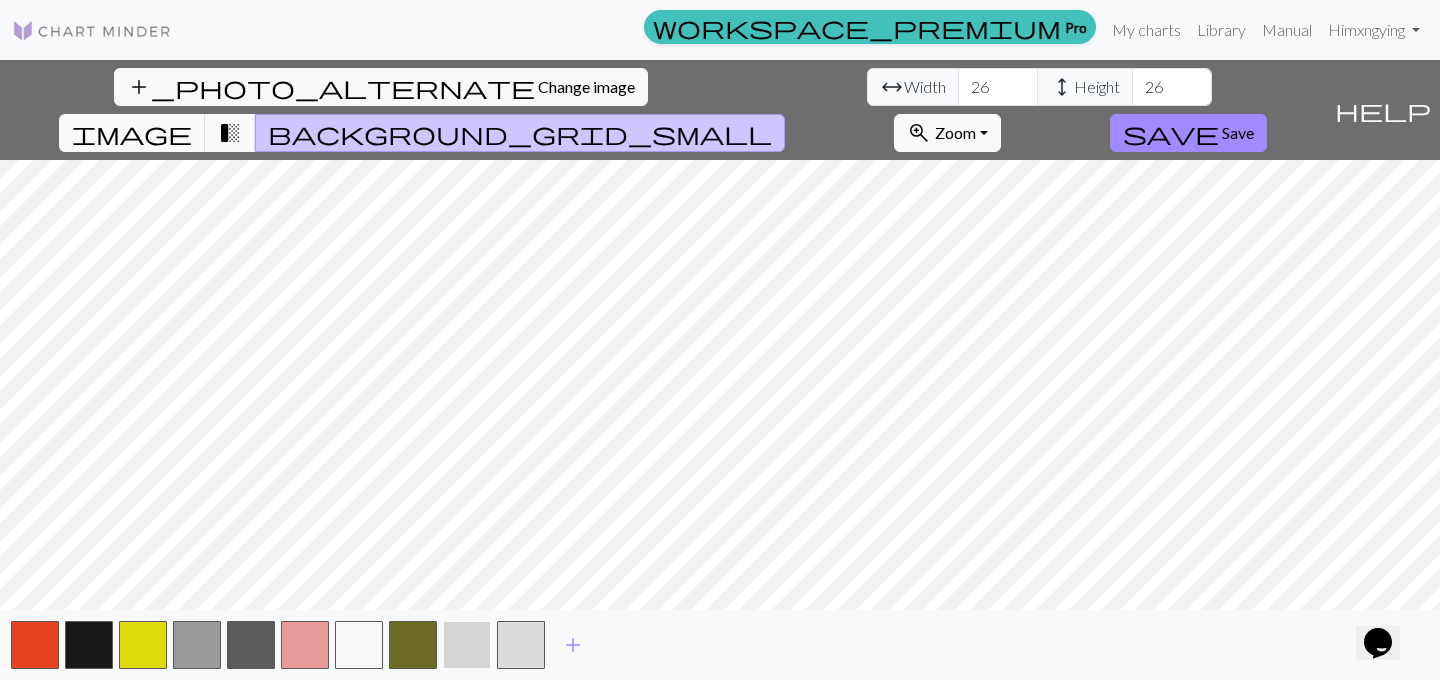 click at bounding box center (467, 645) 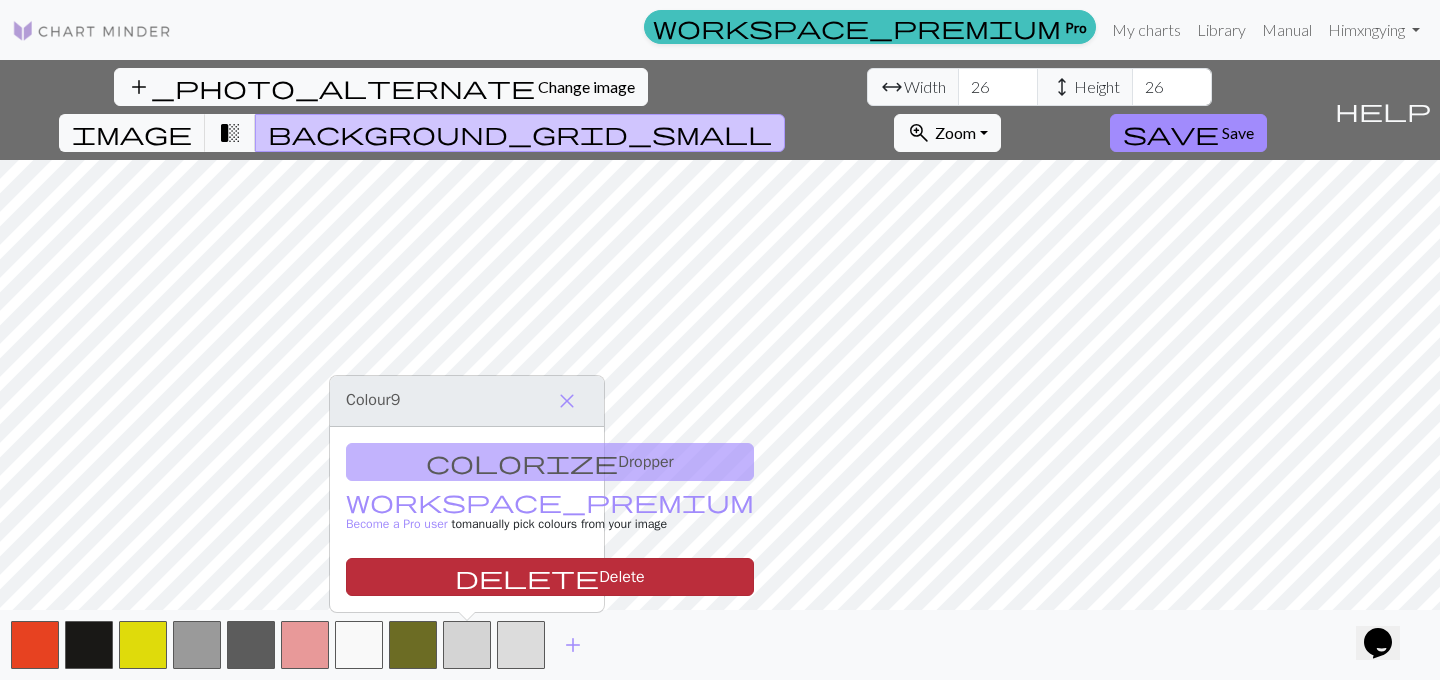 click on "delete Delete" at bounding box center (550, 577) 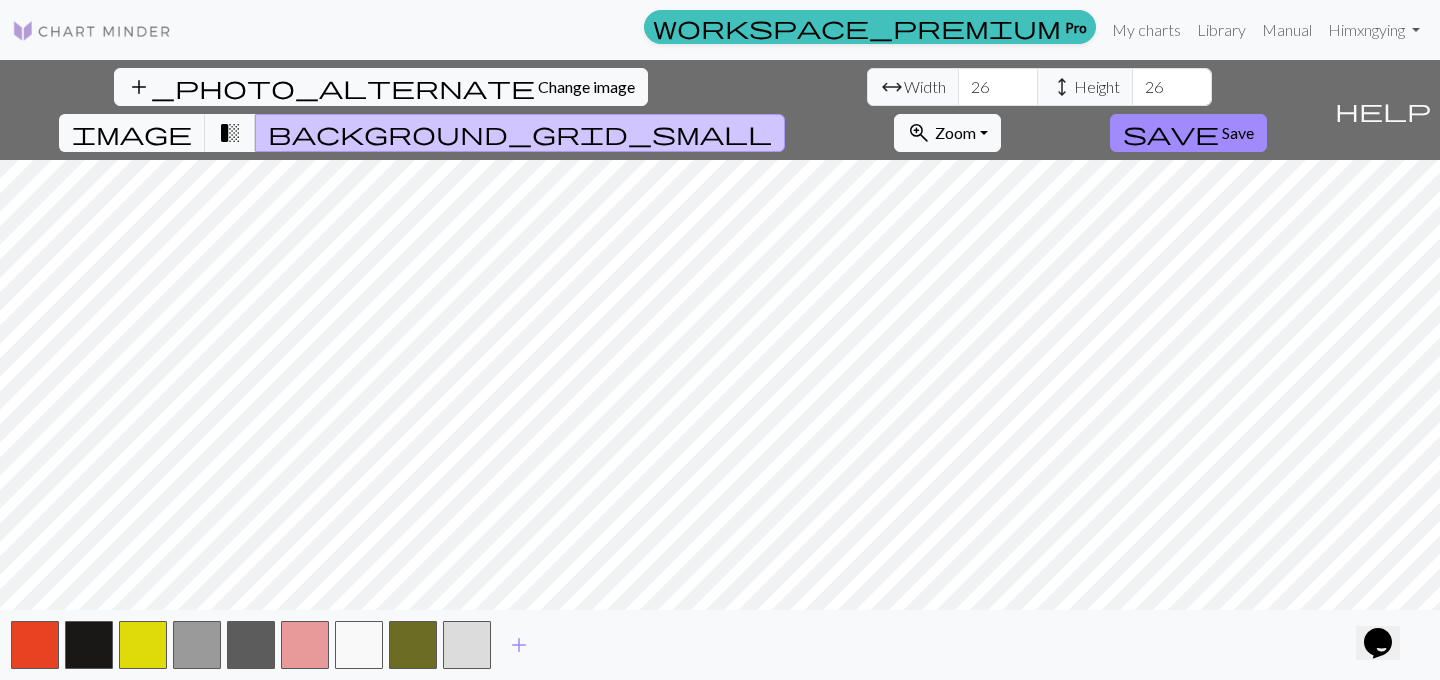 click on "delete Delete" at bounding box center [550, 577] 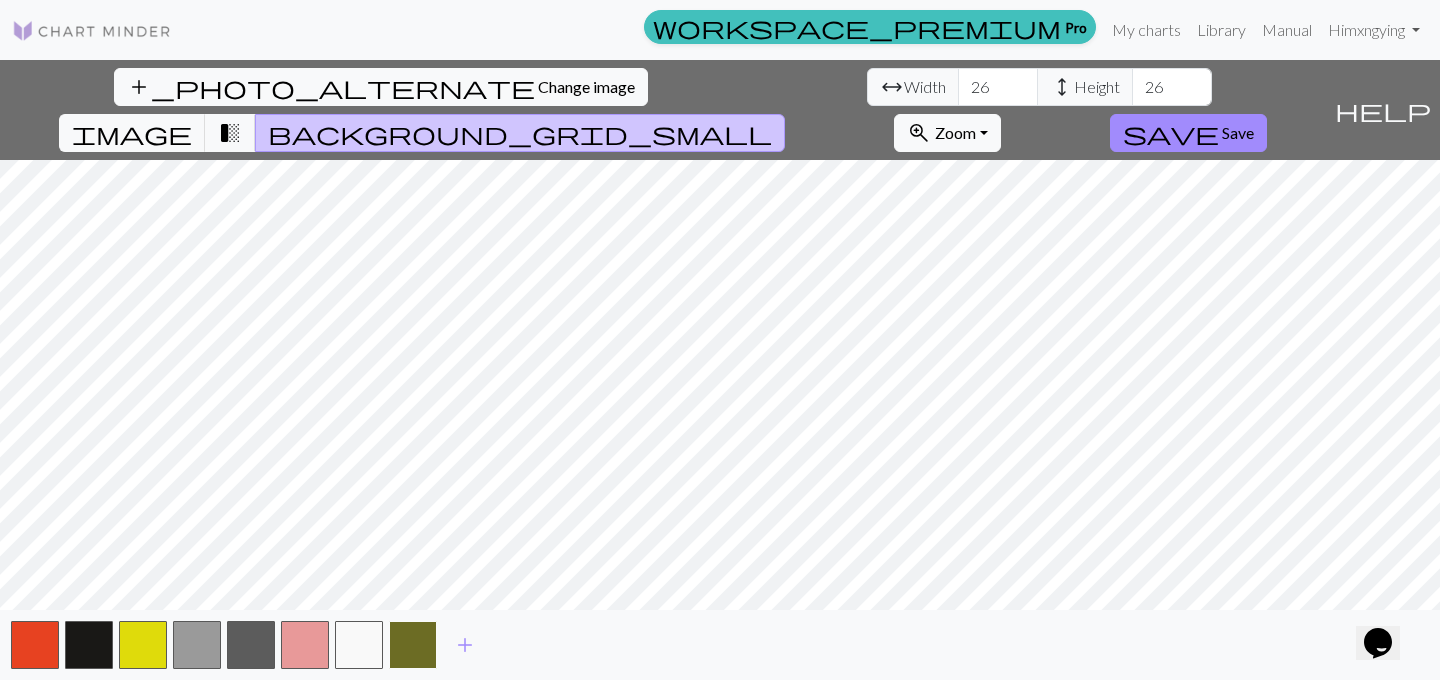 click at bounding box center (413, 645) 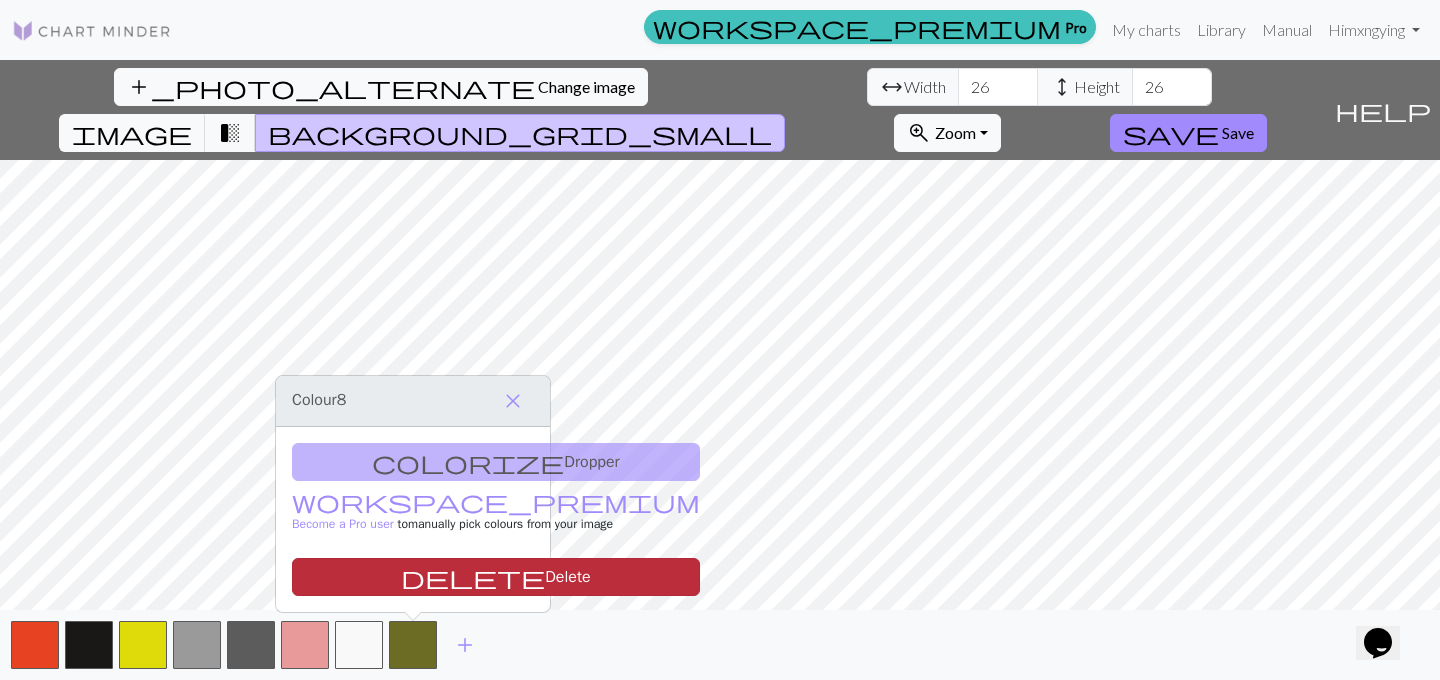 click on "delete Delete" at bounding box center [496, 577] 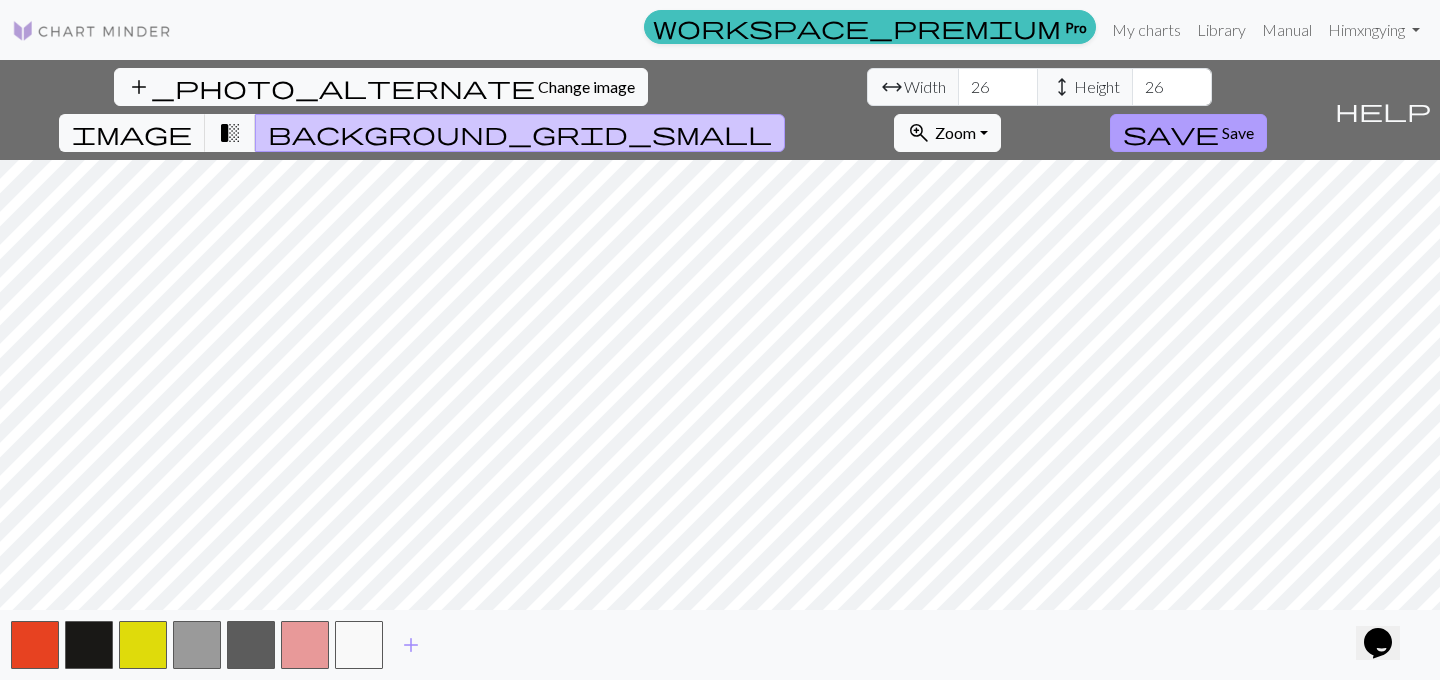 click on "save Save" at bounding box center (1188, 133) 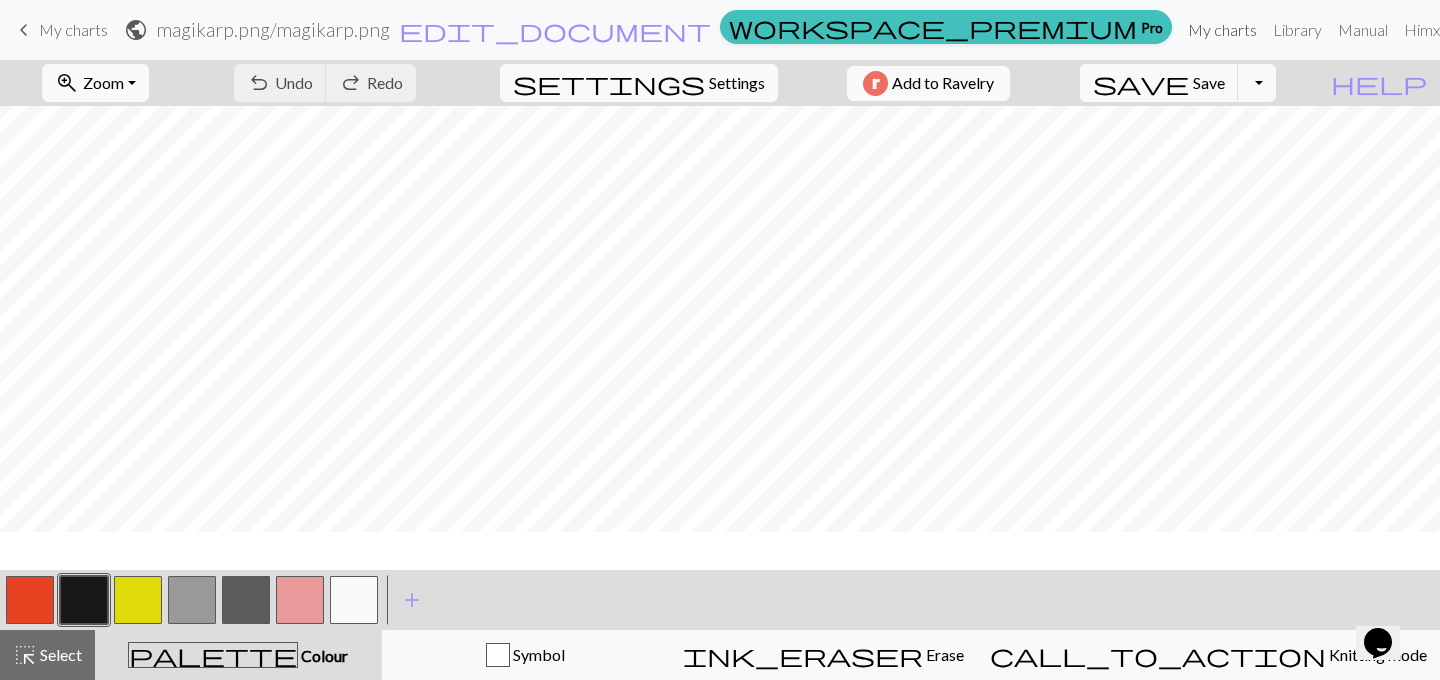 scroll, scrollTop: 223, scrollLeft: 0, axis: vertical 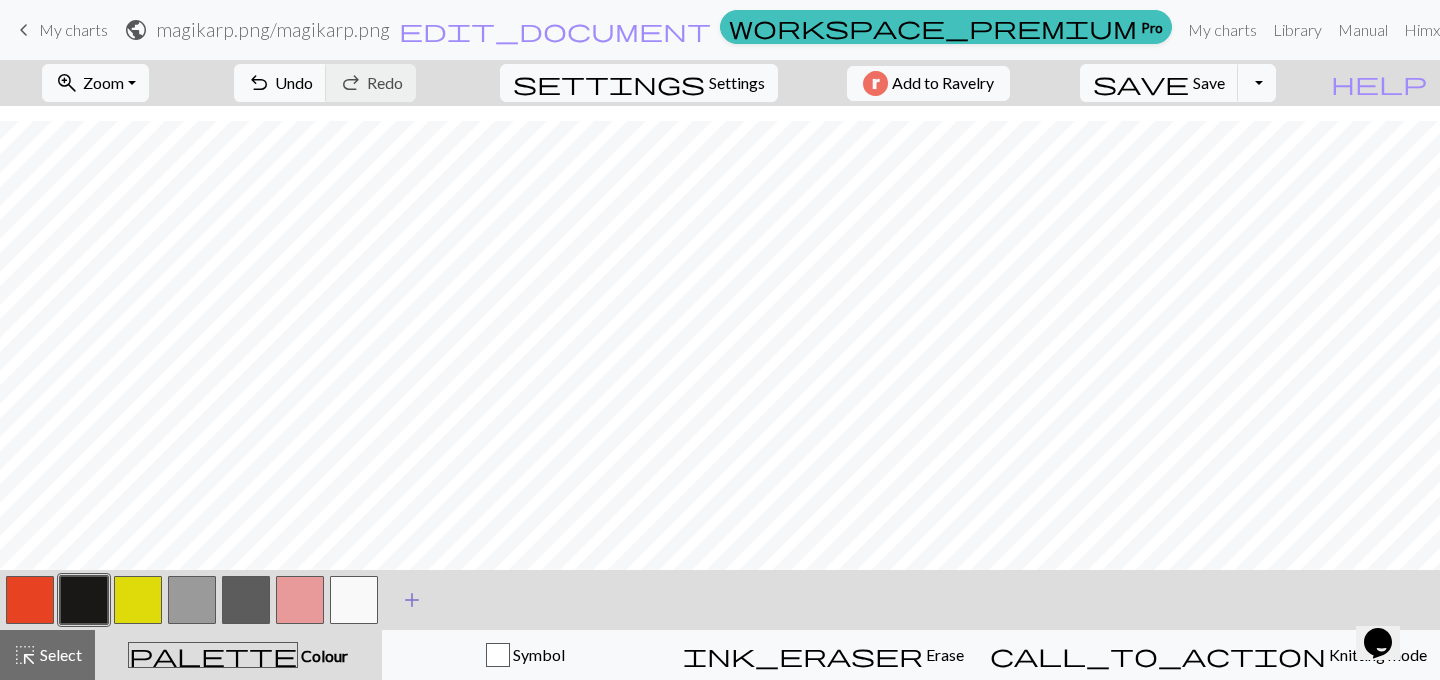 click on "add" at bounding box center (412, 600) 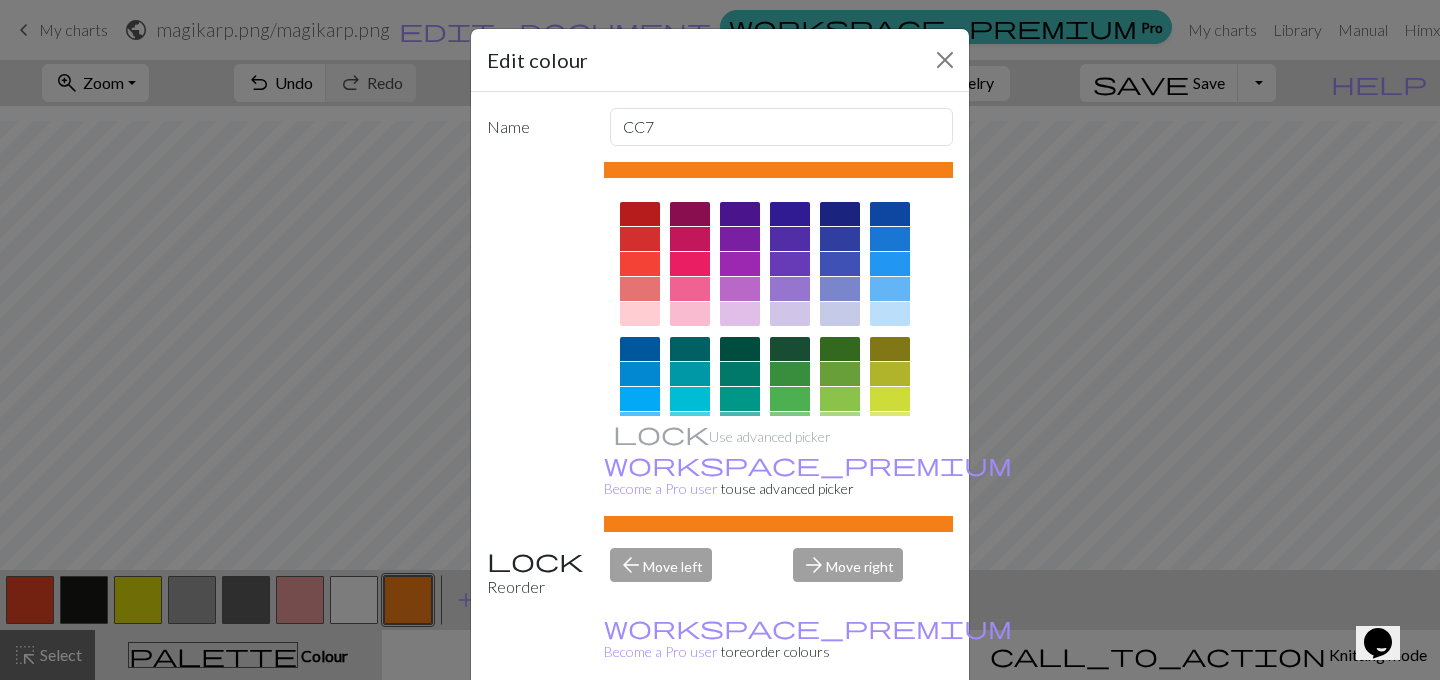 click on "Cancel" at bounding box center (916, 731) 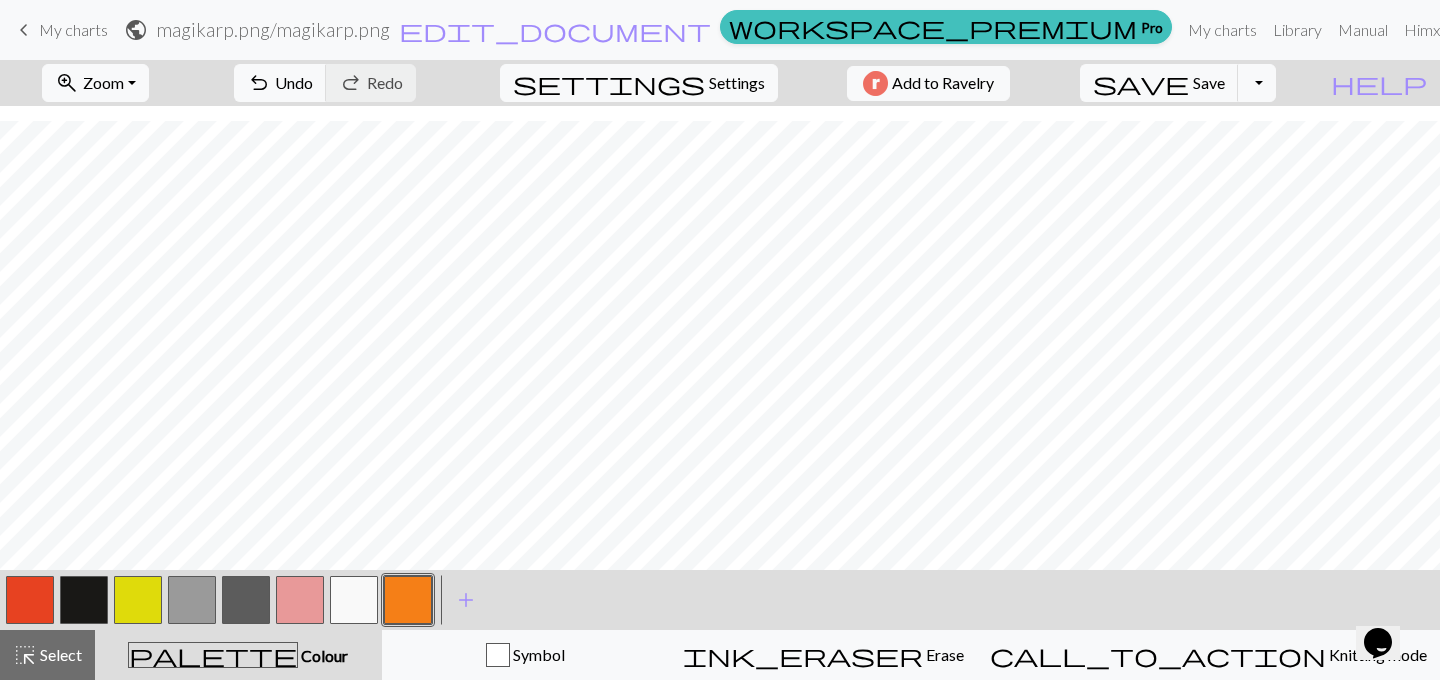 click at bounding box center [408, 600] 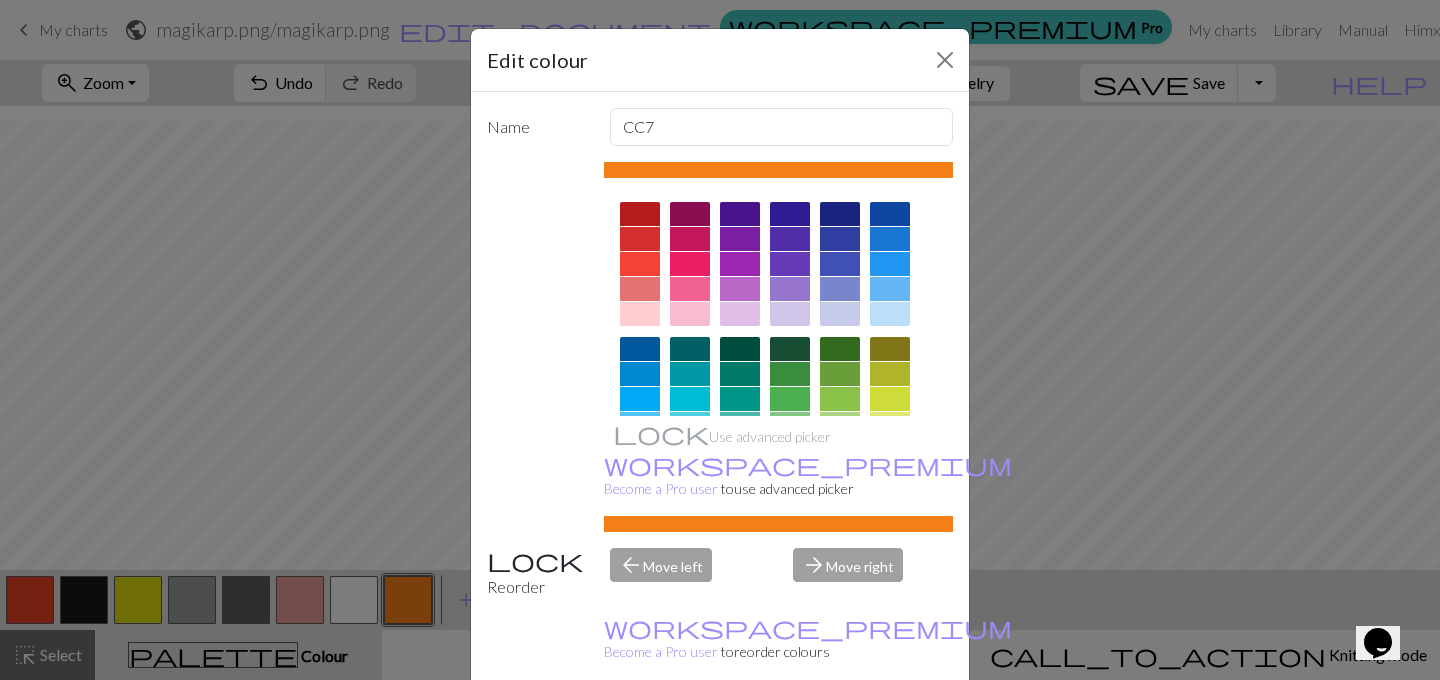 click on "Delete" at bounding box center (523, 731) 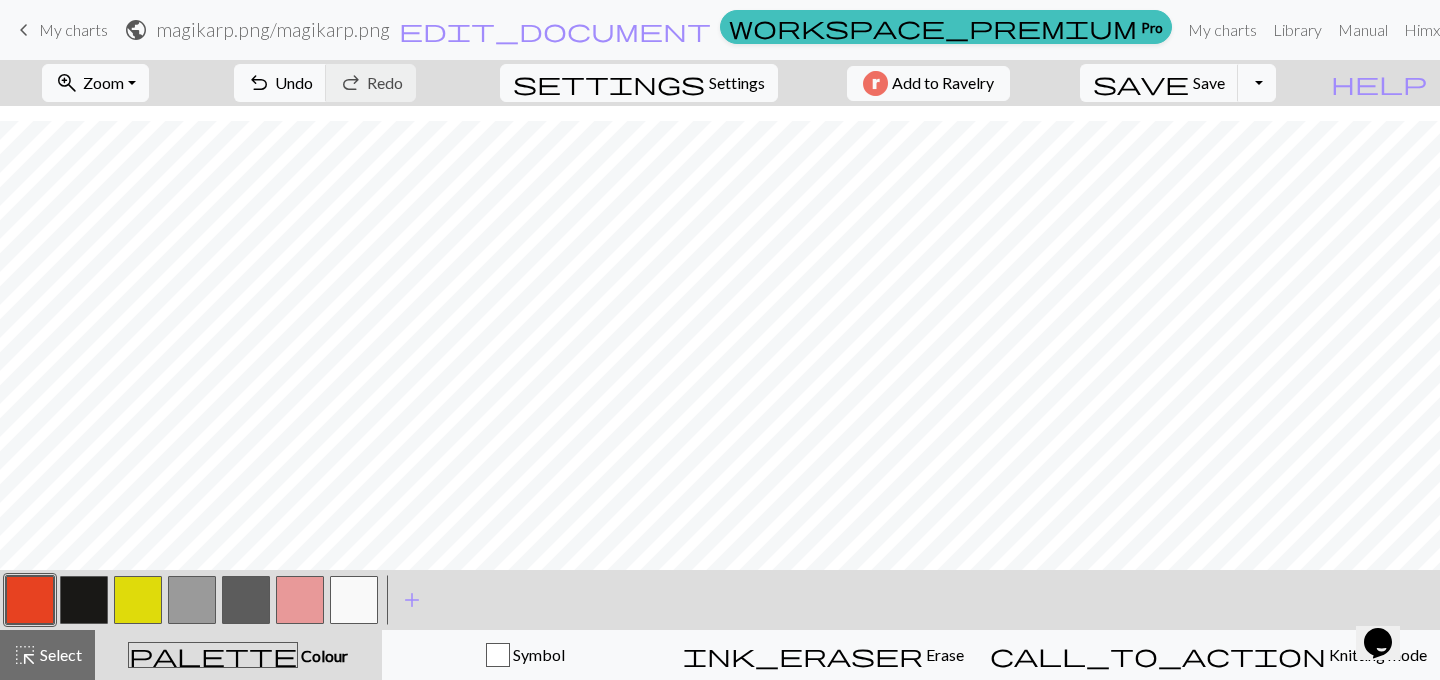 click on "palette Colour Colour" at bounding box center (238, 655) 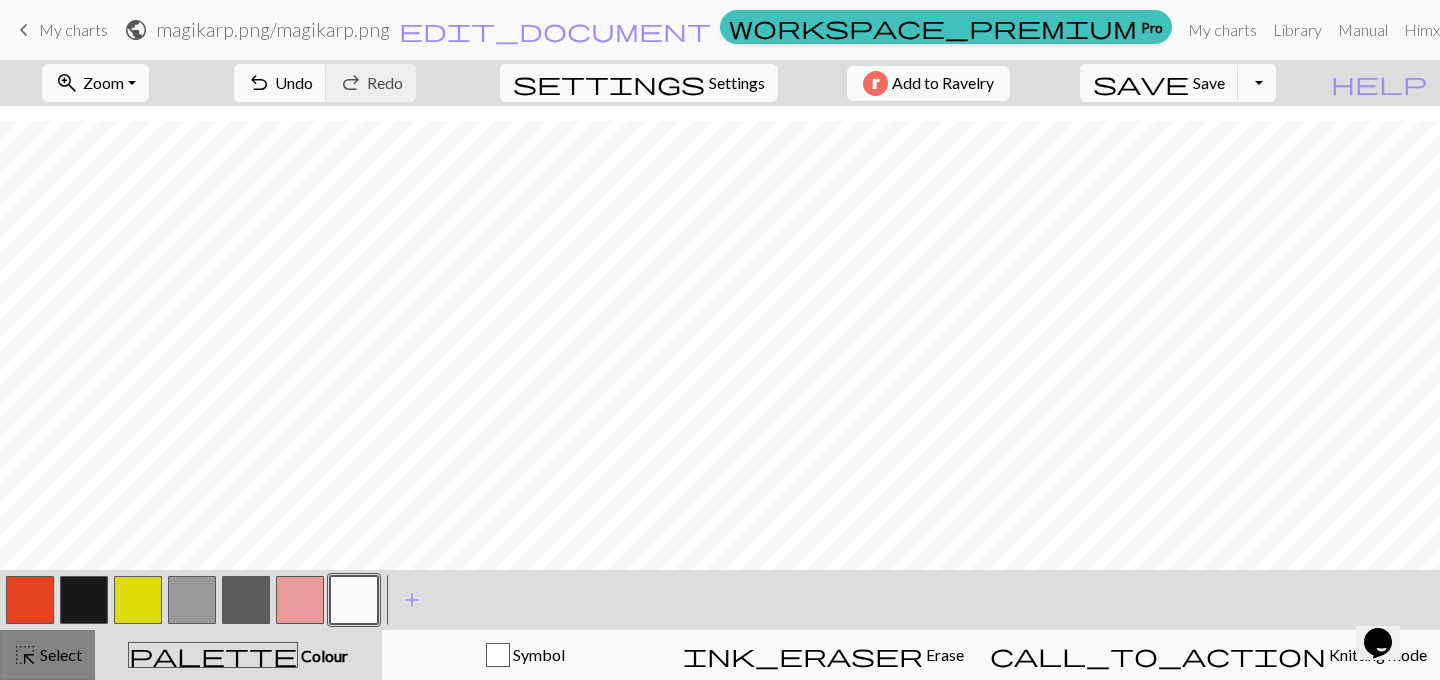 click on "highlight_alt Select Select" at bounding box center [47, 655] 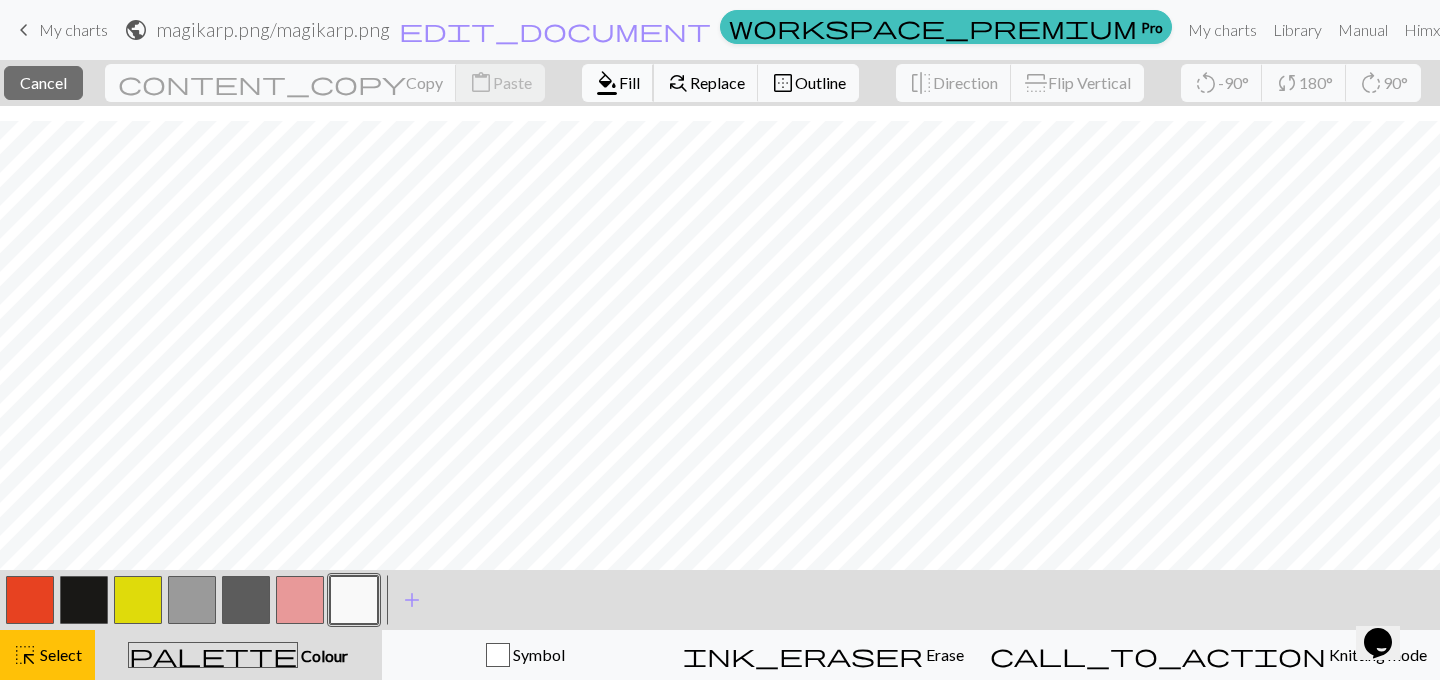 click on "Fill" at bounding box center [629, 82] 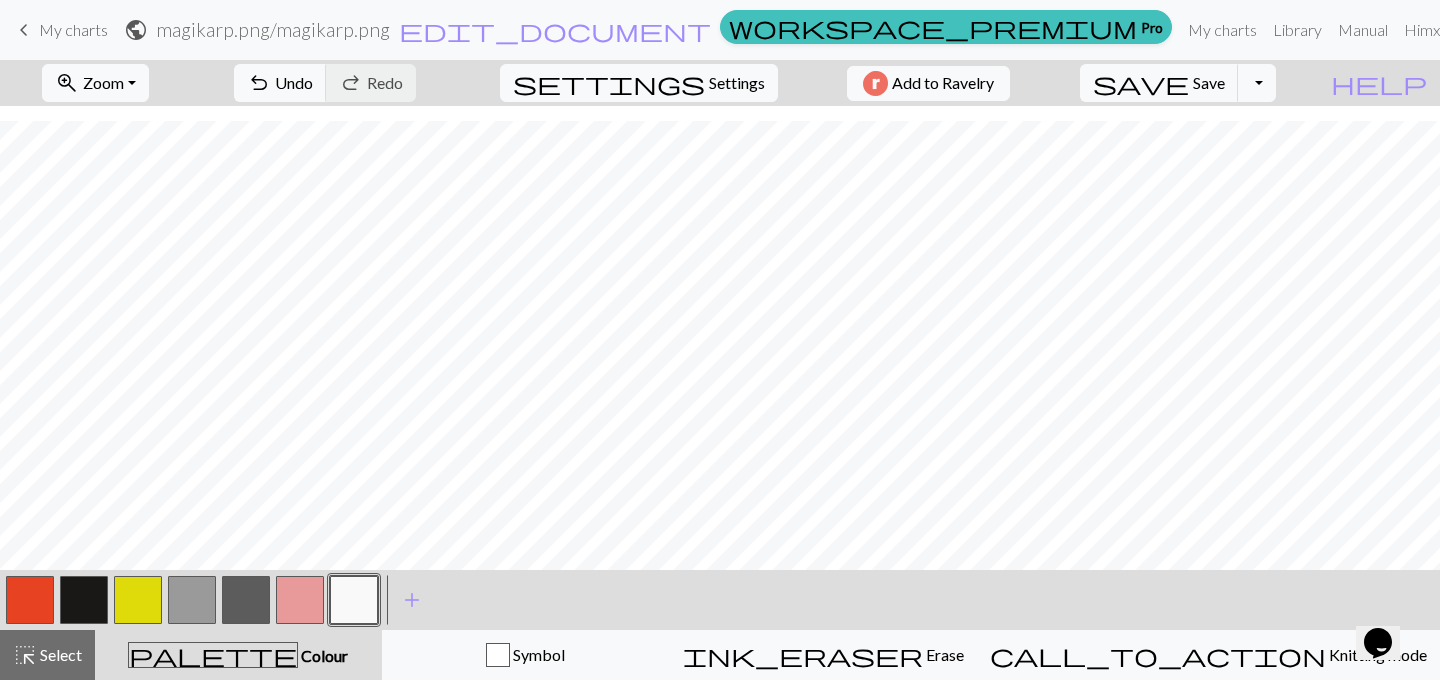 click at bounding box center (84, 600) 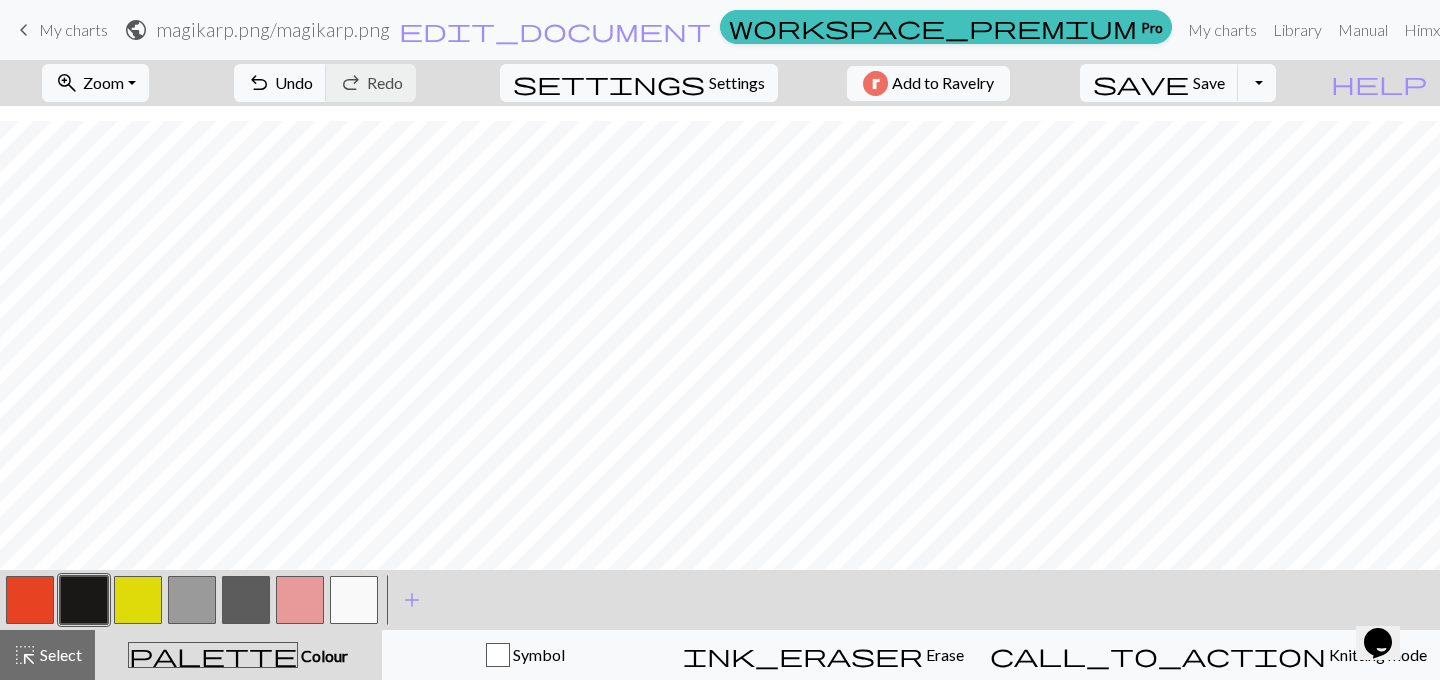 click at bounding box center (246, 600) 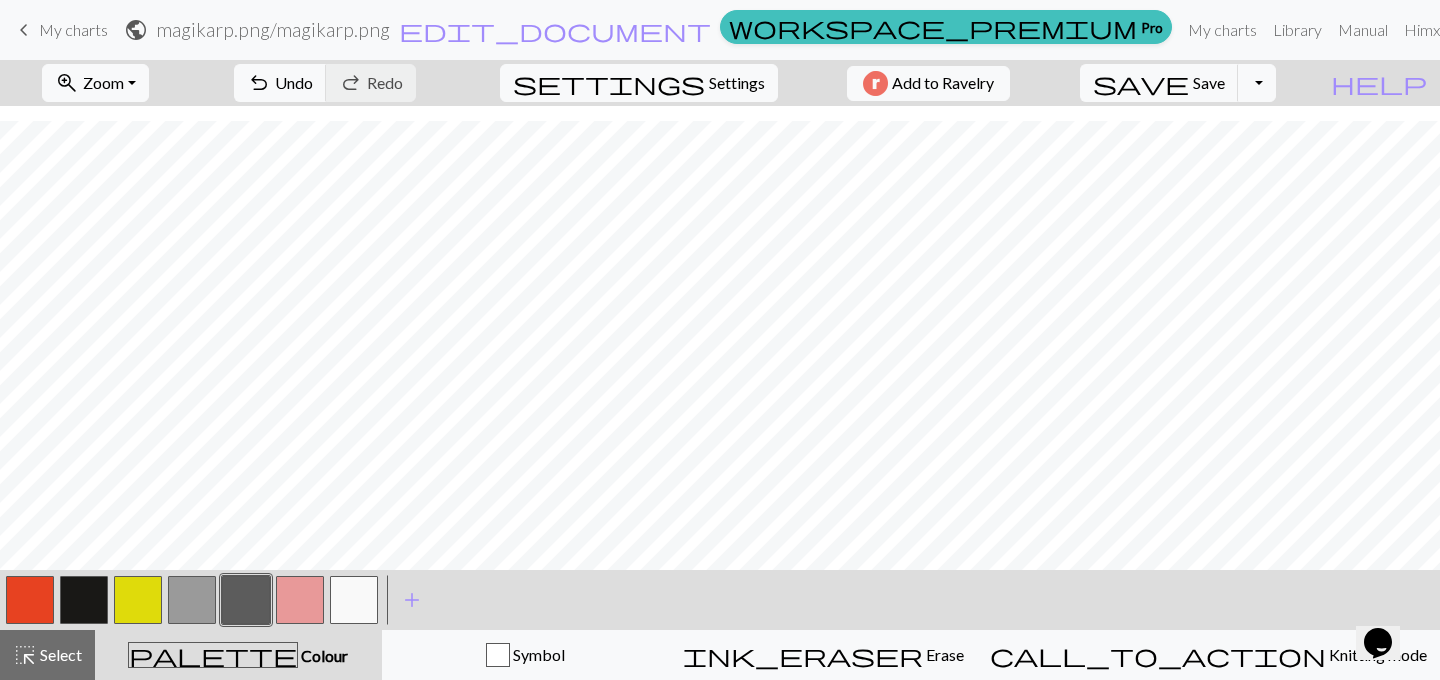 click at bounding box center (30, 600) 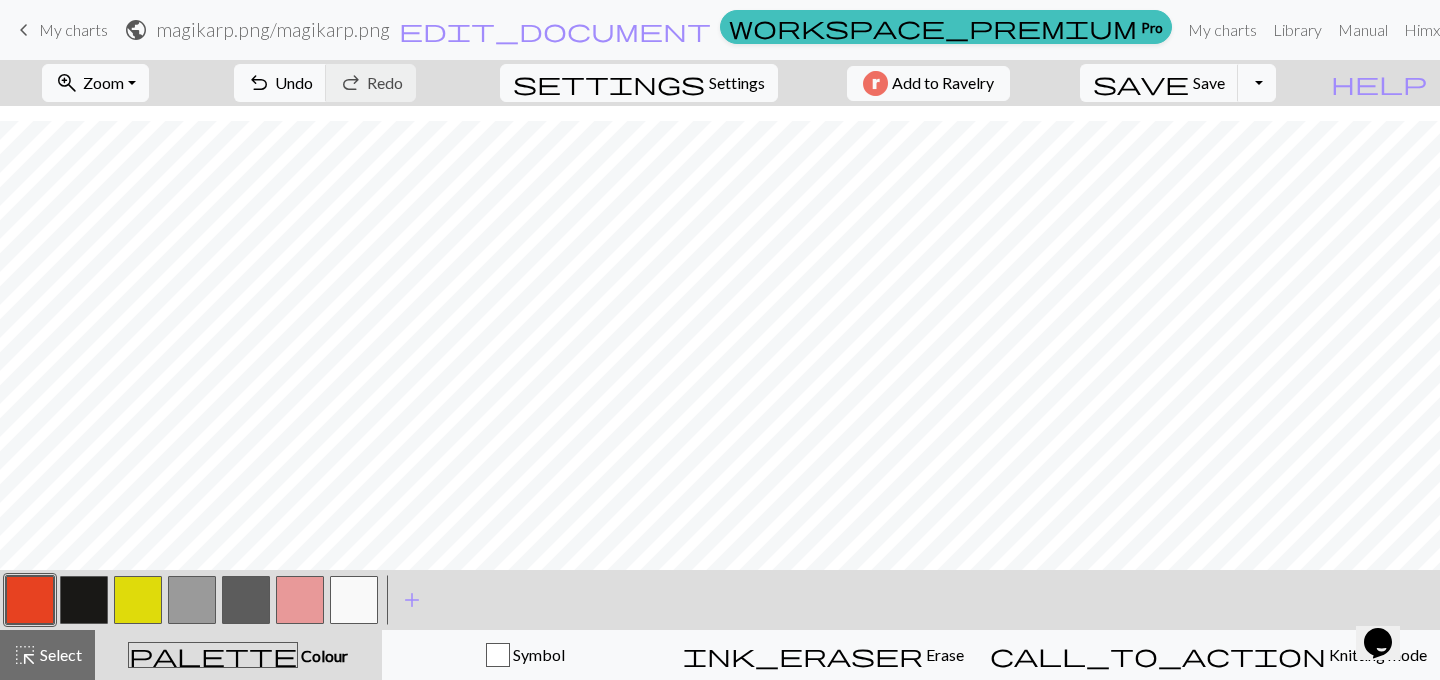drag, startPoint x: 93, startPoint y: 595, endPoint x: 110, endPoint y: 593, distance: 17.117243 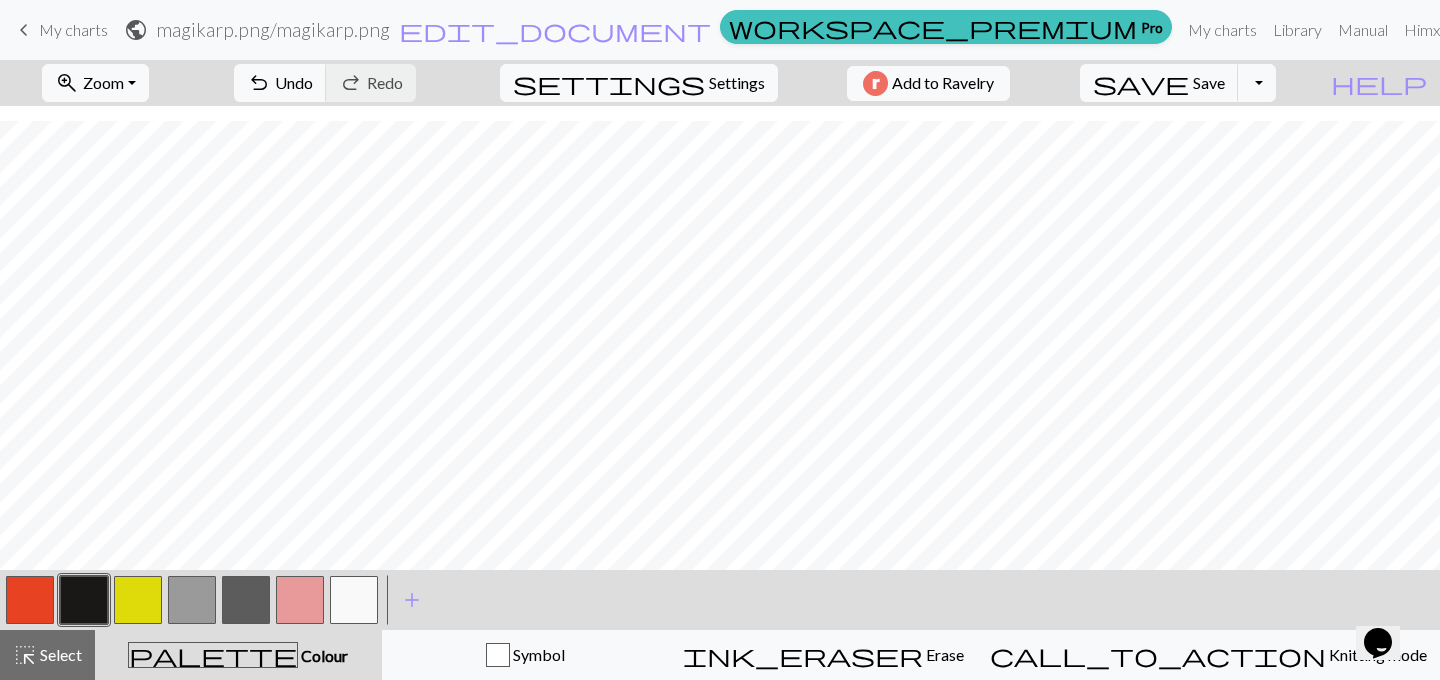 click at bounding box center (30, 600) 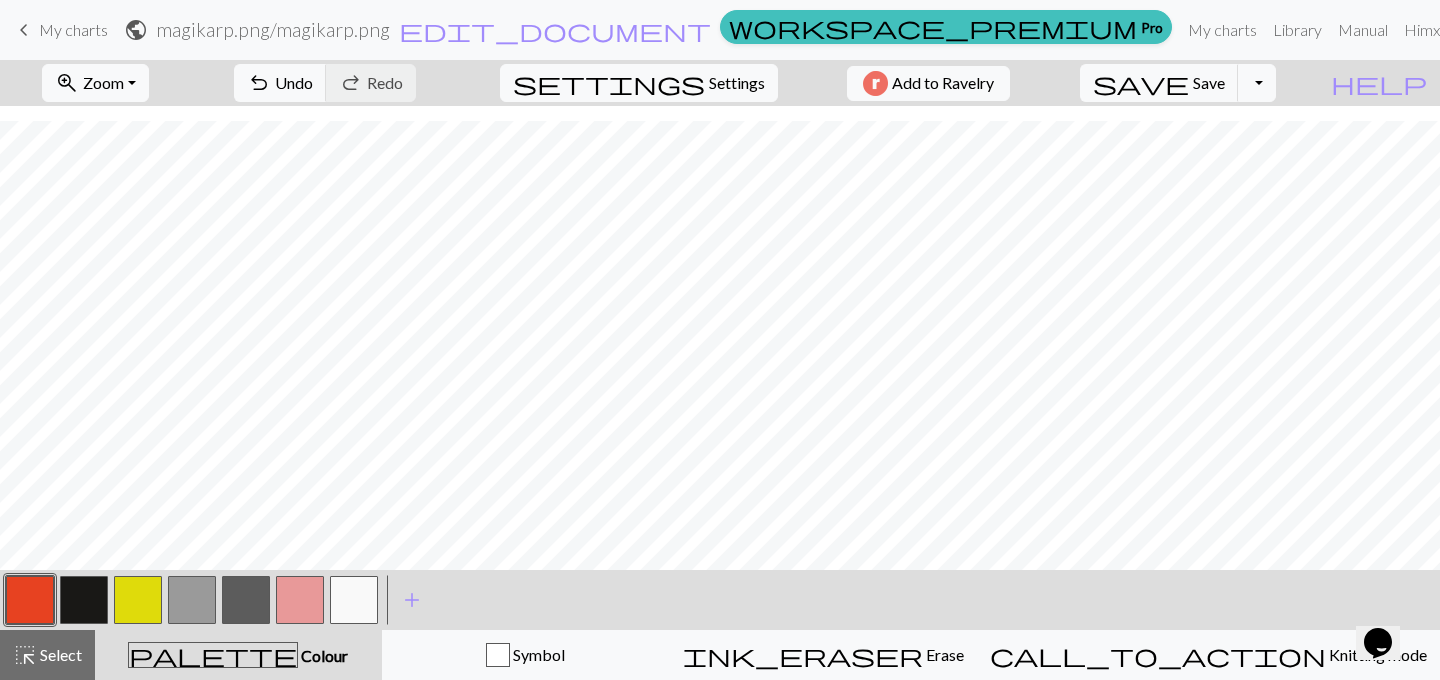 click at bounding box center [84, 600] 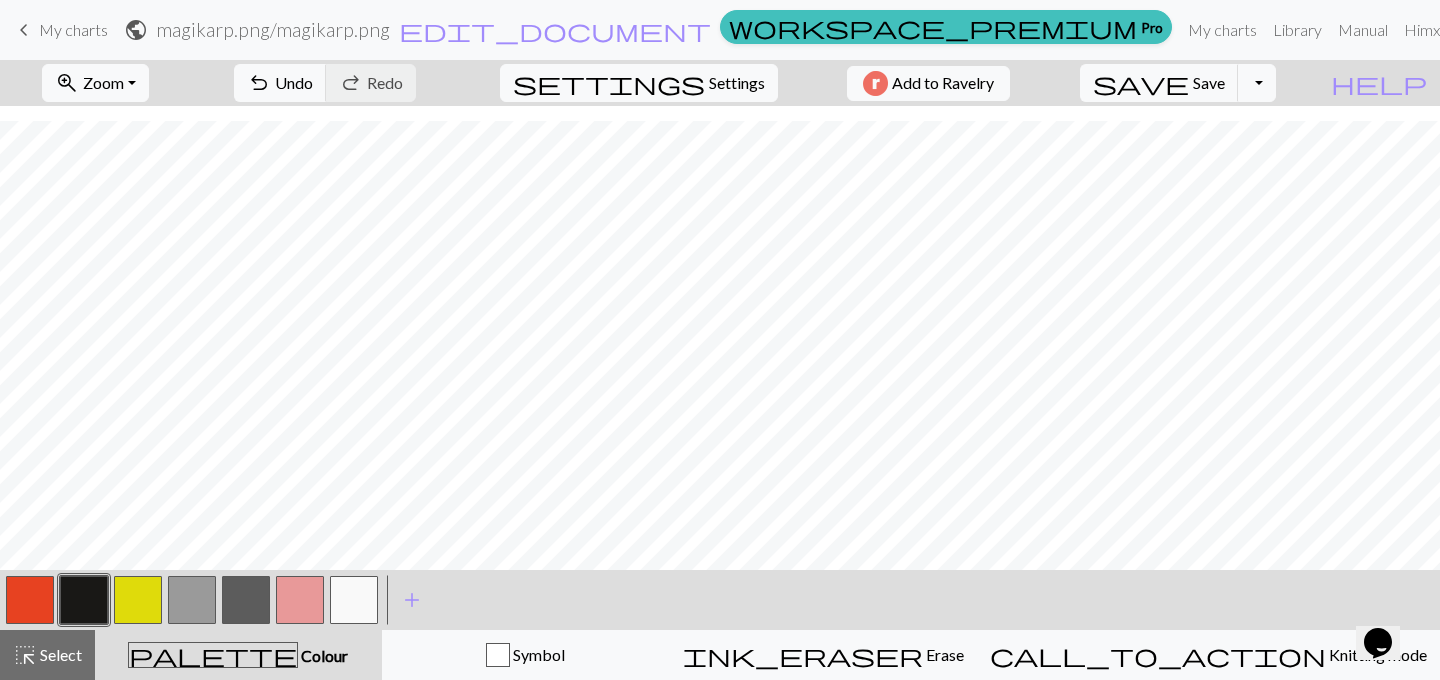 click at bounding box center [84, 600] 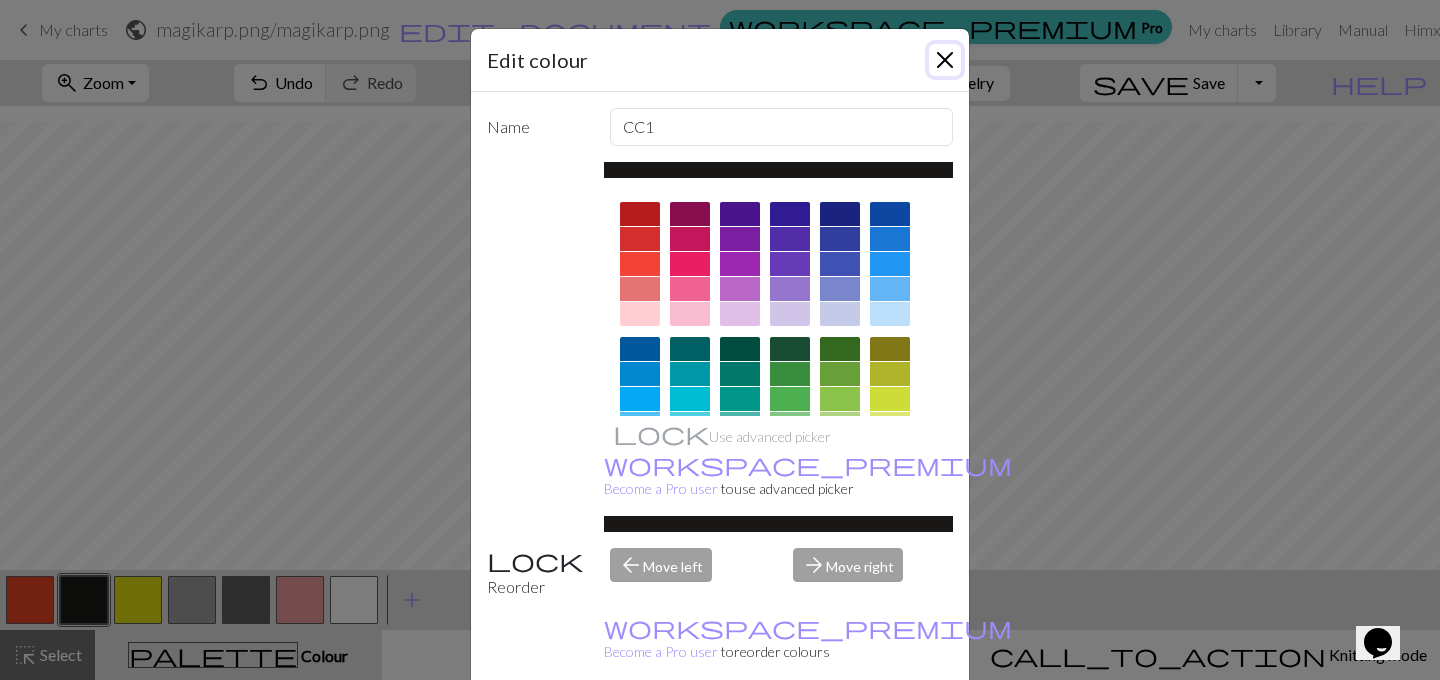 click at bounding box center [945, 60] 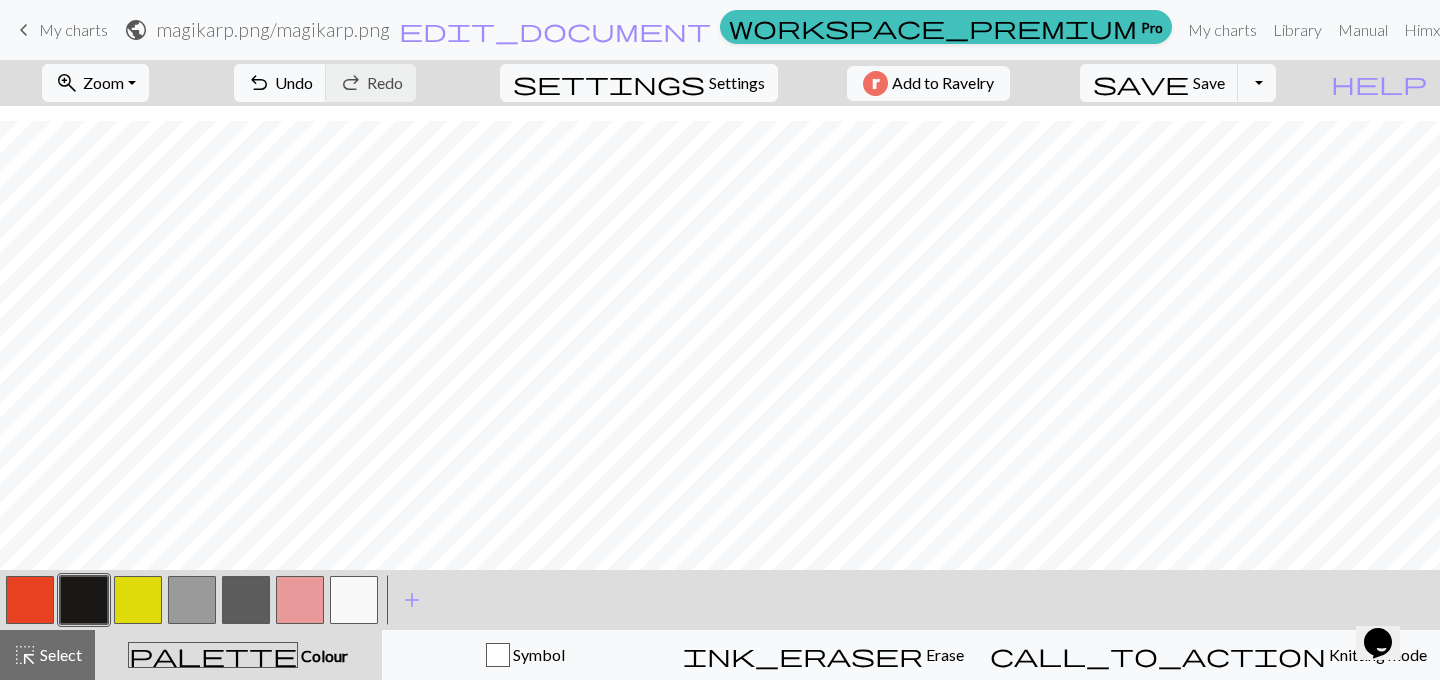 click at bounding box center (300, 600) 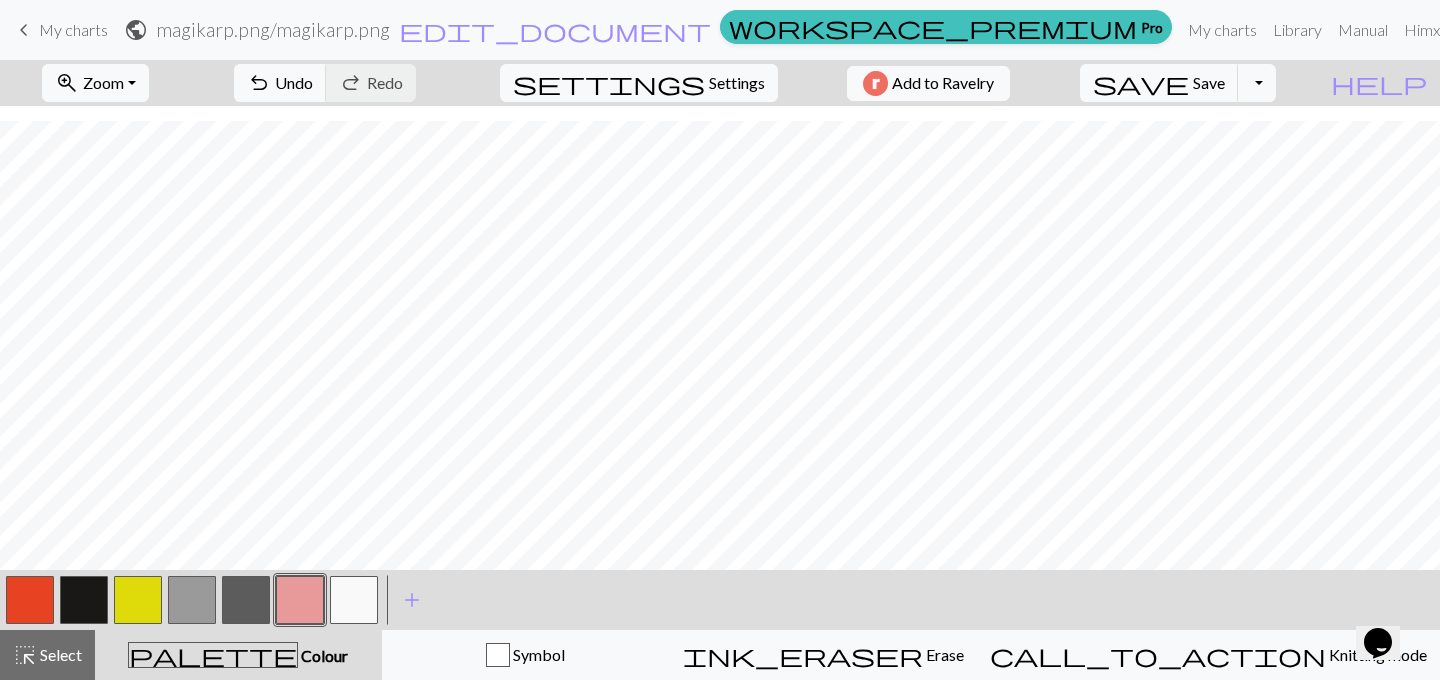 click at bounding box center (192, 600) 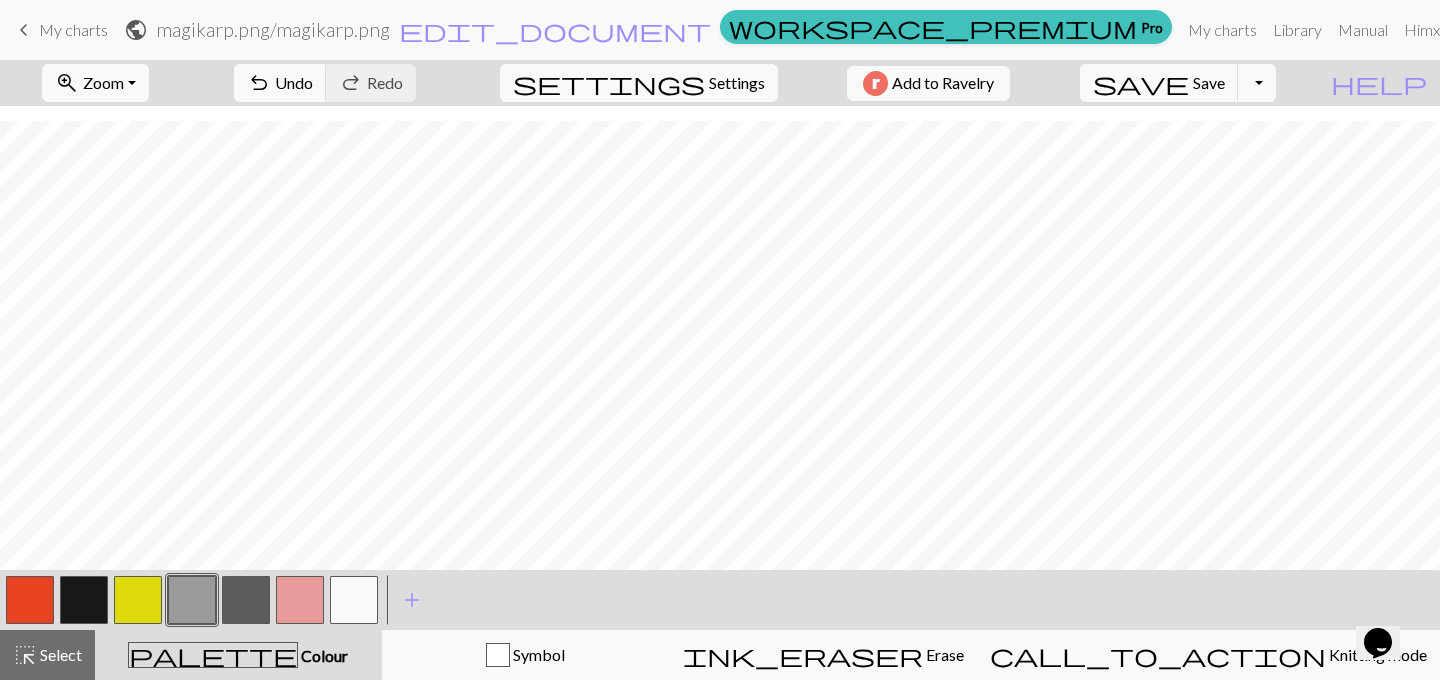 click at bounding box center [246, 600] 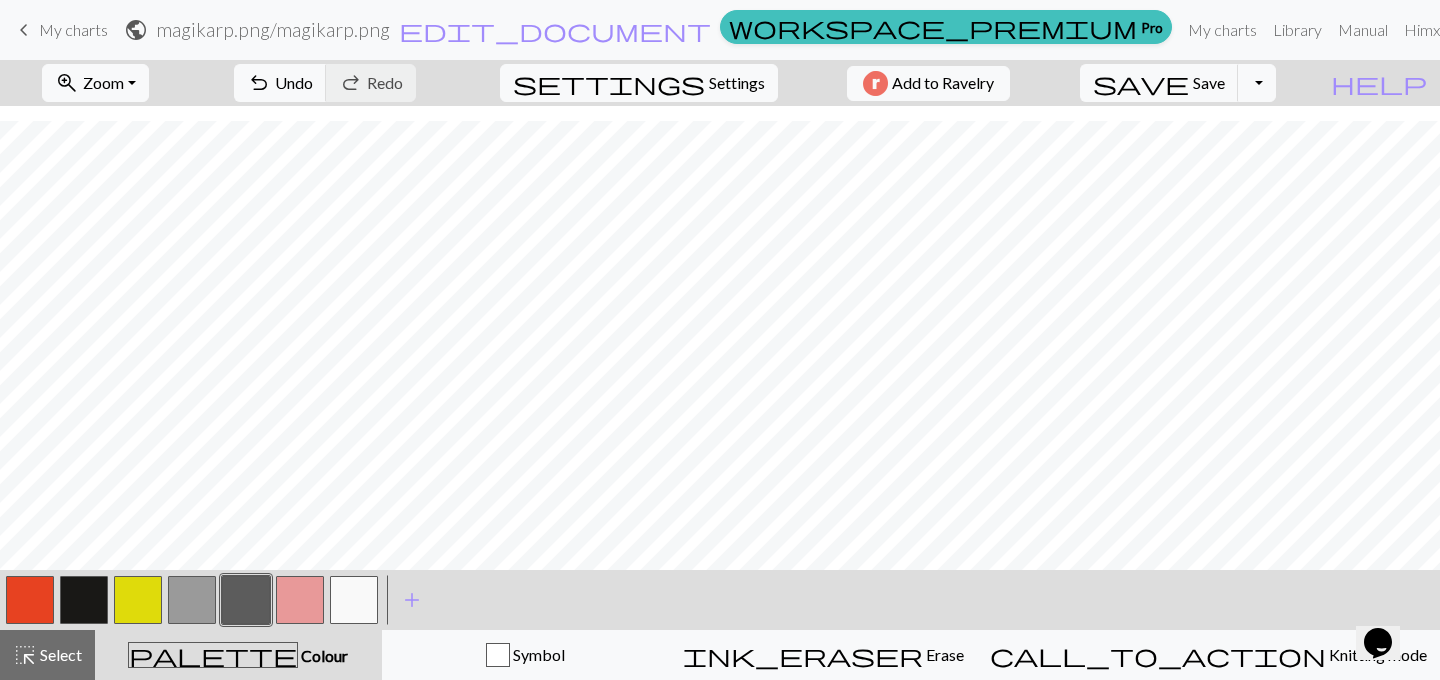 click at bounding box center [30, 600] 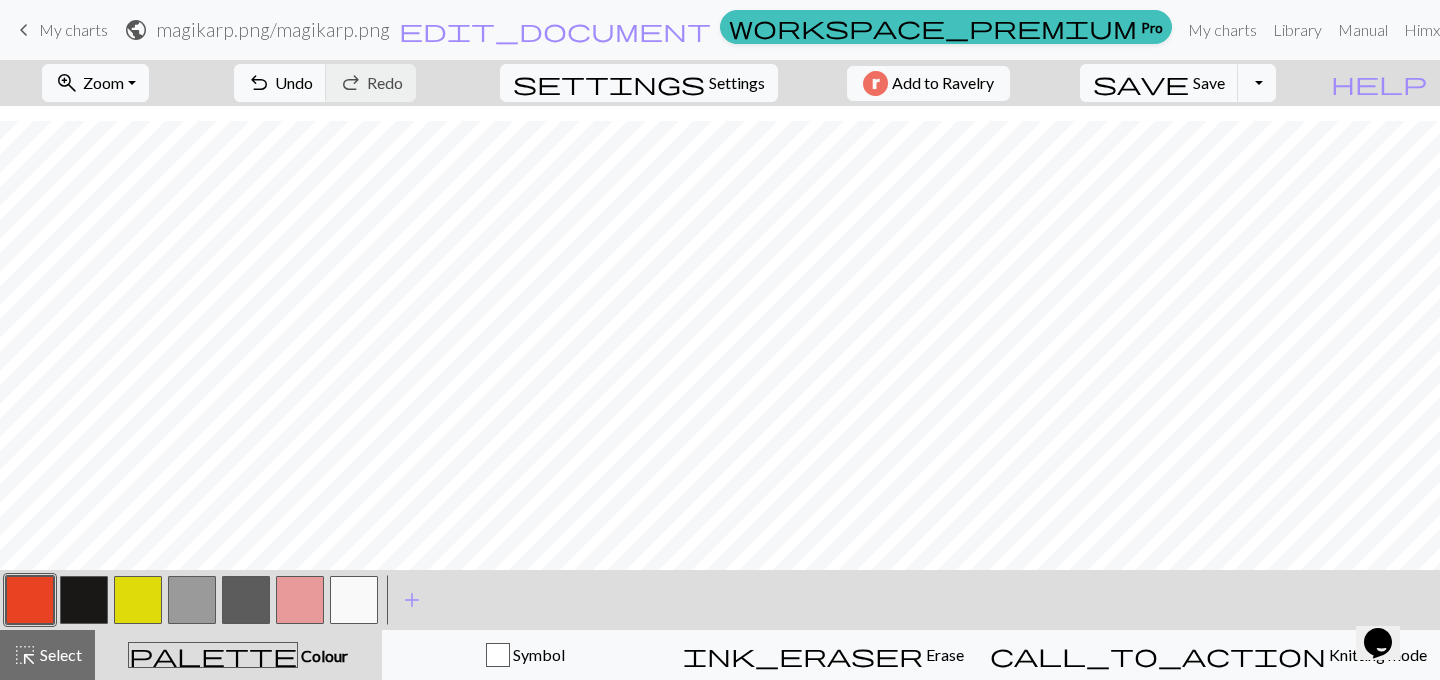 click at bounding box center (84, 600) 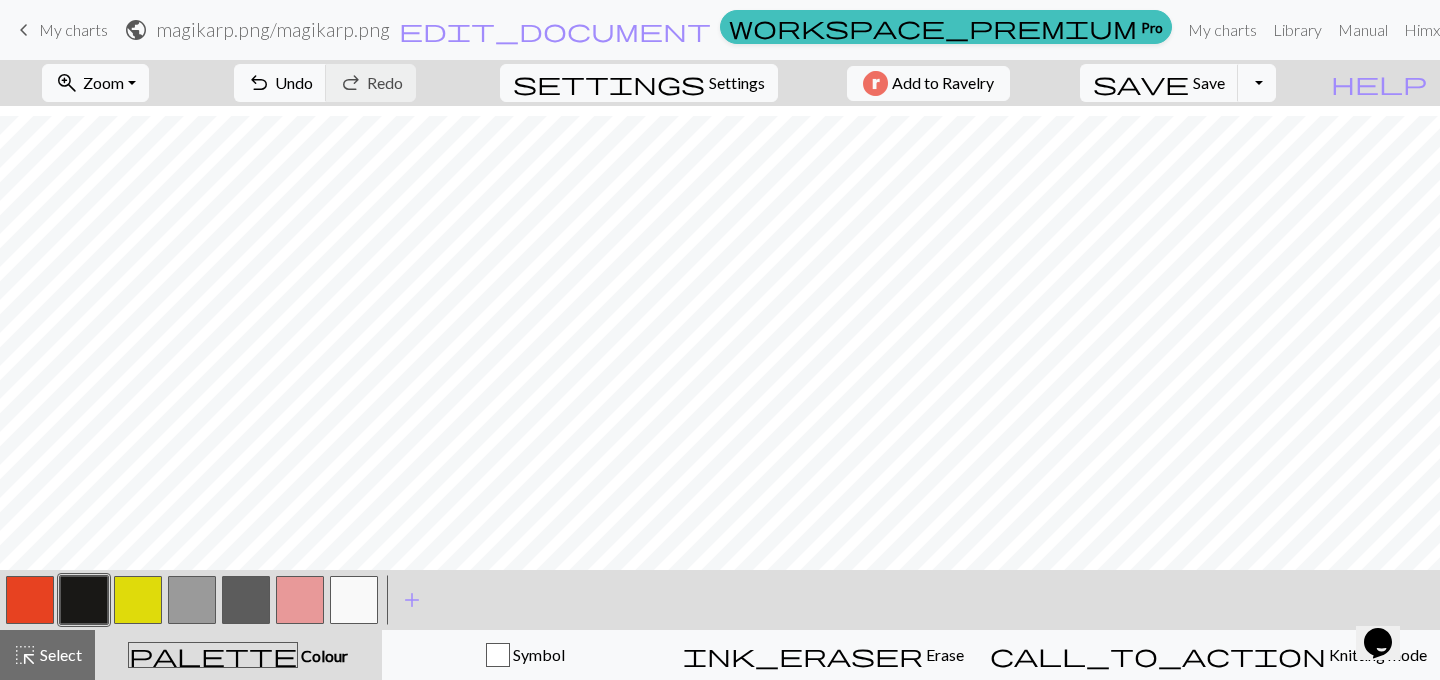 scroll, scrollTop: 148, scrollLeft: 0, axis: vertical 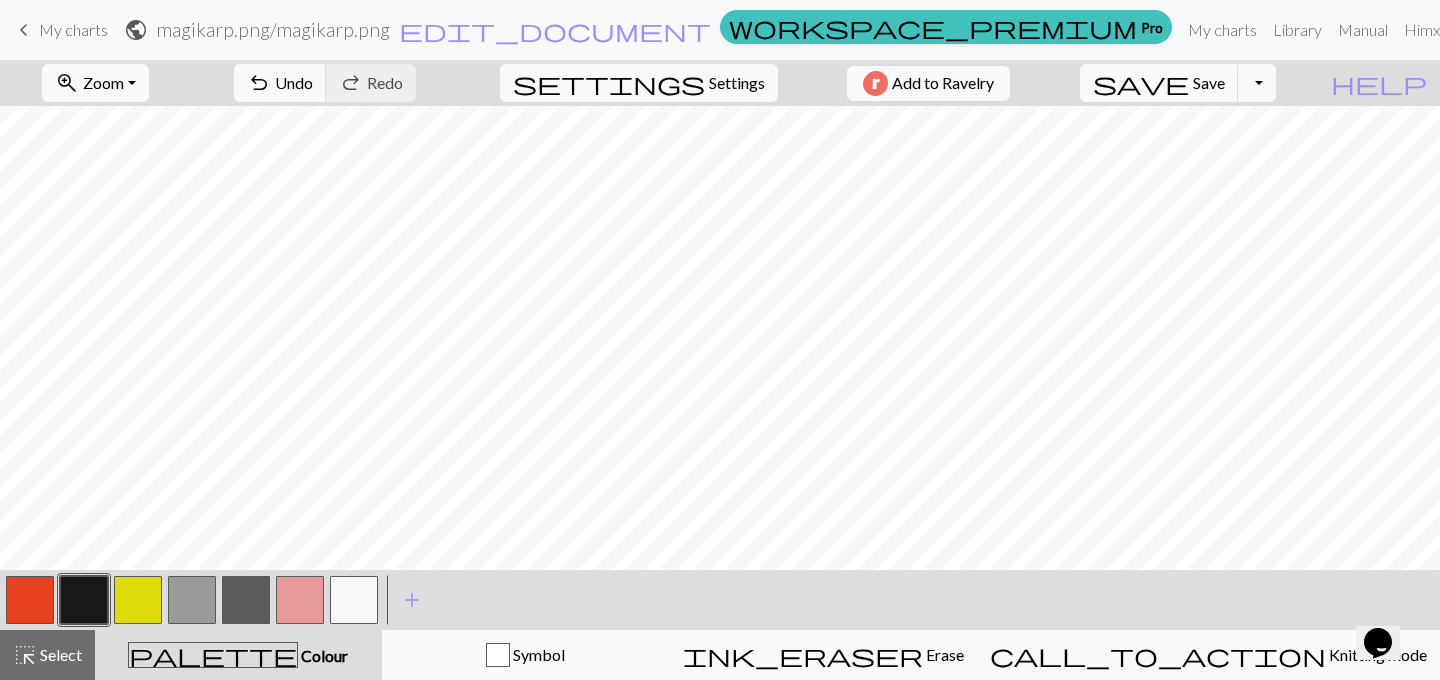 click at bounding box center (354, 600) 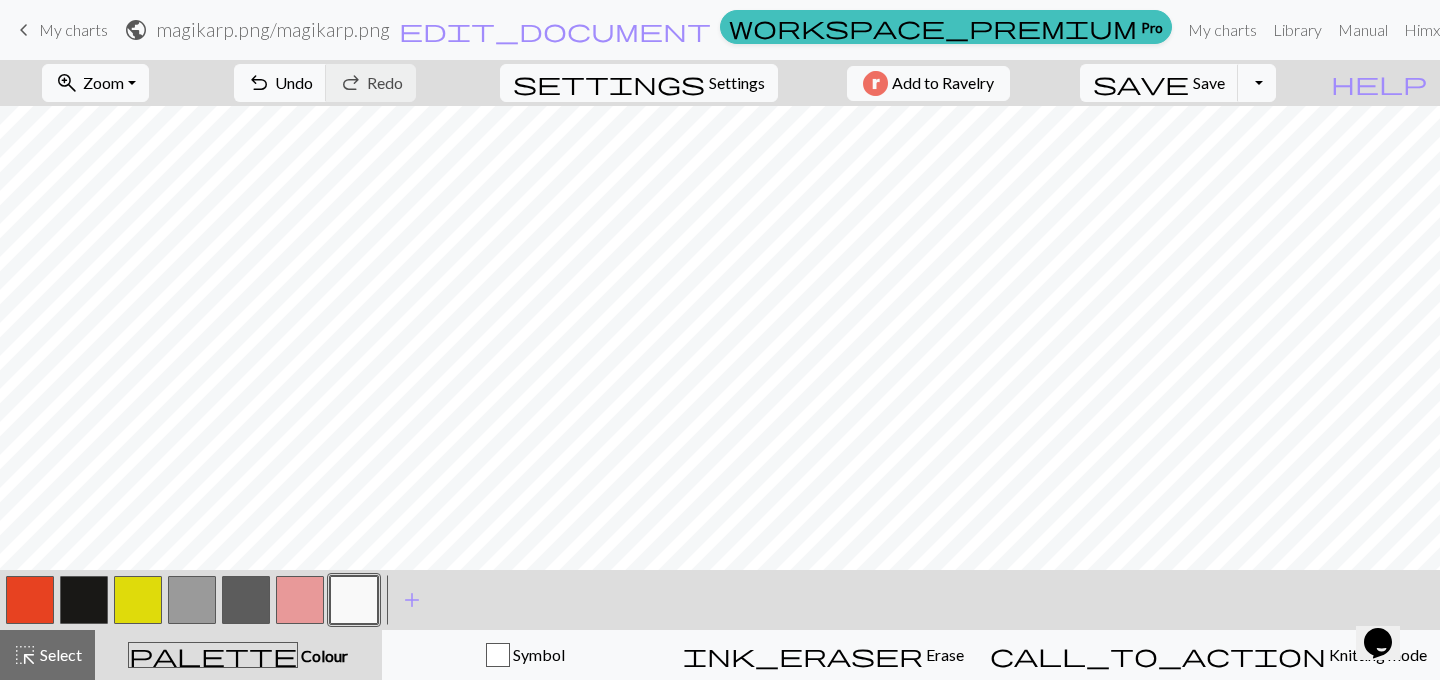 click at bounding box center (30, 600) 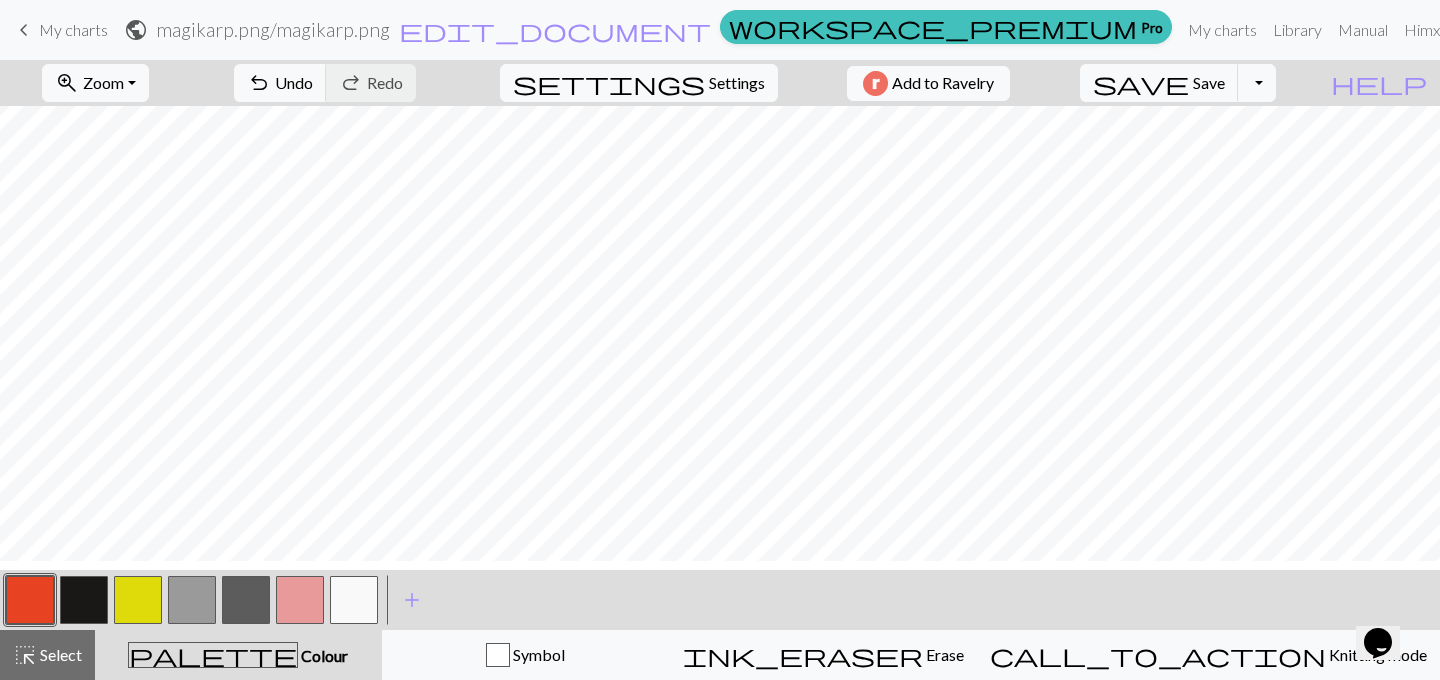 scroll, scrollTop: 88, scrollLeft: 0, axis: vertical 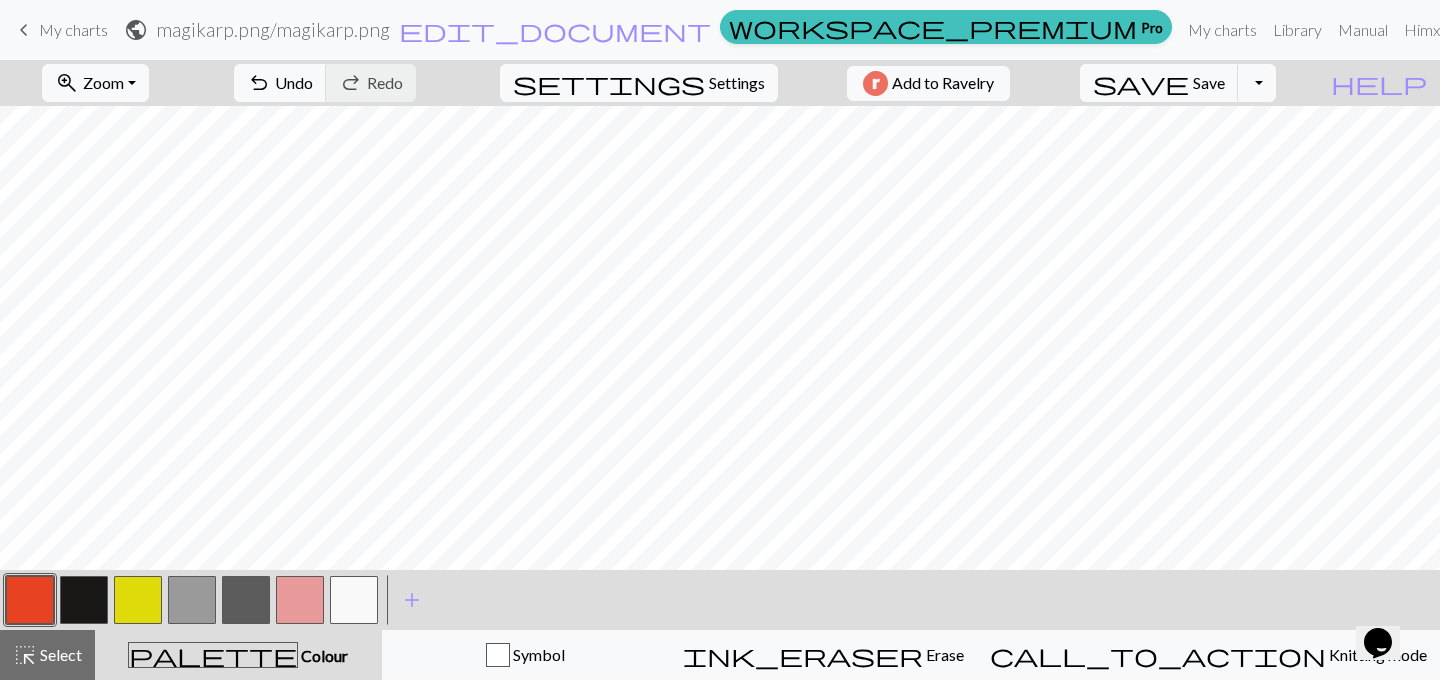 click at bounding box center [138, 600] 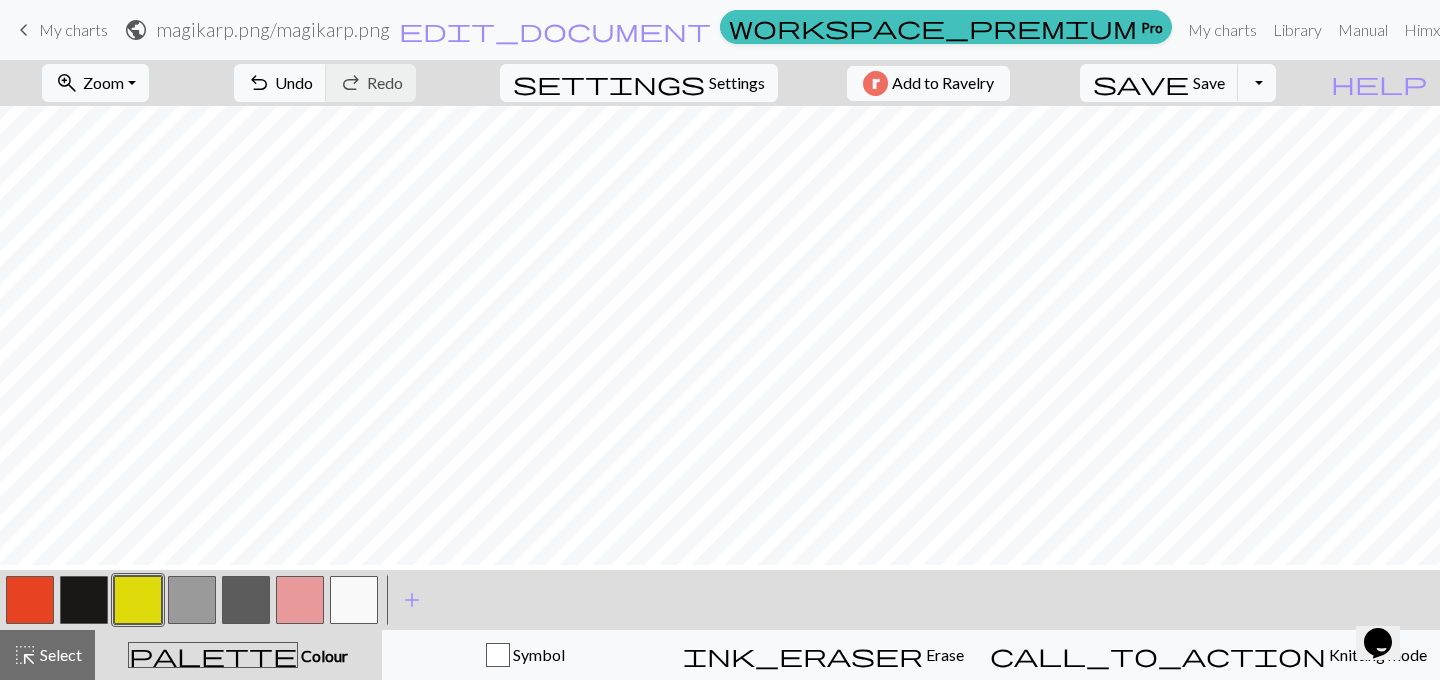 scroll, scrollTop: 43, scrollLeft: 0, axis: vertical 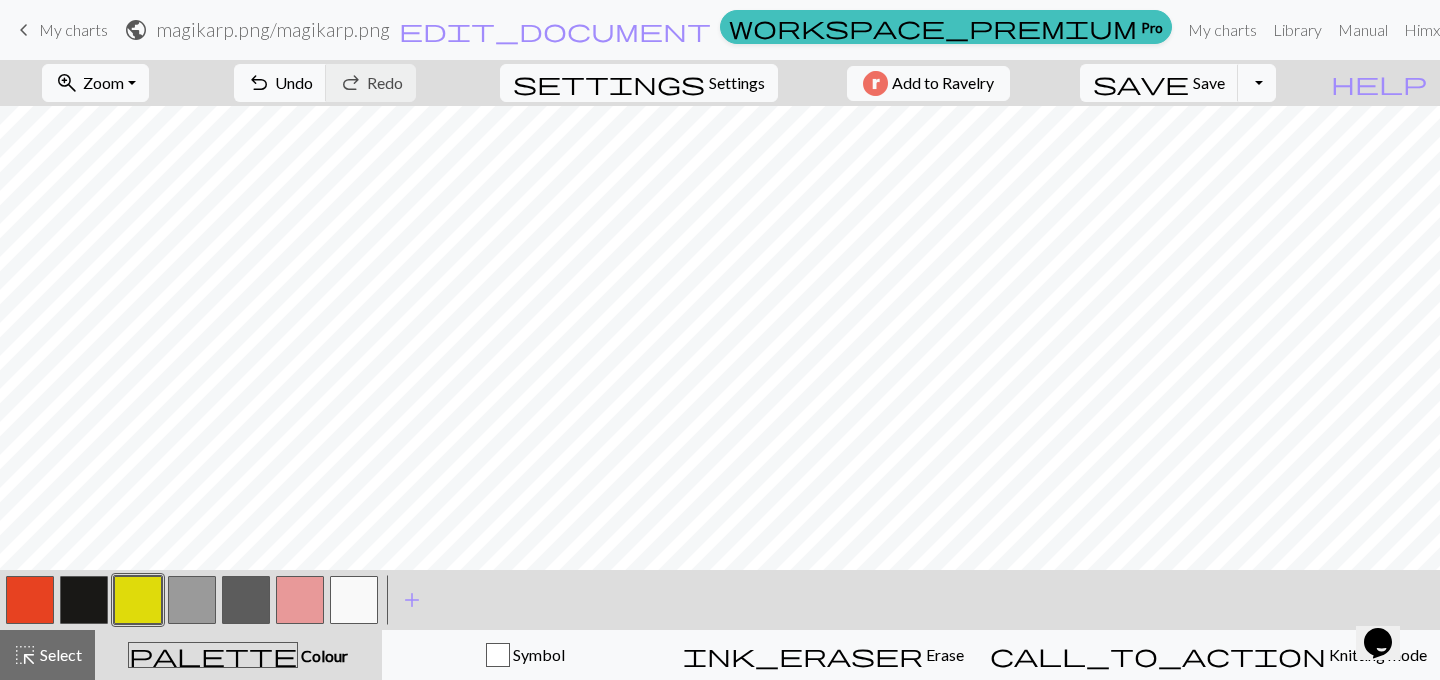 click at bounding box center [84, 600] 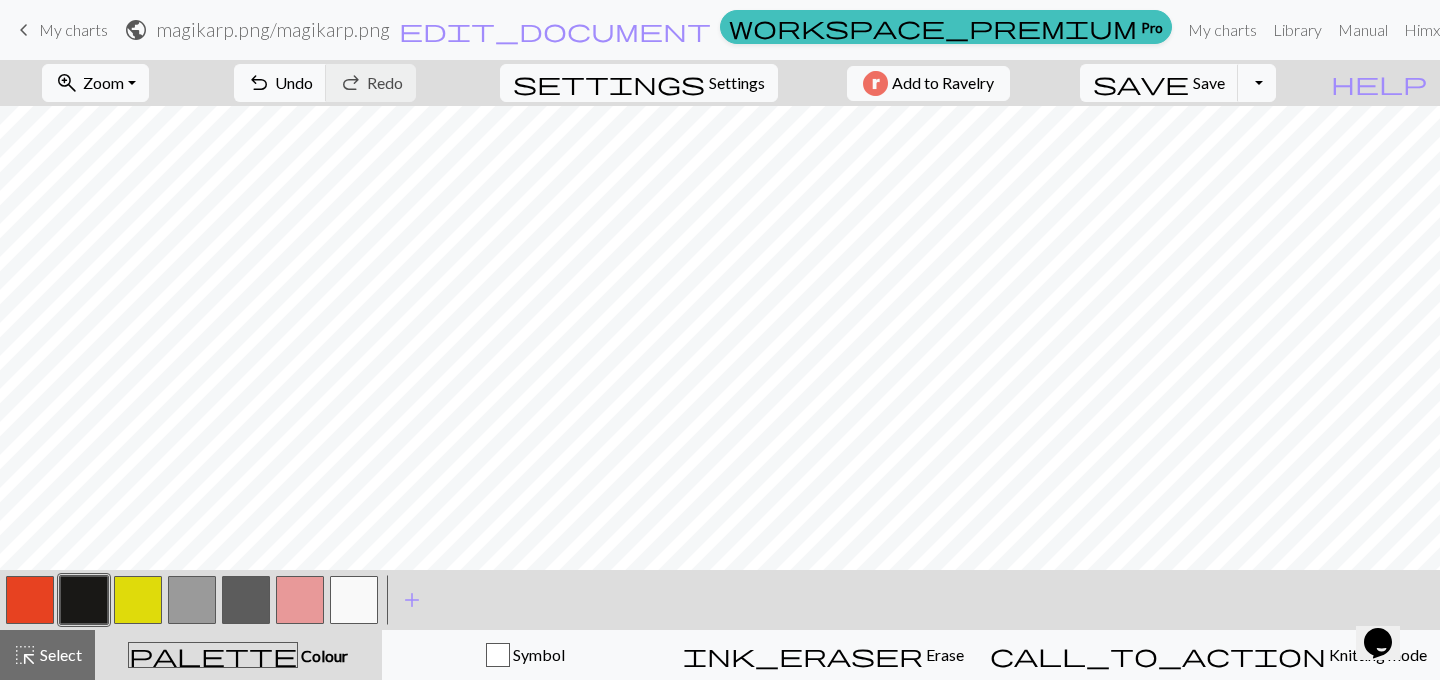 click at bounding box center [354, 600] 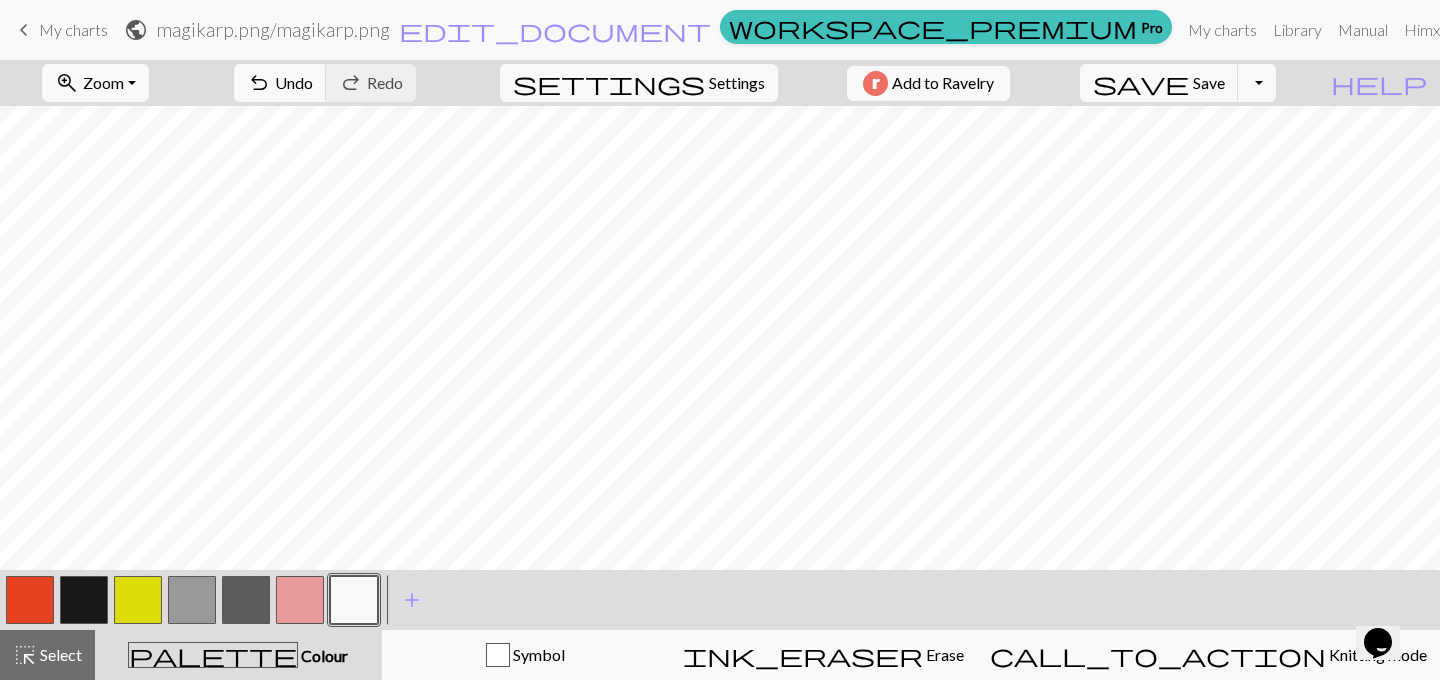 click at bounding box center (246, 600) 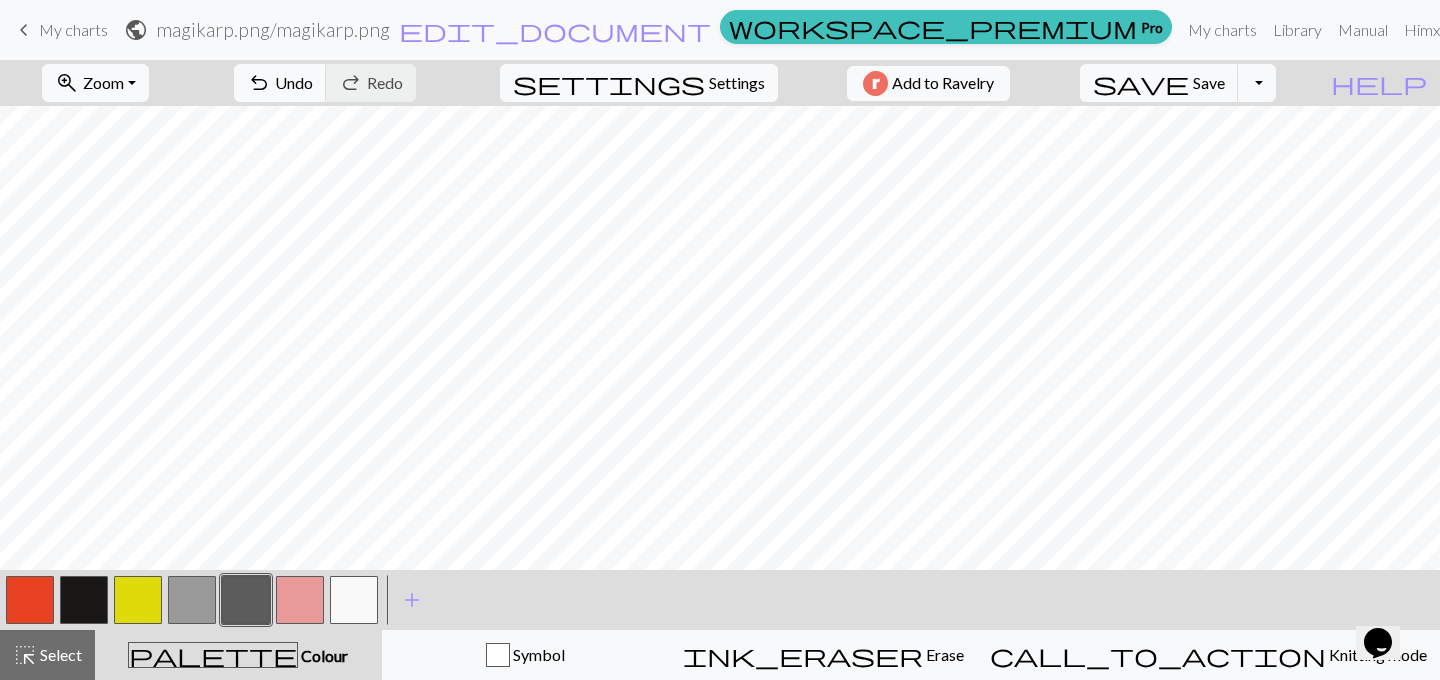 click at bounding box center [84, 600] 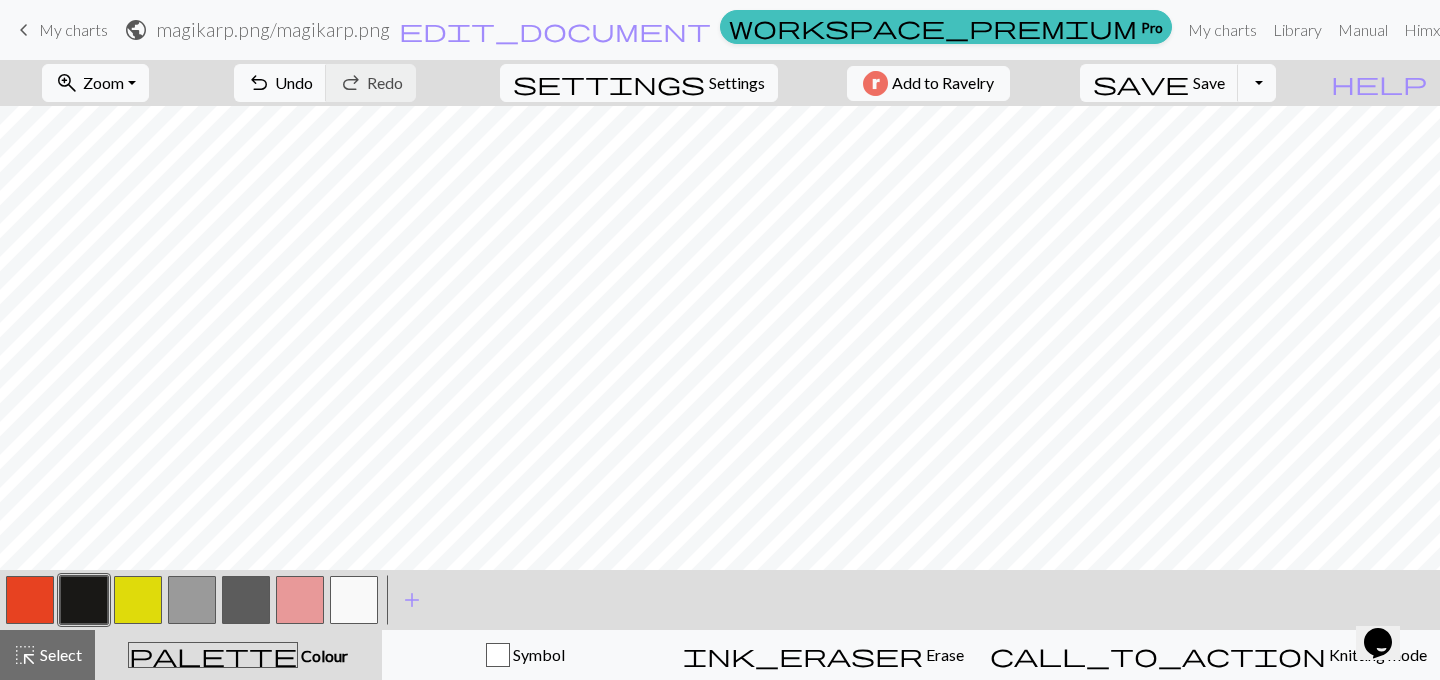 click at bounding box center (354, 600) 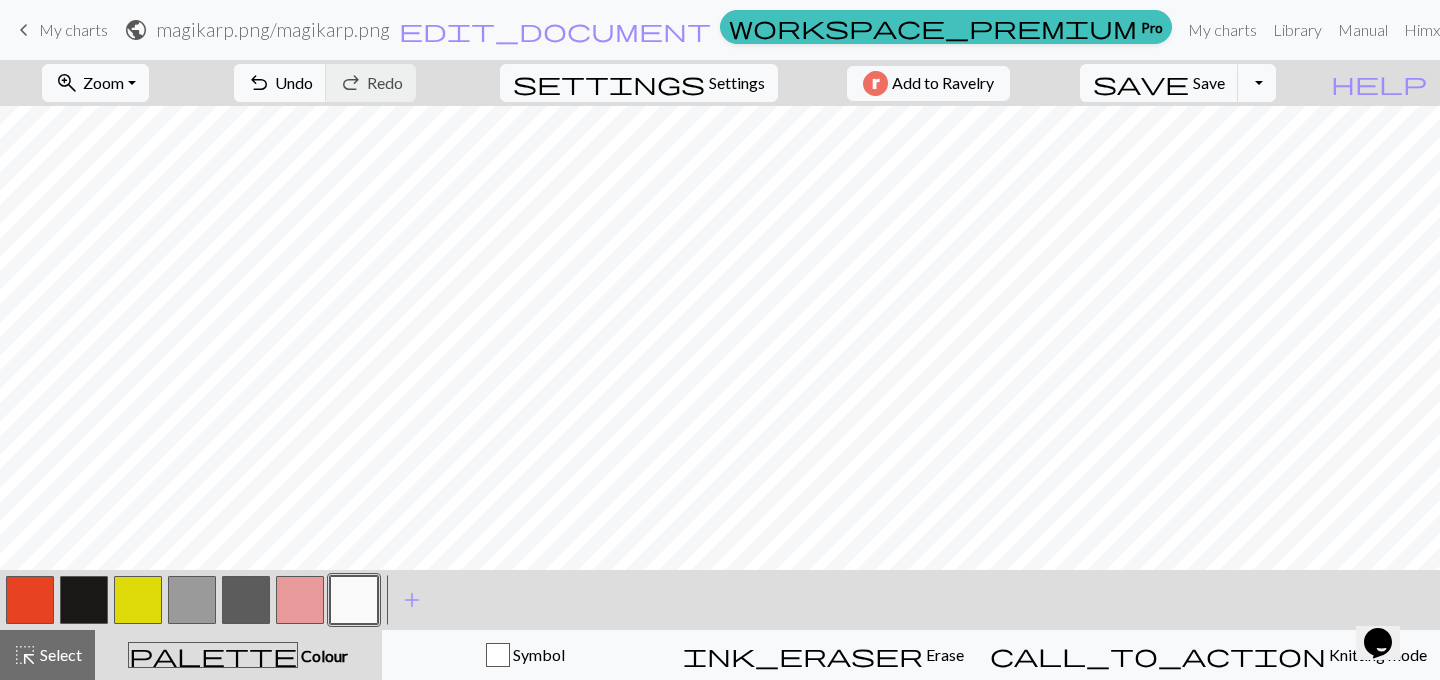 click at bounding box center (84, 600) 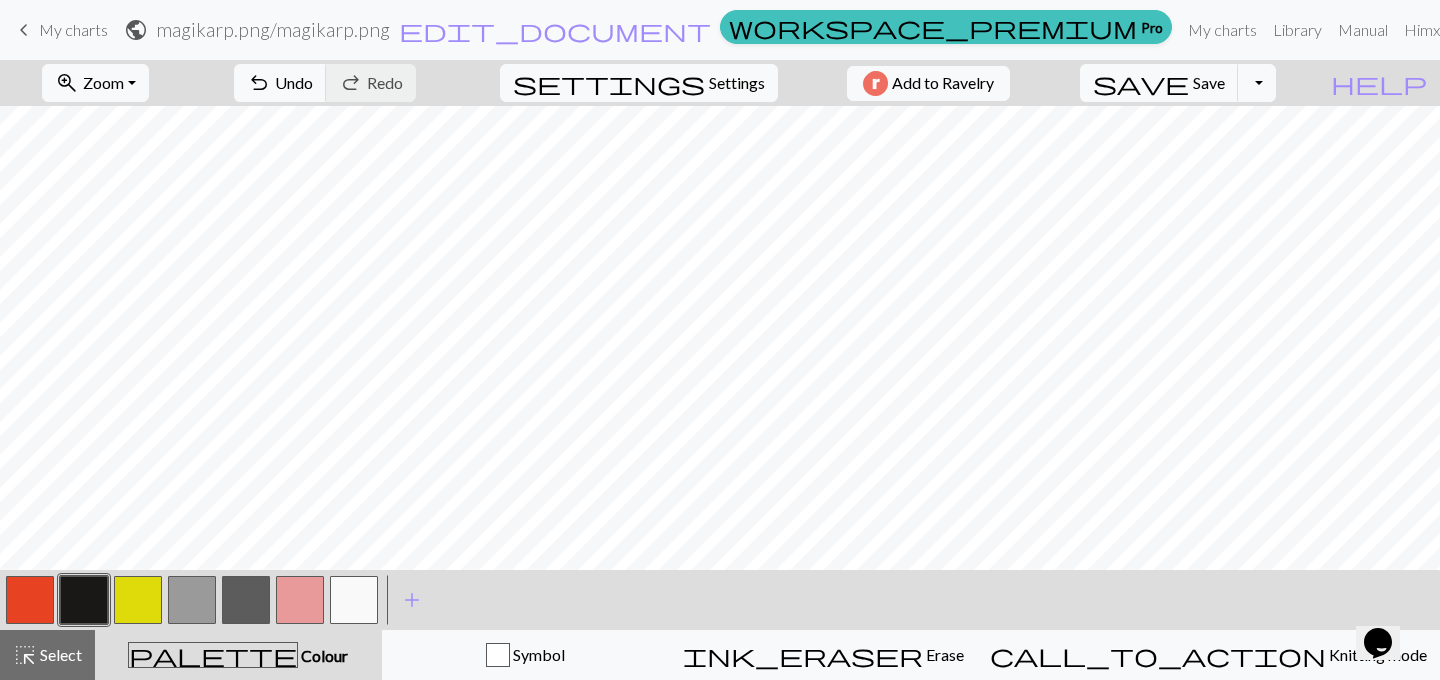 click at bounding box center (246, 600) 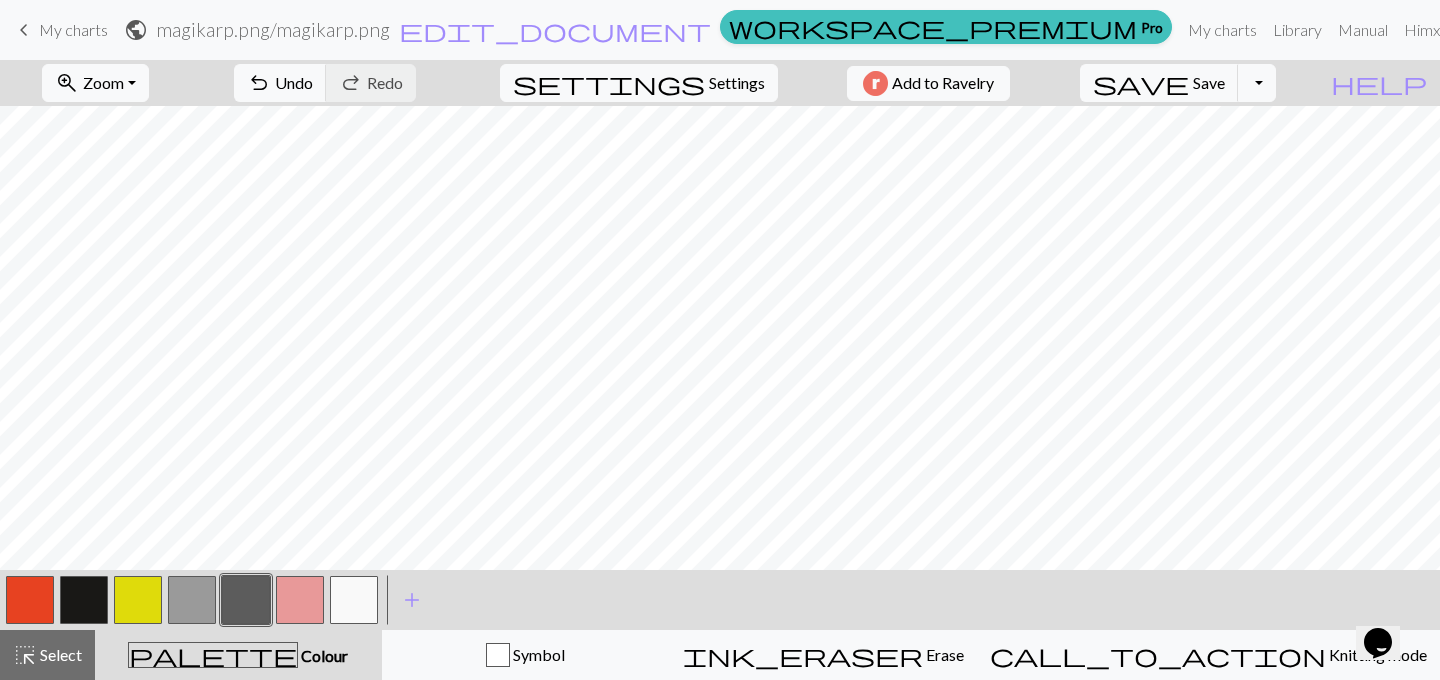 click at bounding box center [84, 600] 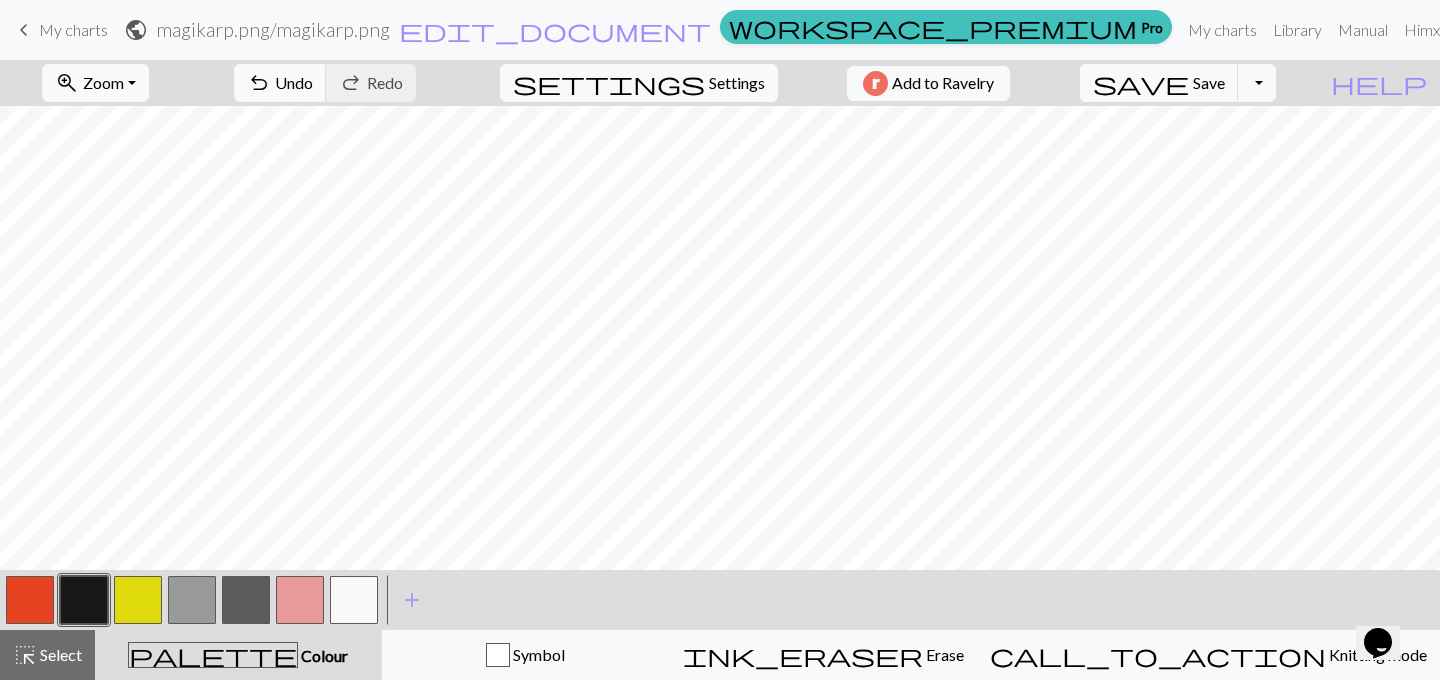 click at bounding box center [138, 600] 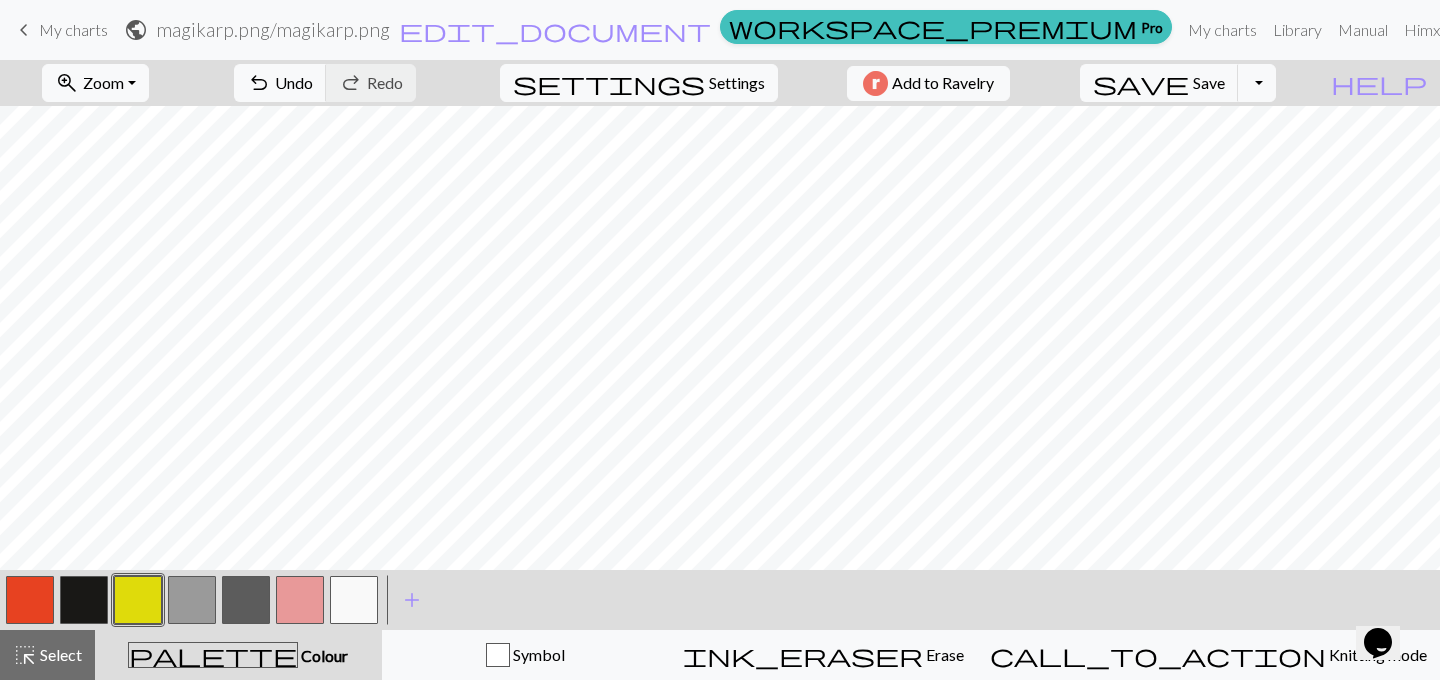 click at bounding box center (354, 600) 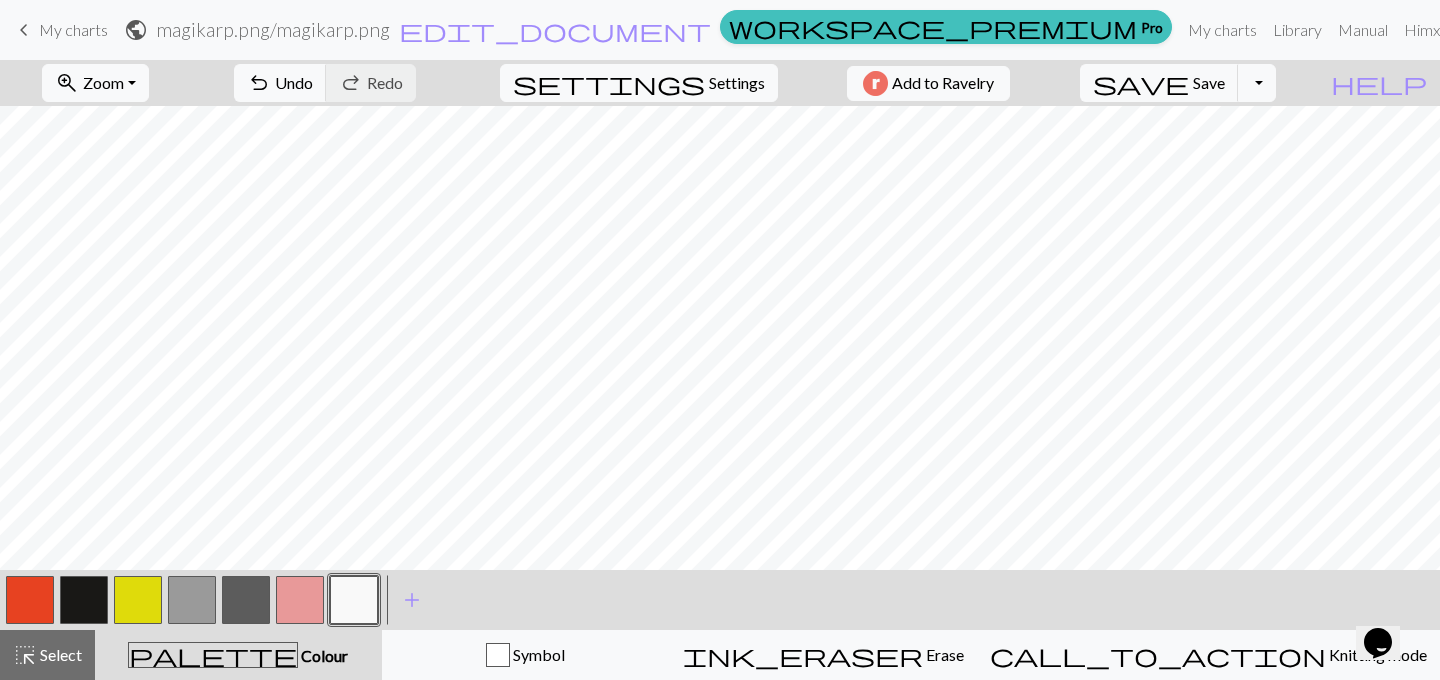 click at bounding box center [84, 600] 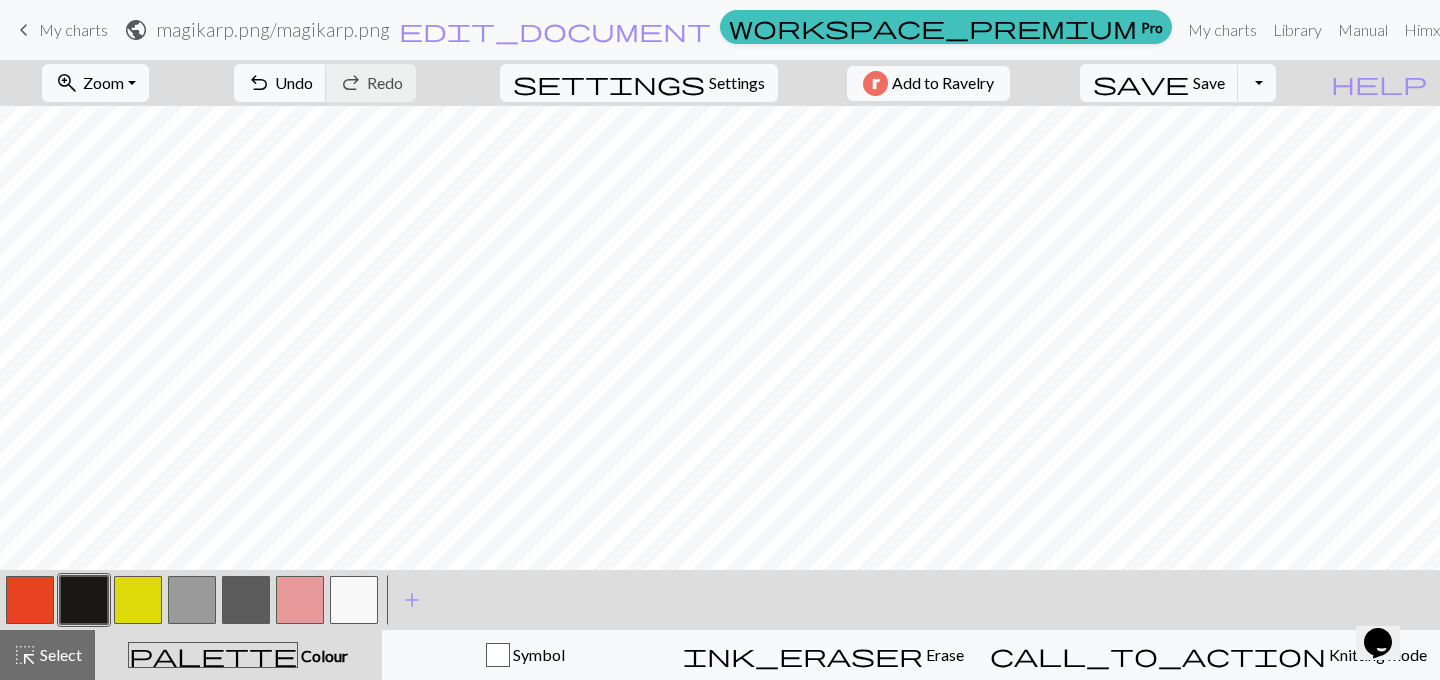 click at bounding box center (246, 600) 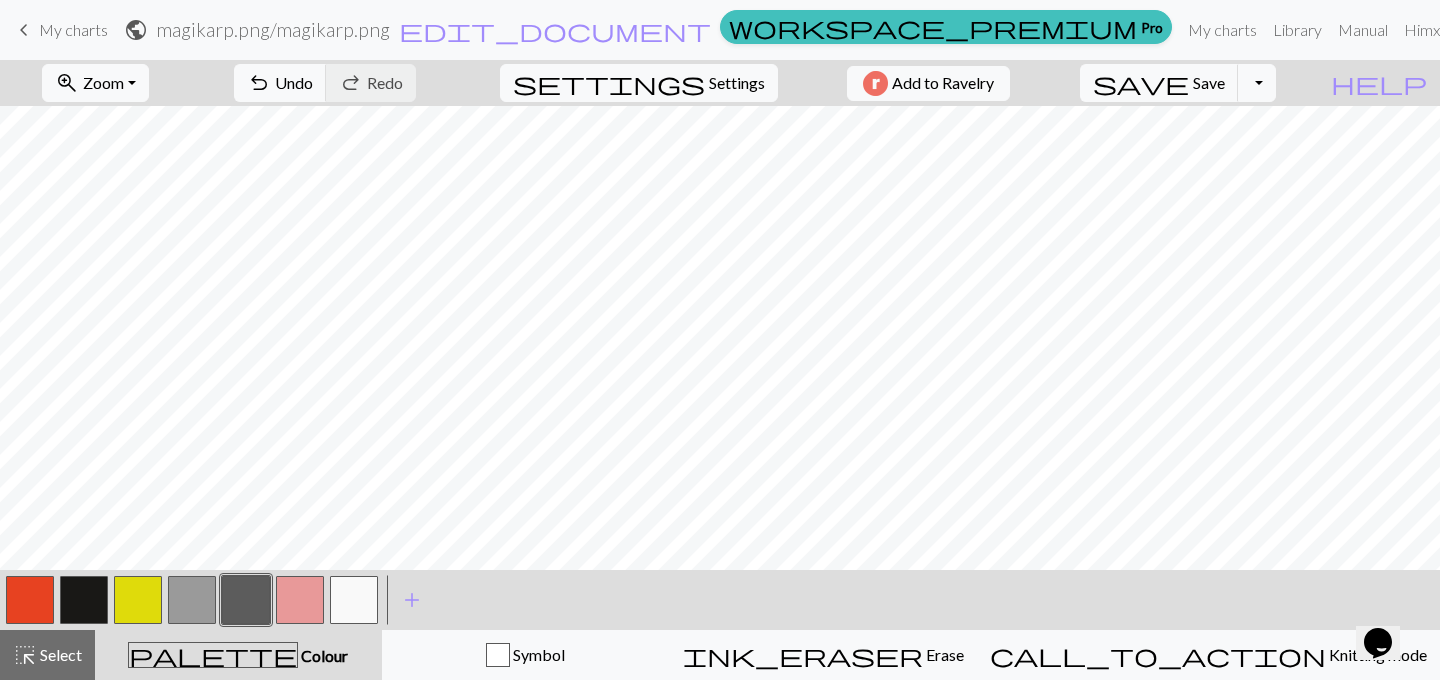 click at bounding box center [354, 600] 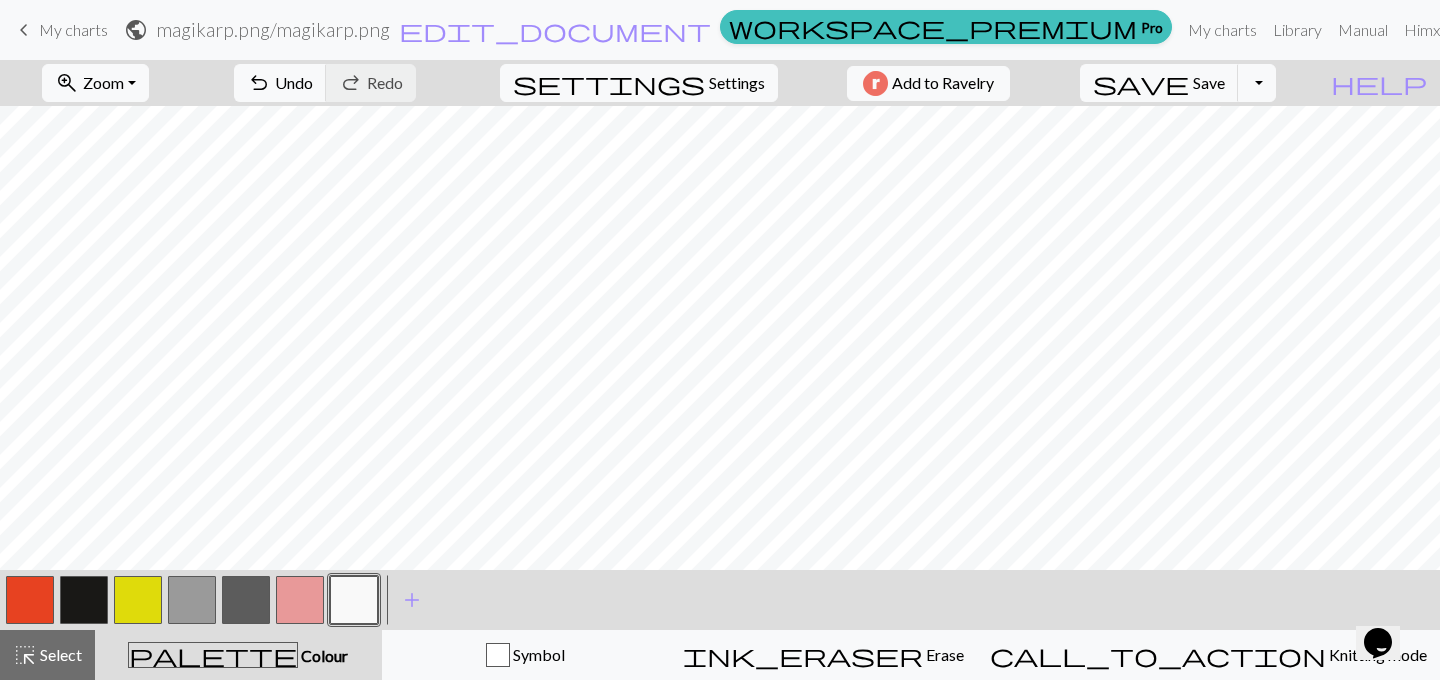click at bounding box center [84, 600] 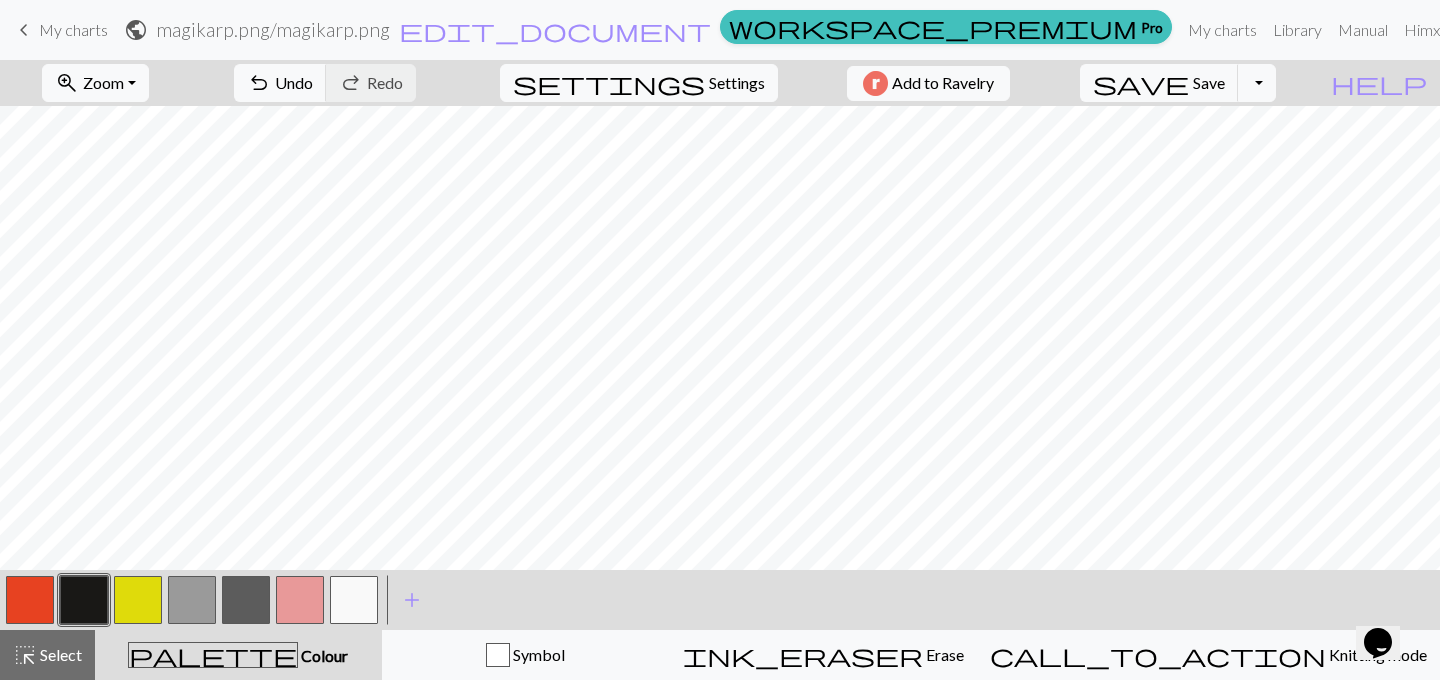 click at bounding box center [354, 600] 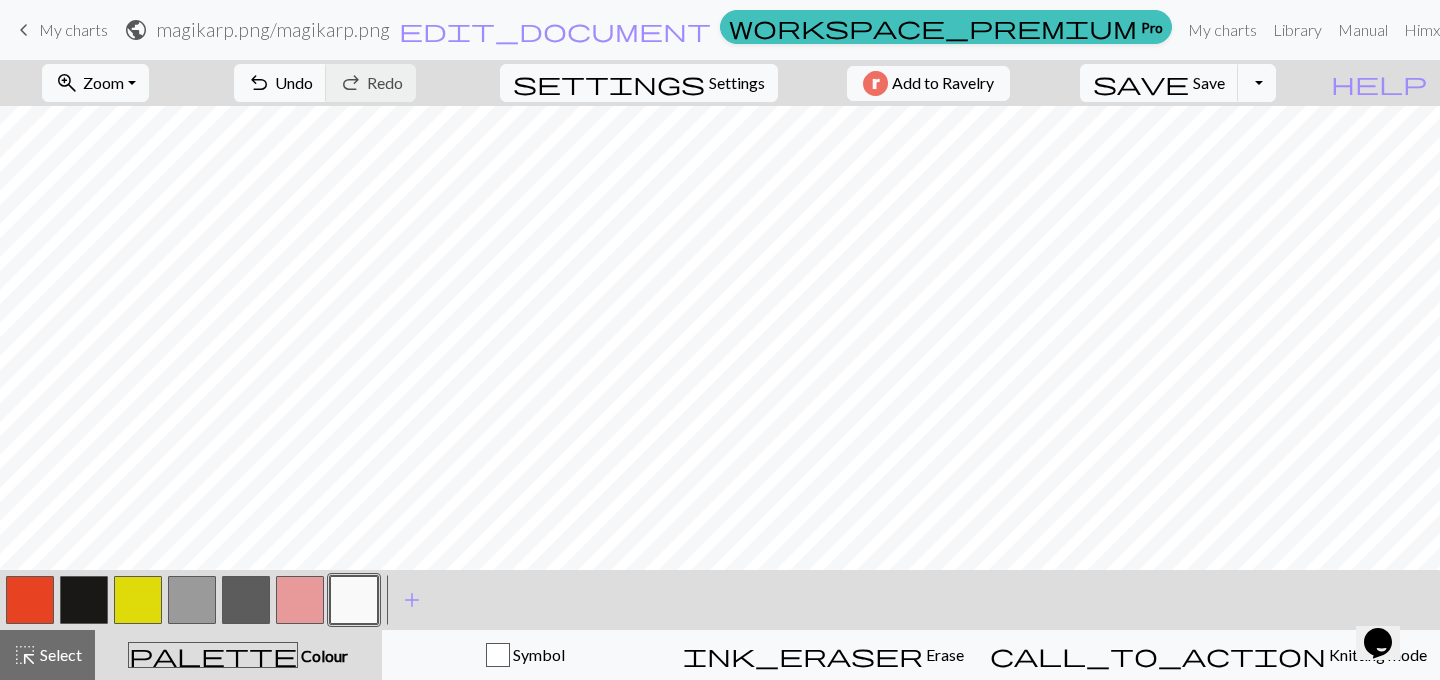 click at bounding box center [30, 600] 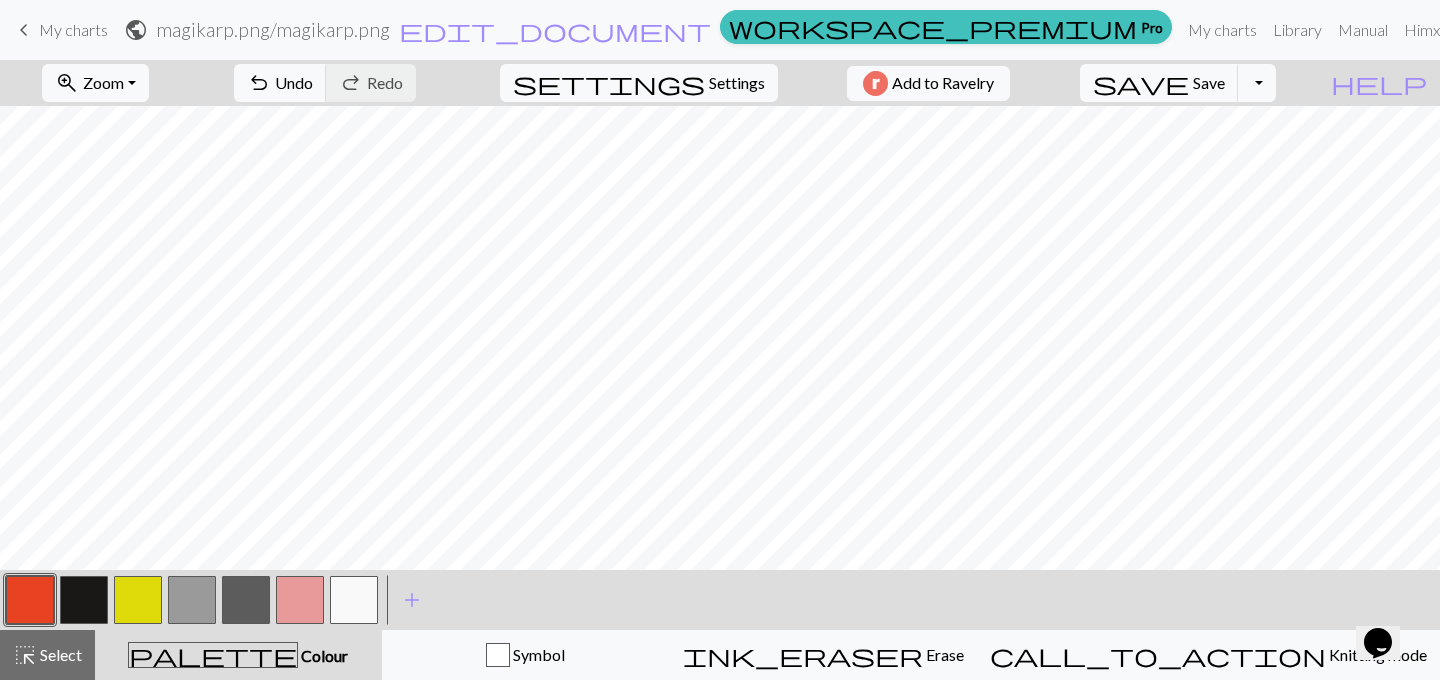 click at bounding box center (84, 600) 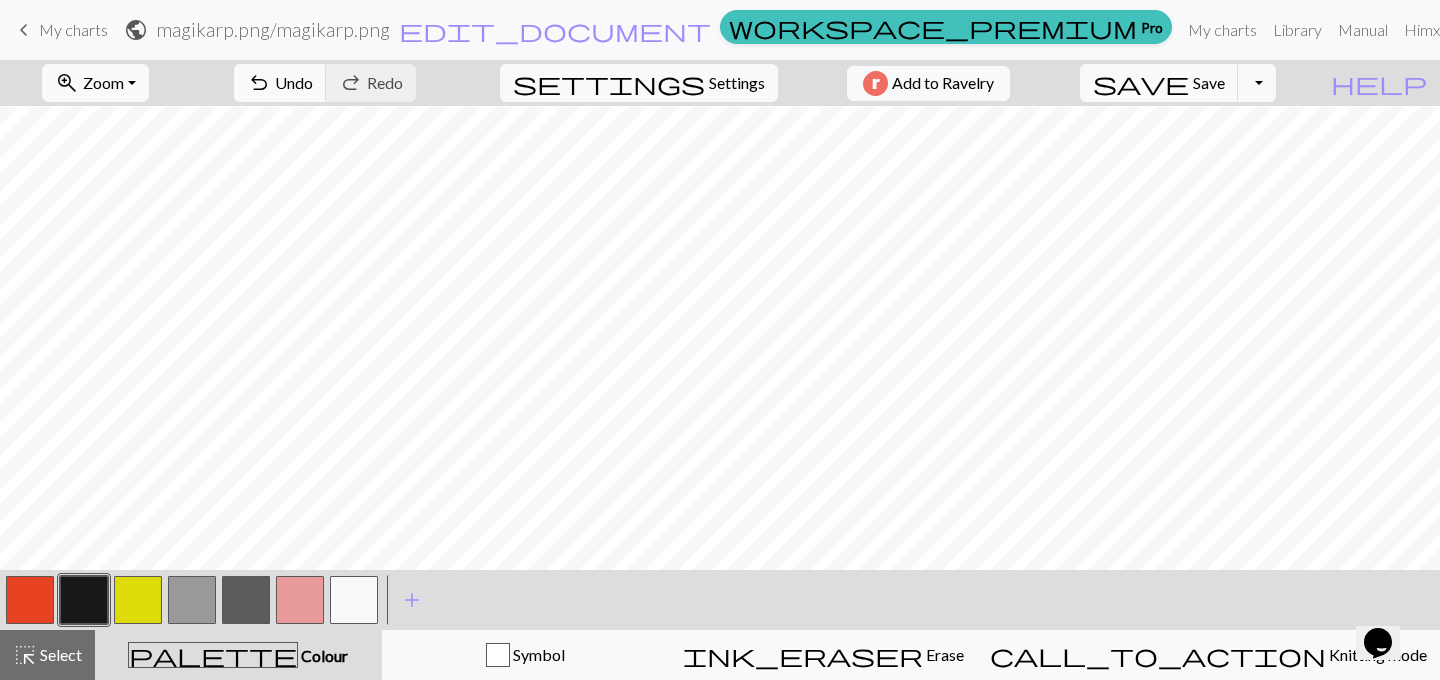 scroll, scrollTop: 52, scrollLeft: 0, axis: vertical 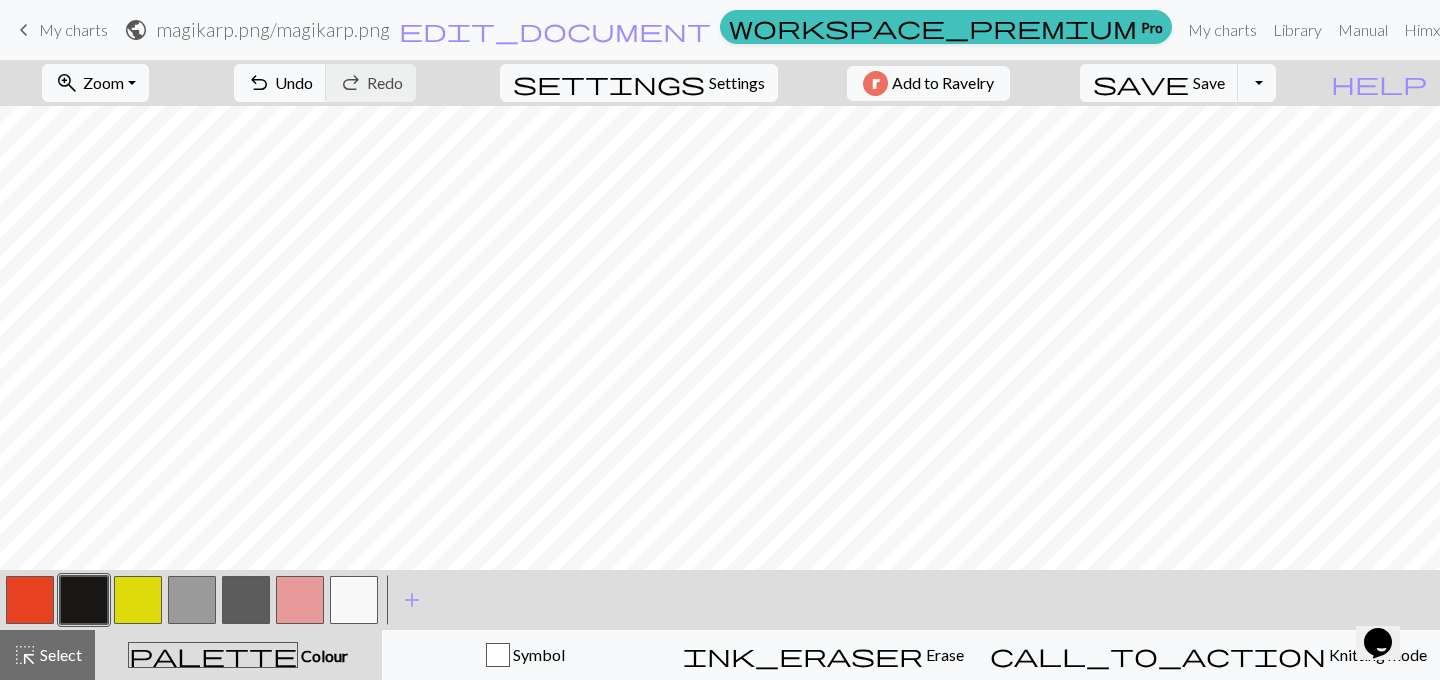 click at bounding box center [354, 600] 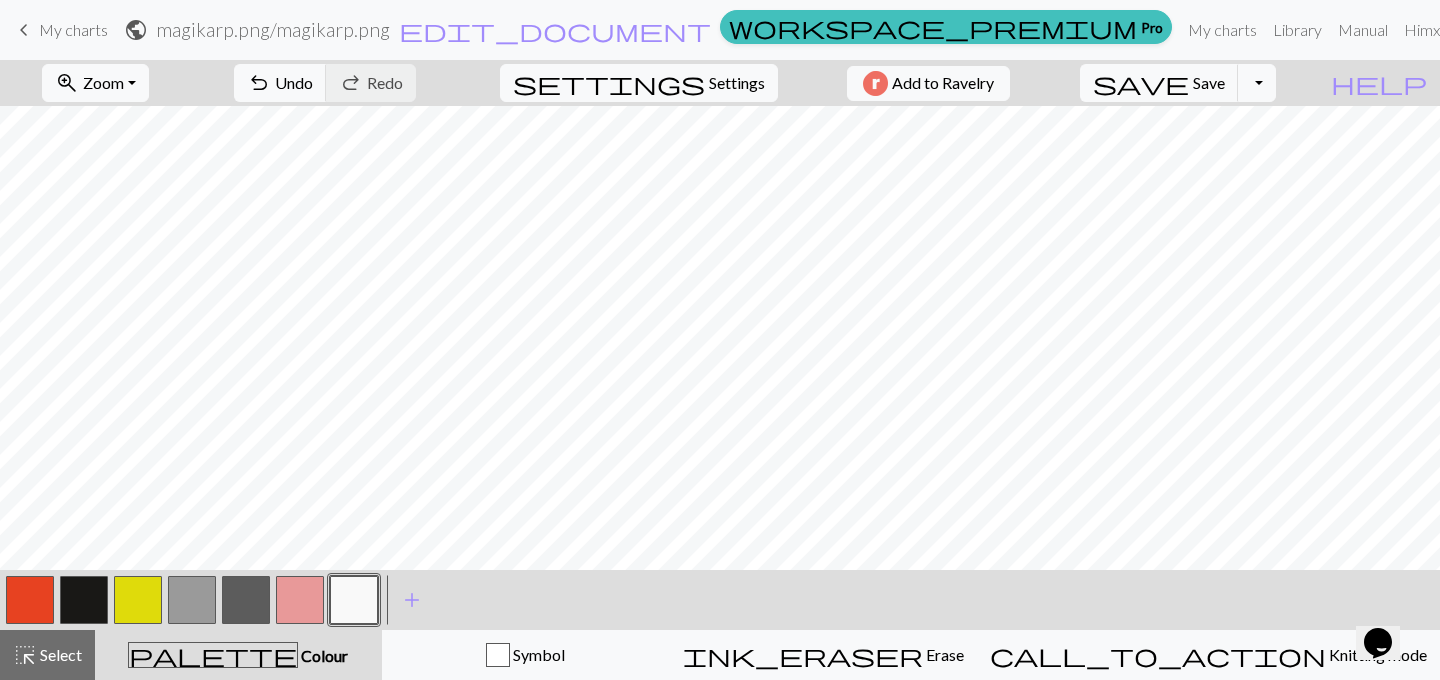 click at bounding box center (84, 600) 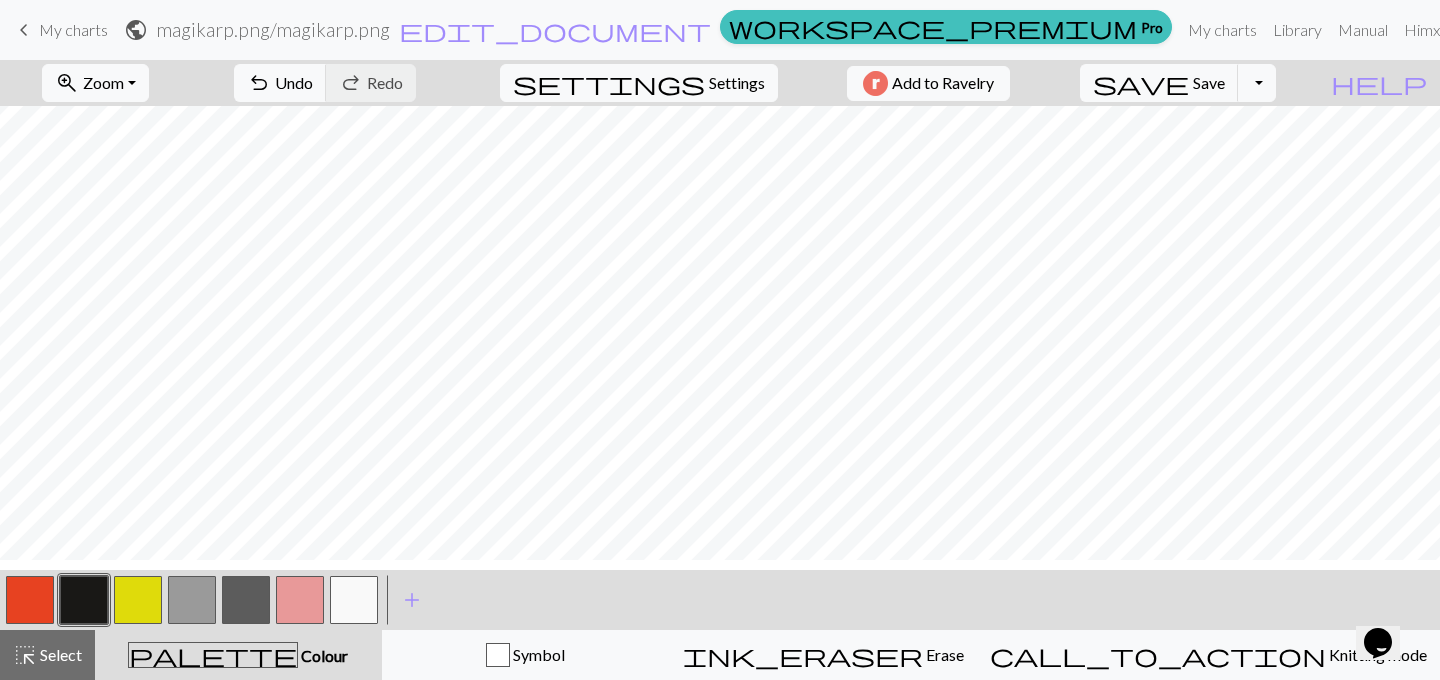 scroll, scrollTop: 163, scrollLeft: 0, axis: vertical 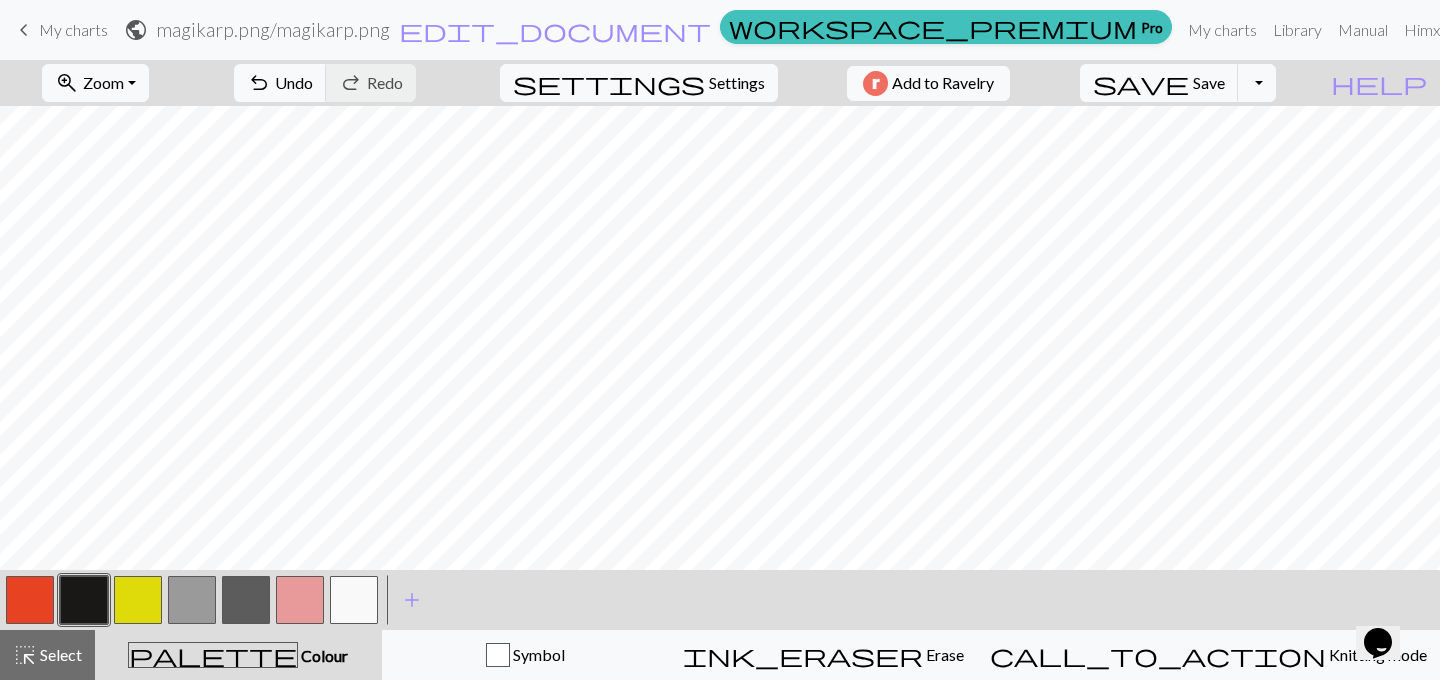 click at bounding box center (354, 600) 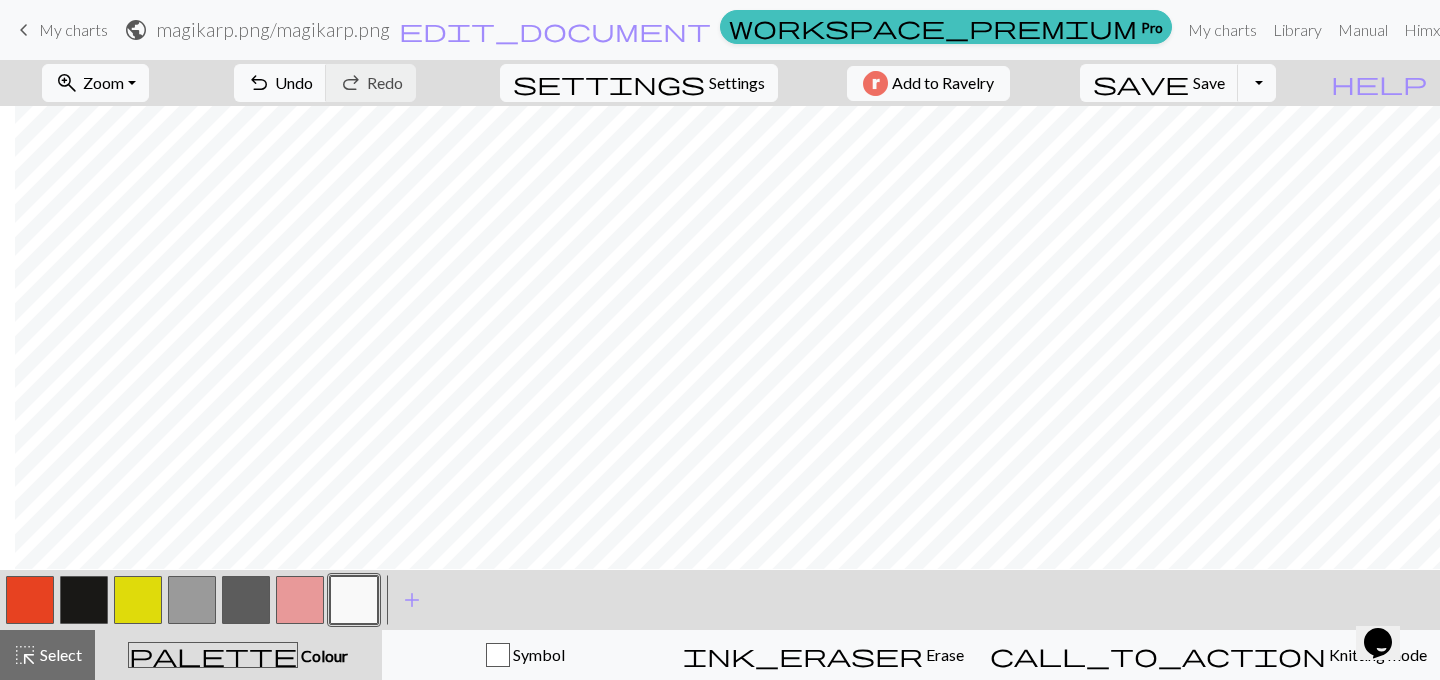 scroll, scrollTop: 56, scrollLeft: 15, axis: both 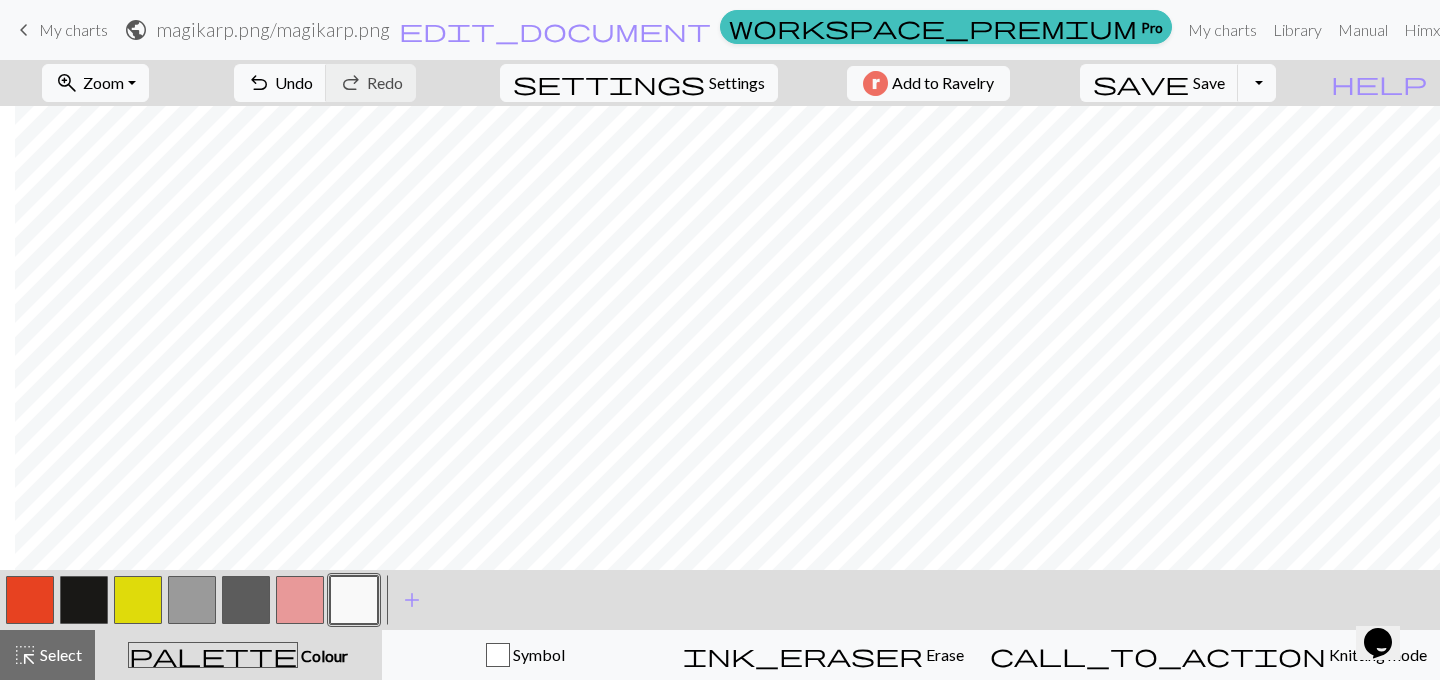 click at bounding box center (30, 600) 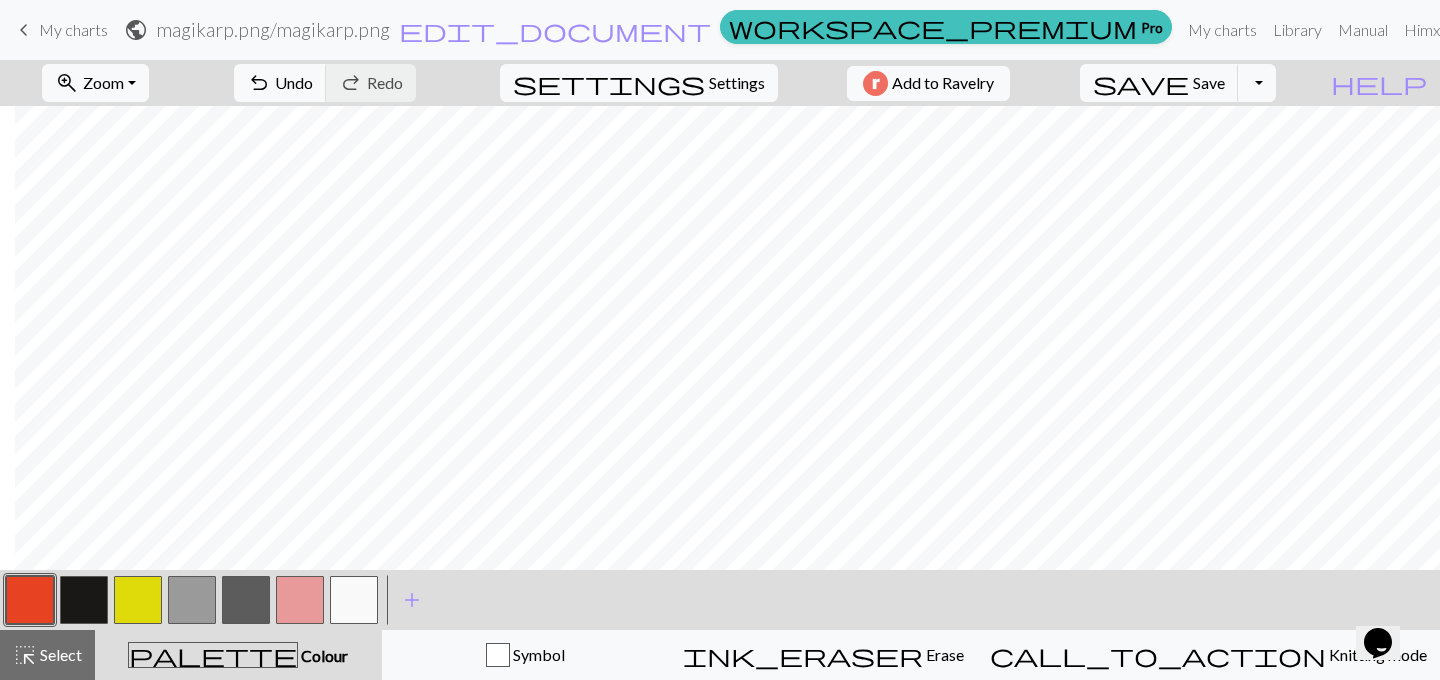 click at bounding box center [246, 600] 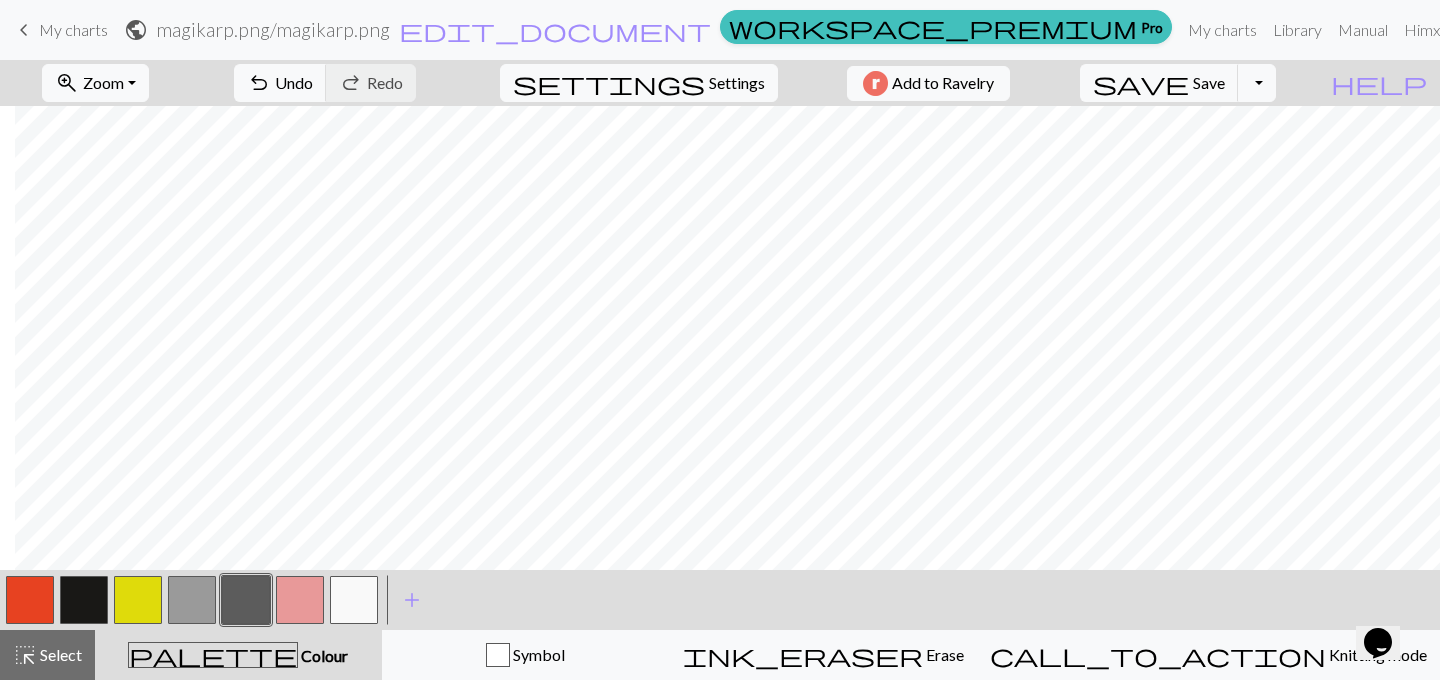 click at bounding box center [354, 600] 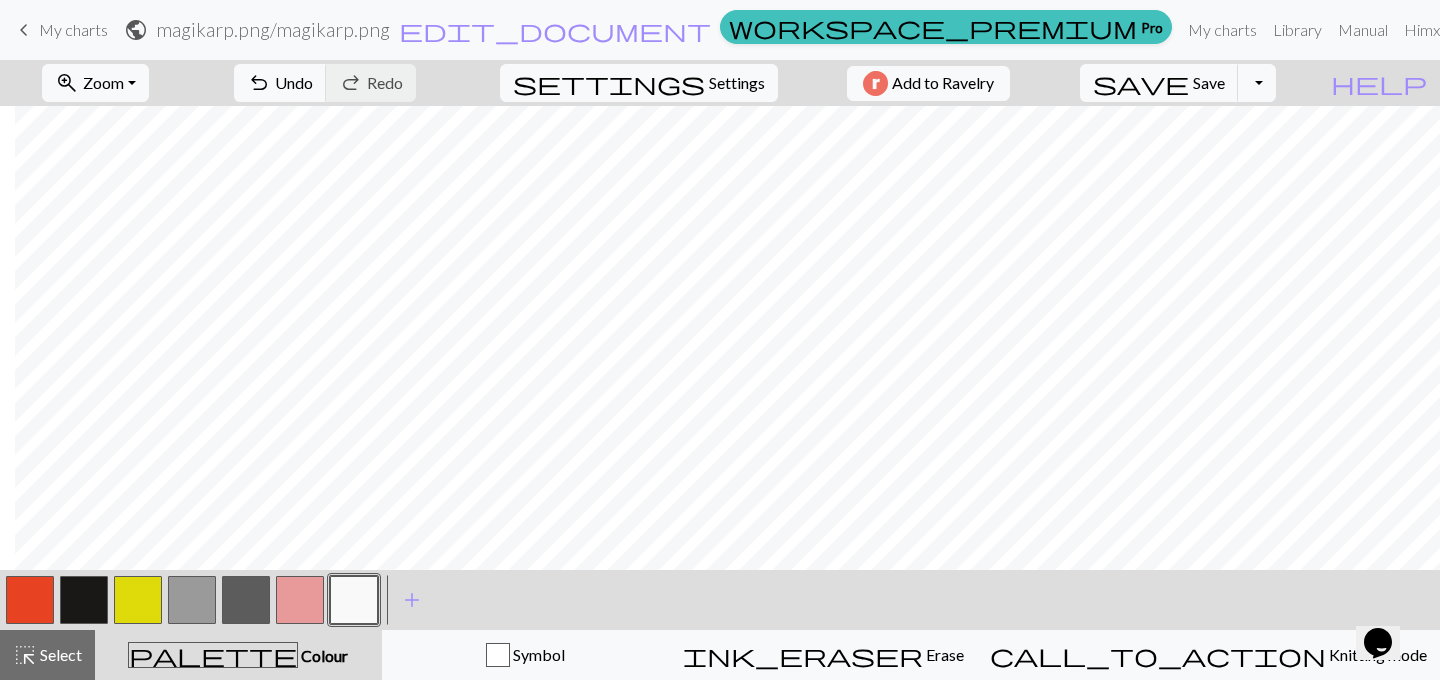 click at bounding box center [192, 600] 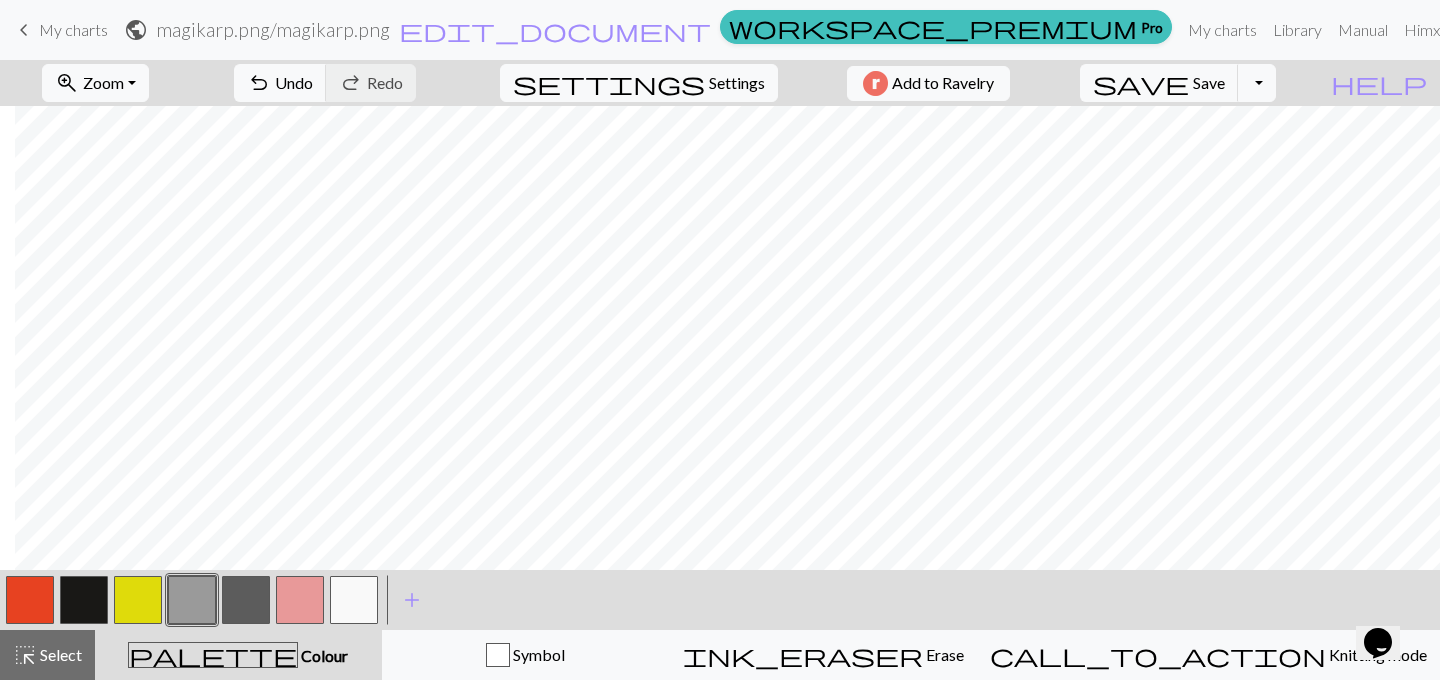 click at bounding box center (354, 600) 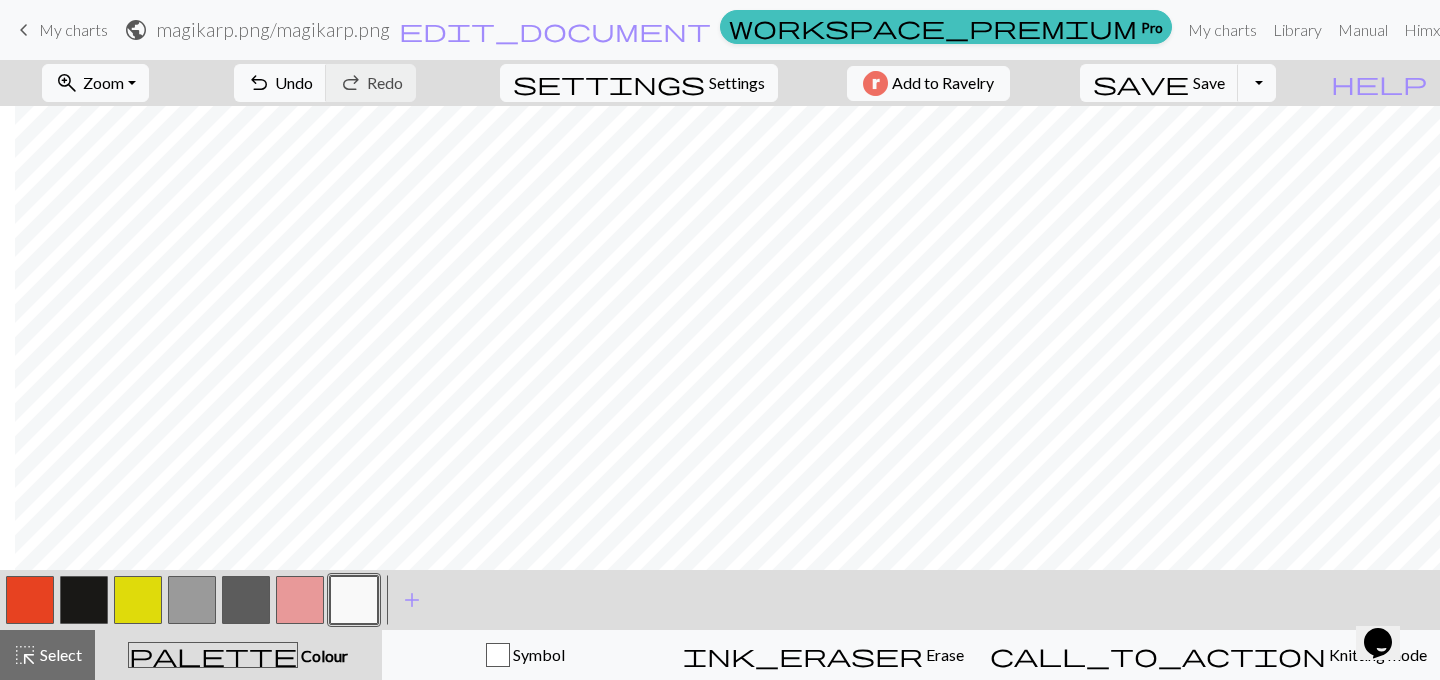 click at bounding box center (192, 600) 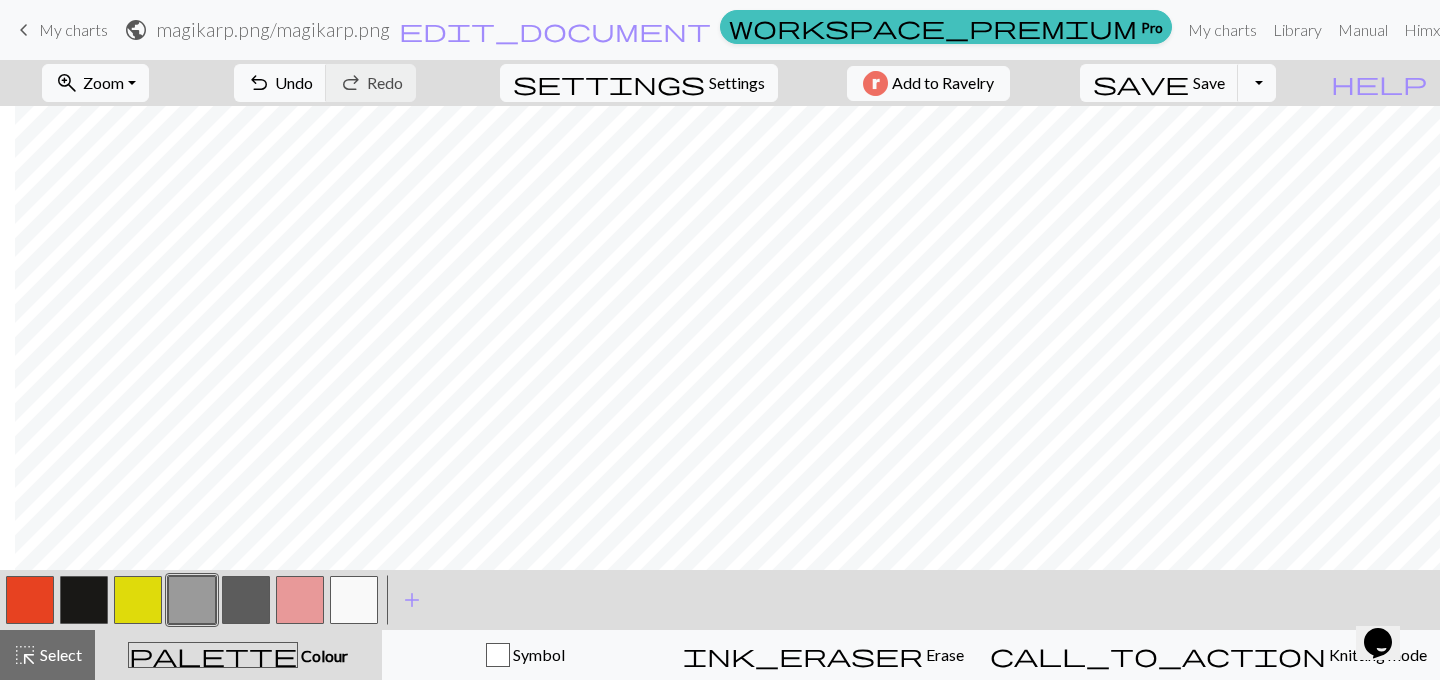 click at bounding box center [354, 600] 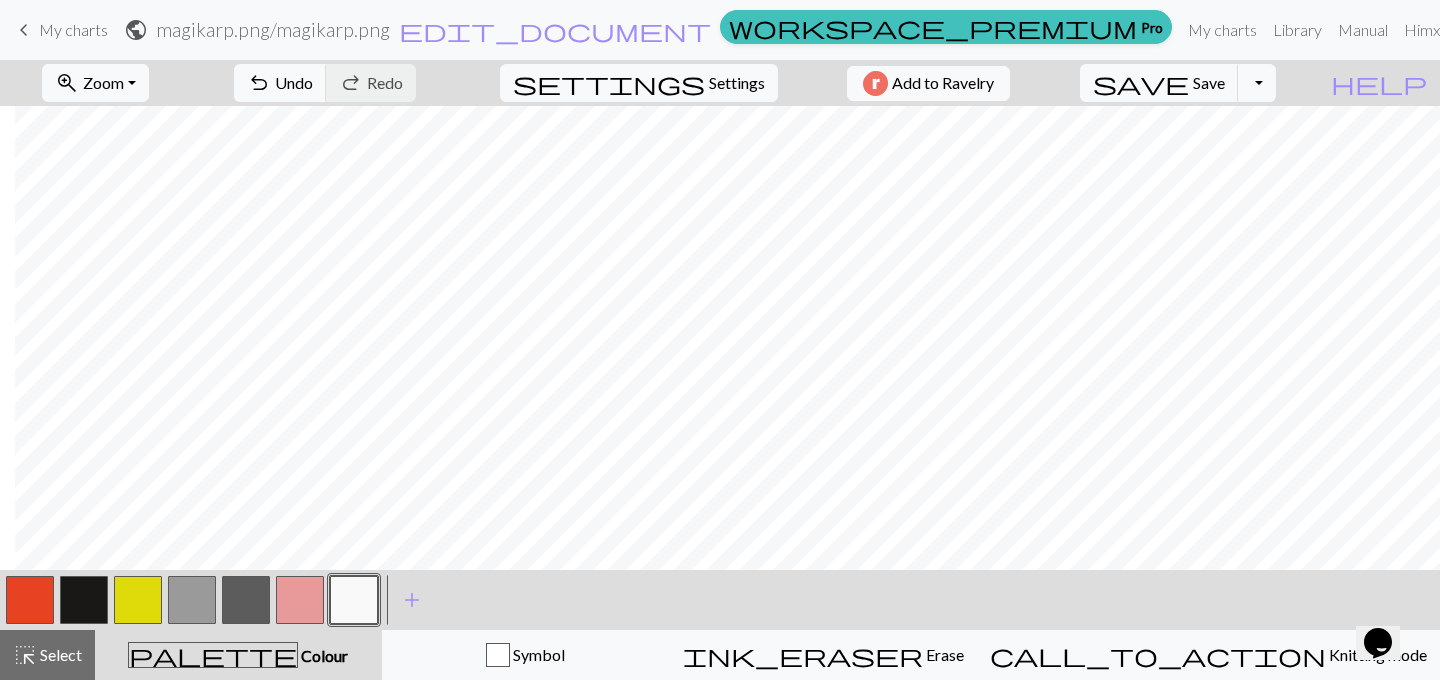 click at bounding box center (192, 600) 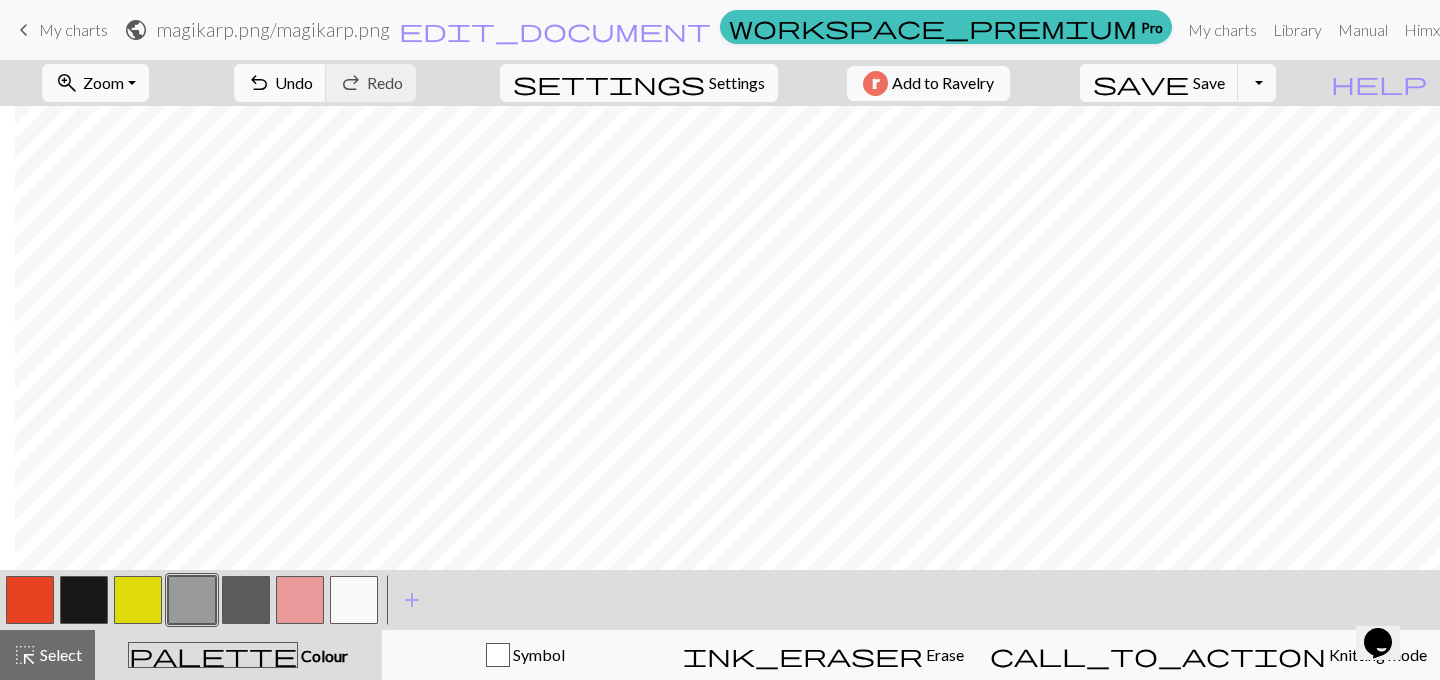 click at bounding box center (246, 600) 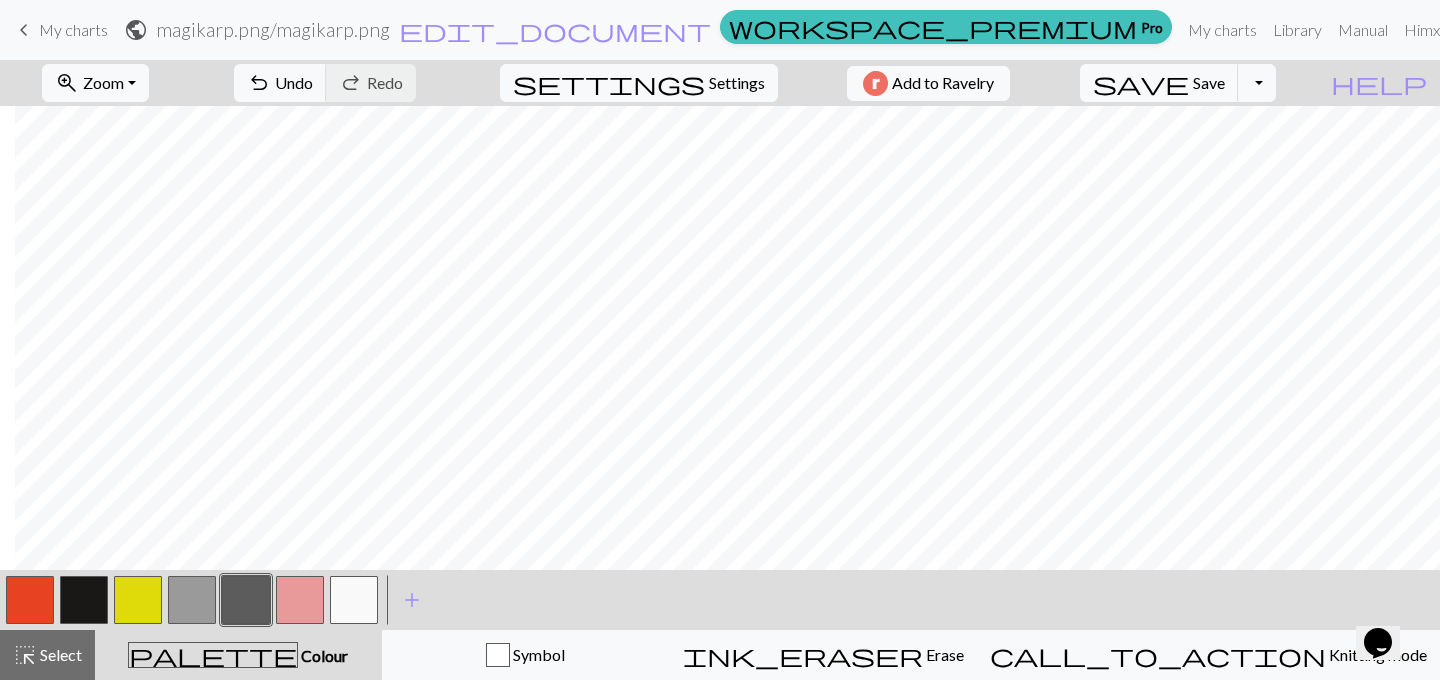 click at bounding box center (192, 600) 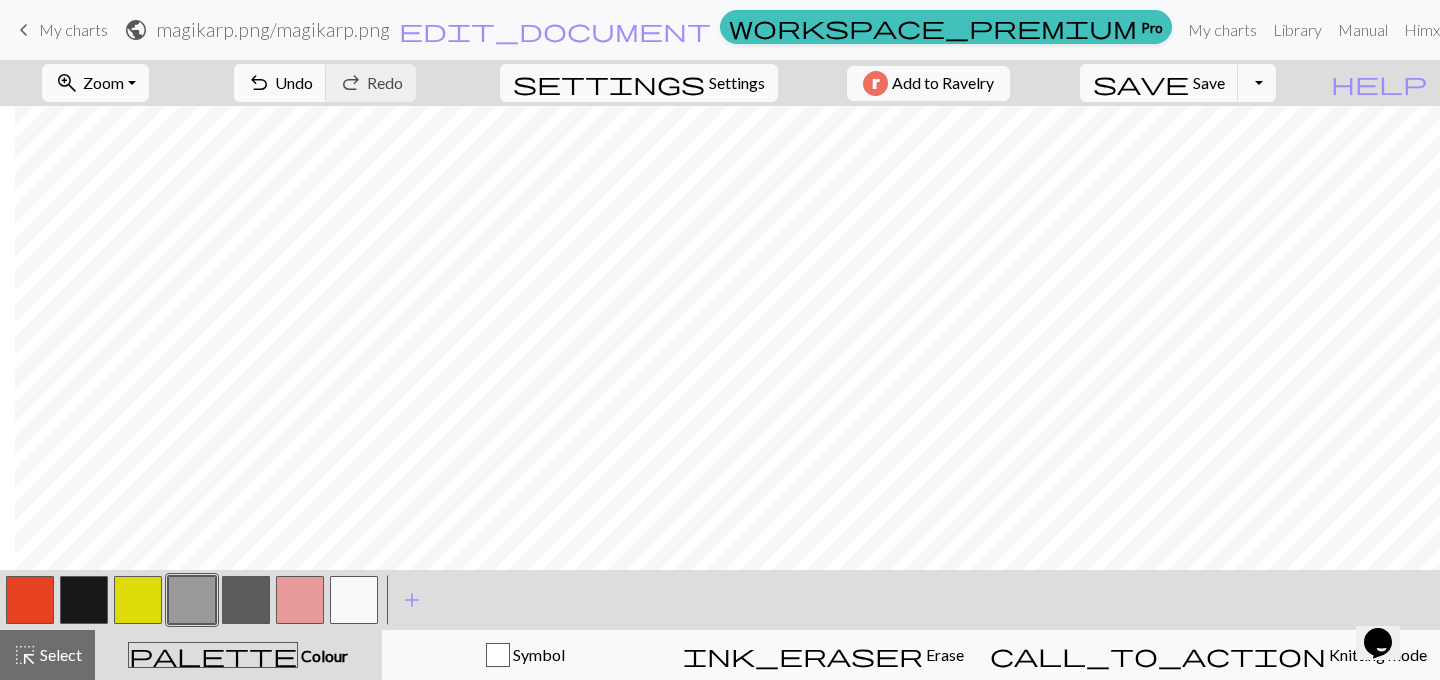 click at bounding box center [30, 600] 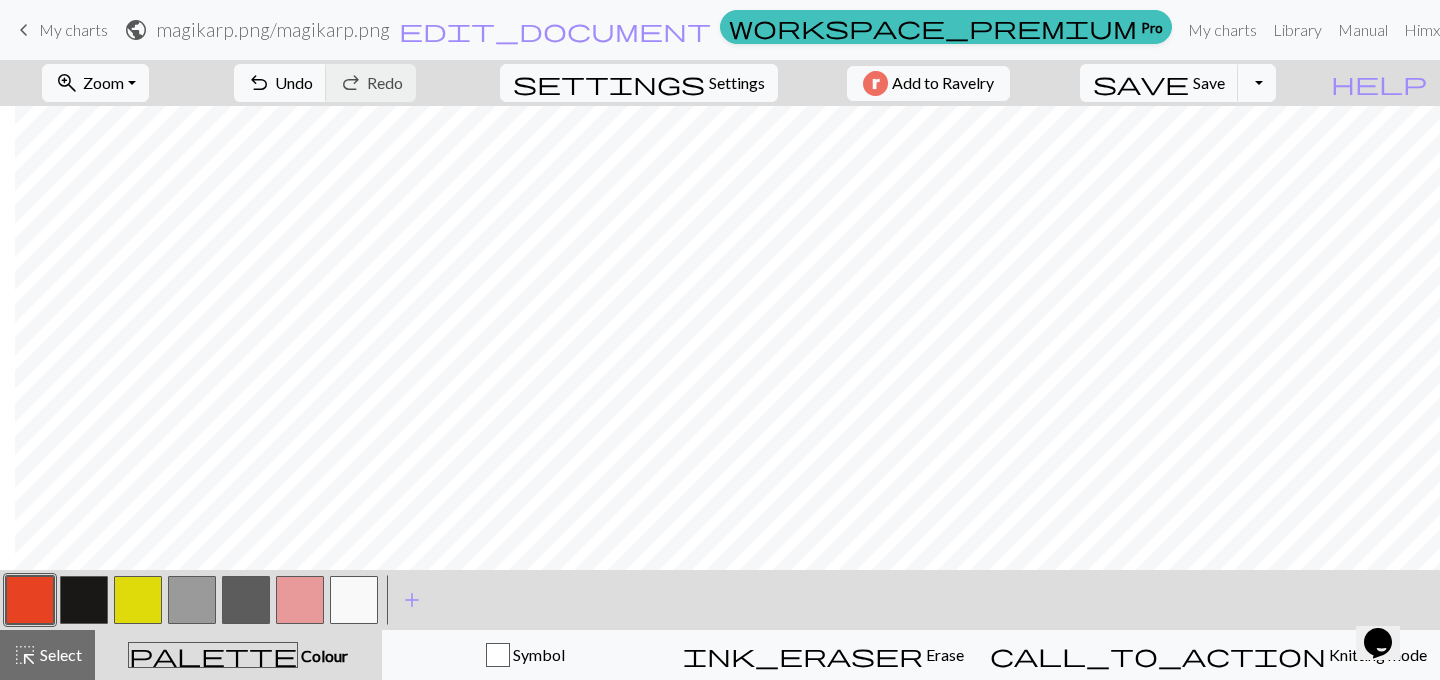 click at bounding box center [84, 600] 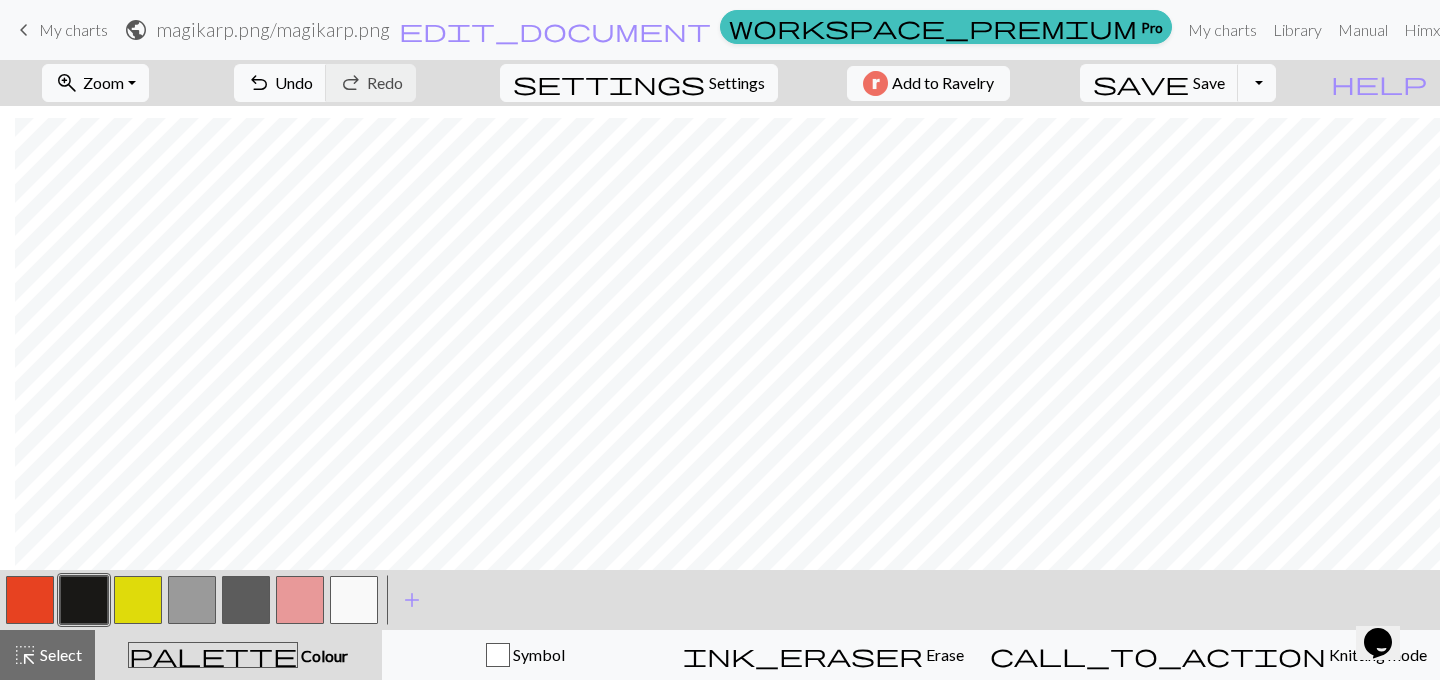 scroll, scrollTop: 115, scrollLeft: 15, axis: both 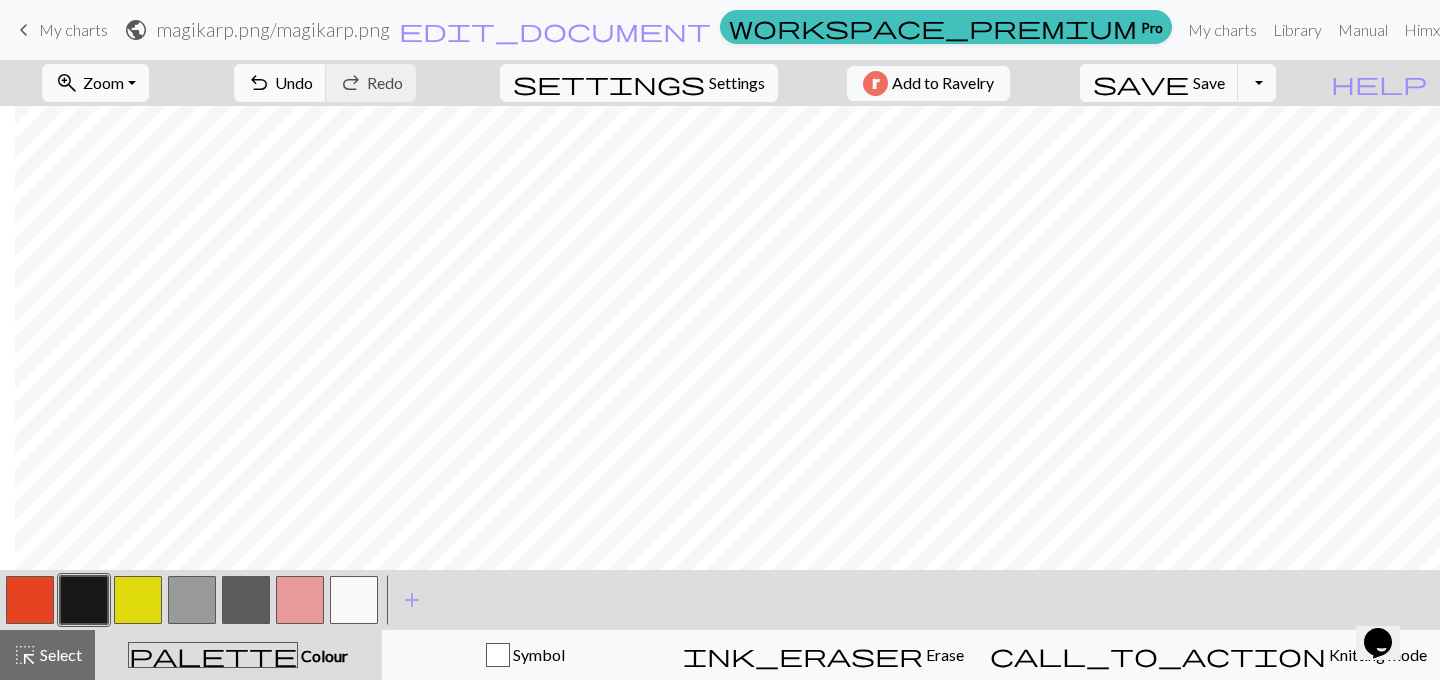 click at bounding box center (354, 600) 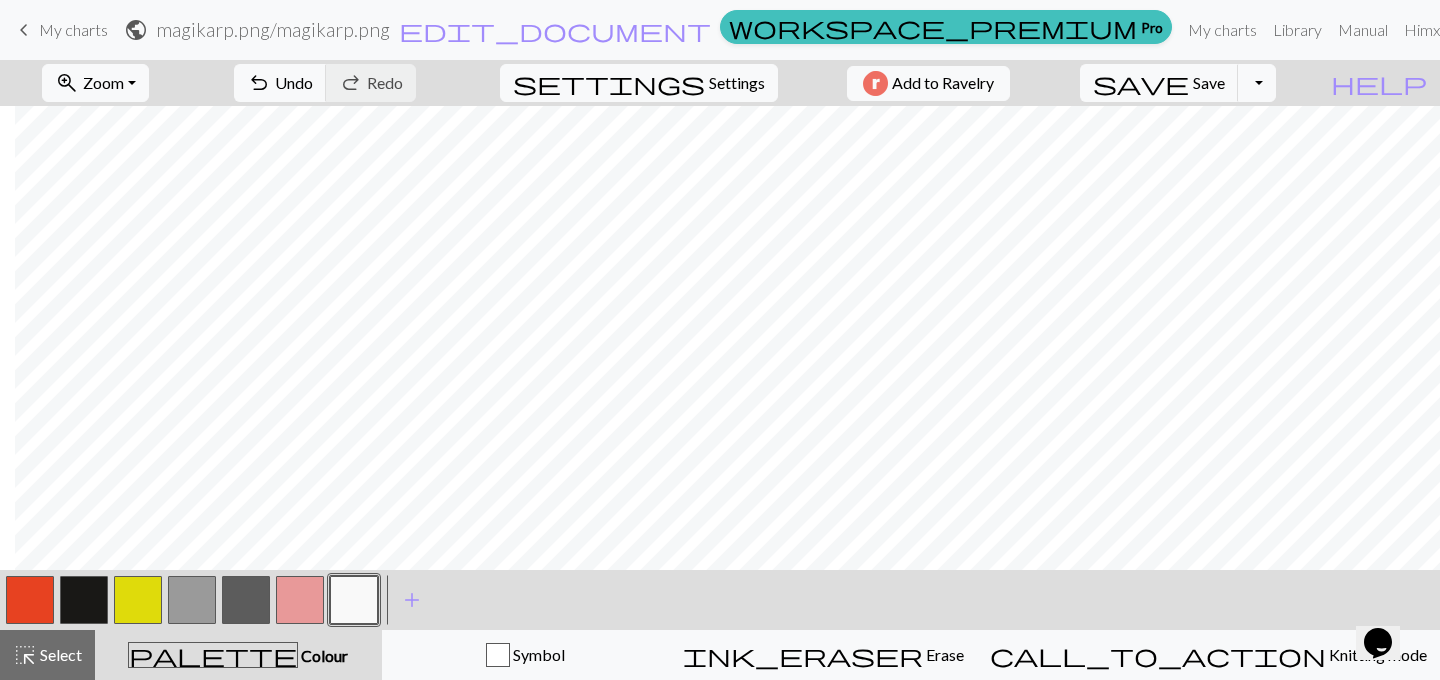 click at bounding box center [192, 600] 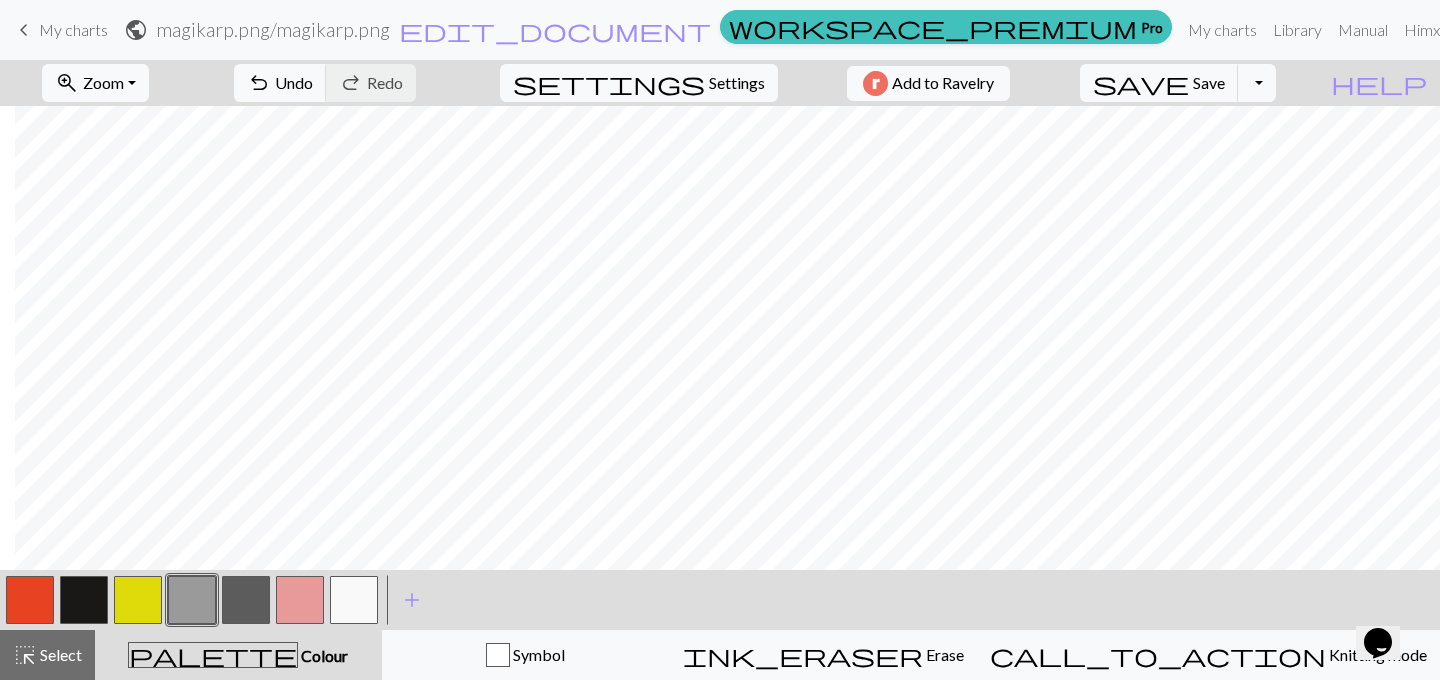click at bounding box center [246, 600] 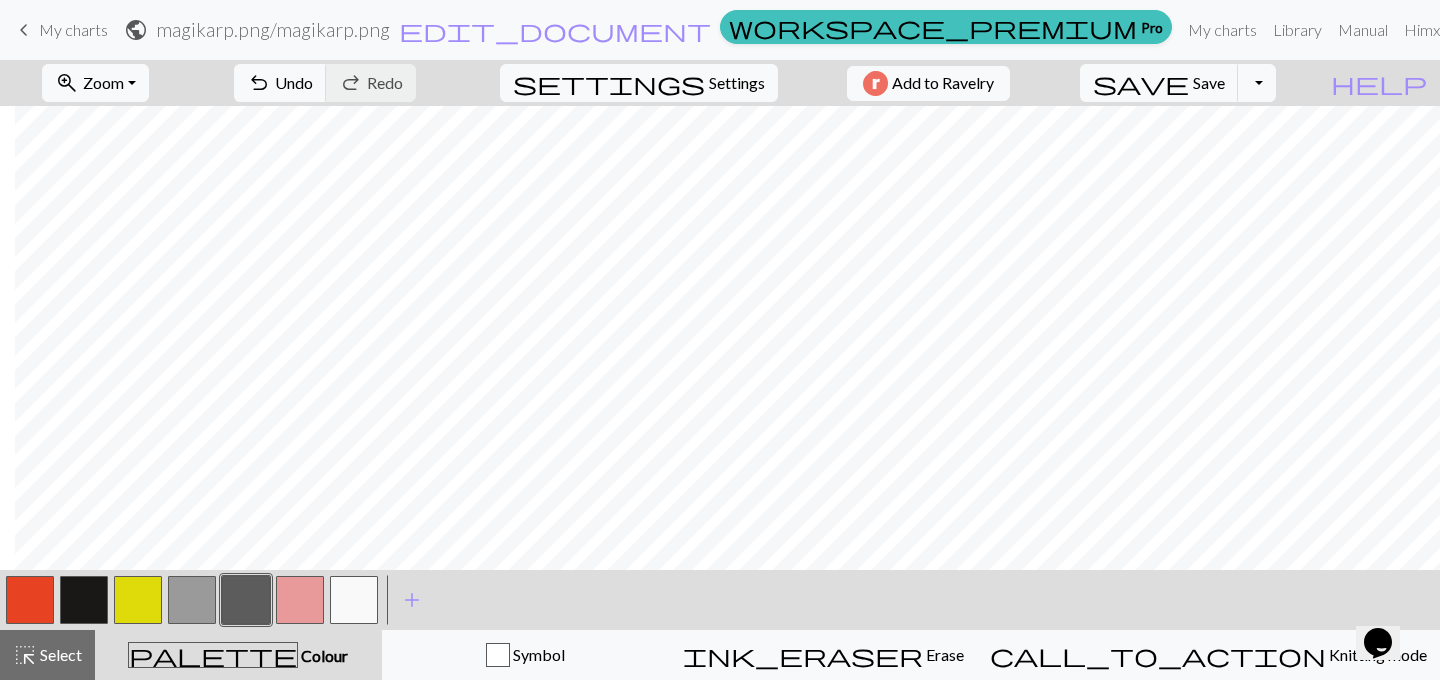 click at bounding box center [354, 600] 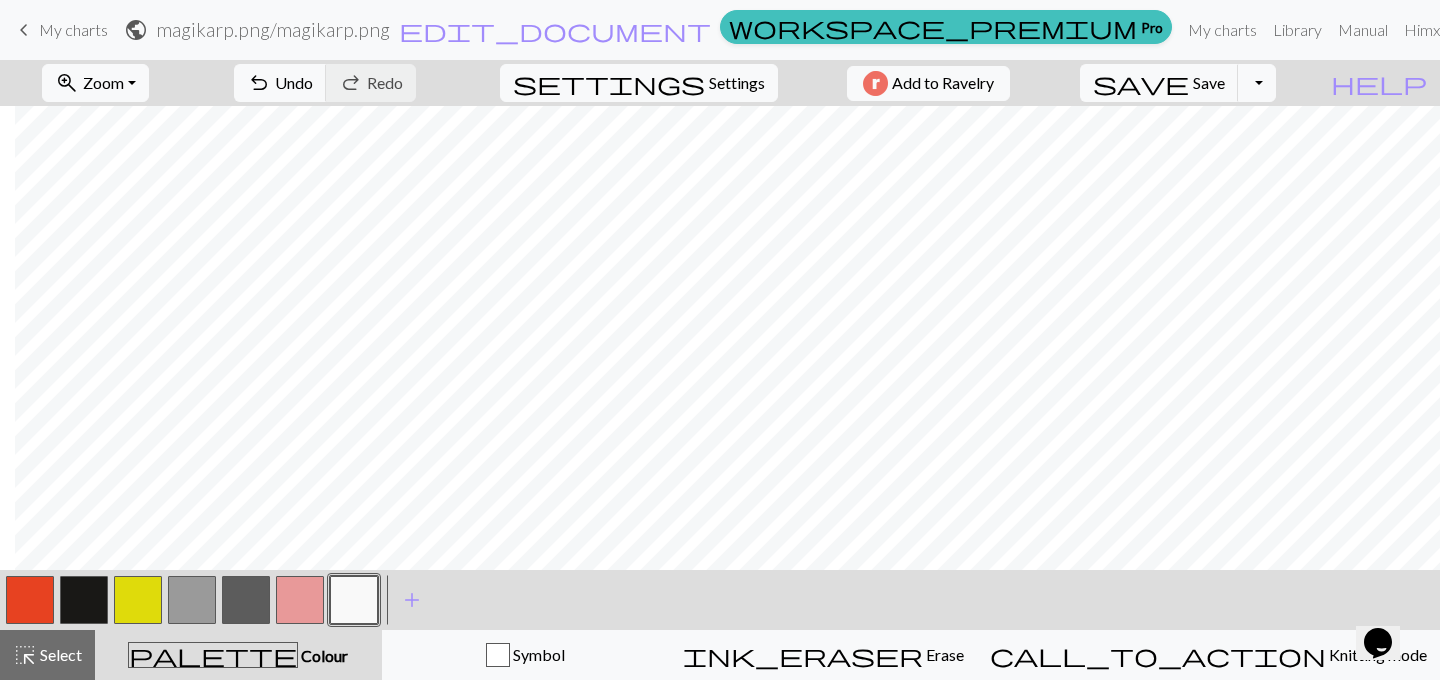 click at bounding box center [246, 600] 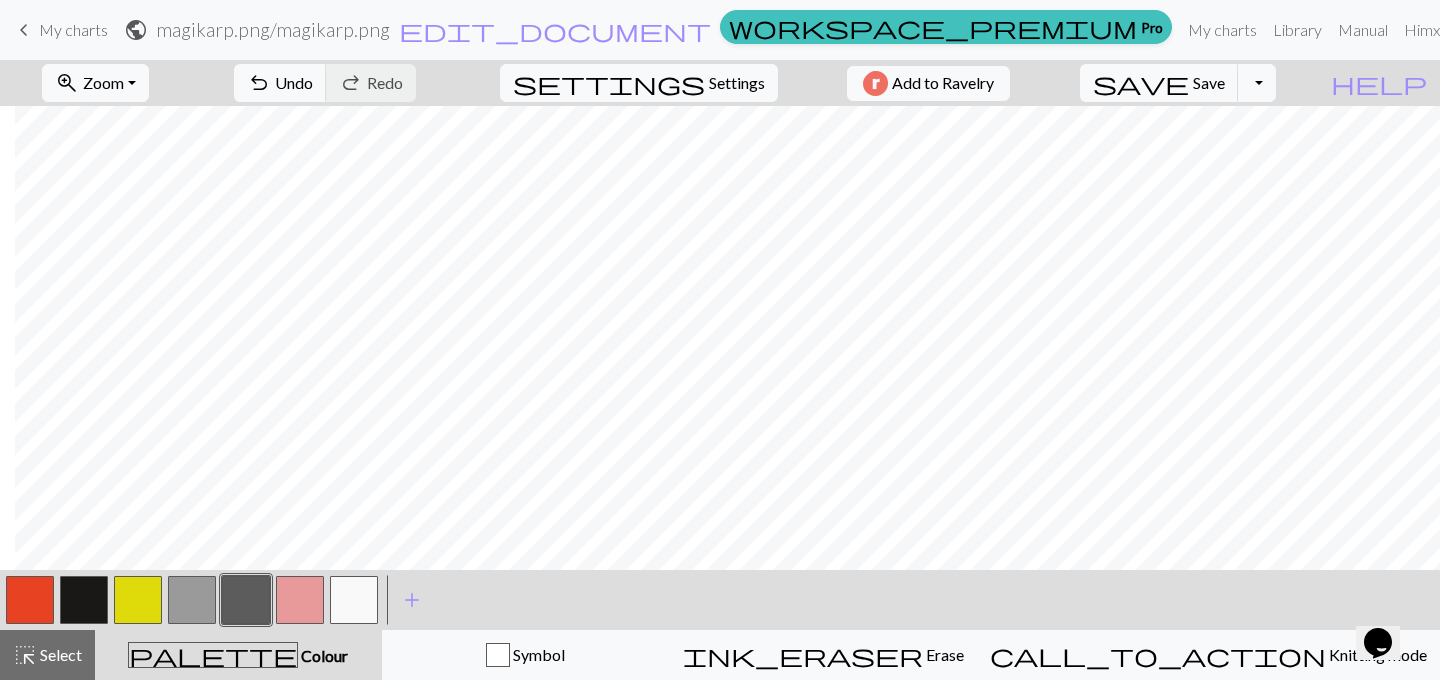 click at bounding box center [84, 600] 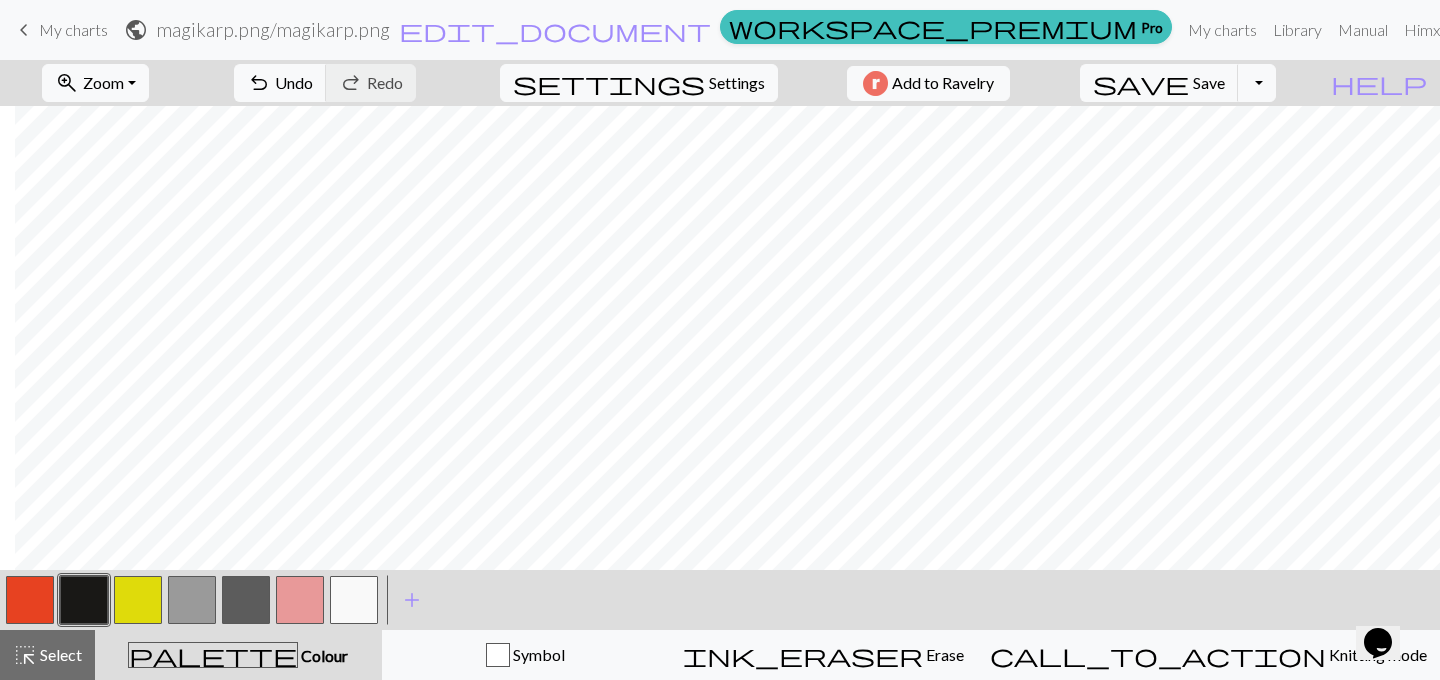 click at bounding box center [354, 600] 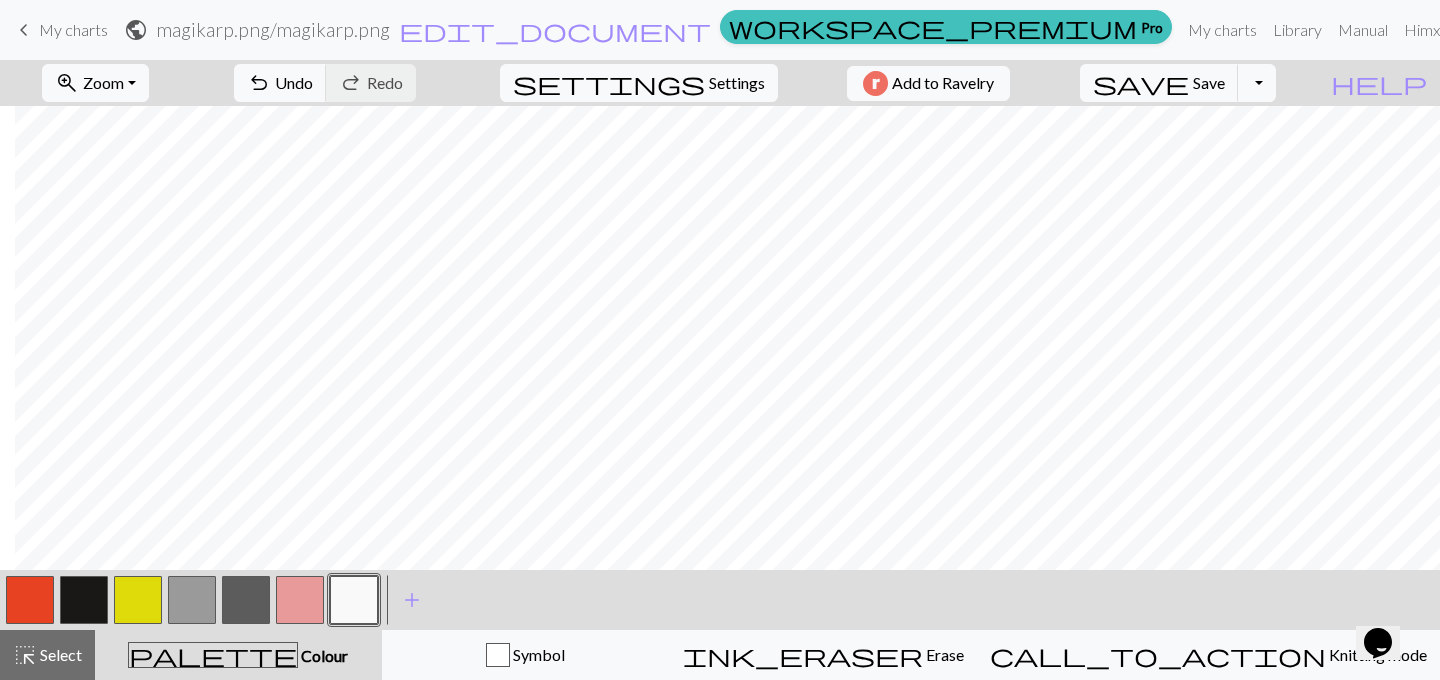click at bounding box center (246, 600) 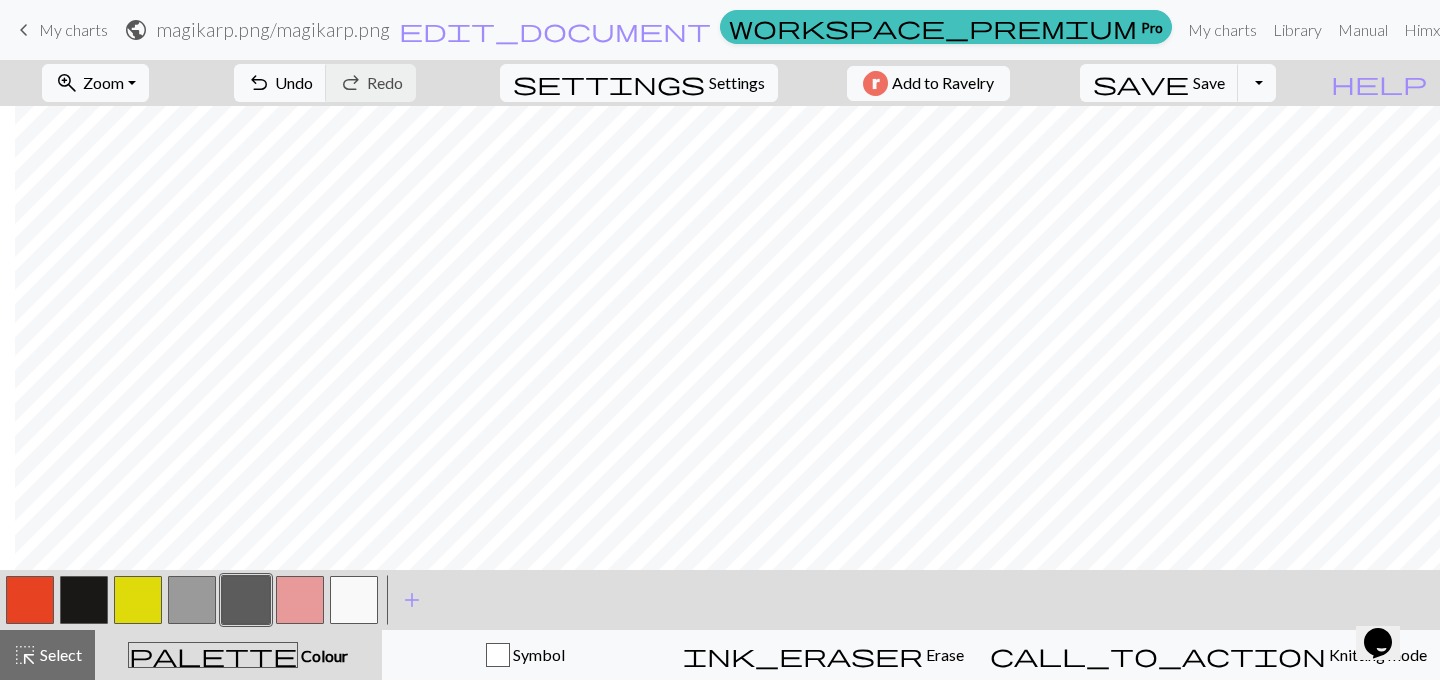 click at bounding box center (84, 600) 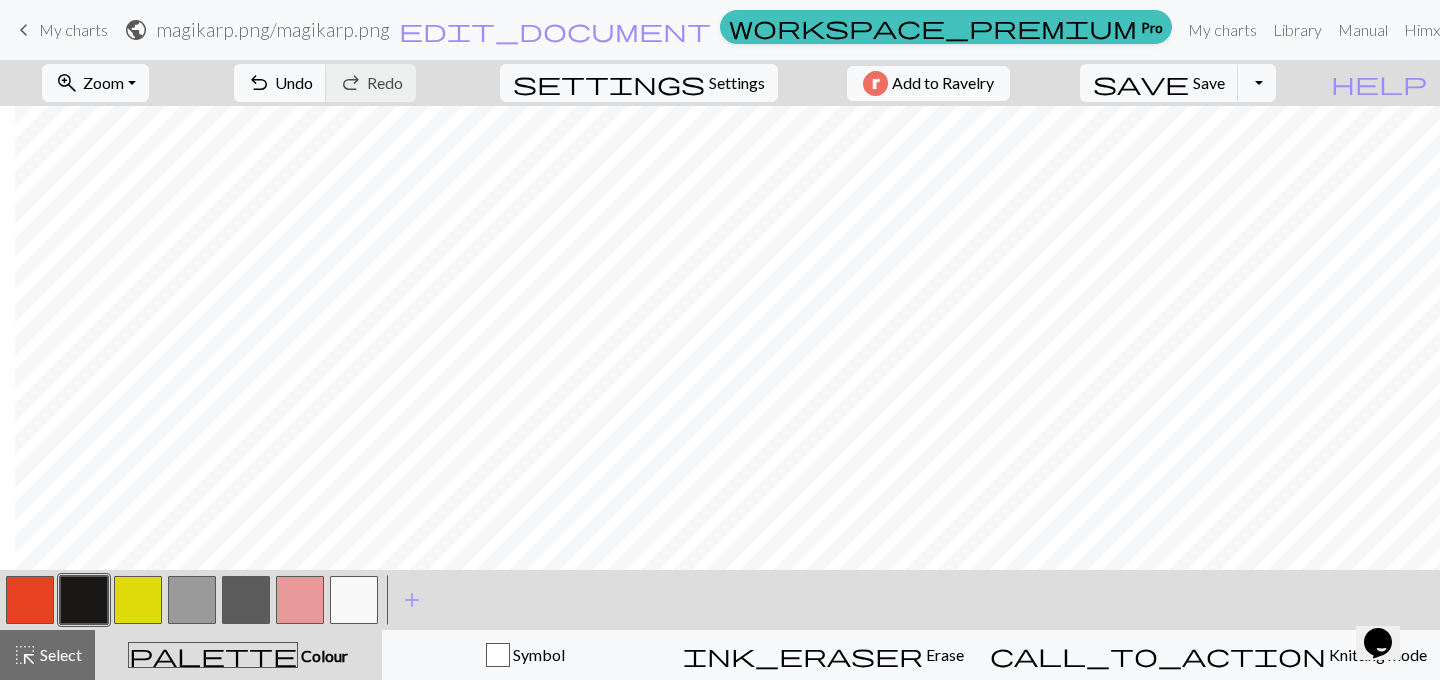 click at bounding box center [30, 600] 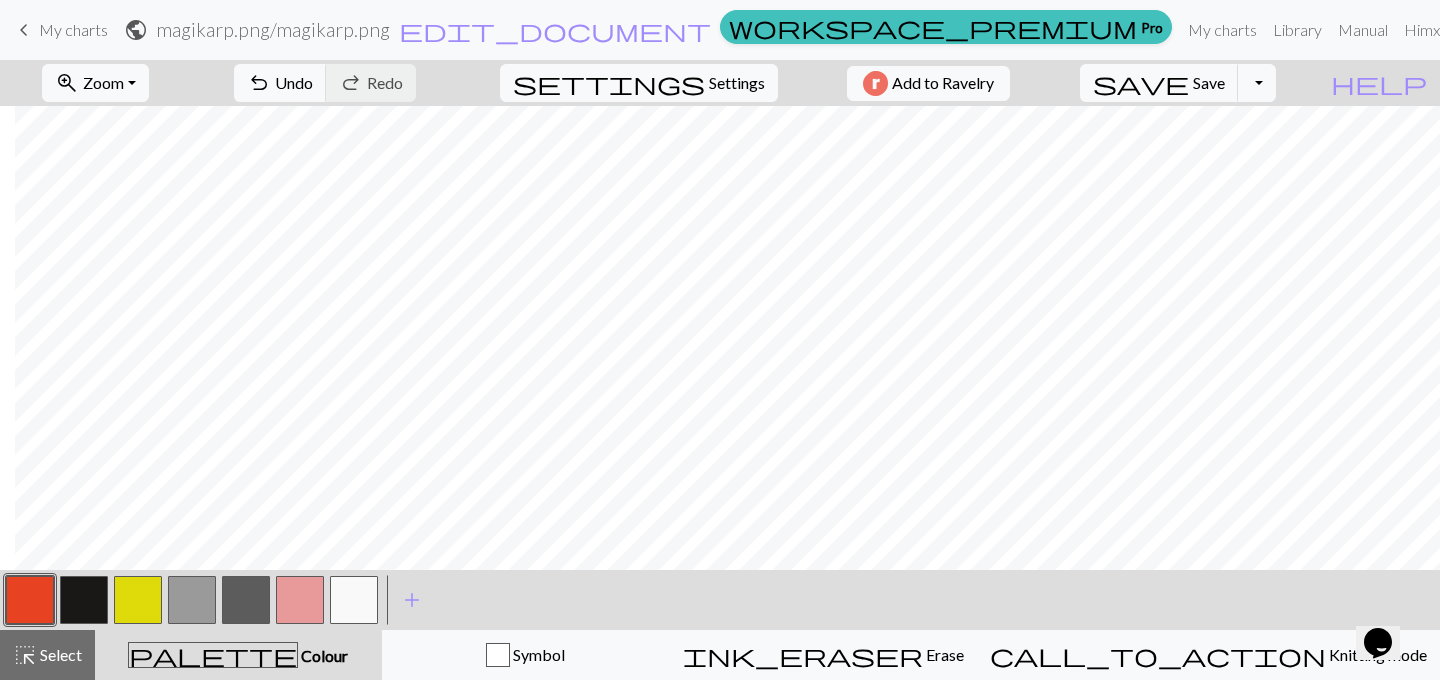click at bounding box center [84, 600] 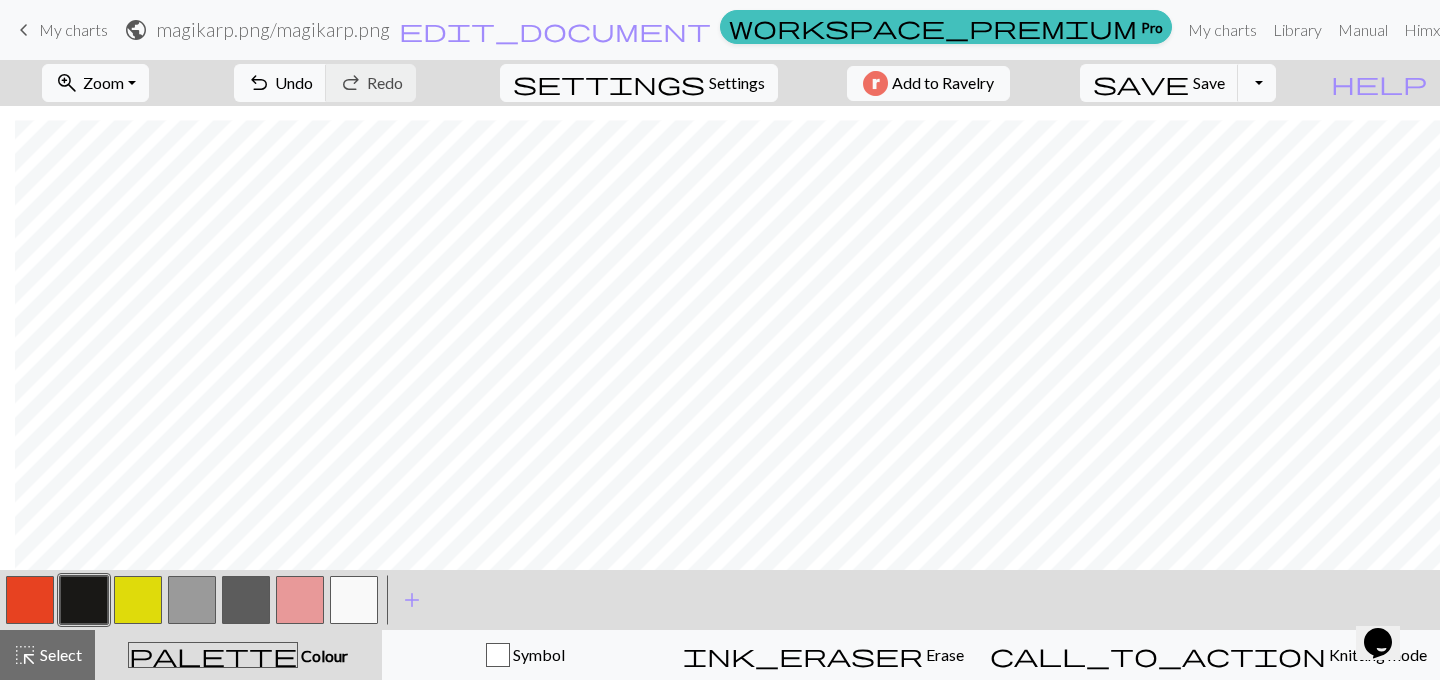 scroll, scrollTop: 55, scrollLeft: 15, axis: both 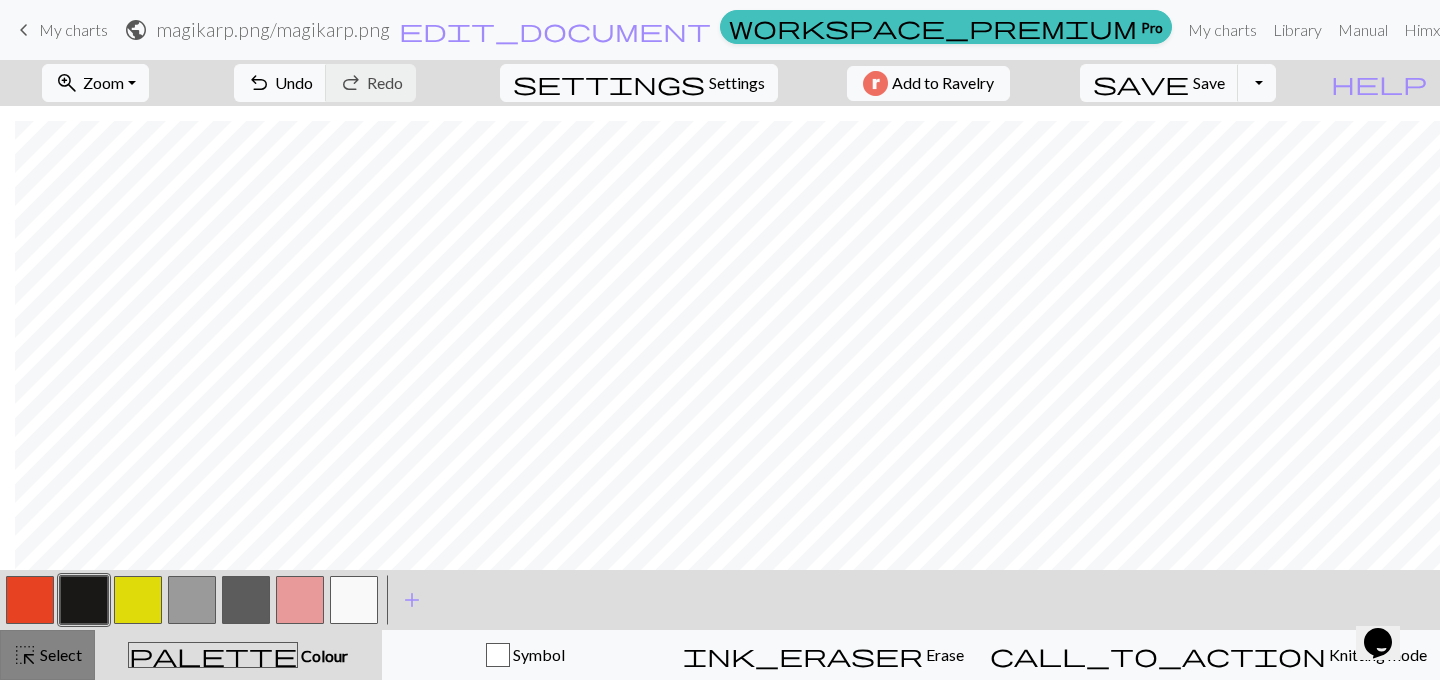 click on "Select" at bounding box center [59, 654] 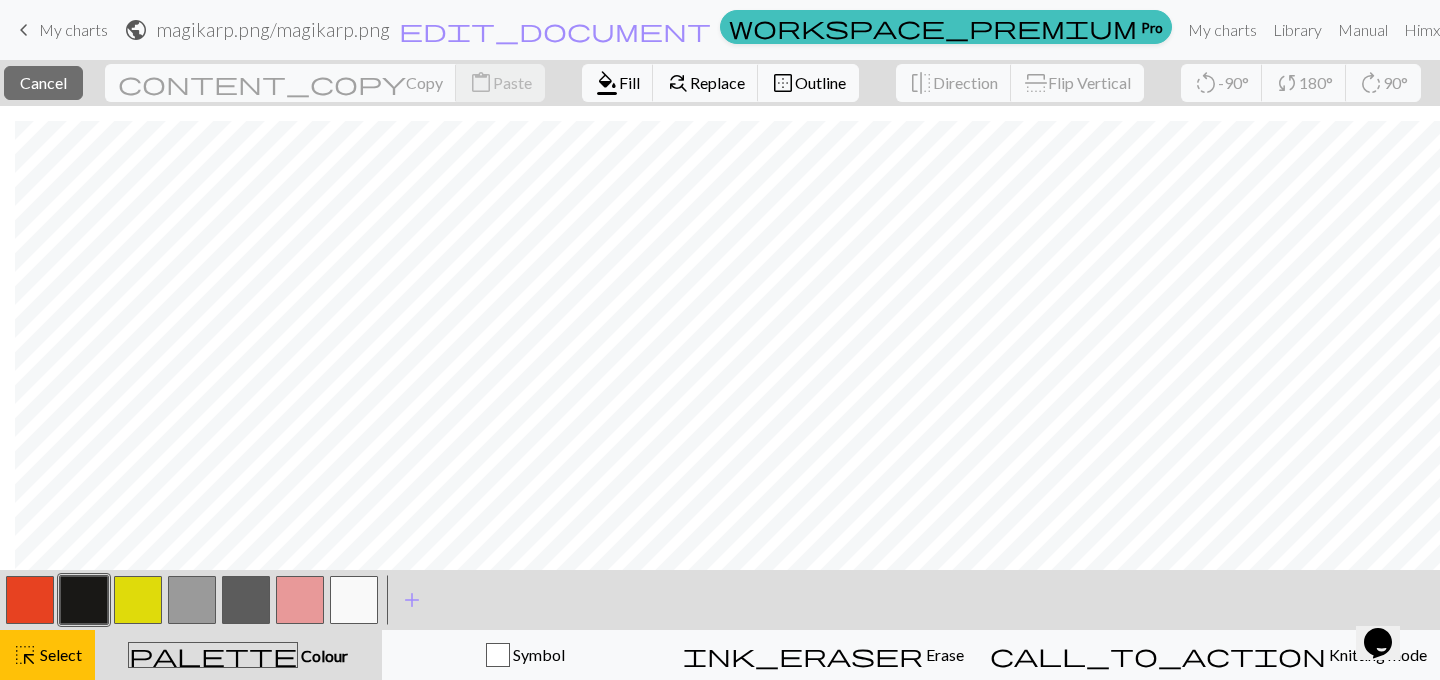 click at bounding box center (354, 600) 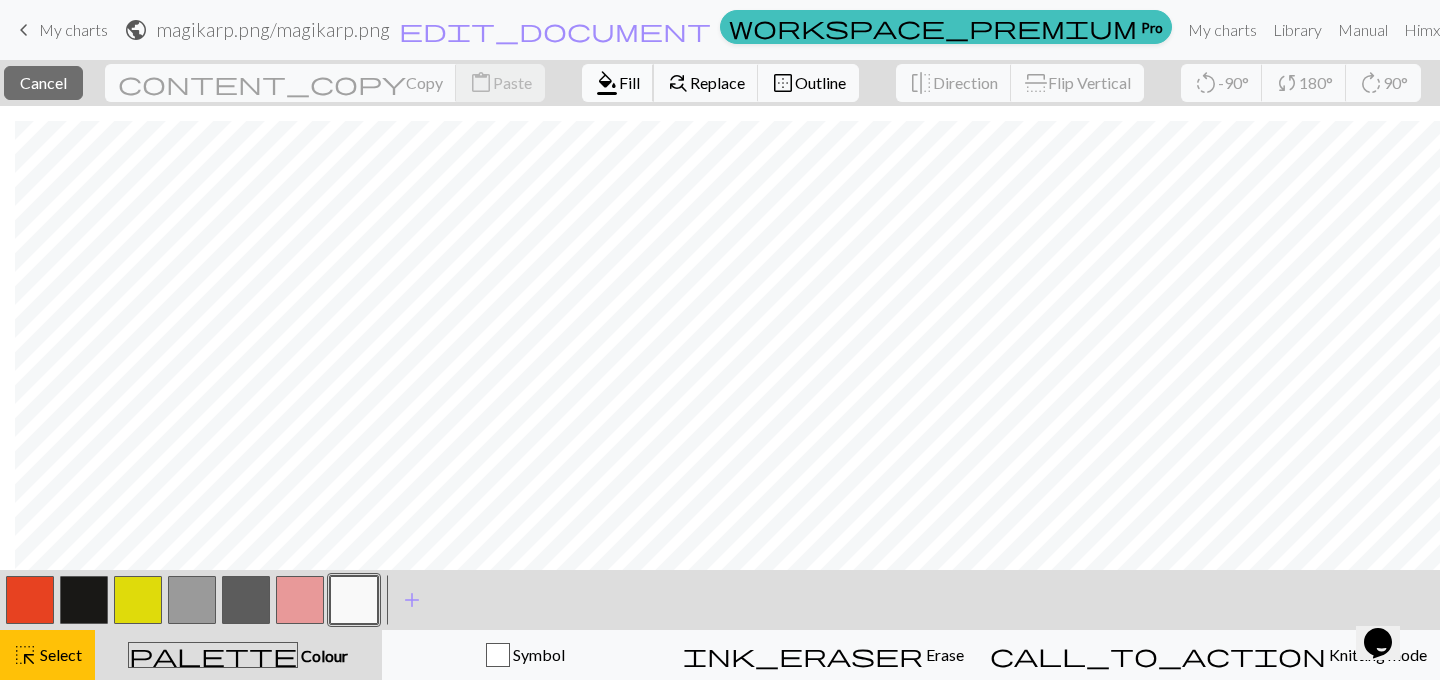 click on "format_color_fill Fill" at bounding box center [618, 83] 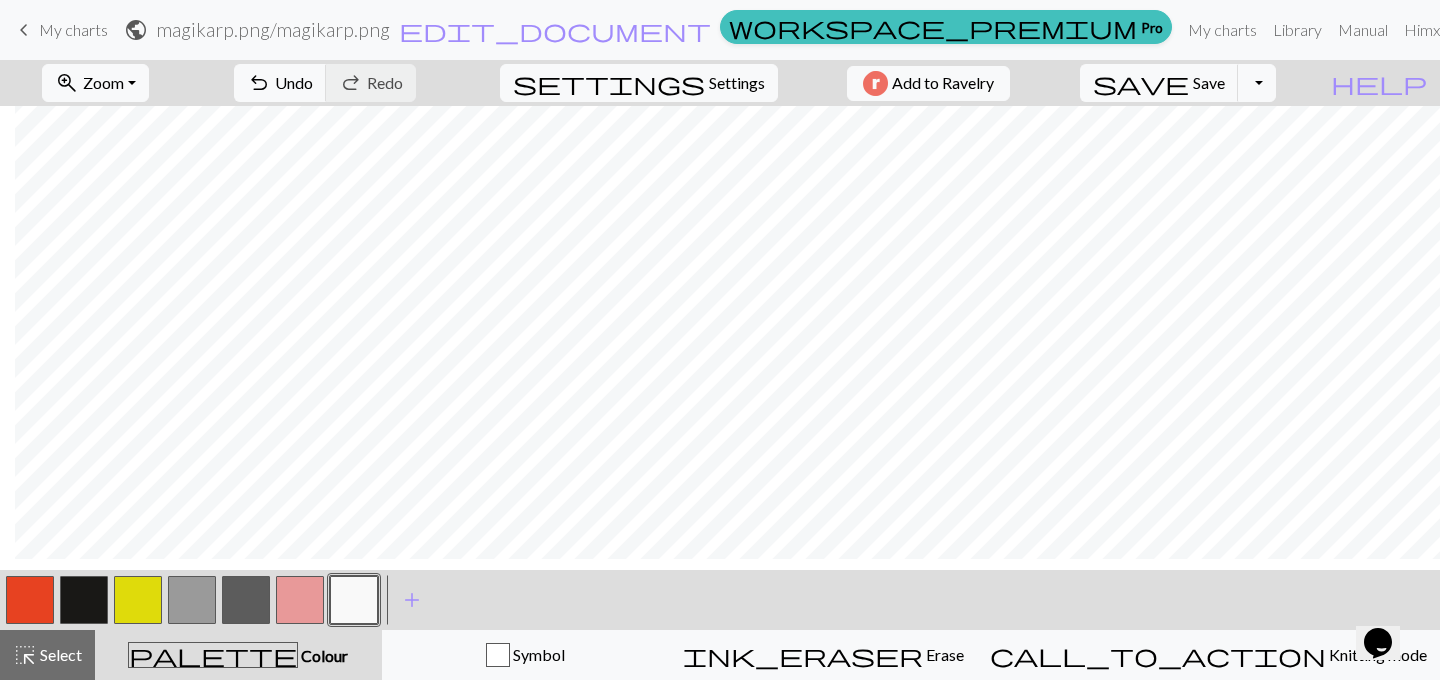 scroll, scrollTop: 0, scrollLeft: 15, axis: horizontal 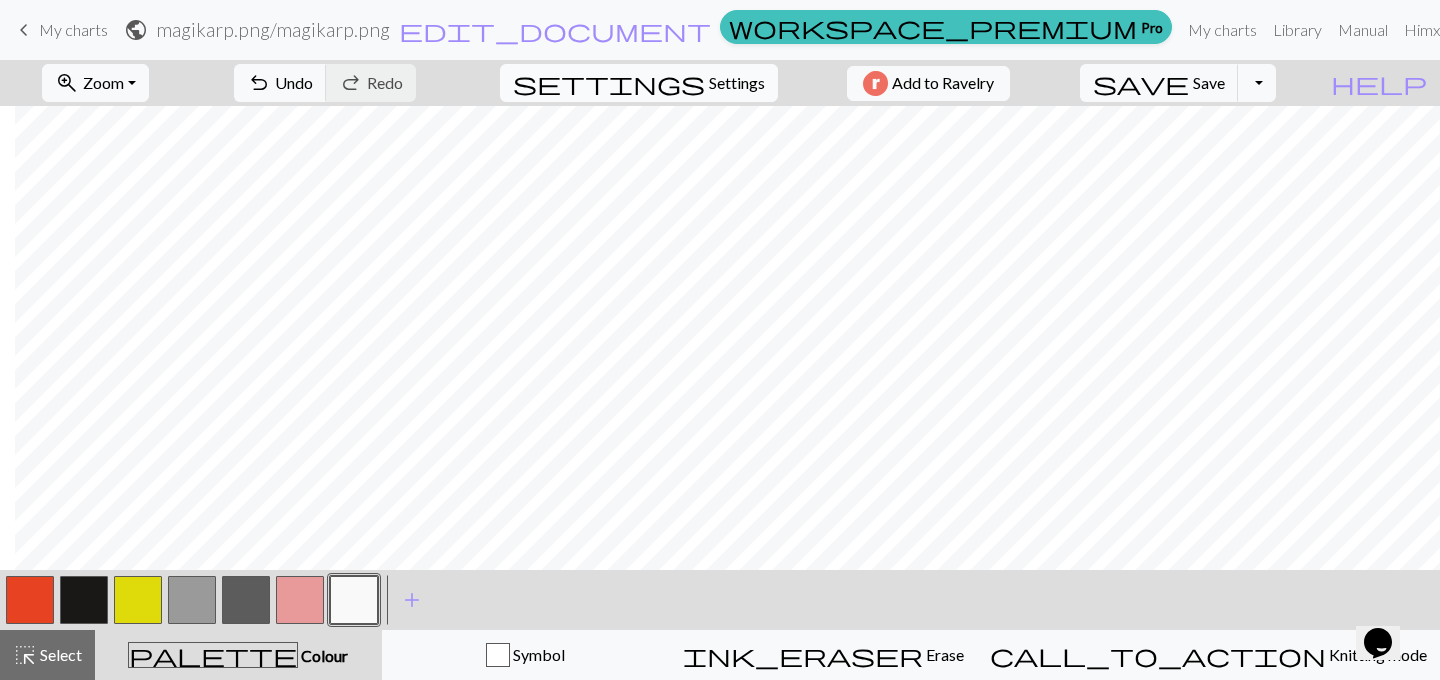 click on "settings" at bounding box center [609, 83] 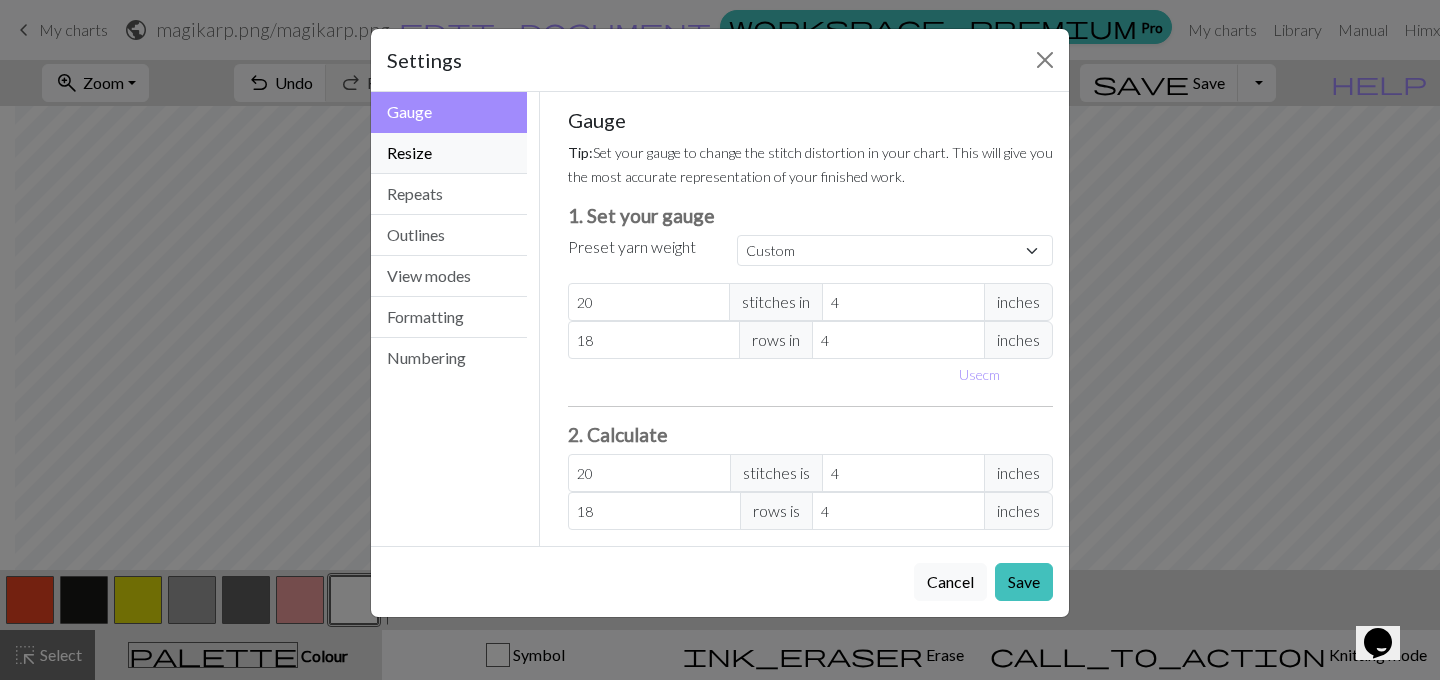 click on "Resize" at bounding box center (449, 153) 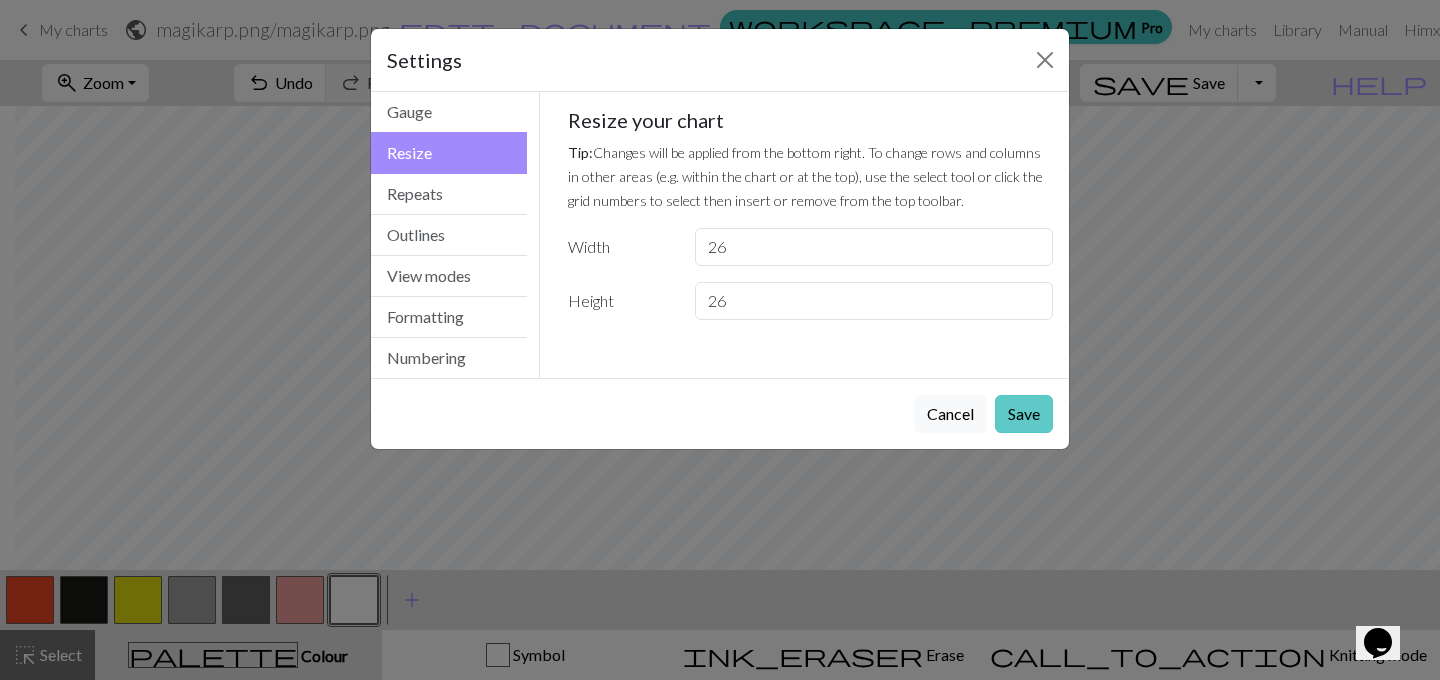 click on "Save" at bounding box center (1024, 414) 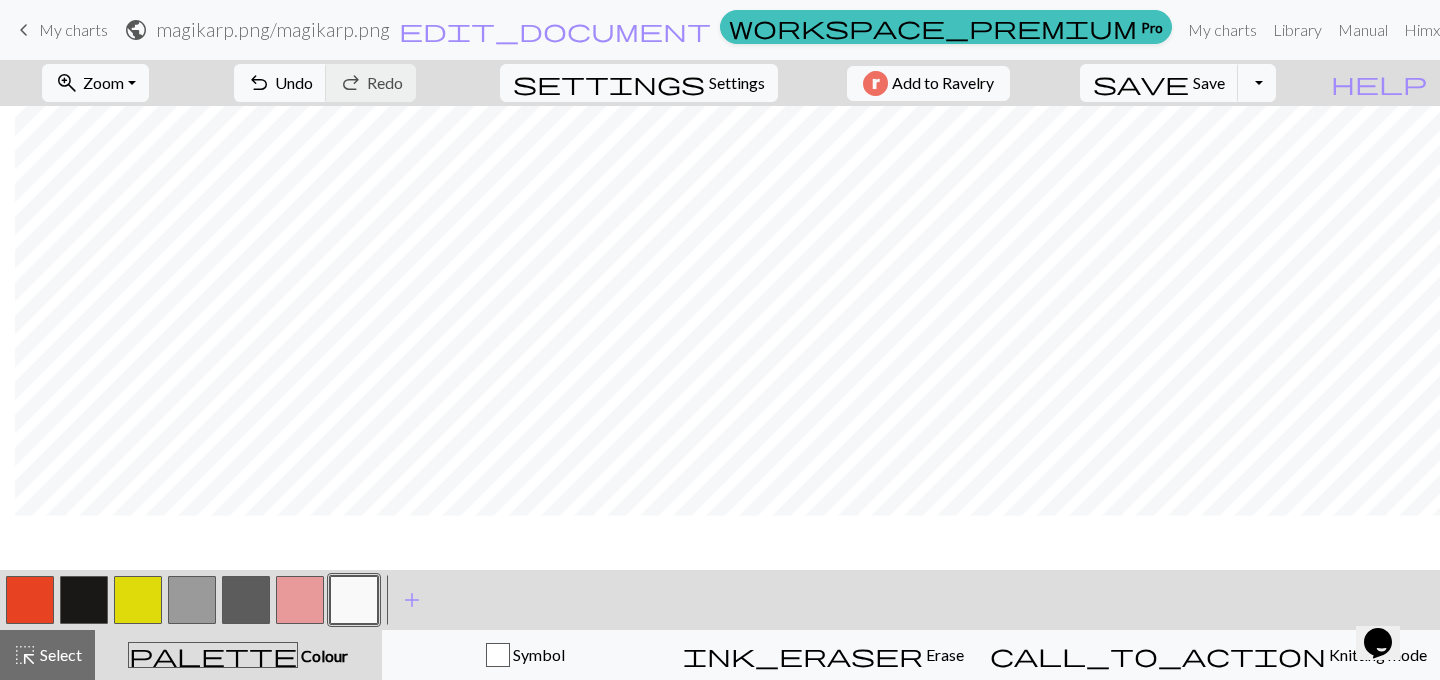 scroll, scrollTop: 0, scrollLeft: 15, axis: horizontal 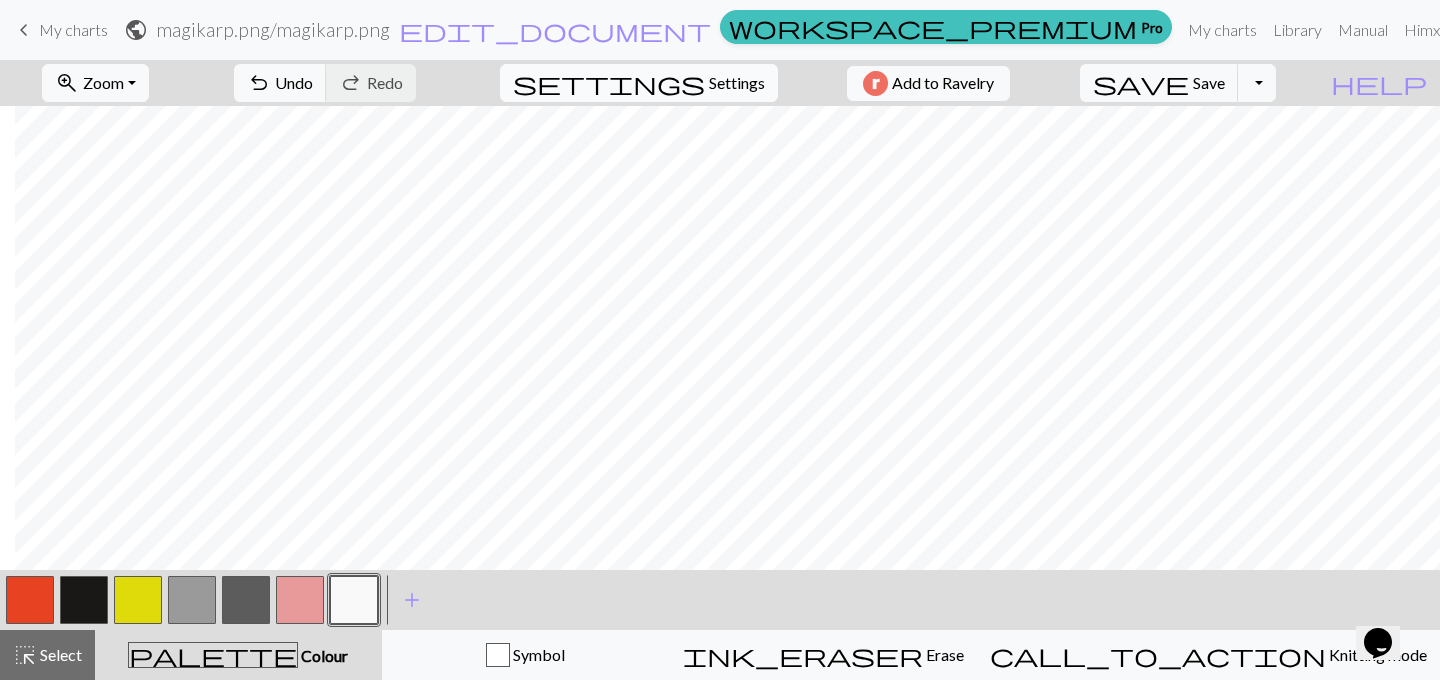 click on "Settings" at bounding box center [737, 83] 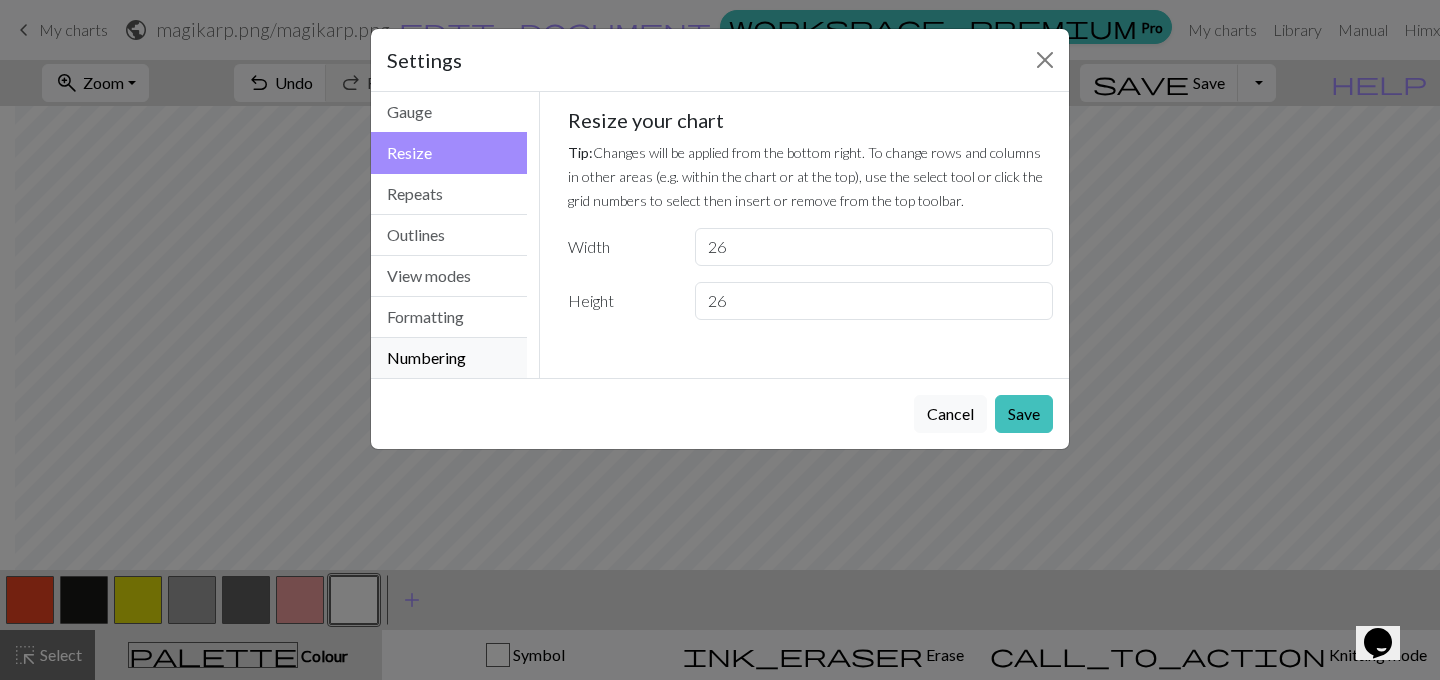 click on "Numbering" at bounding box center (449, 358) 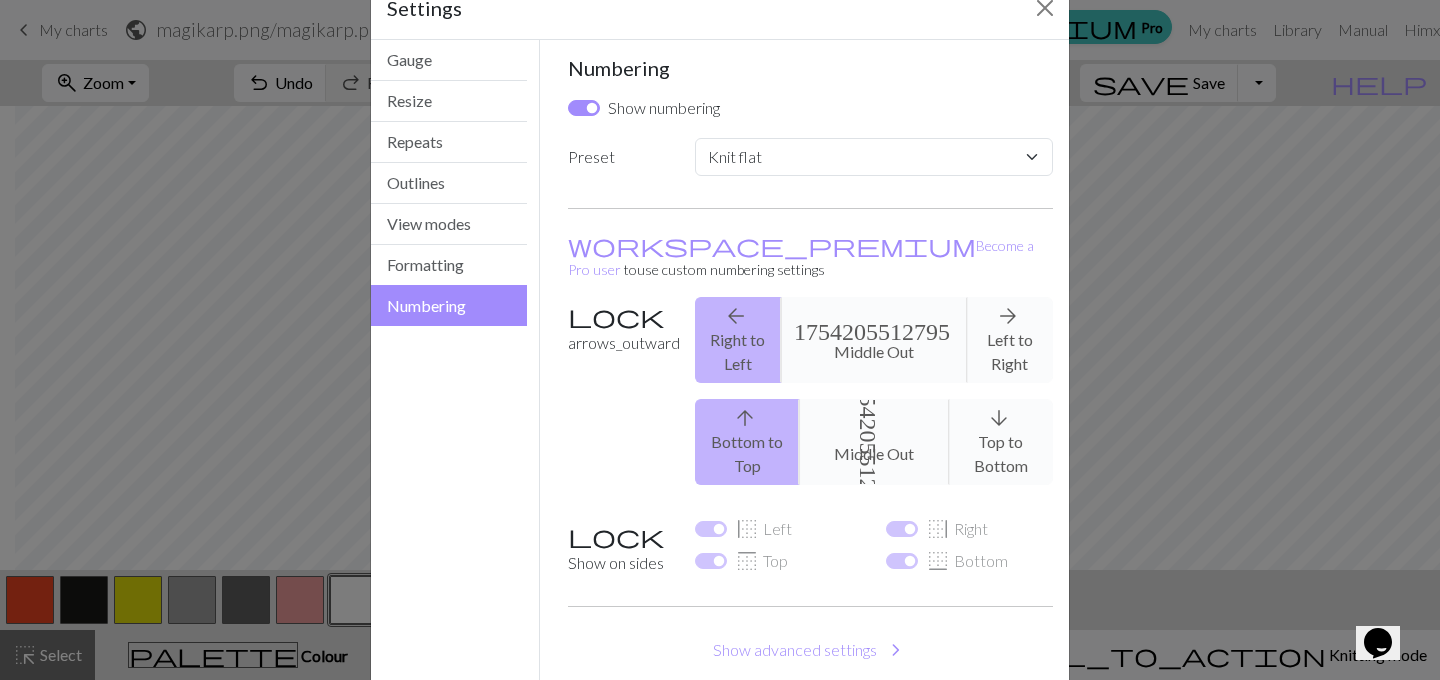 scroll, scrollTop: 59, scrollLeft: 0, axis: vertical 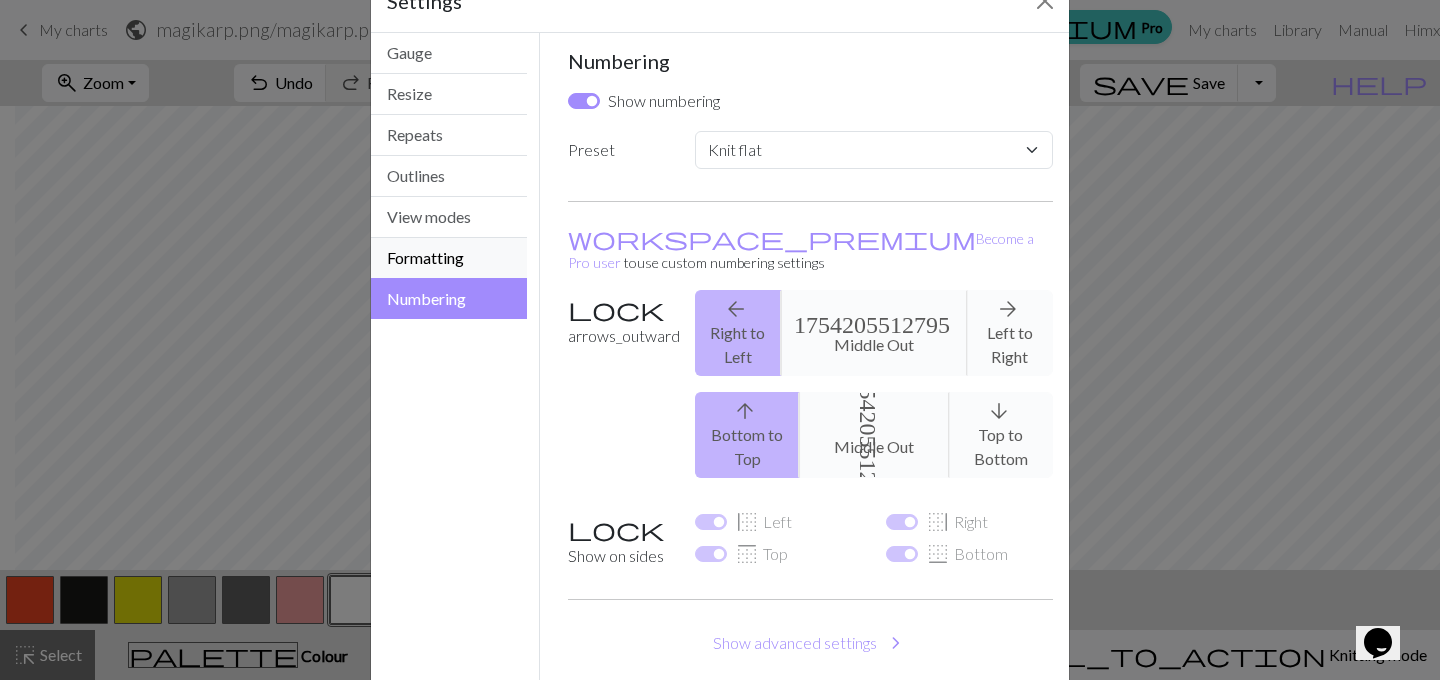 click on "Formatting" at bounding box center (449, 258) 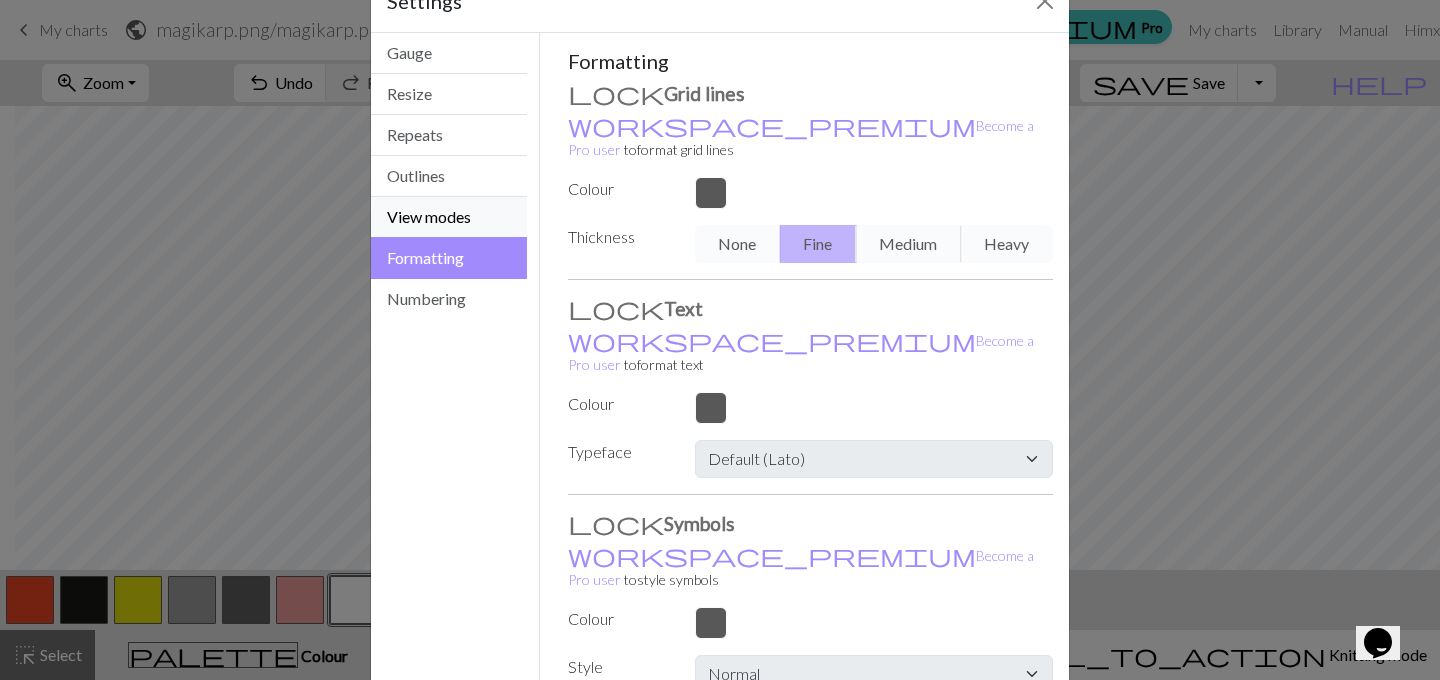 click on "View modes" at bounding box center (449, 217) 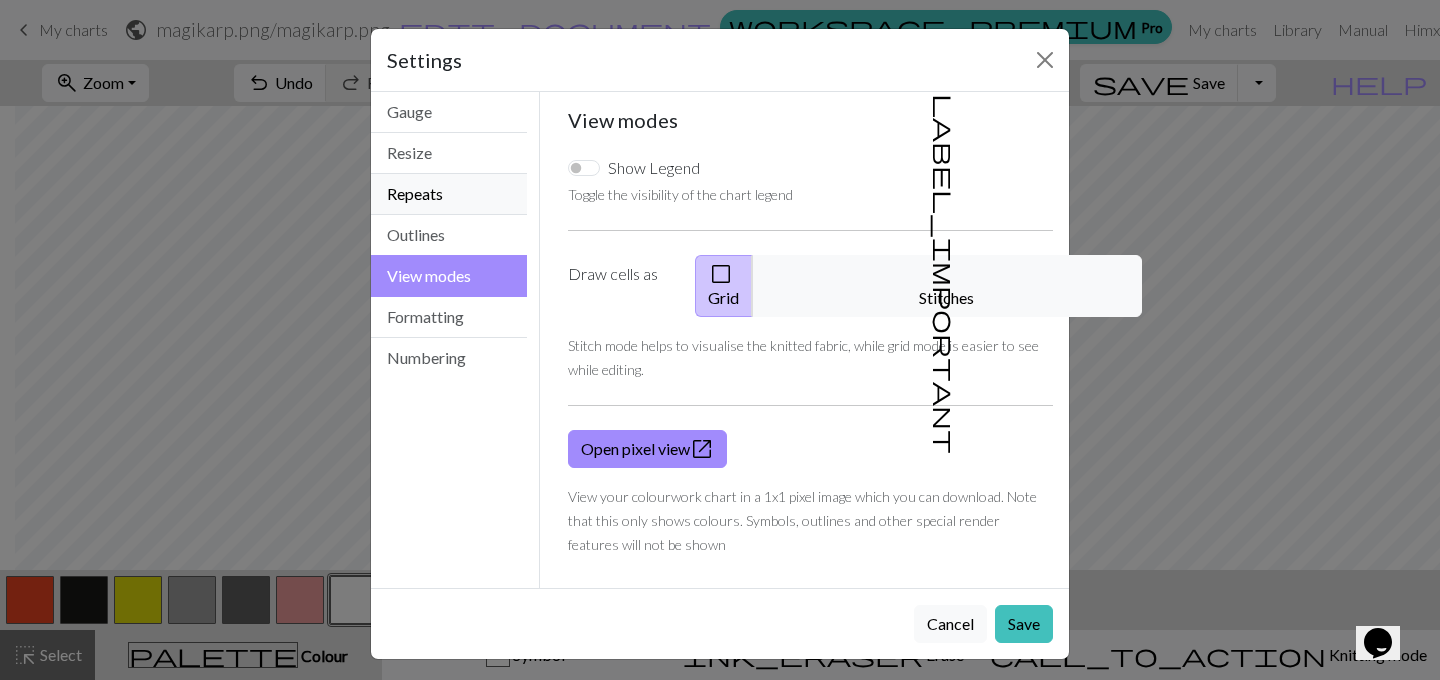 click on "Repeats" at bounding box center (449, 194) 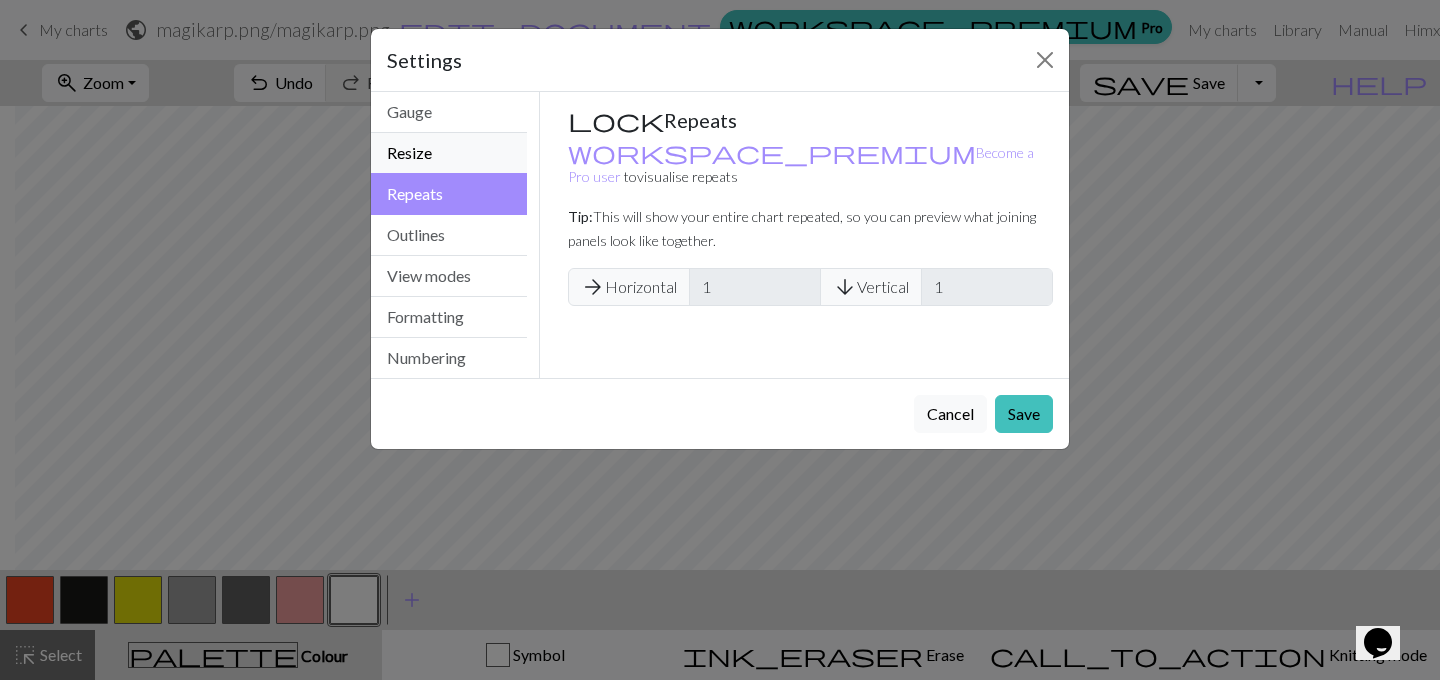 click on "Resize" at bounding box center [449, 153] 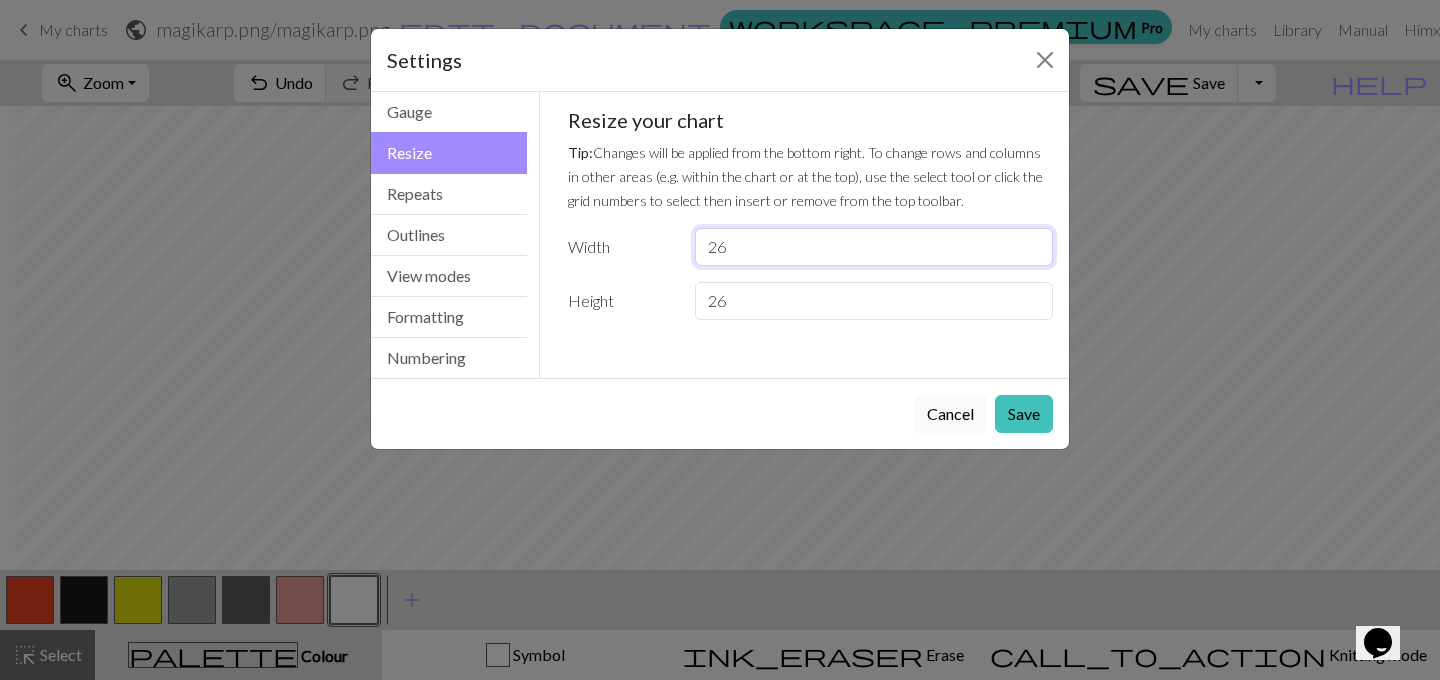 click on "26" at bounding box center [874, 247] 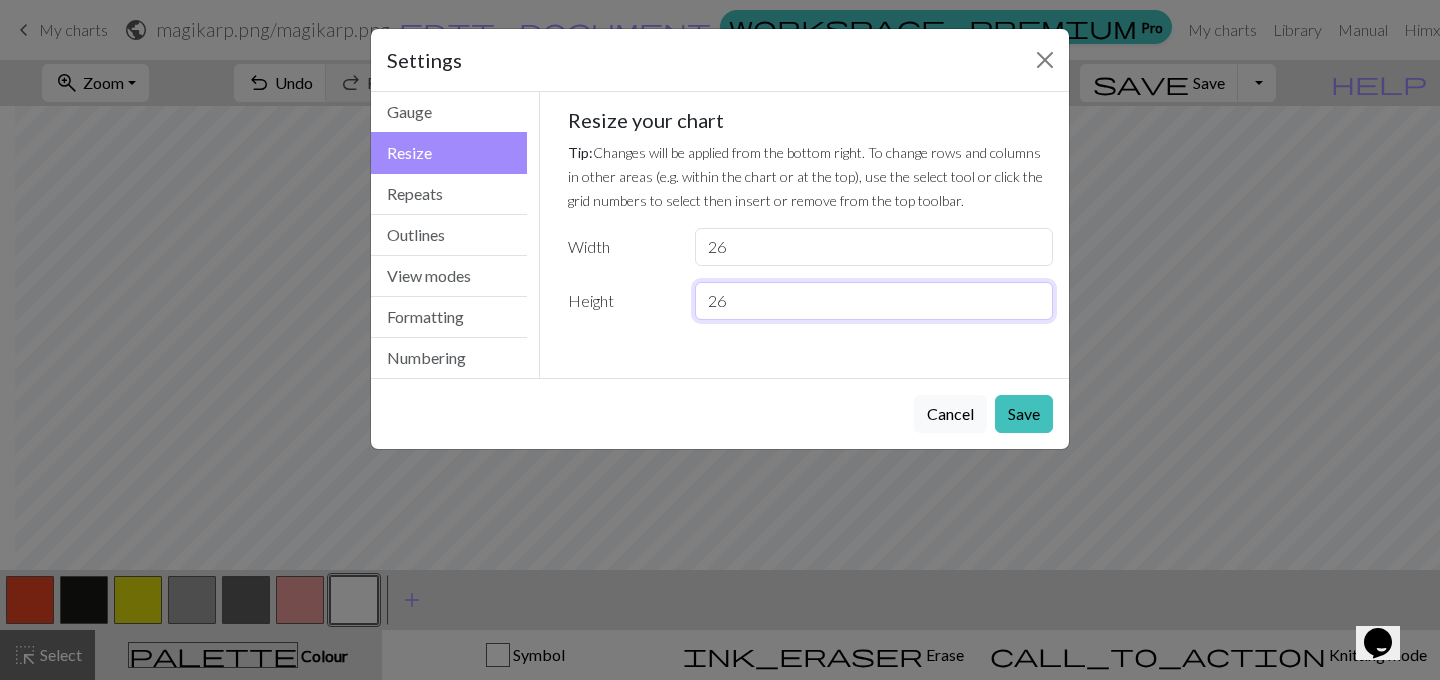 click on "26" at bounding box center [874, 301] 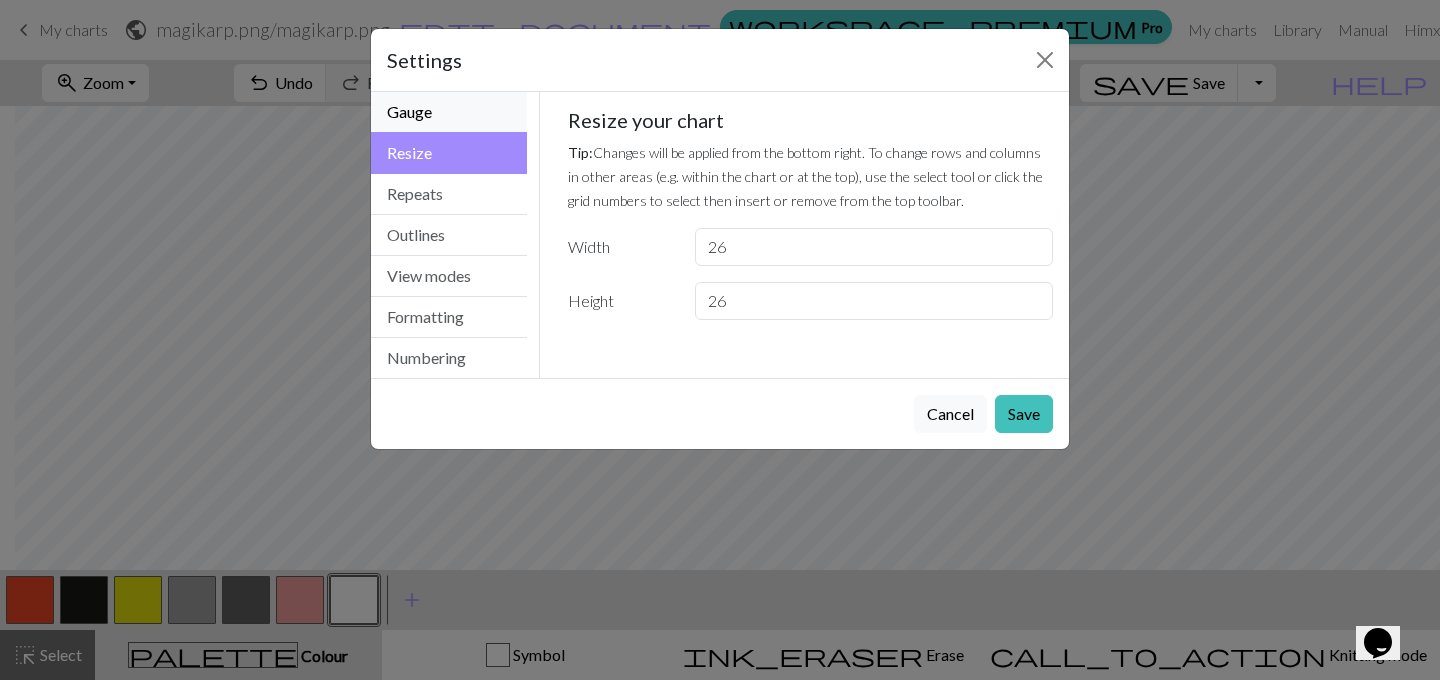 click on "Gauge" at bounding box center (449, 112) 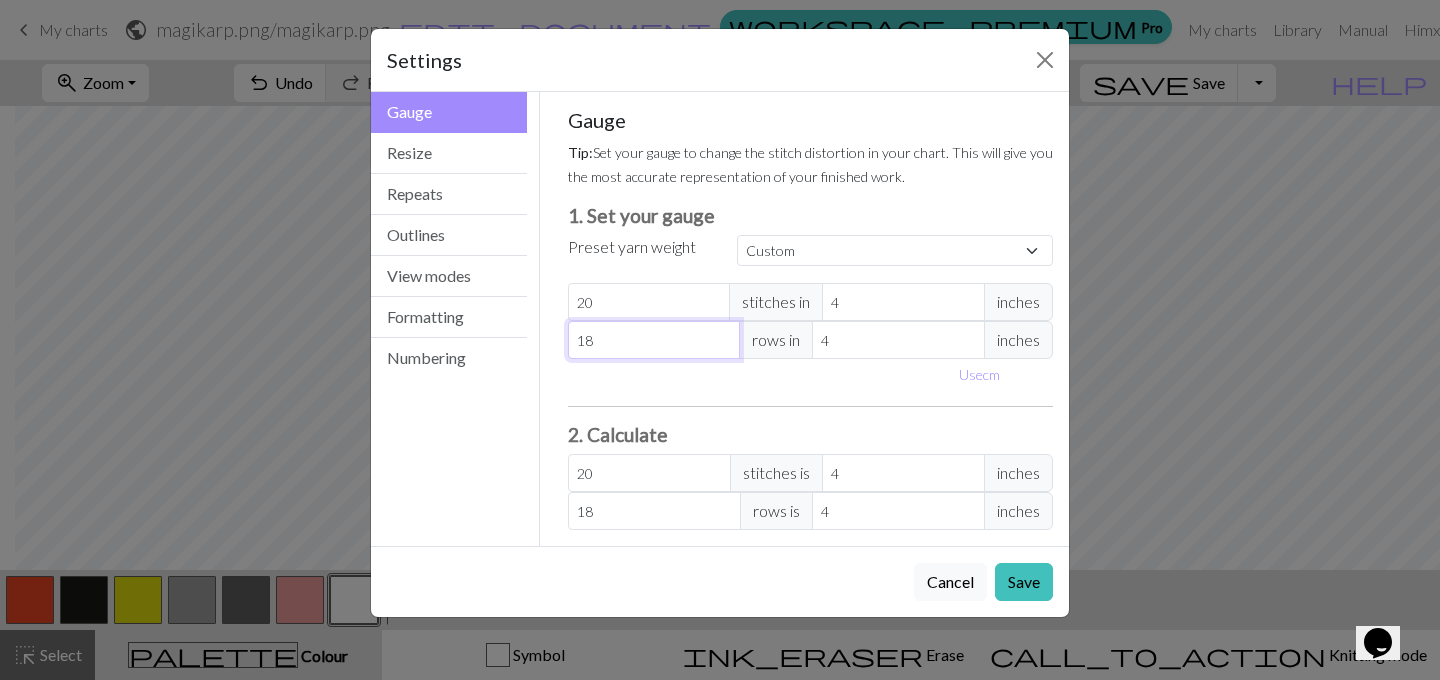 click on "18" at bounding box center (654, 340) 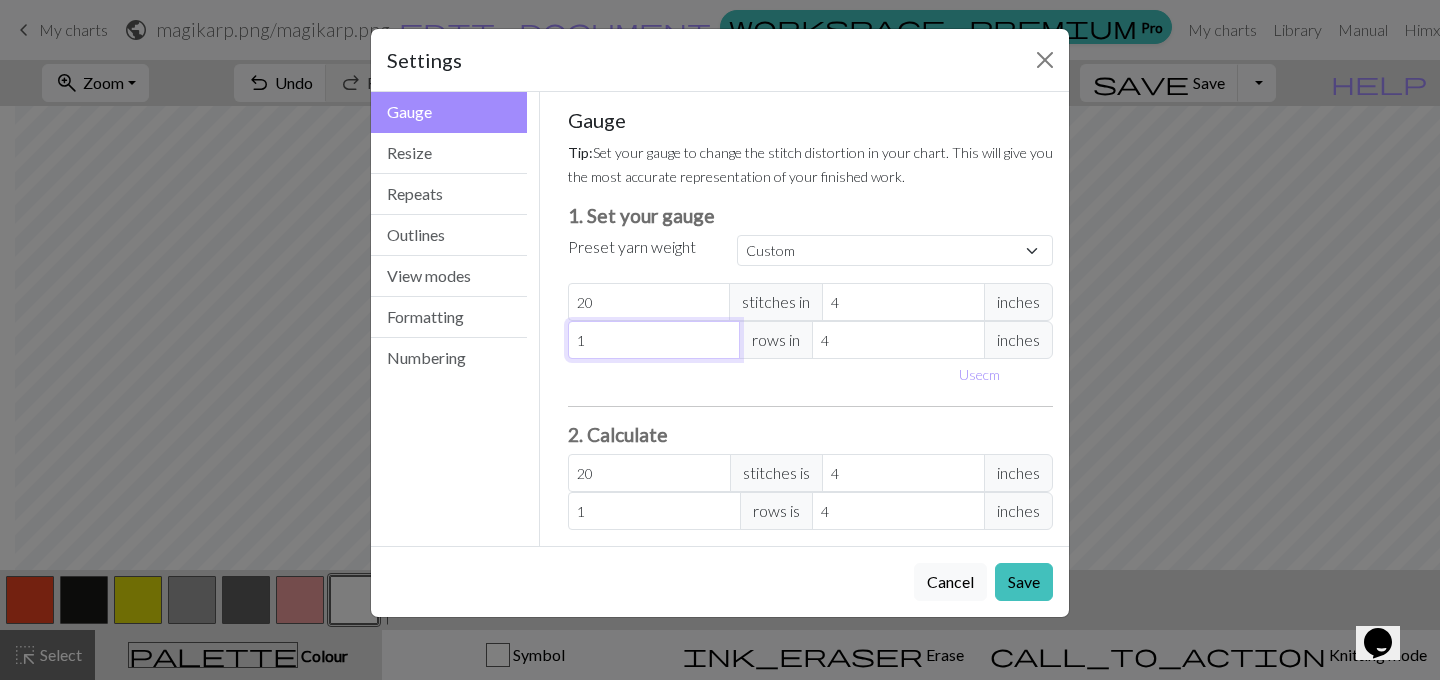 type 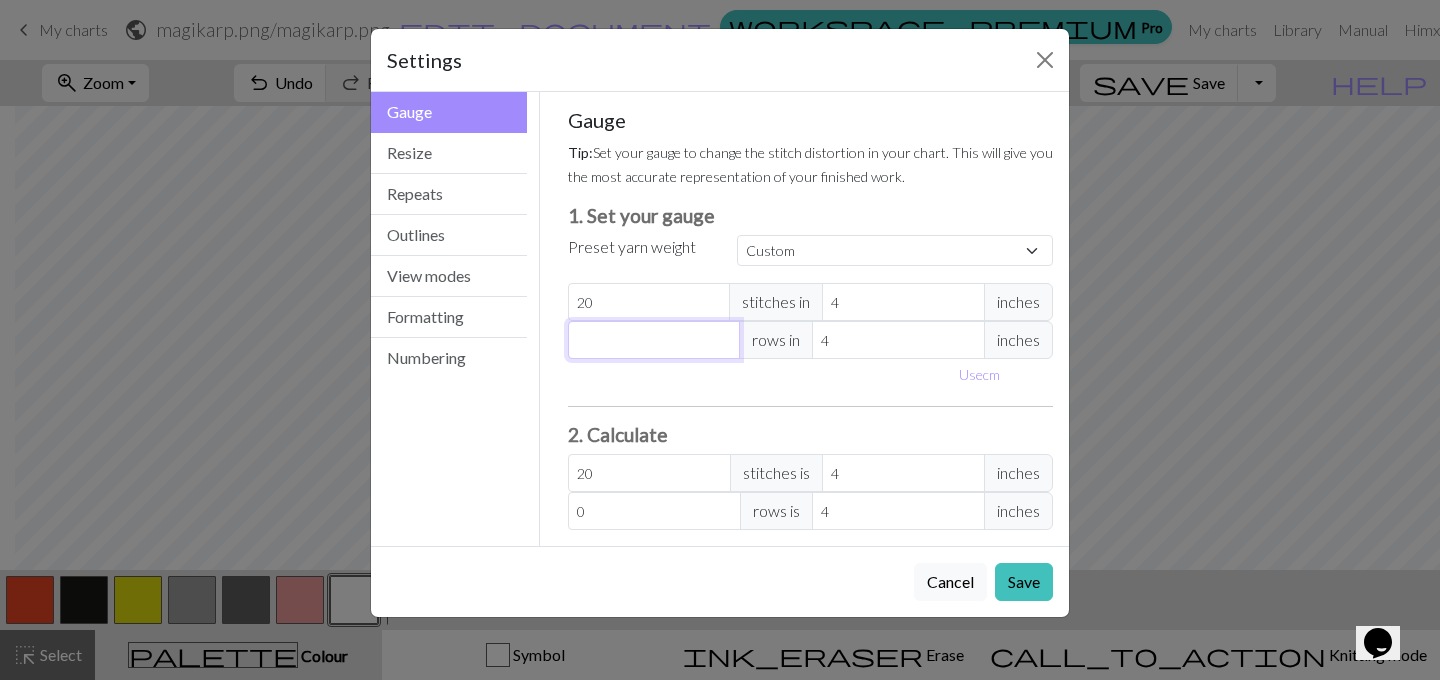 type on "2" 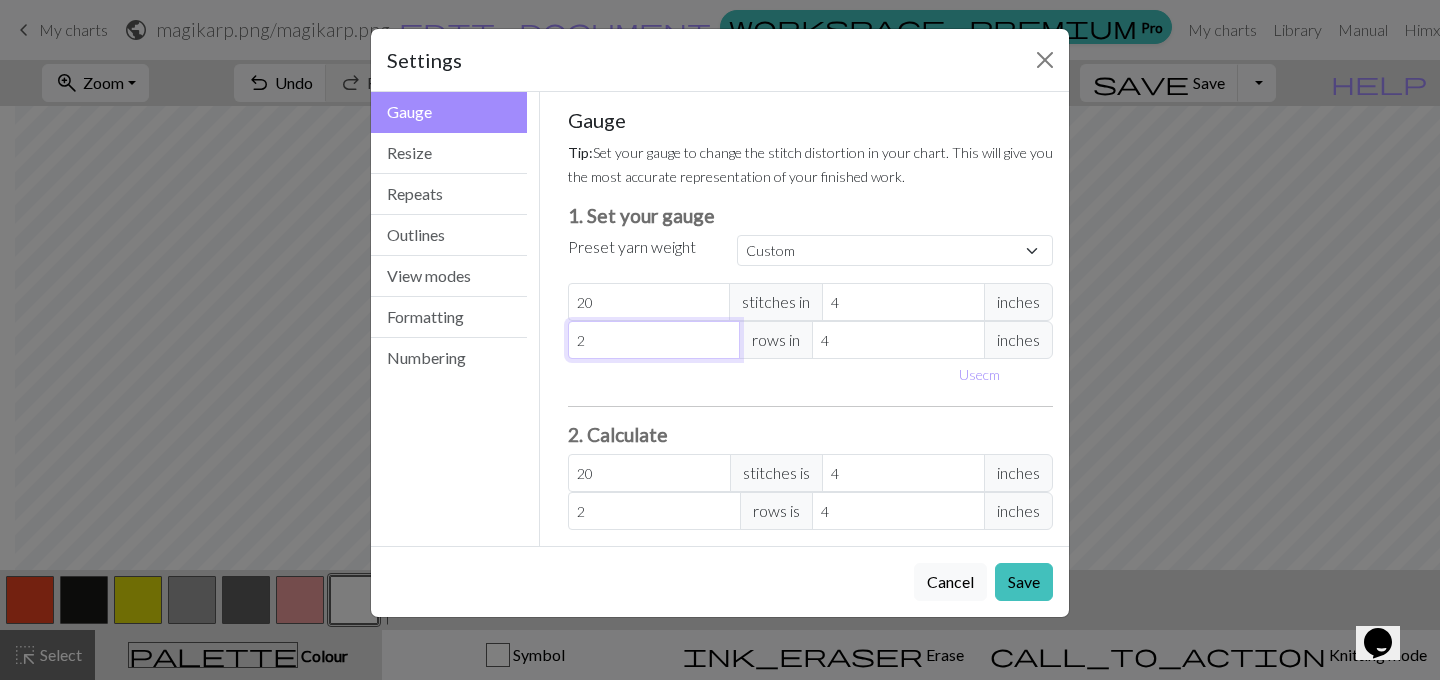 type on "20" 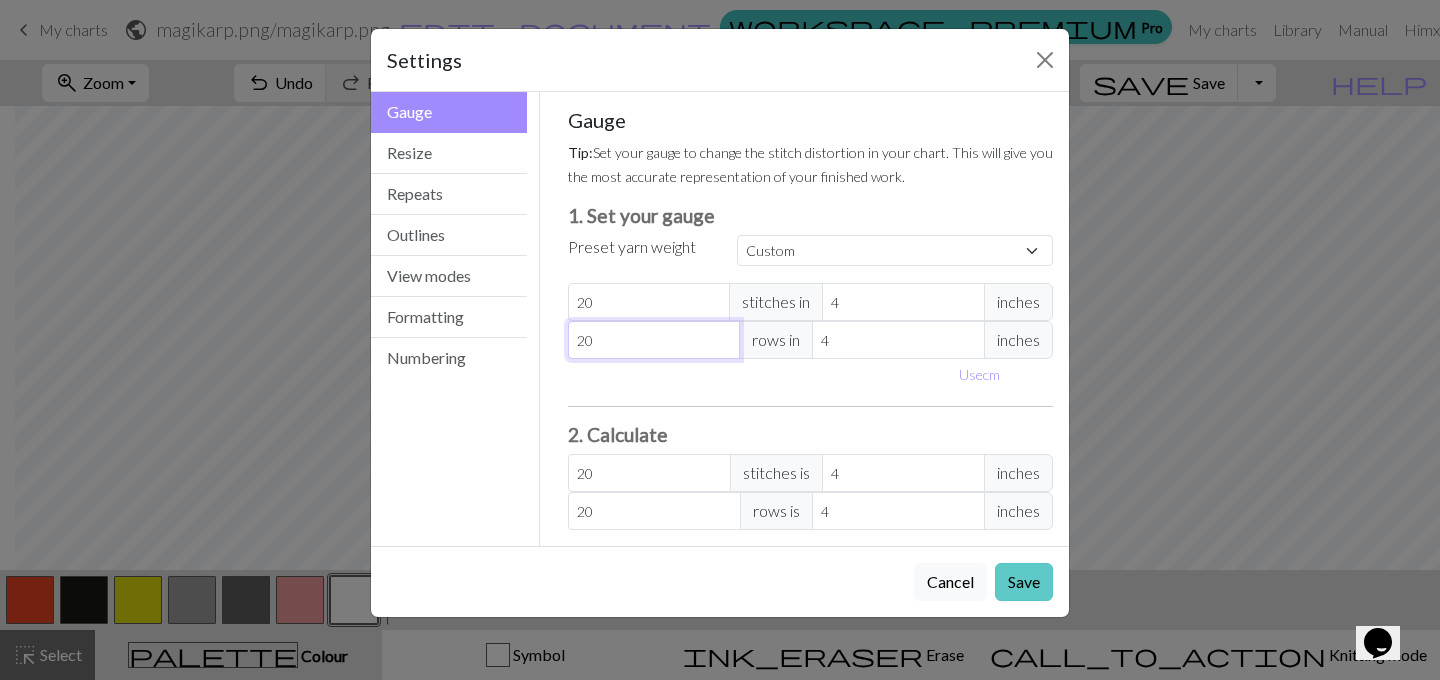 type on "20" 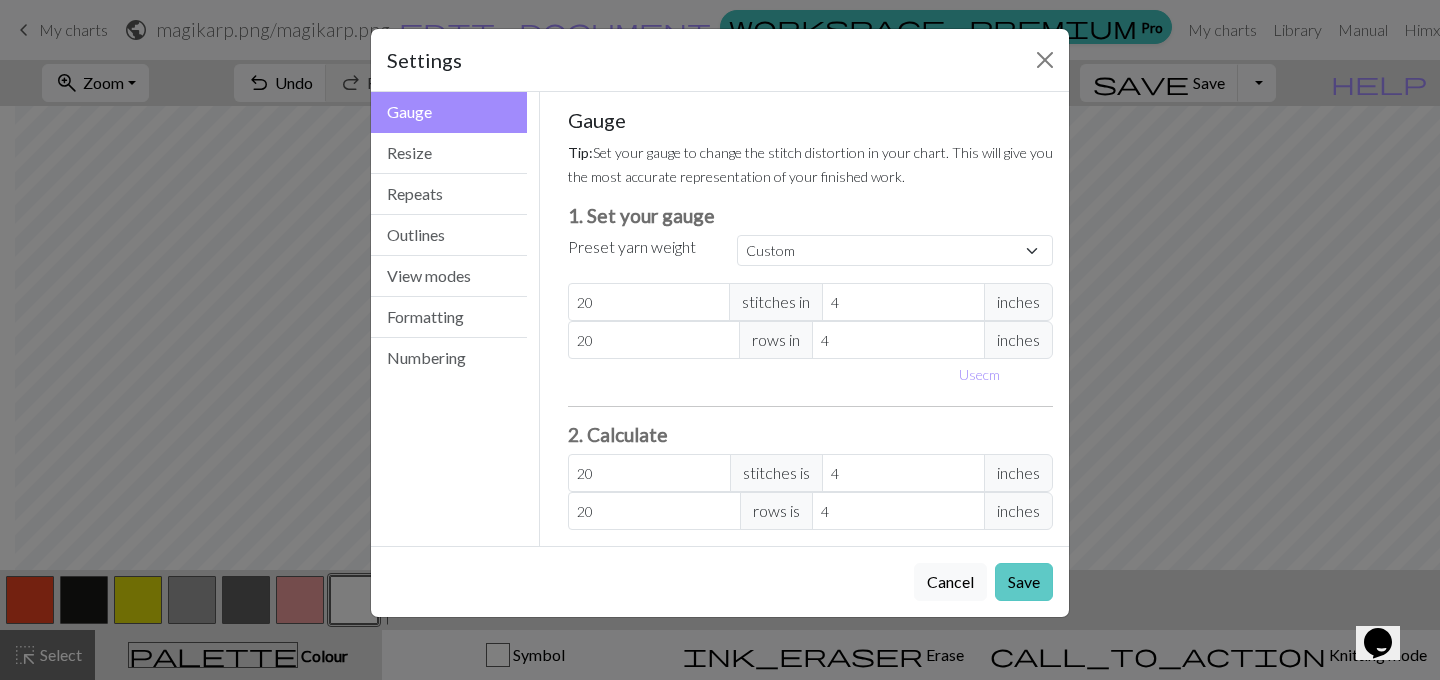 click on "Save" at bounding box center (1024, 582) 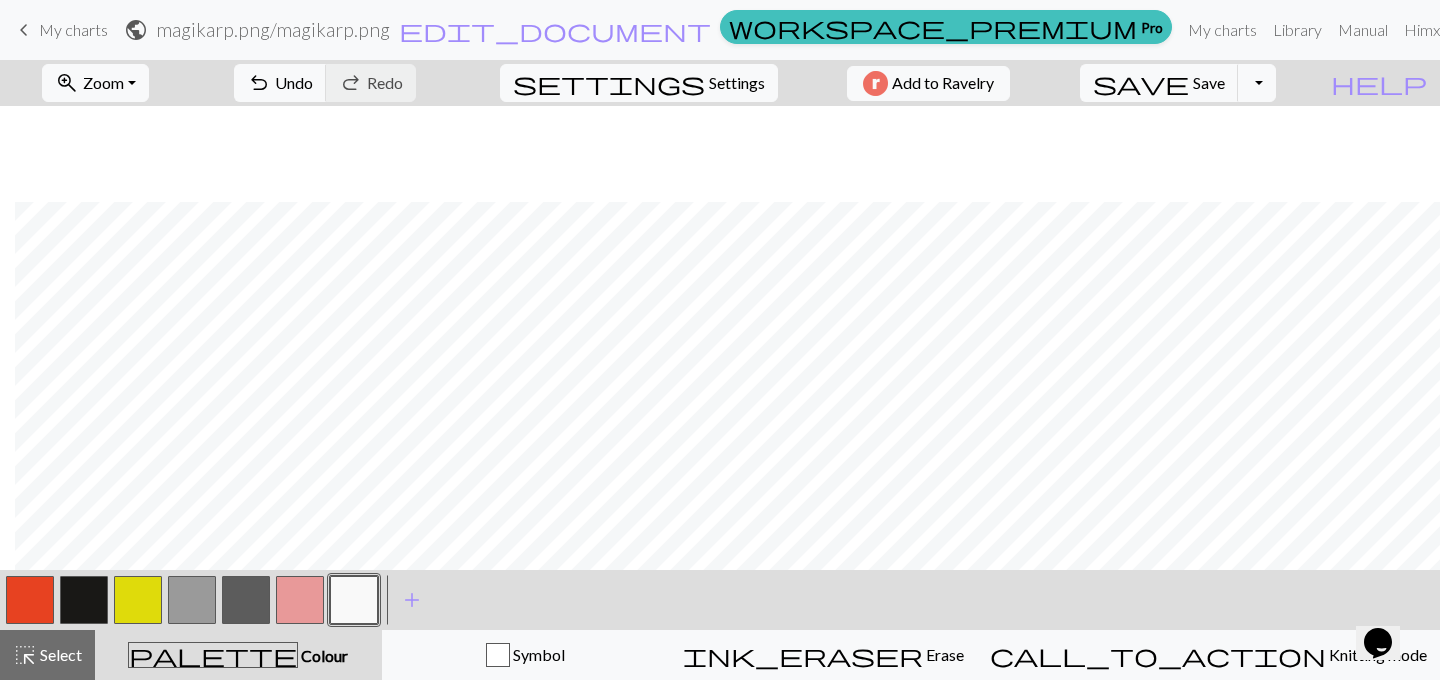 scroll, scrollTop: 150, scrollLeft: 15, axis: both 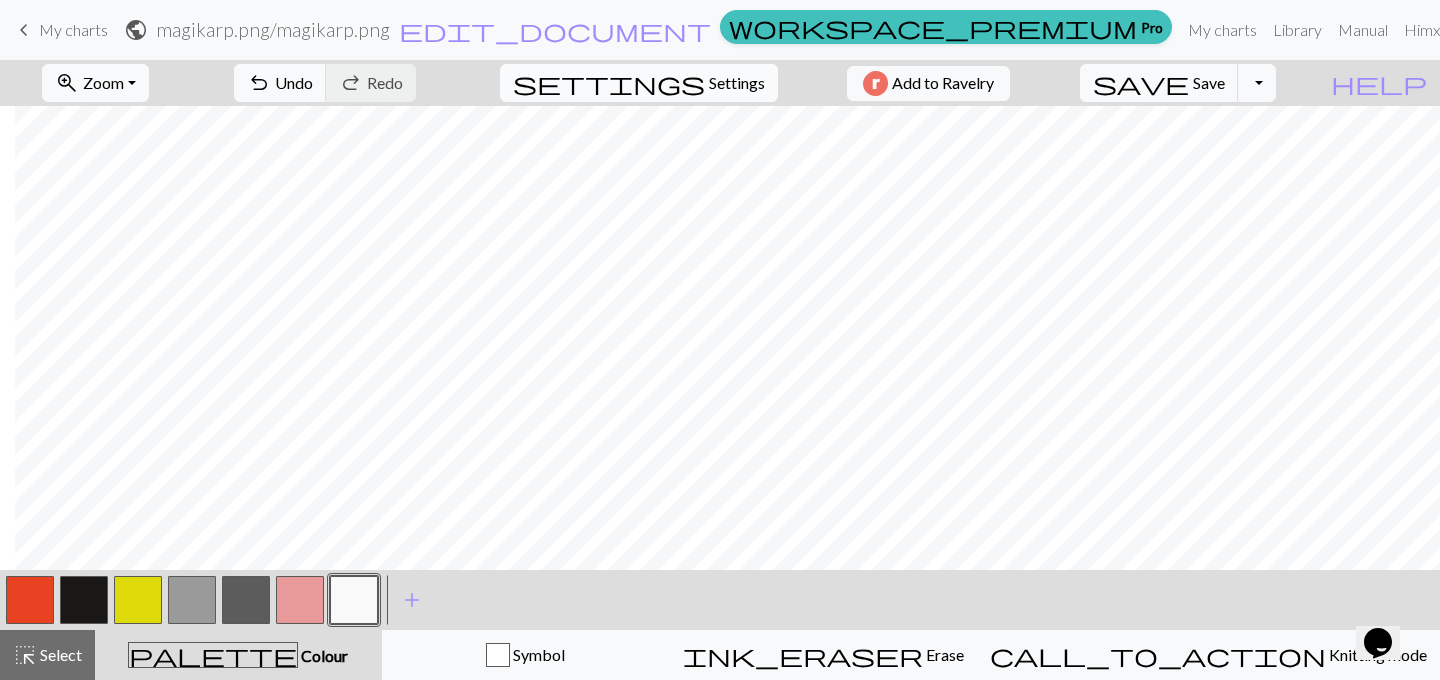 click on "Settings" at bounding box center (737, 83) 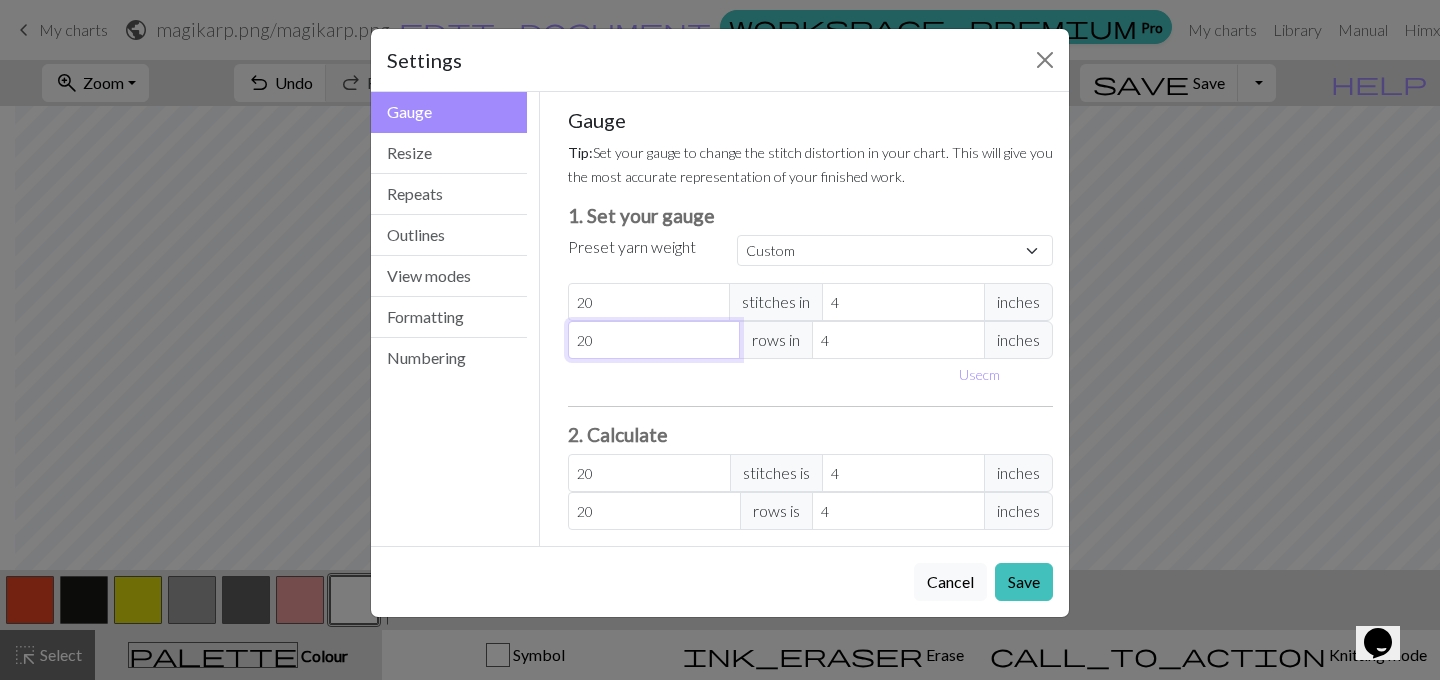 click on "20" at bounding box center [654, 340] 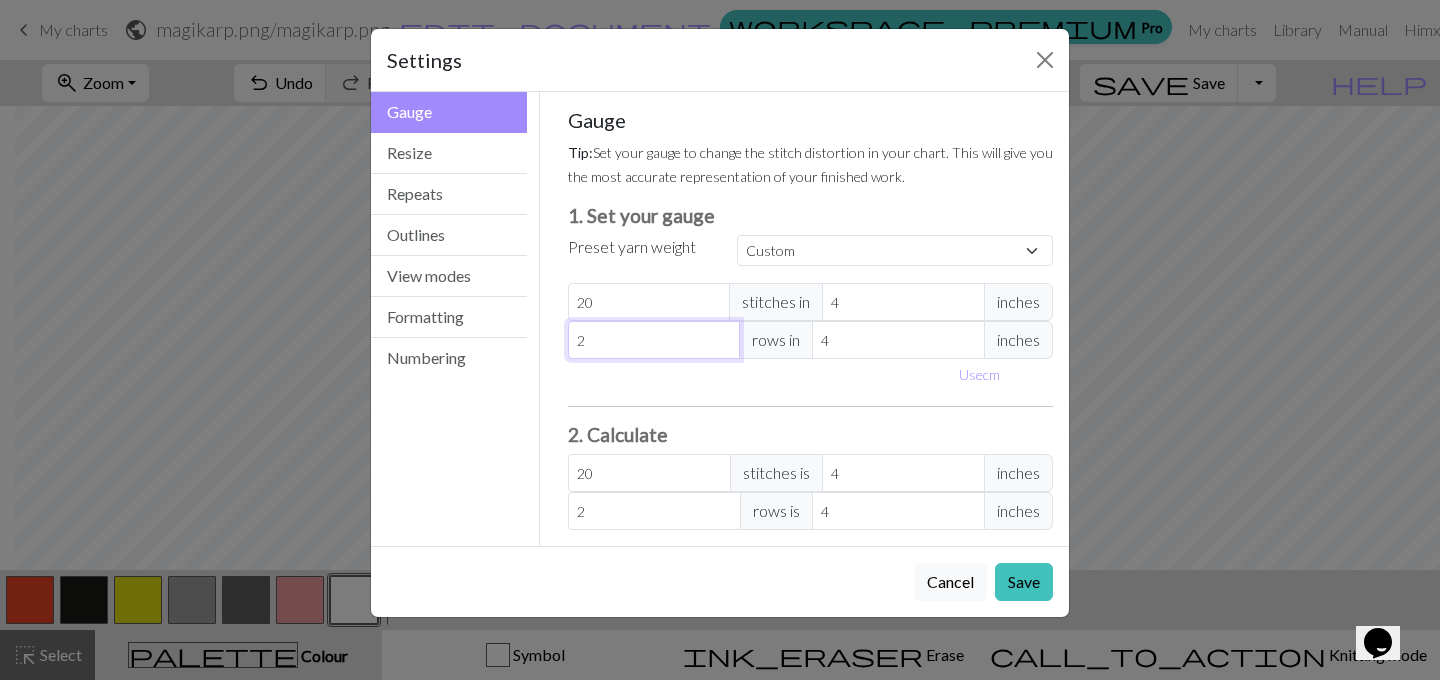 type 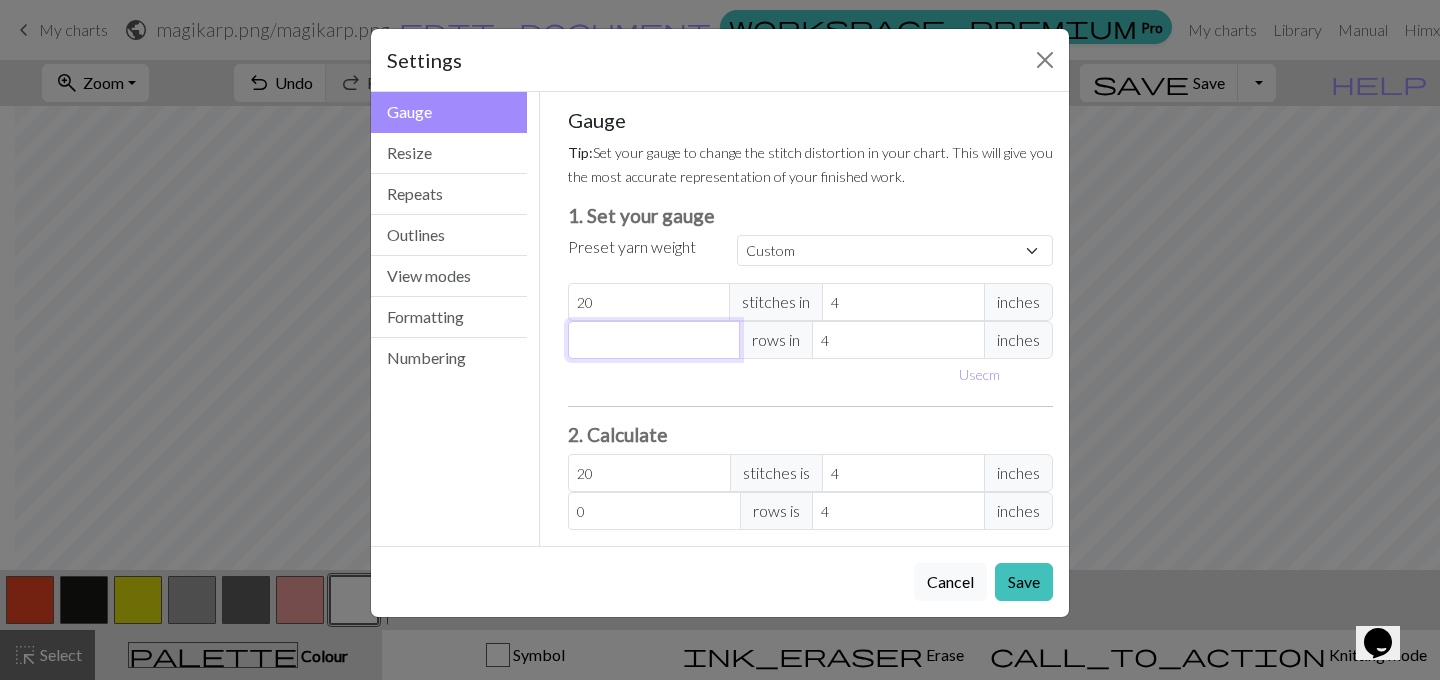 type on "1" 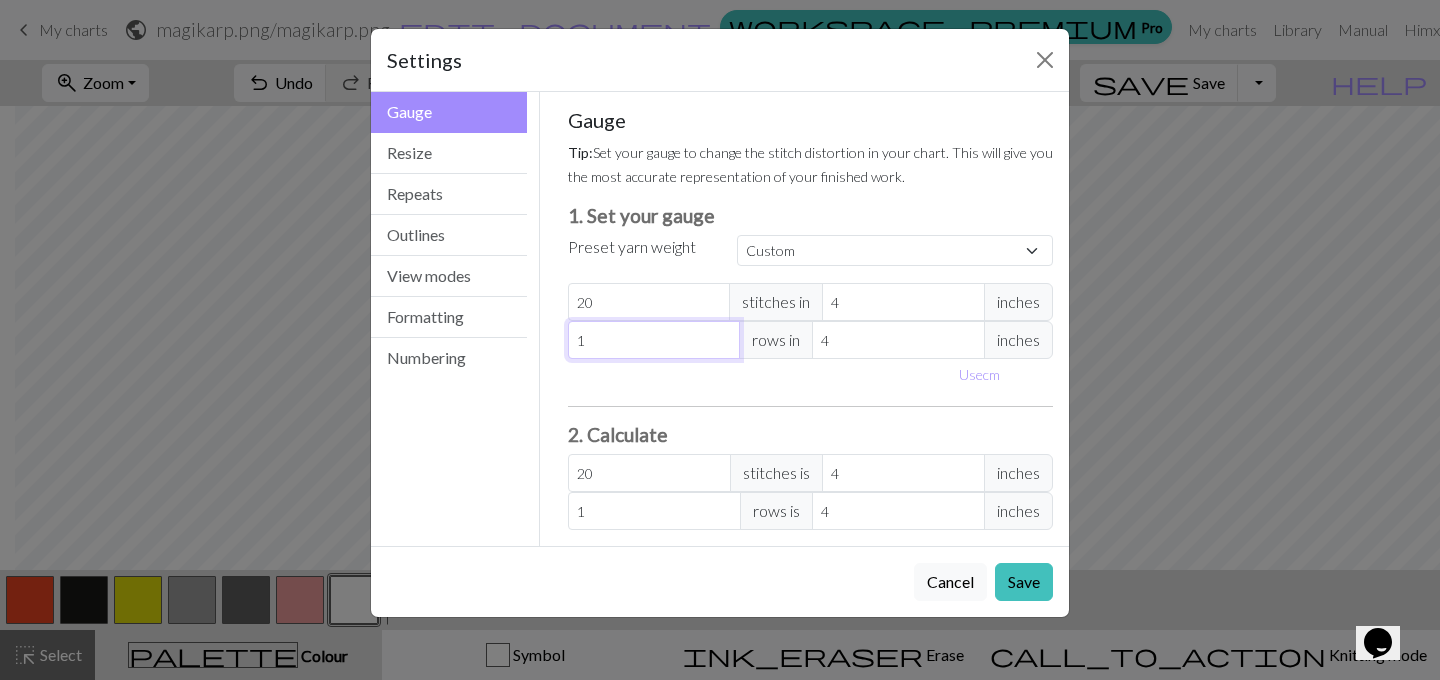 type on "18" 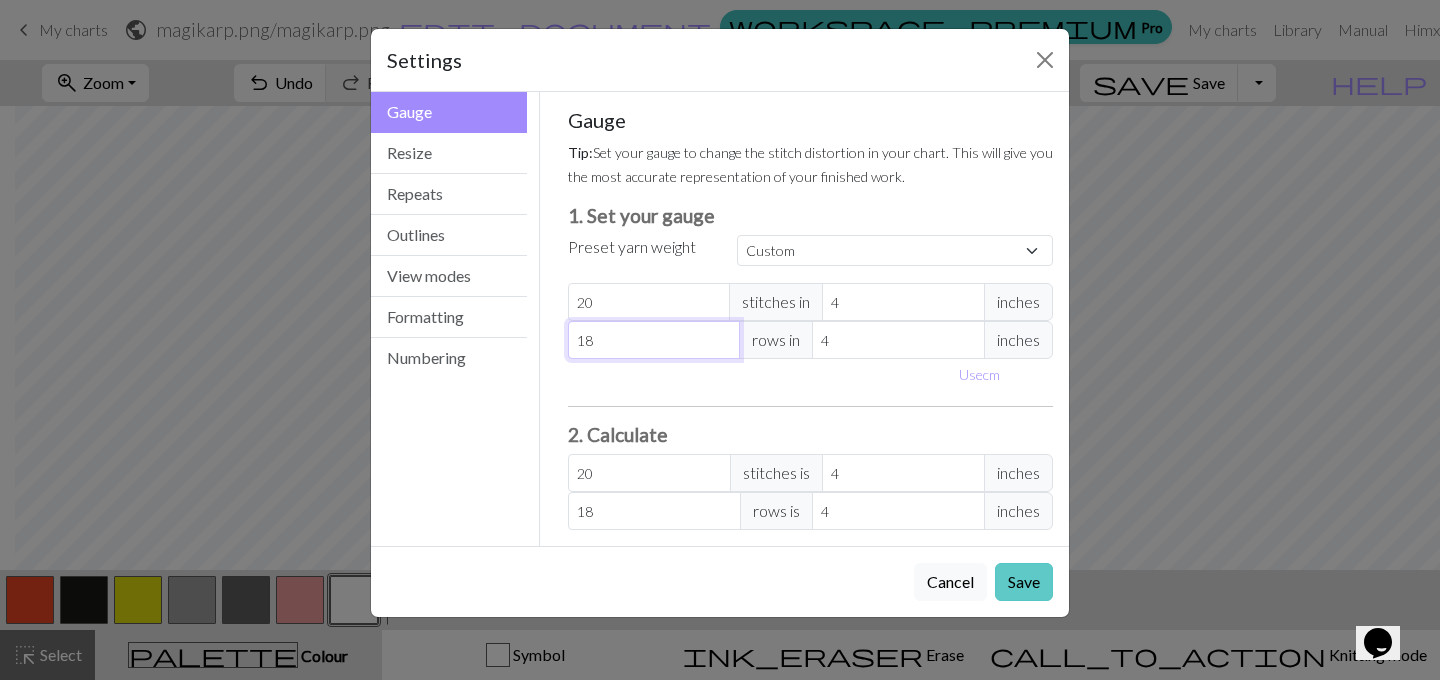 type on "18" 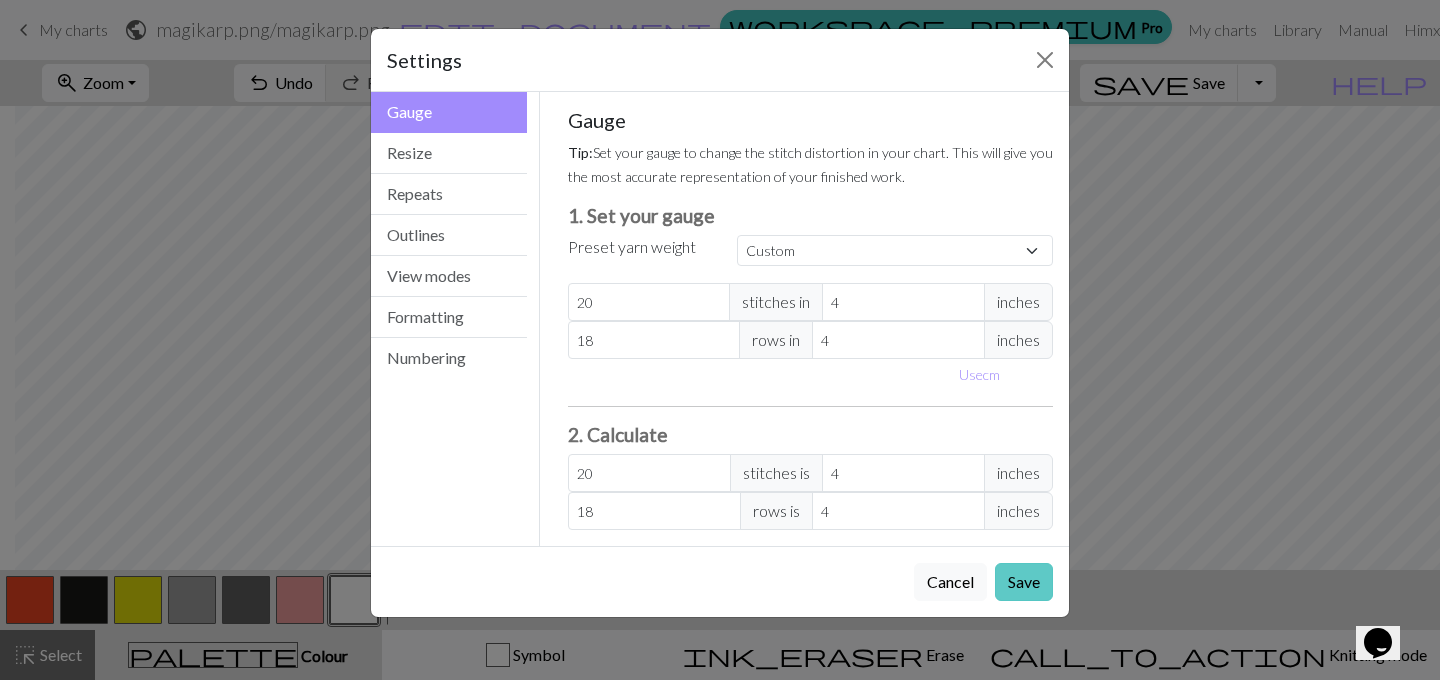 click on "Save" at bounding box center [1024, 582] 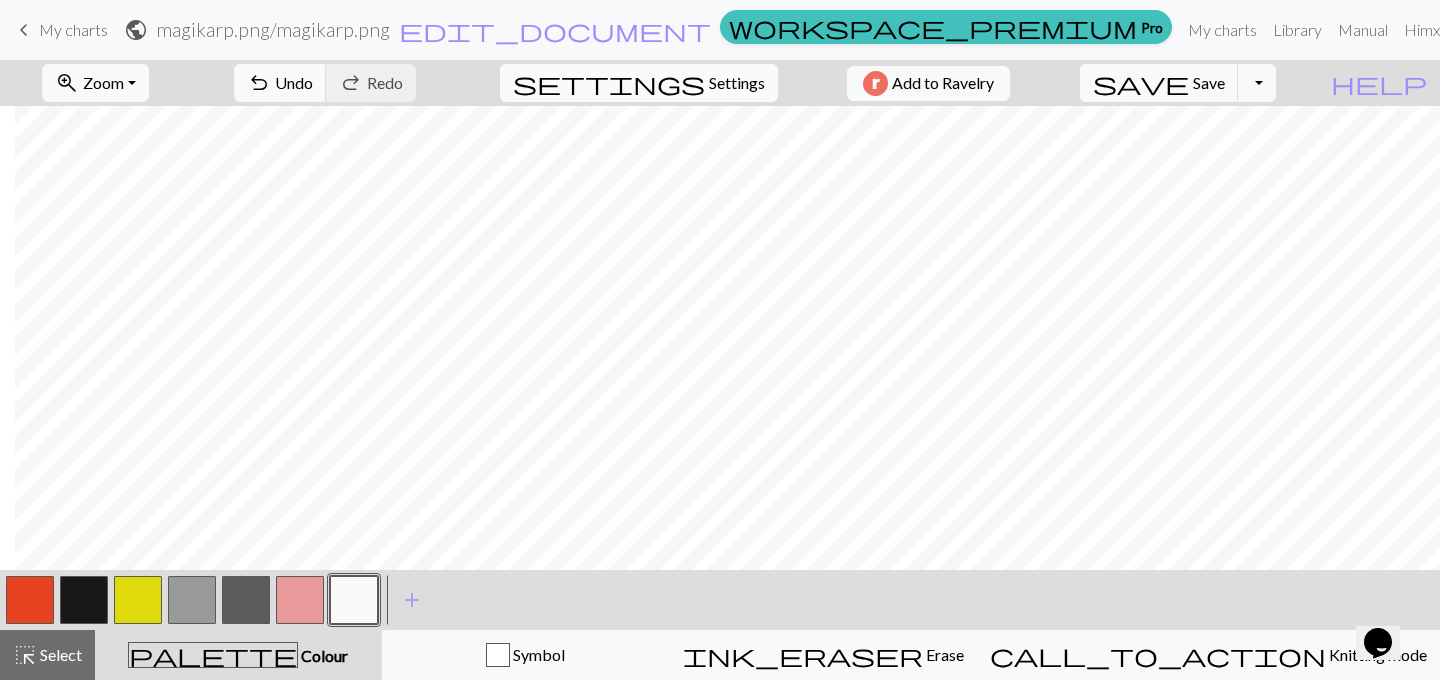 click on "Settings" at bounding box center [737, 83] 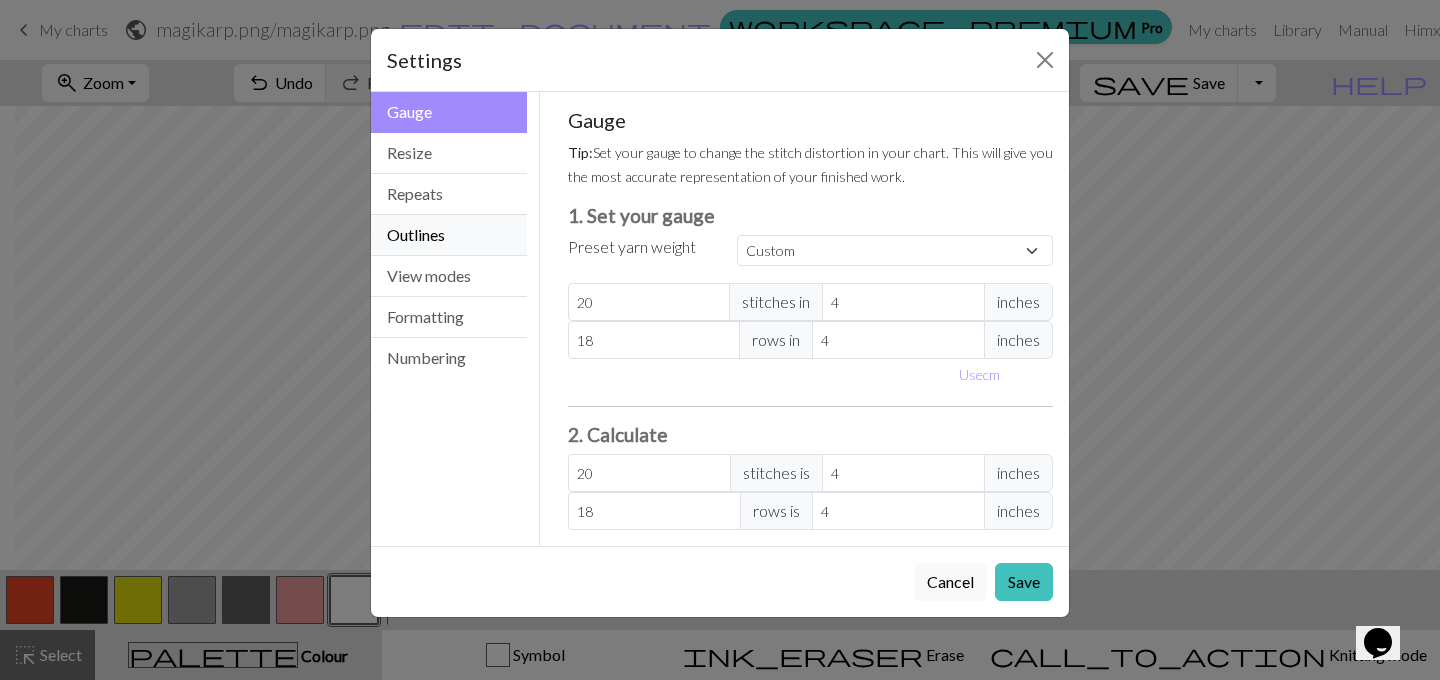 click on "Outlines" at bounding box center [449, 235] 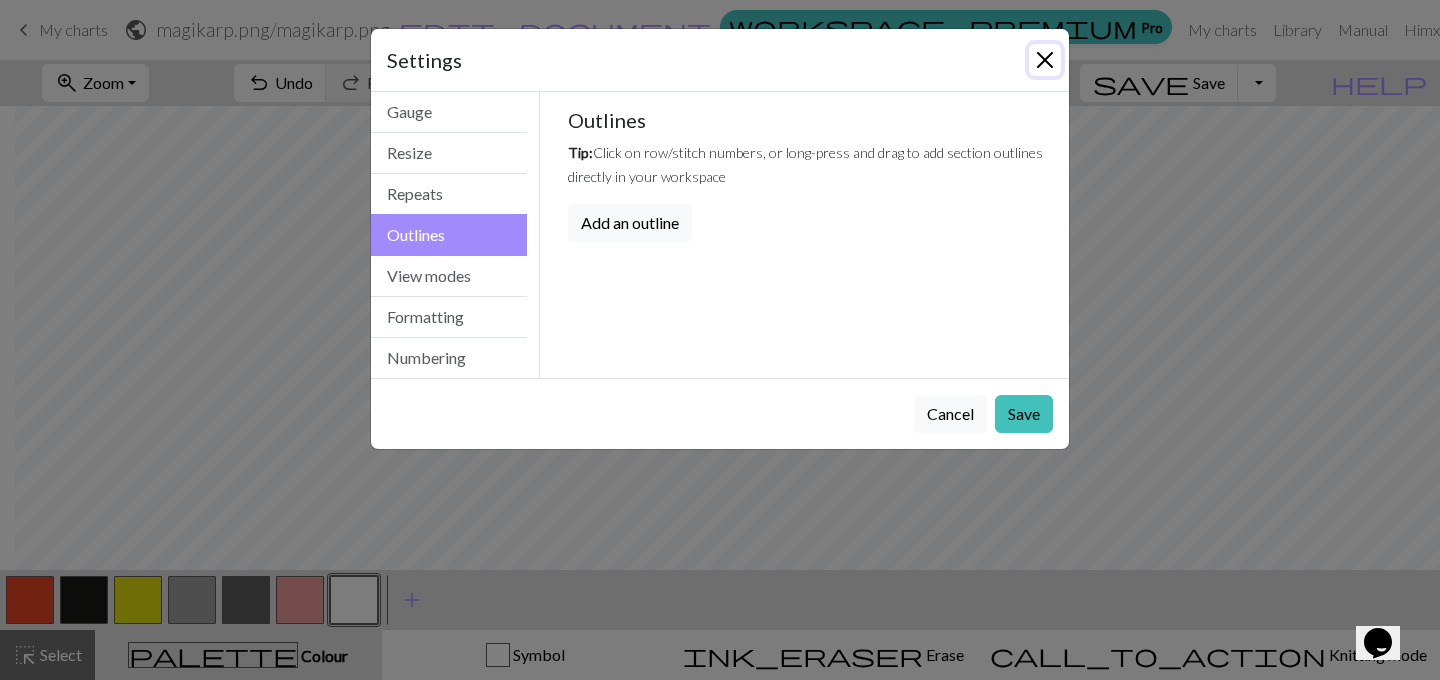 click at bounding box center (1045, 60) 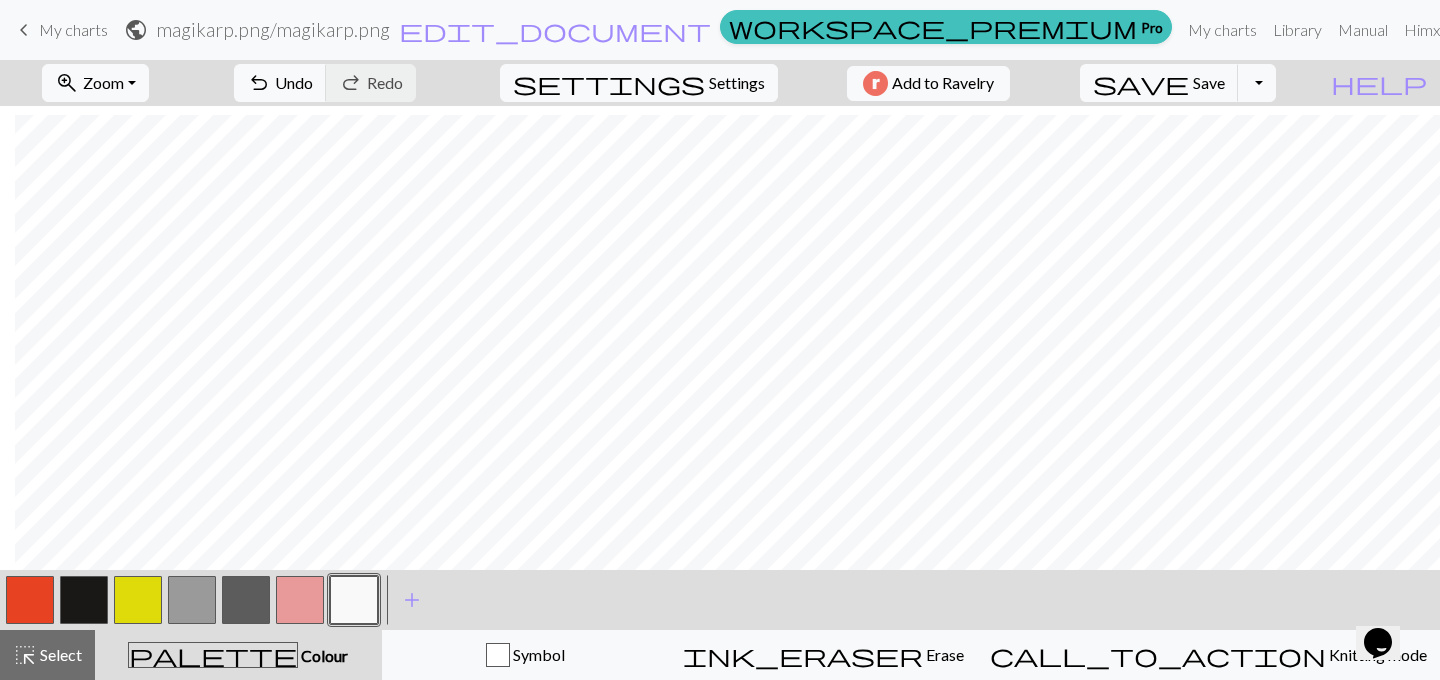 scroll, scrollTop: 255, scrollLeft: 15, axis: both 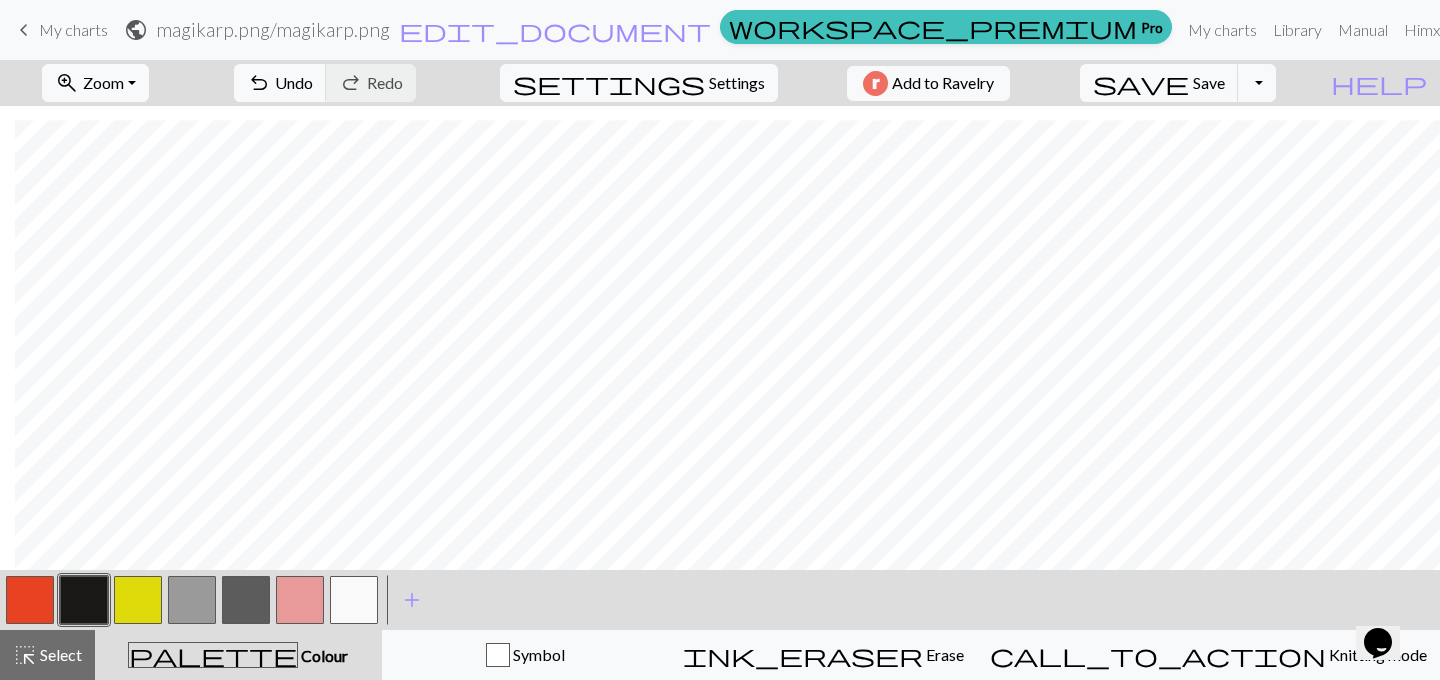 click at bounding box center [138, 600] 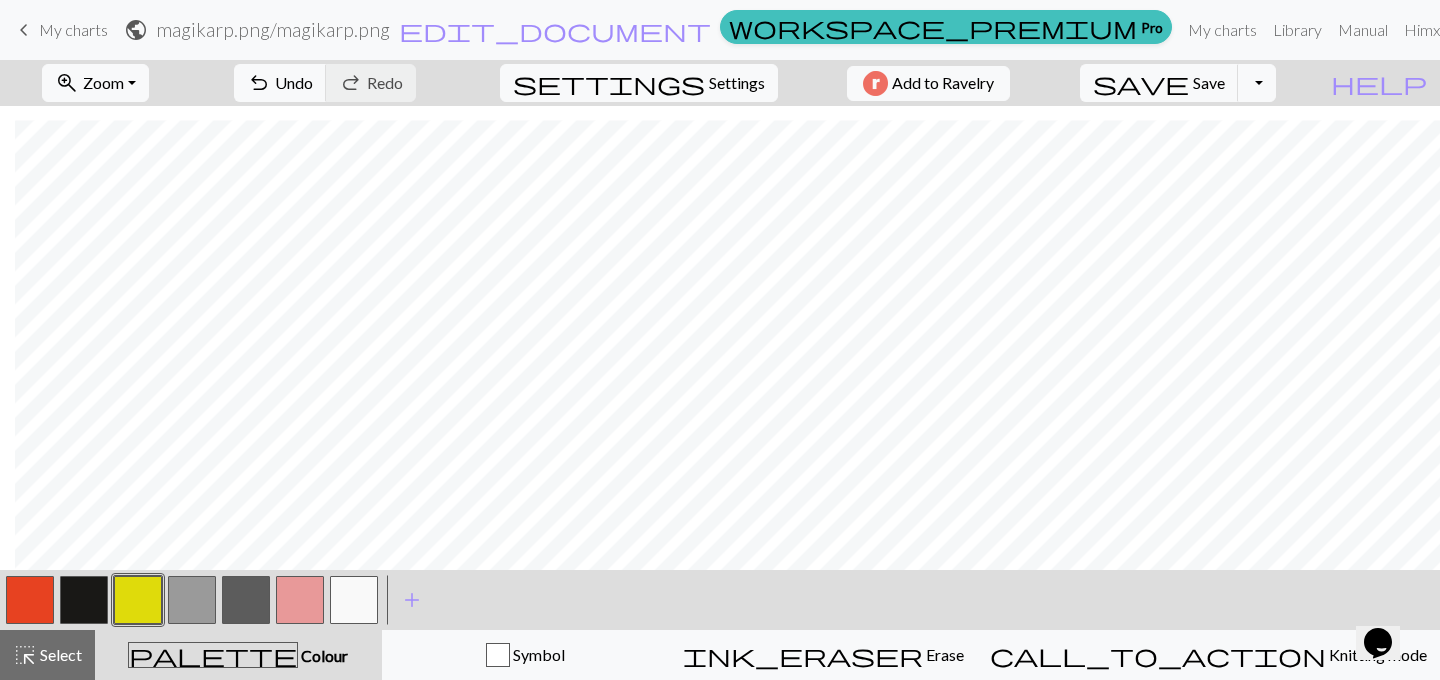 click at bounding box center [84, 600] 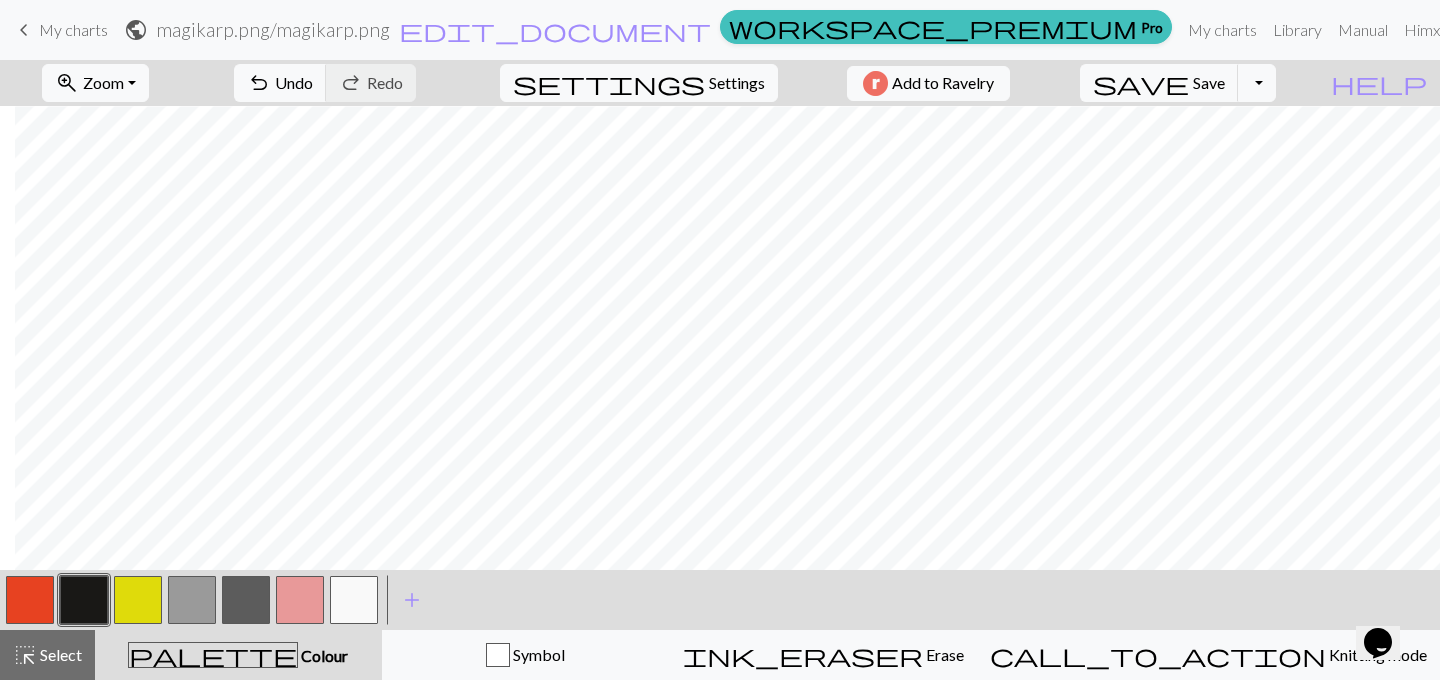 scroll, scrollTop: 212, scrollLeft: 15, axis: both 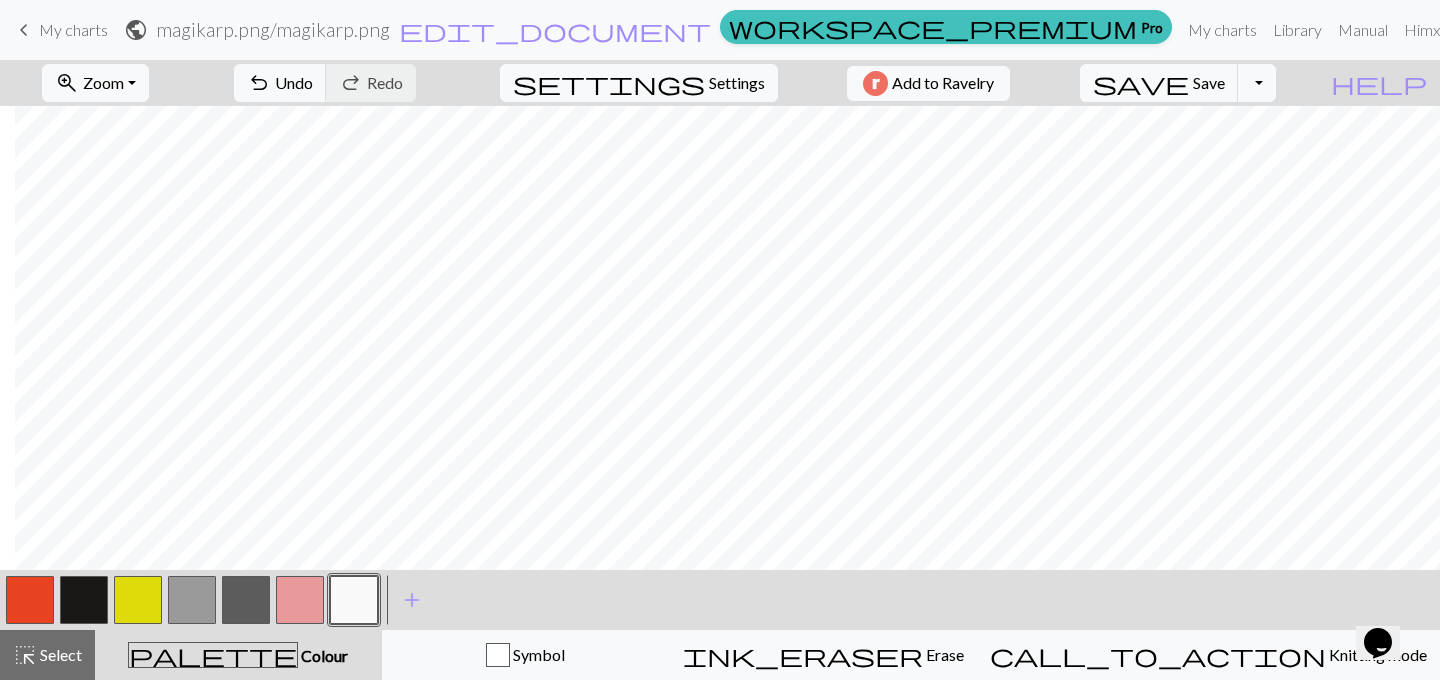 click at bounding box center [84, 600] 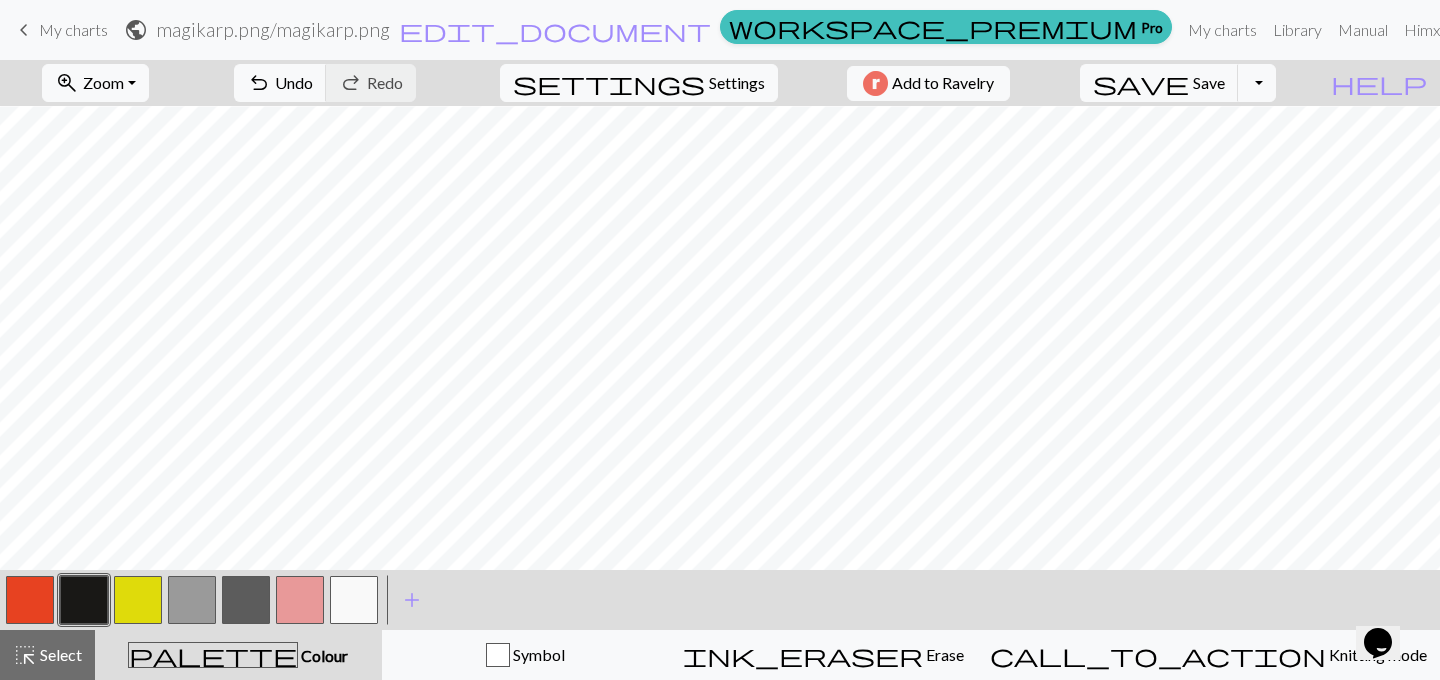 scroll, scrollTop: 40, scrollLeft: 0, axis: vertical 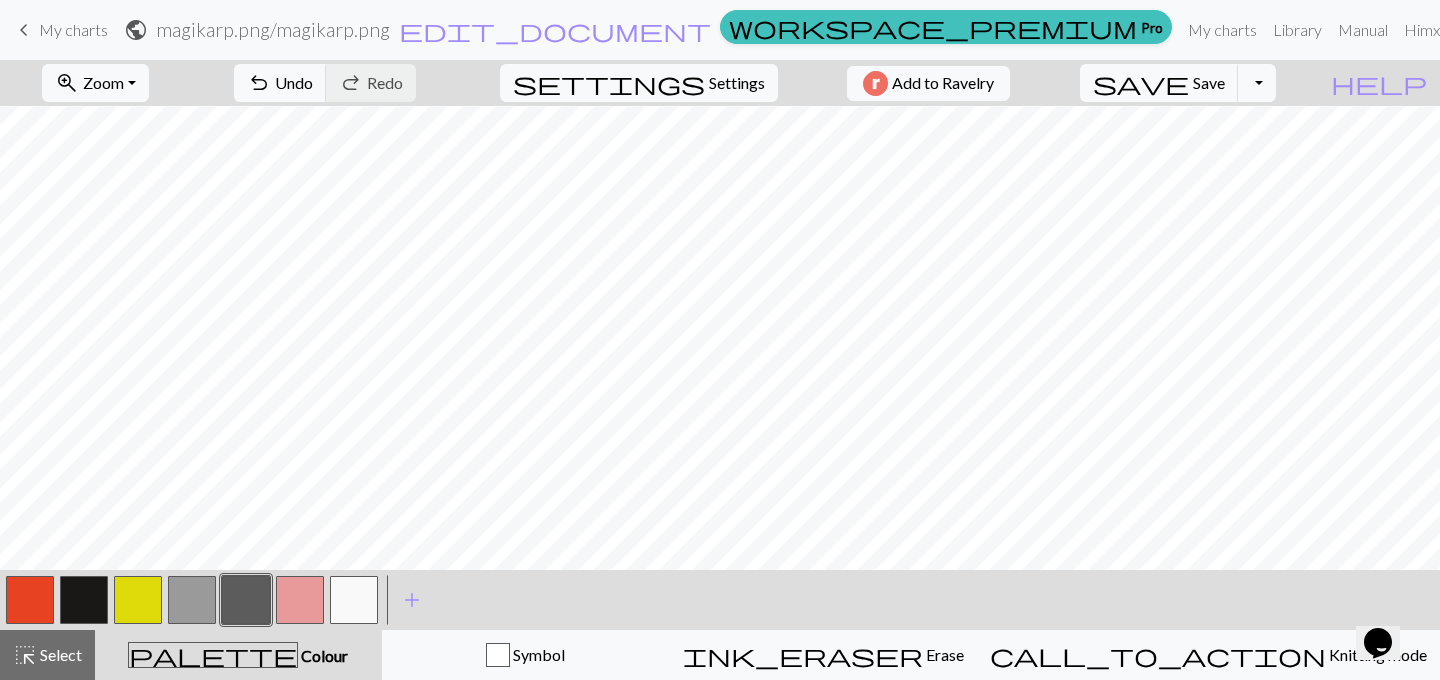 click at bounding box center (84, 600) 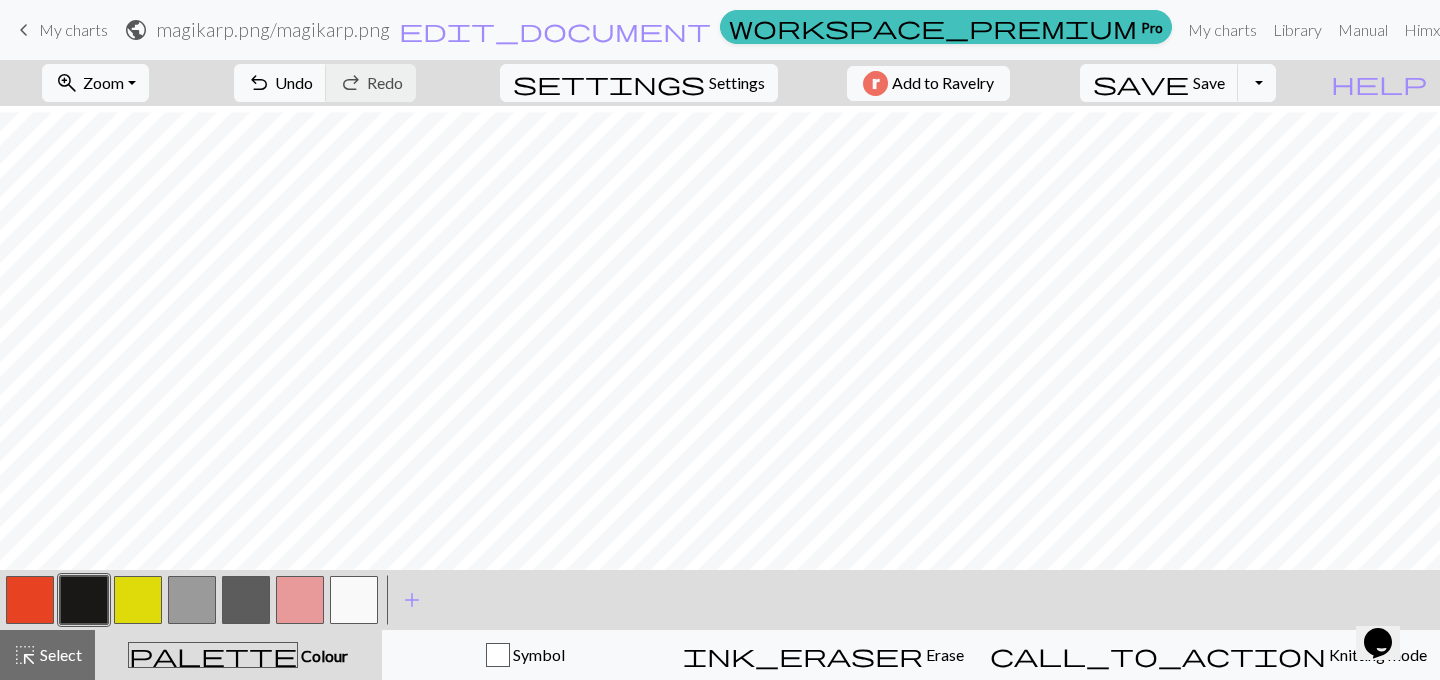 scroll, scrollTop: 145, scrollLeft: 0, axis: vertical 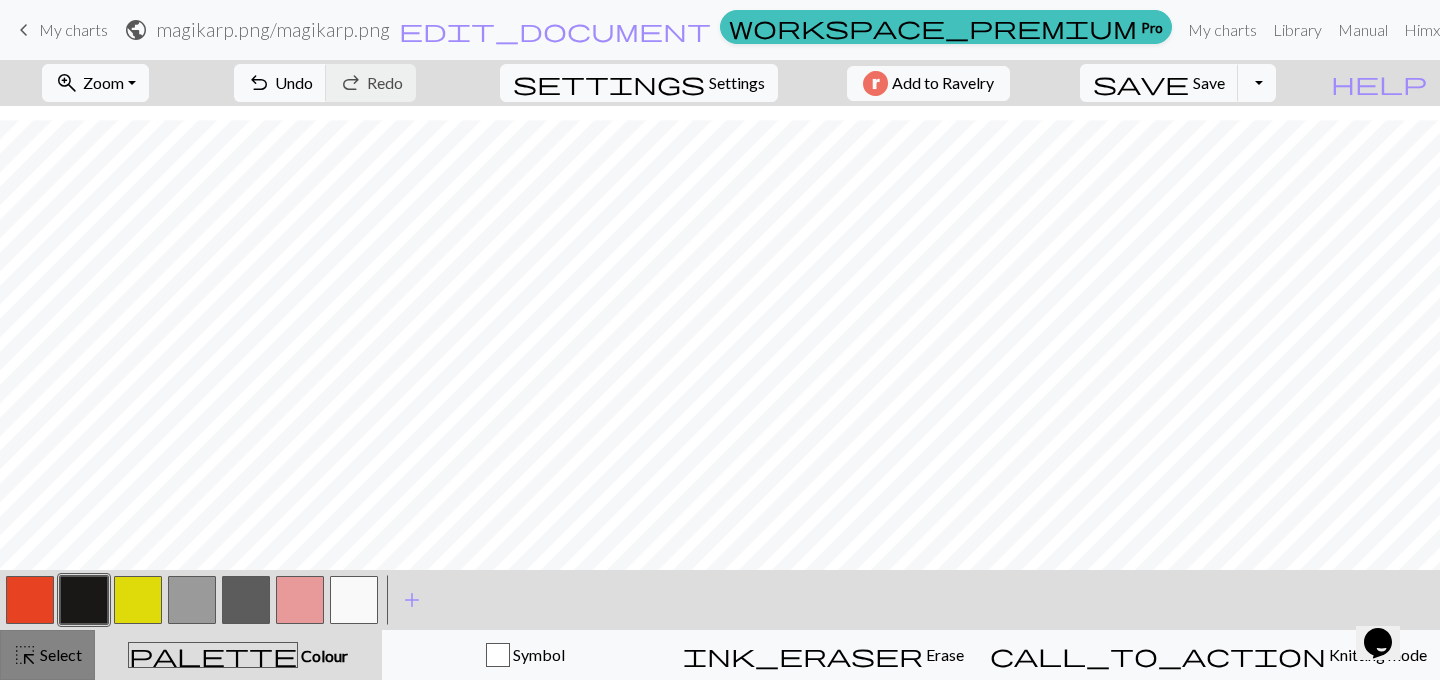 click on "Select" at bounding box center [59, 654] 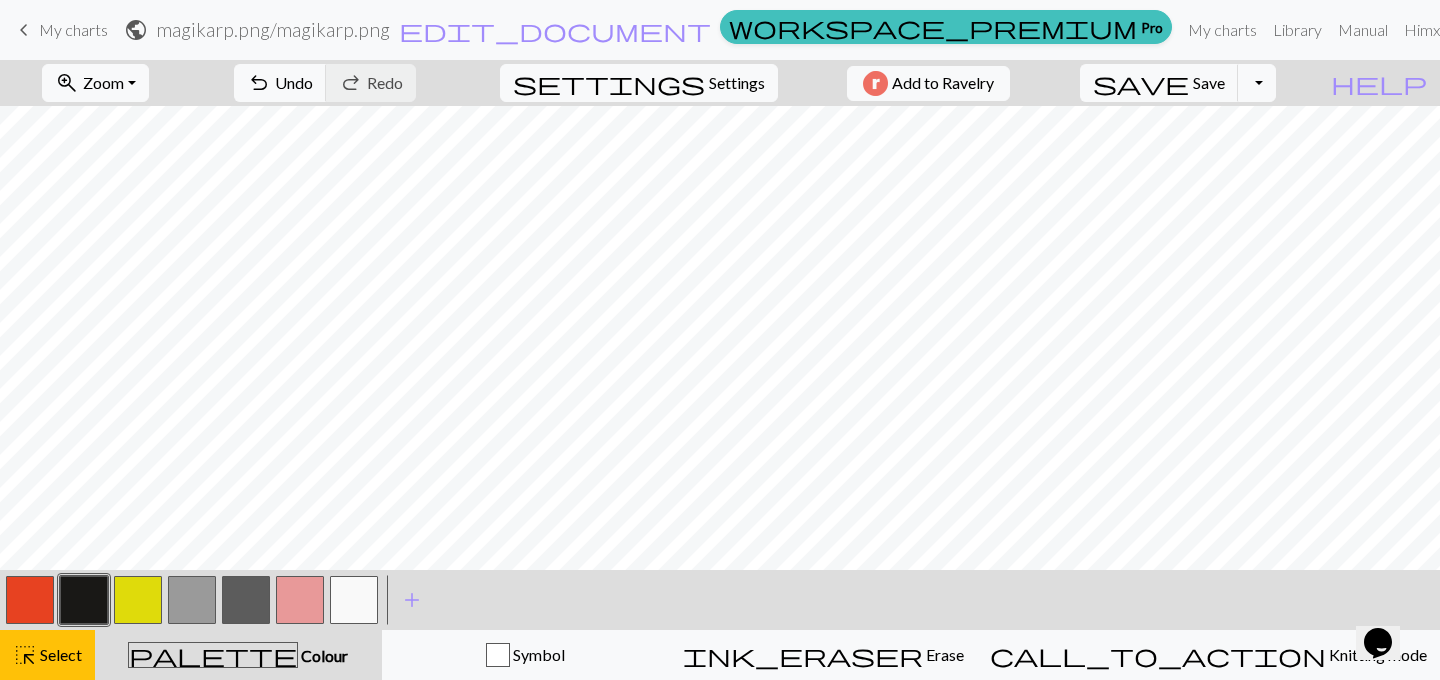 scroll, scrollTop: 0, scrollLeft: 0, axis: both 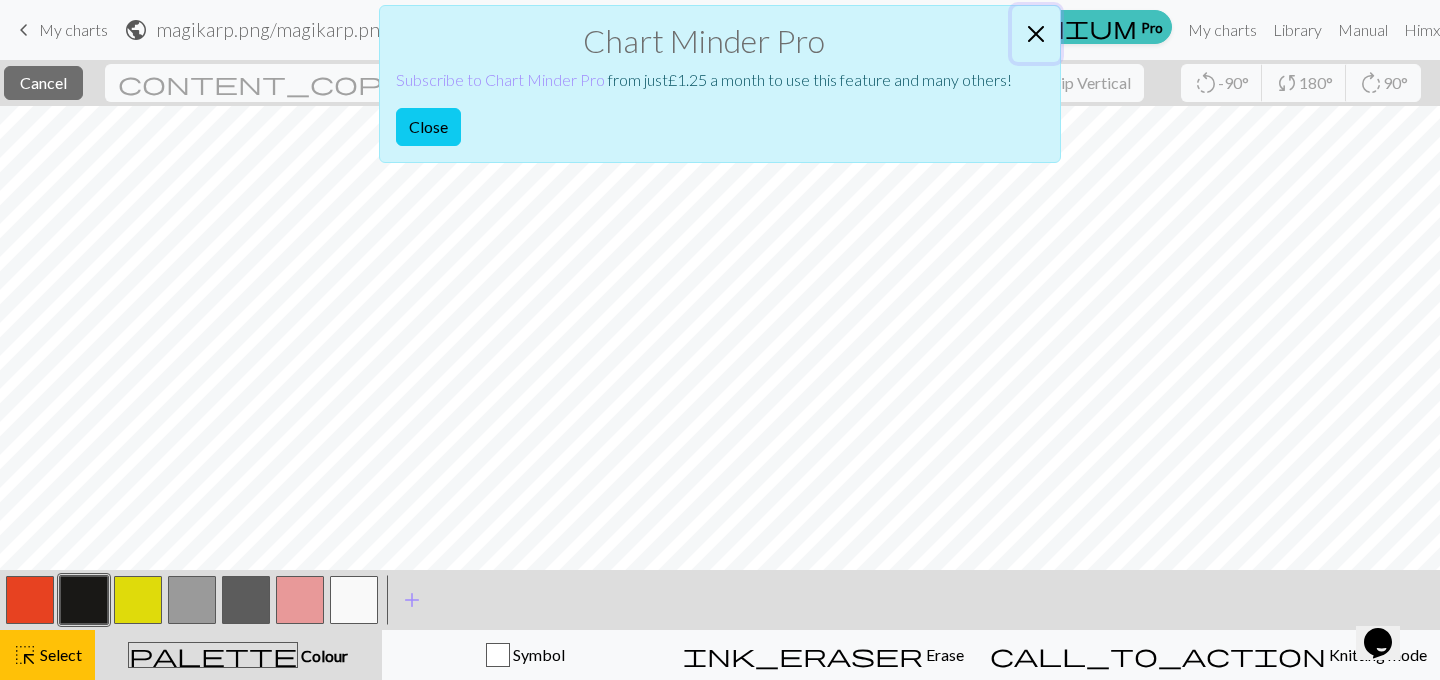 click at bounding box center (1036, 34) 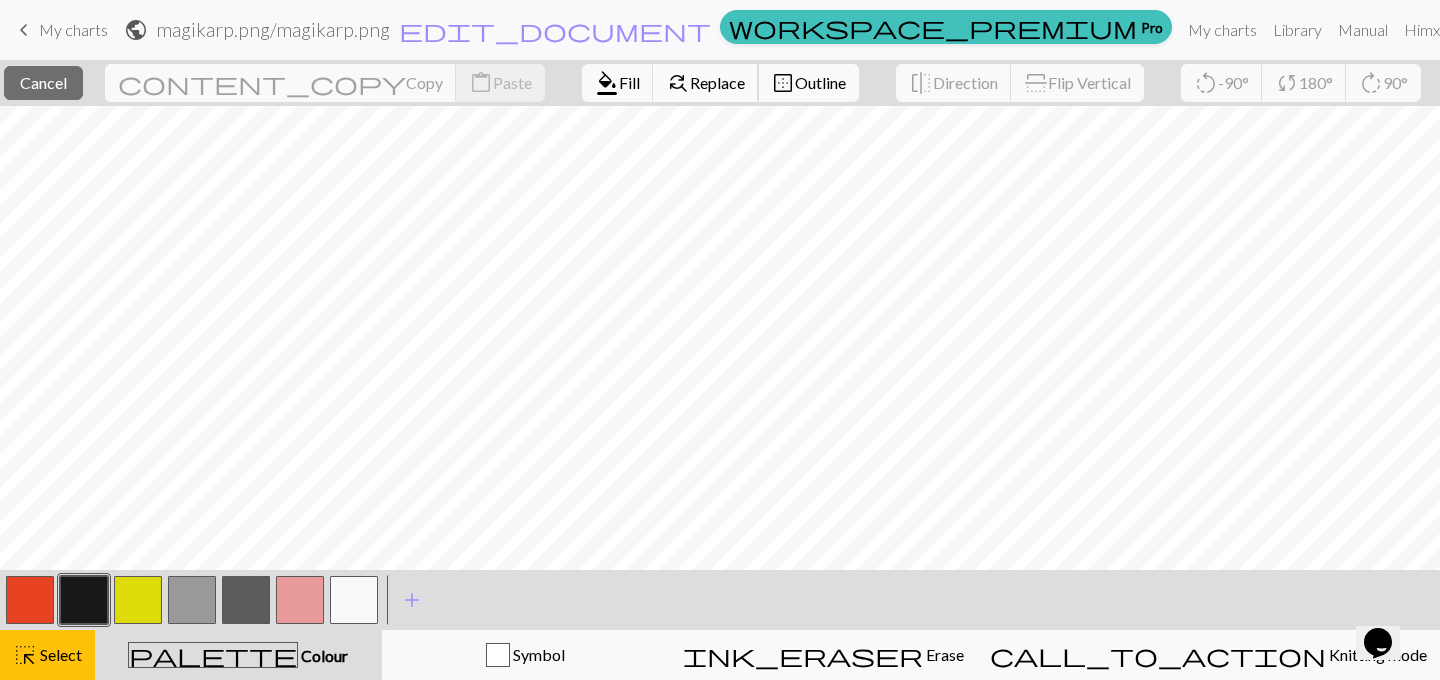 click on "Replace" at bounding box center [717, 82] 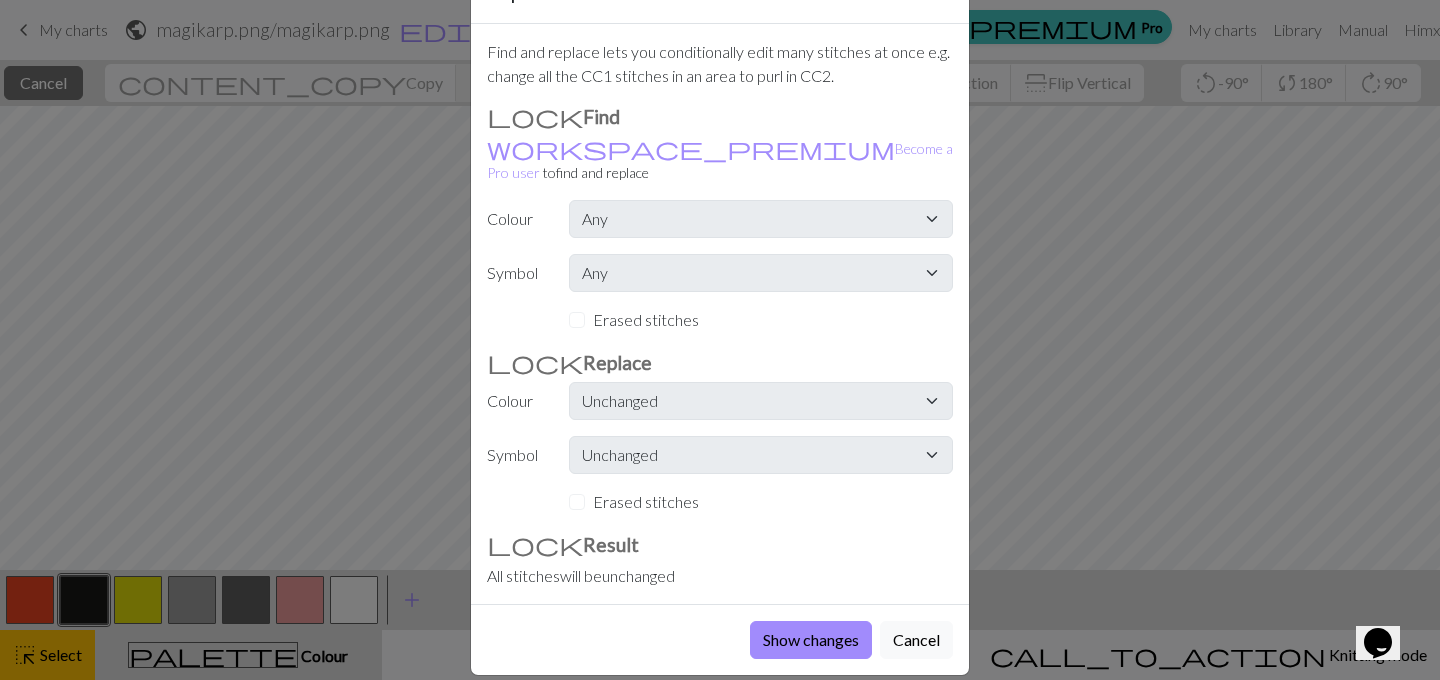 scroll, scrollTop: 0, scrollLeft: 0, axis: both 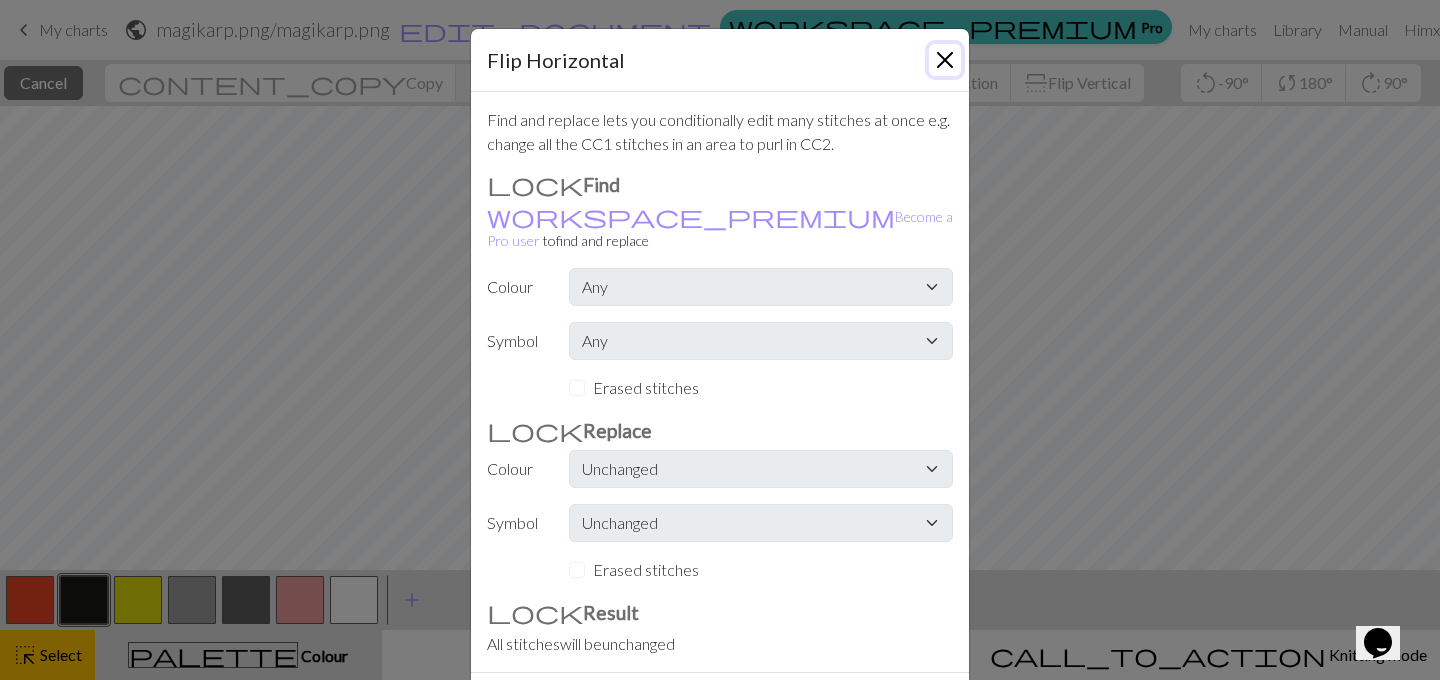 click at bounding box center [945, 60] 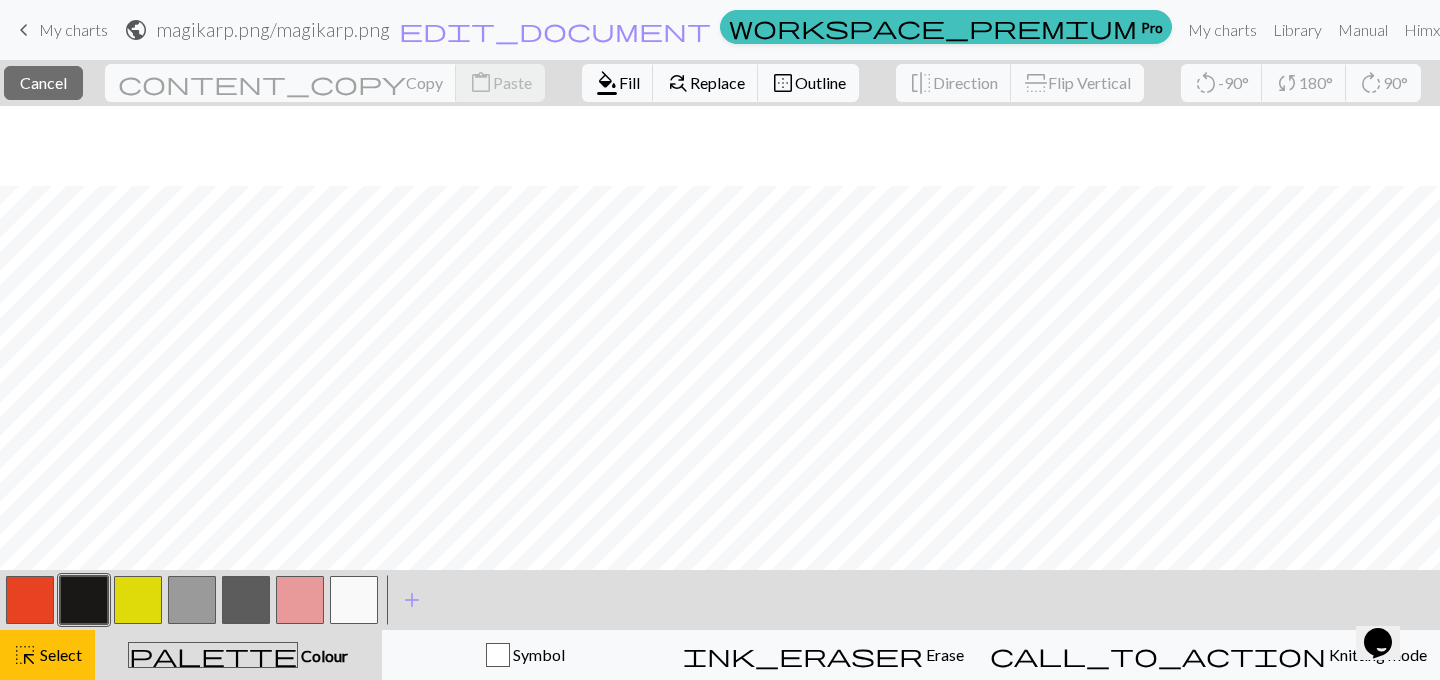 scroll, scrollTop: 260, scrollLeft: 0, axis: vertical 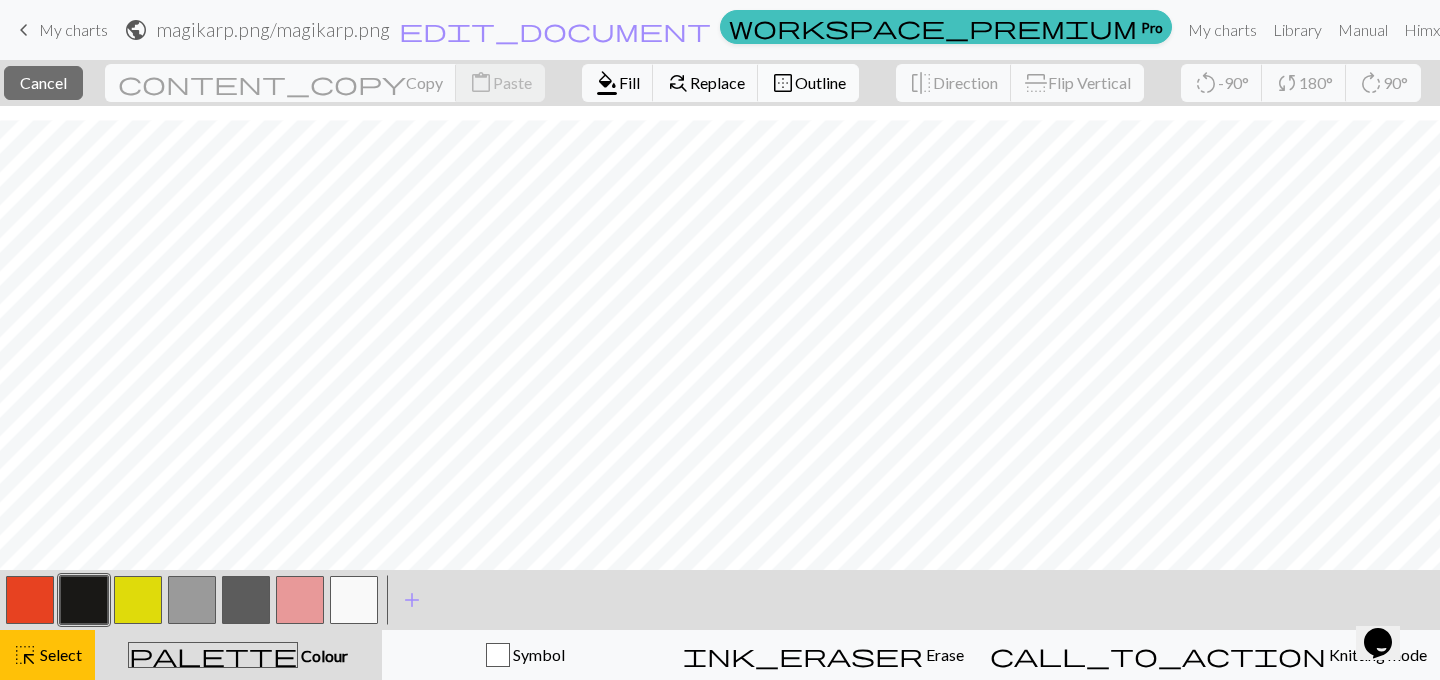 click on "Outline" at bounding box center (820, 82) 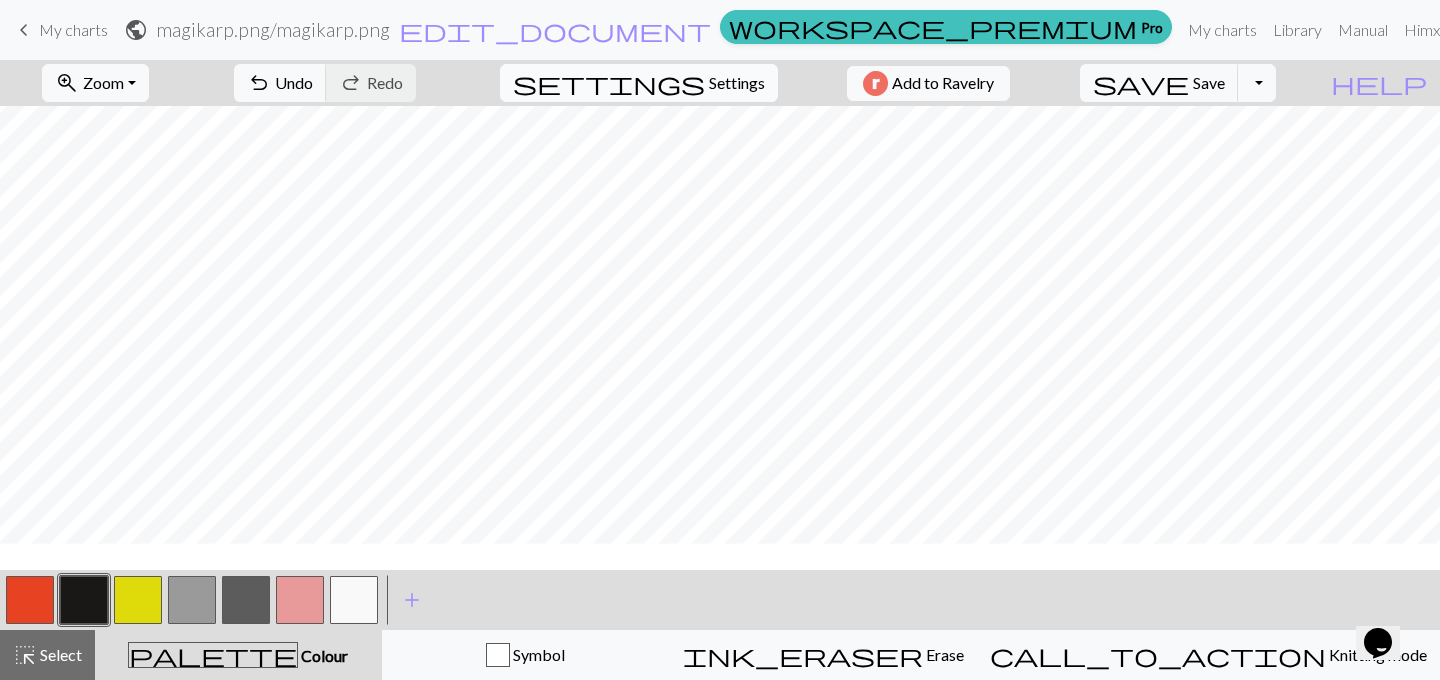 scroll, scrollTop: 76, scrollLeft: 0, axis: vertical 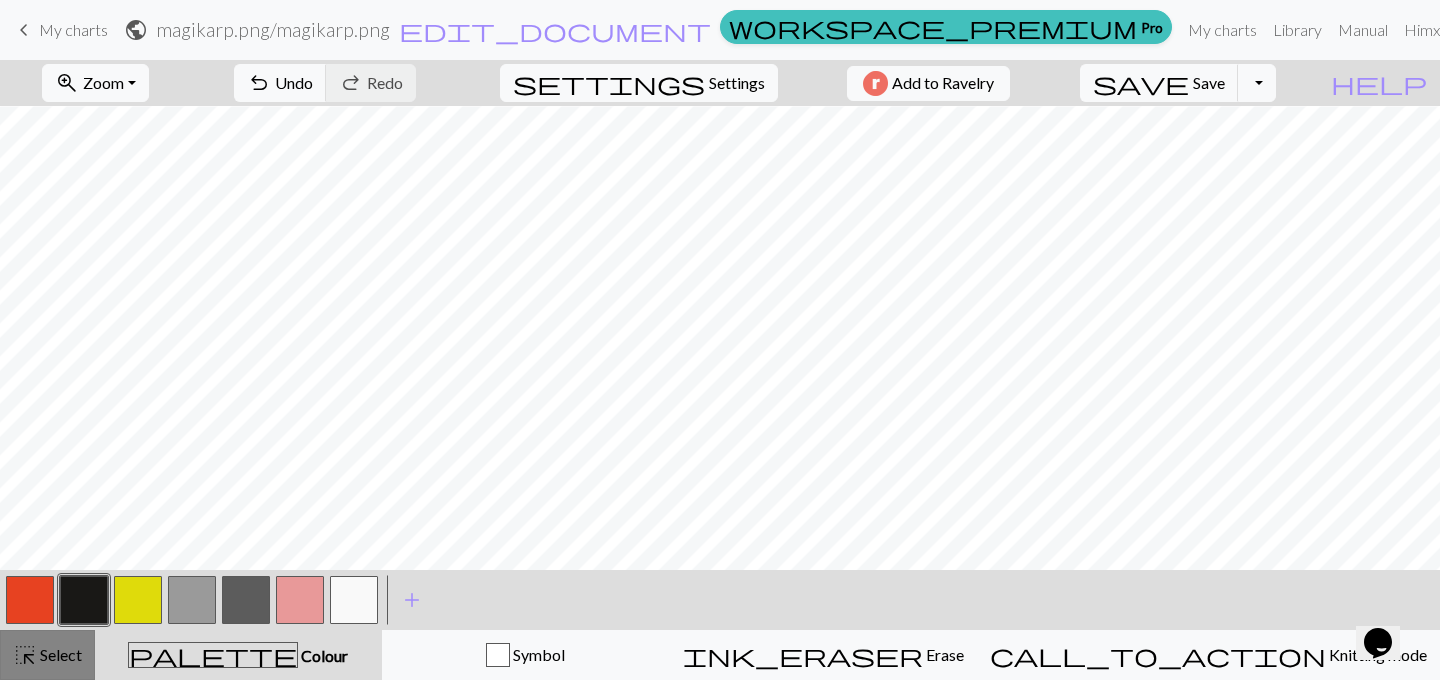 click on "Select" at bounding box center [59, 654] 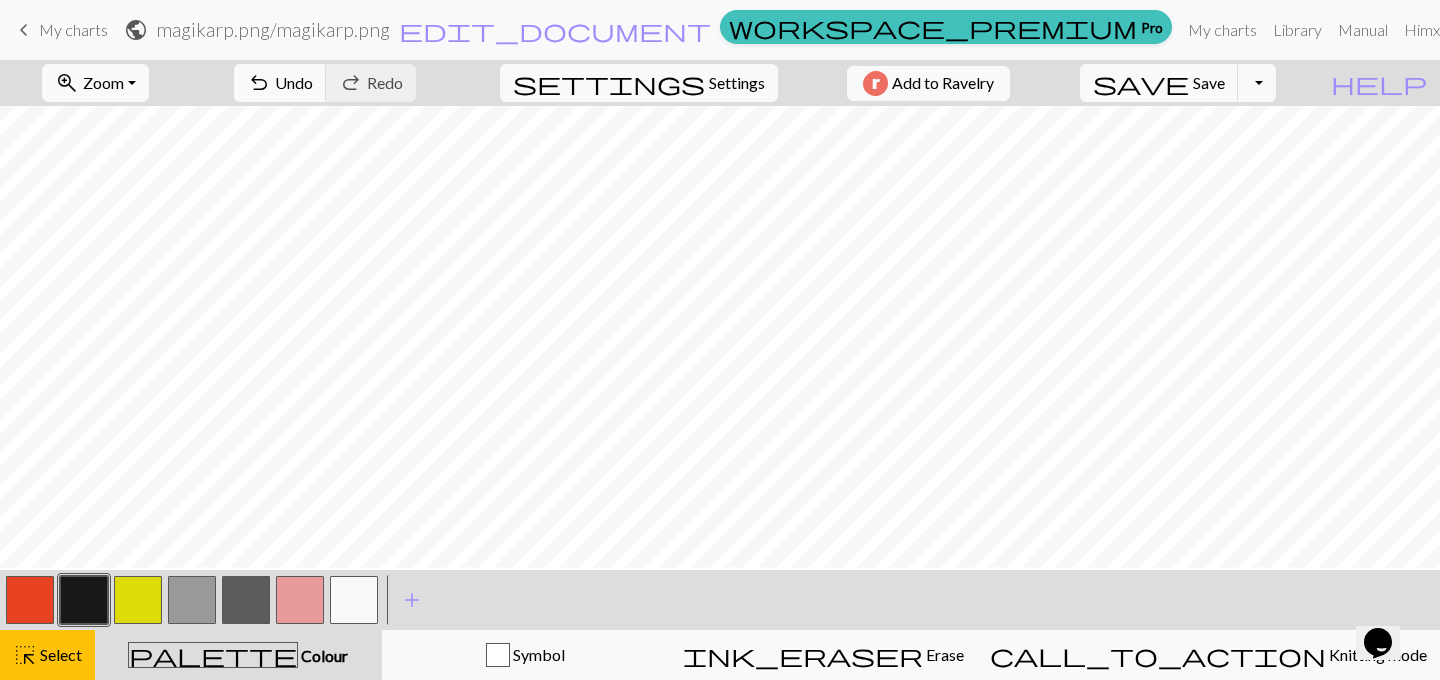 scroll, scrollTop: 79, scrollLeft: 0, axis: vertical 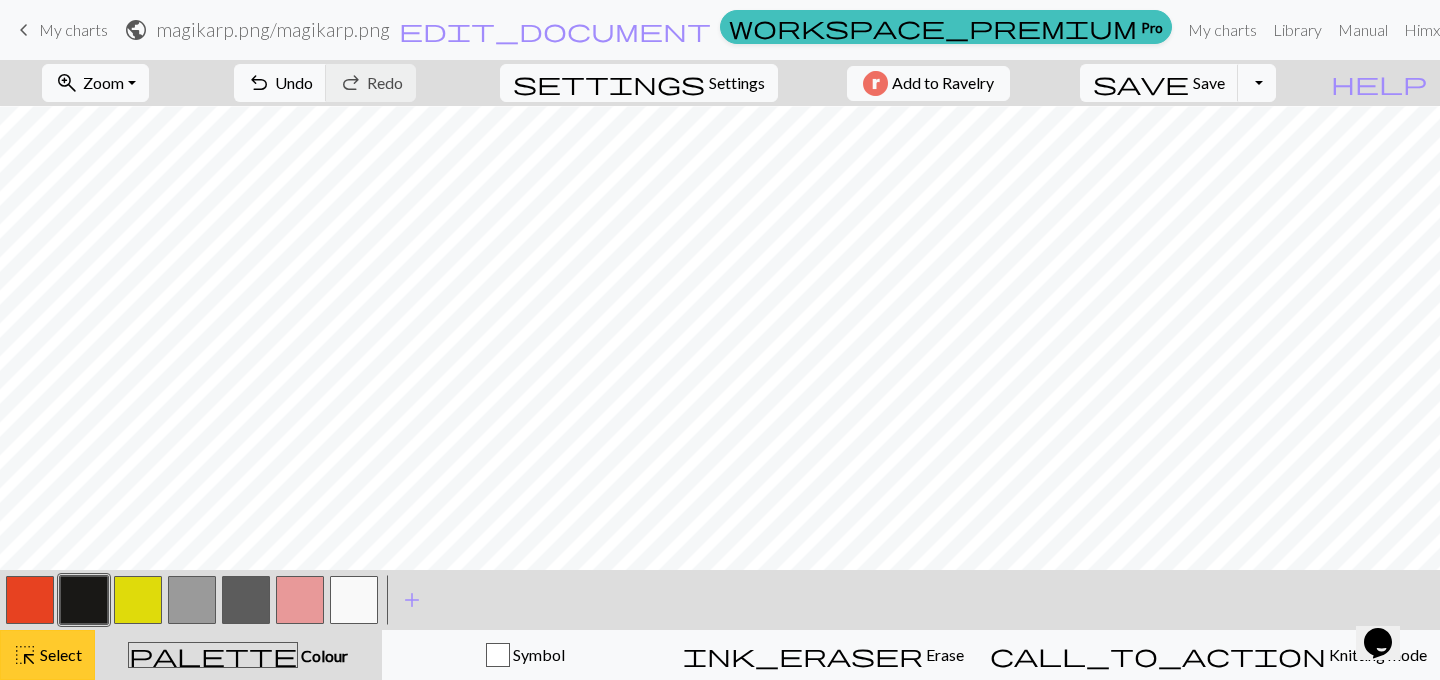 click on "highlight_alt Select Select" at bounding box center [47, 655] 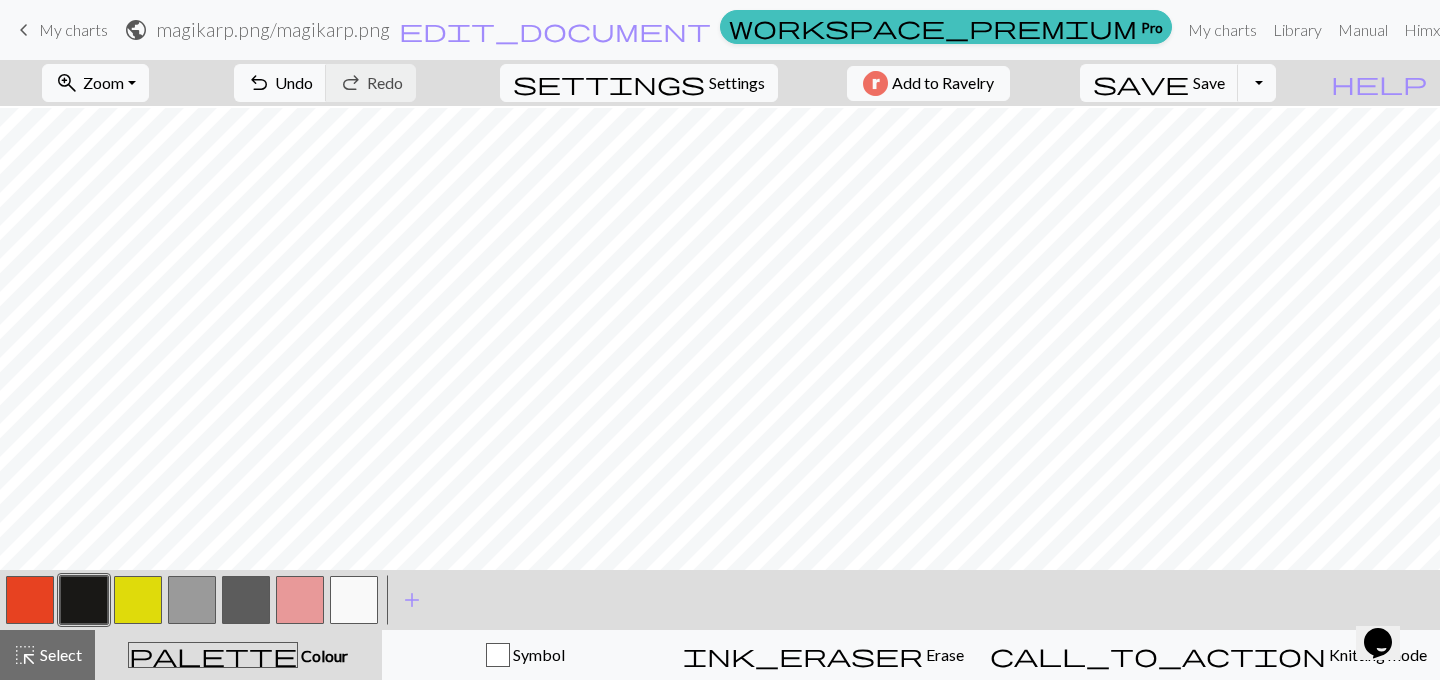 scroll, scrollTop: 260, scrollLeft: 0, axis: vertical 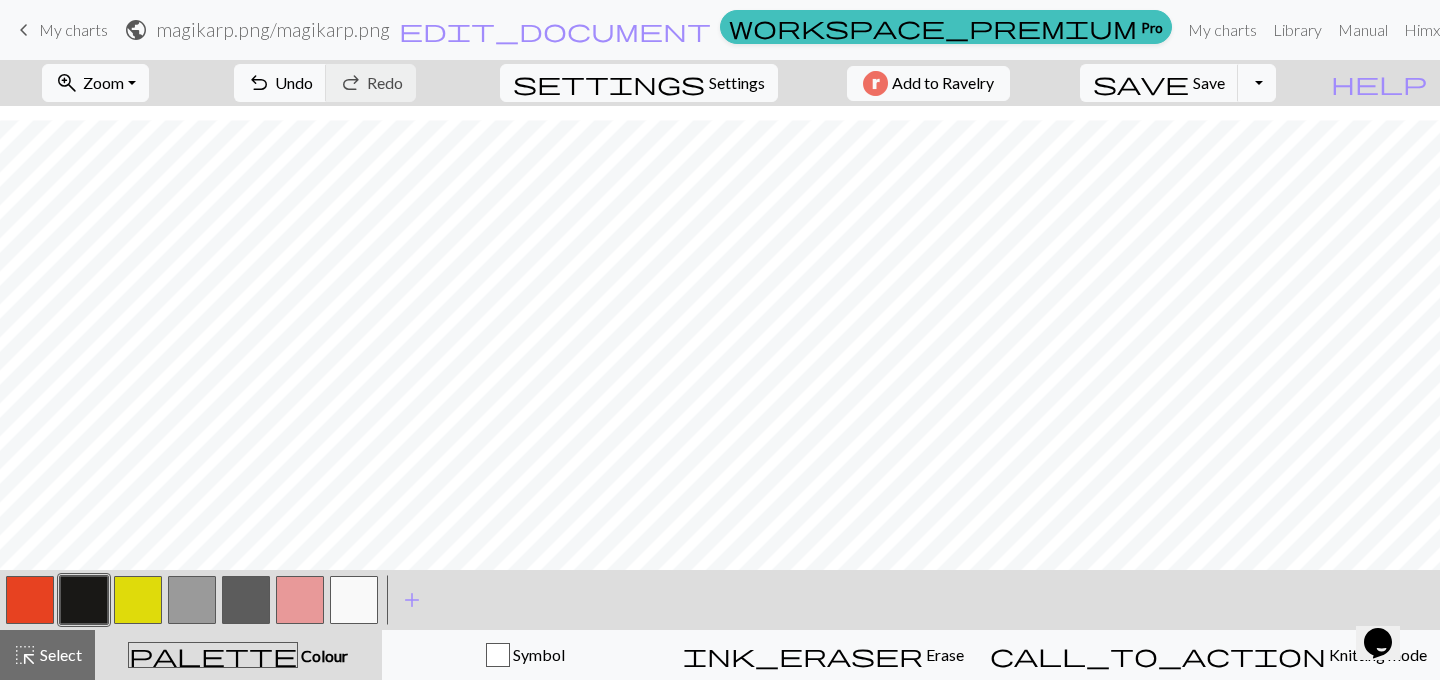 click at bounding box center (354, 600) 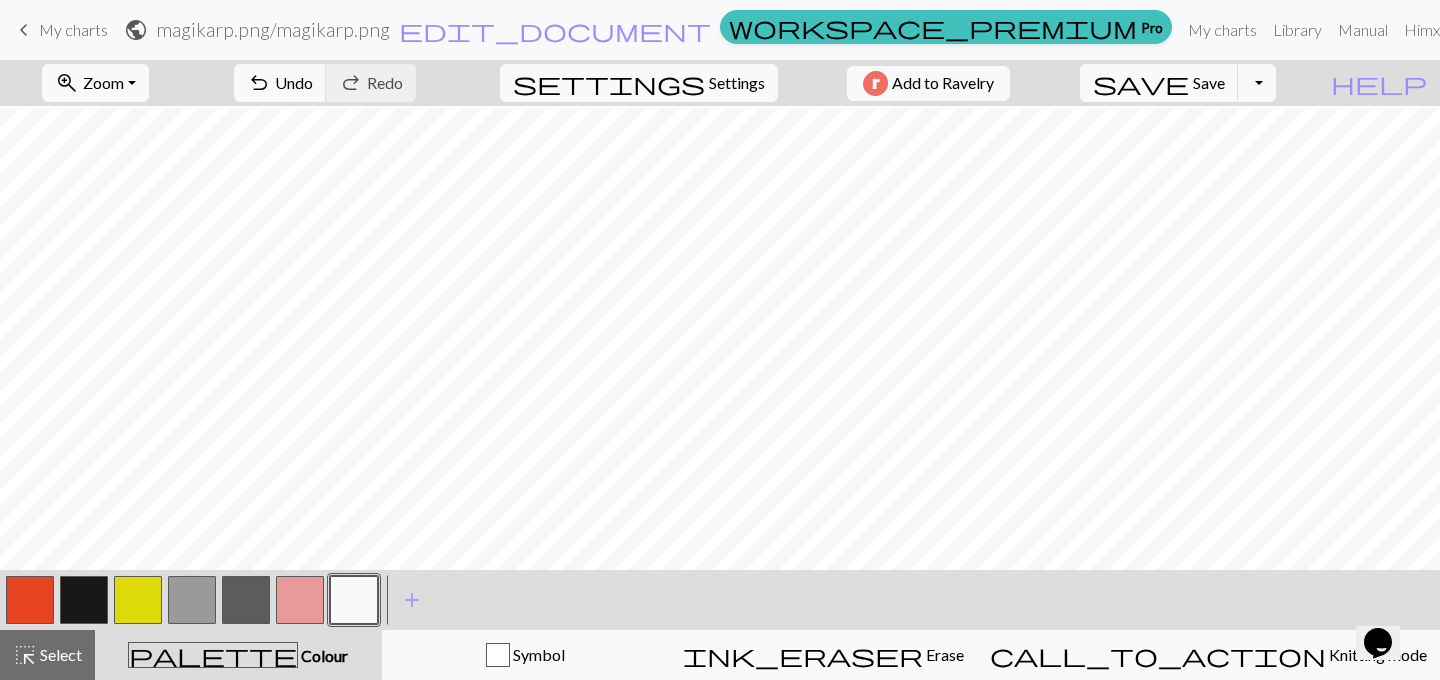 scroll, scrollTop: 260, scrollLeft: 0, axis: vertical 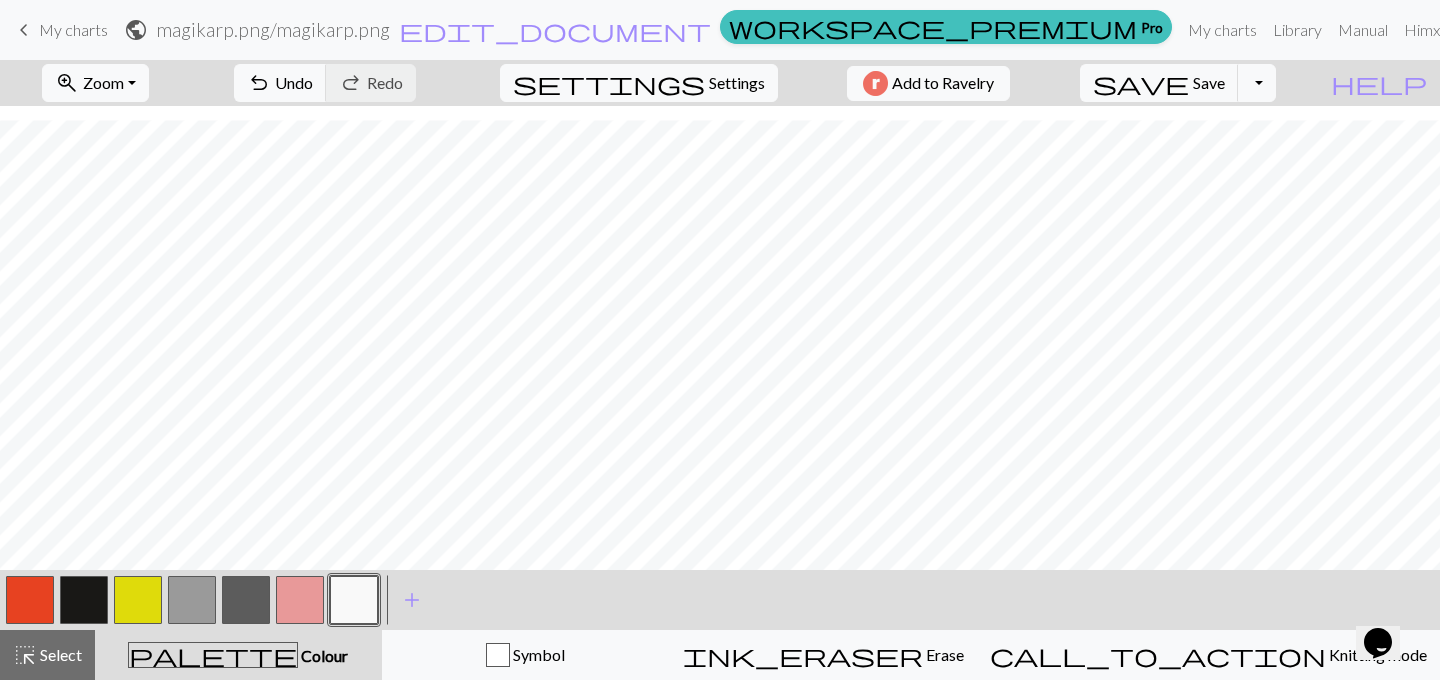 click at bounding box center (84, 600) 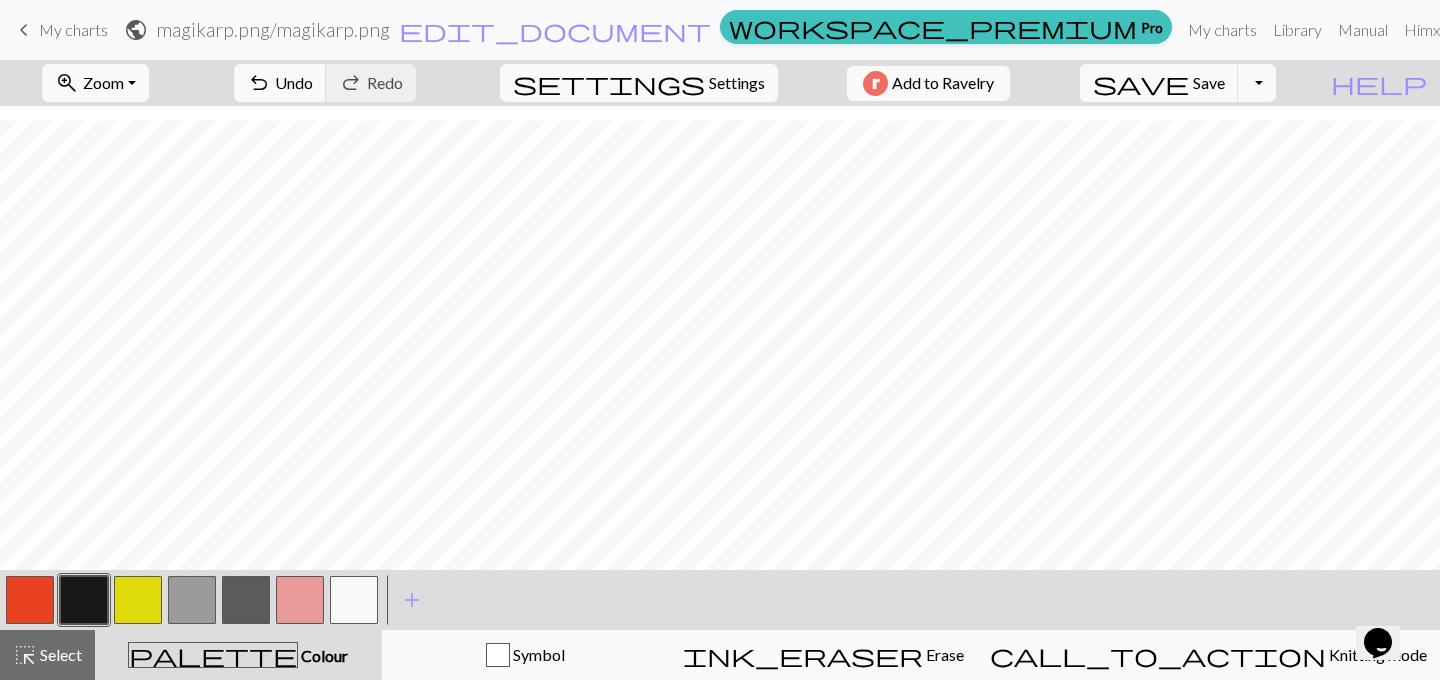 click at bounding box center (354, 600) 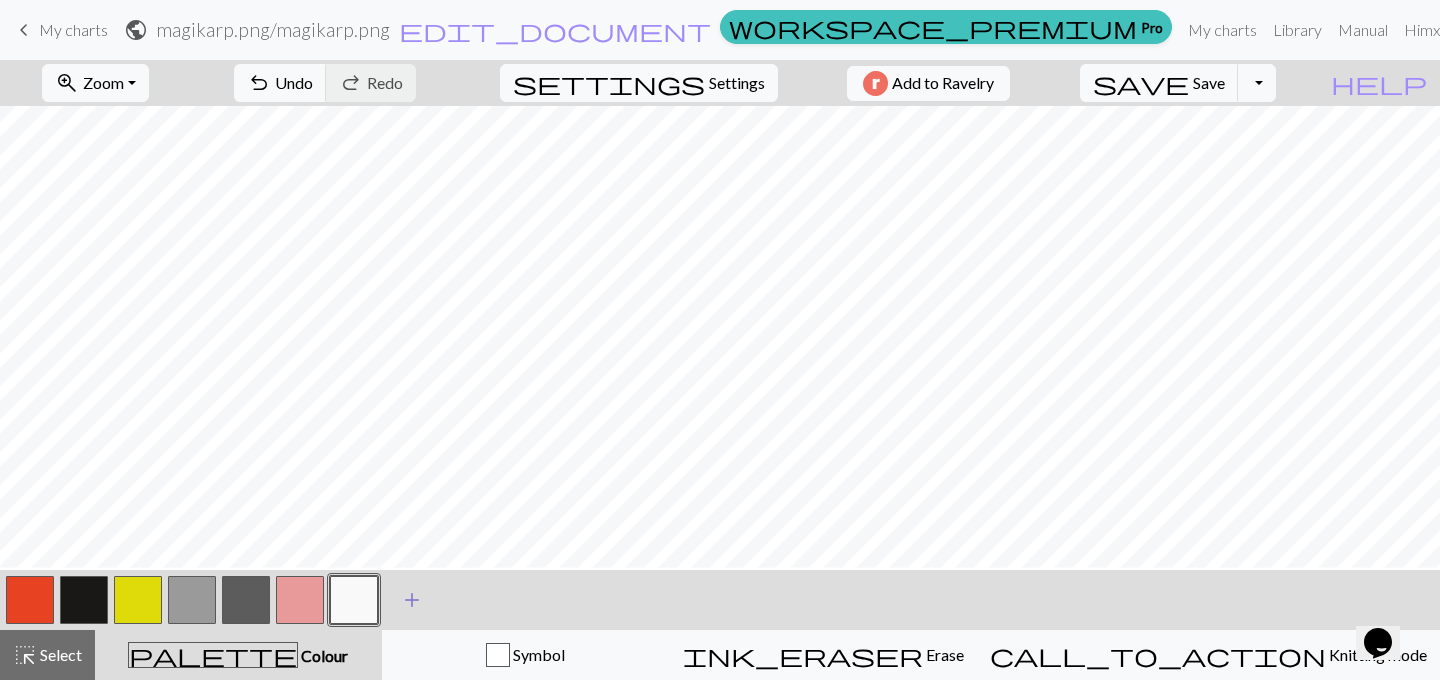 scroll, scrollTop: 237, scrollLeft: 0, axis: vertical 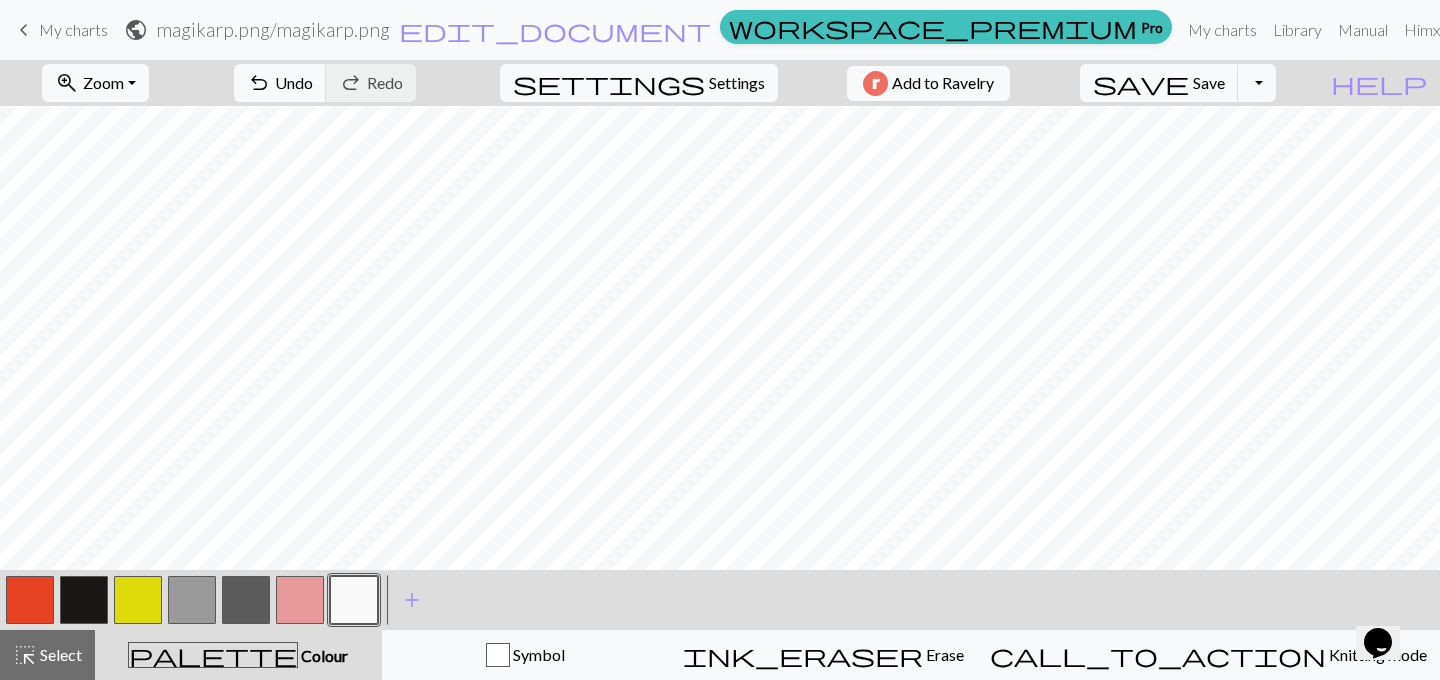 click at bounding box center [84, 600] 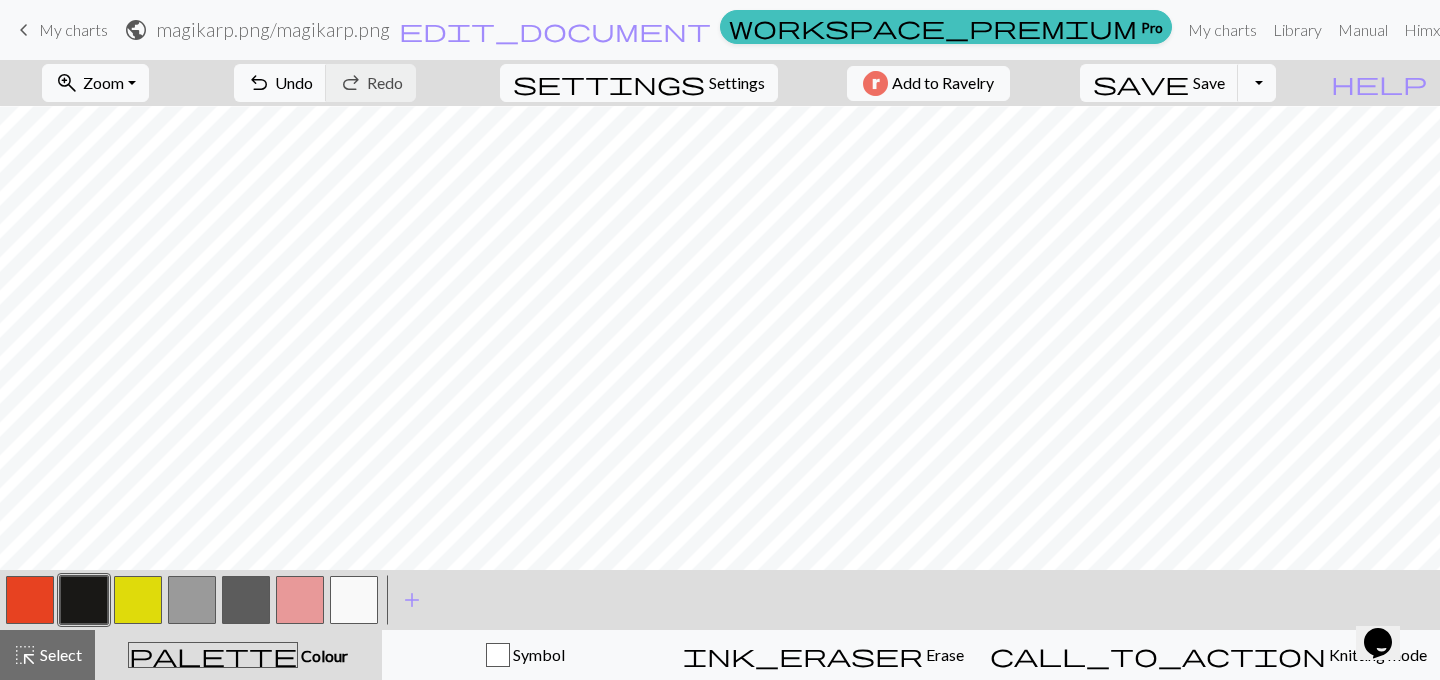 click at bounding box center (354, 600) 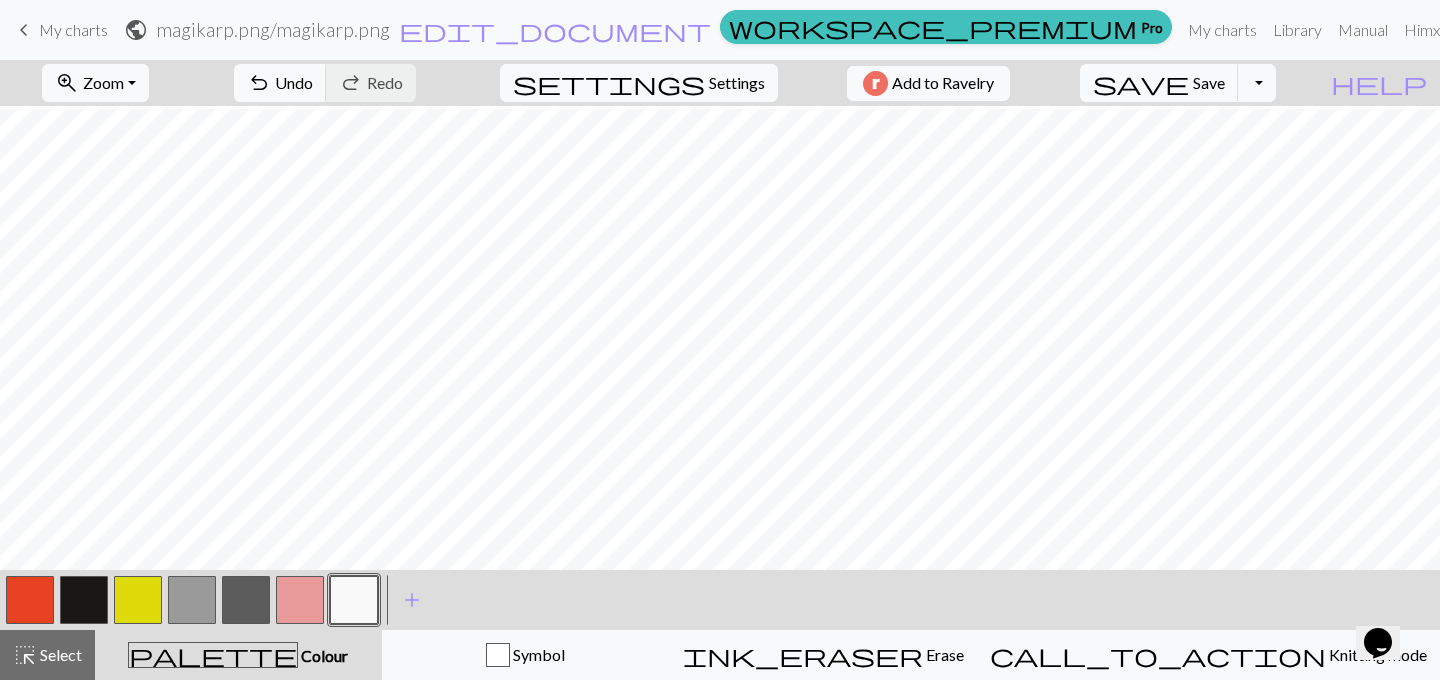 scroll, scrollTop: 187, scrollLeft: 0, axis: vertical 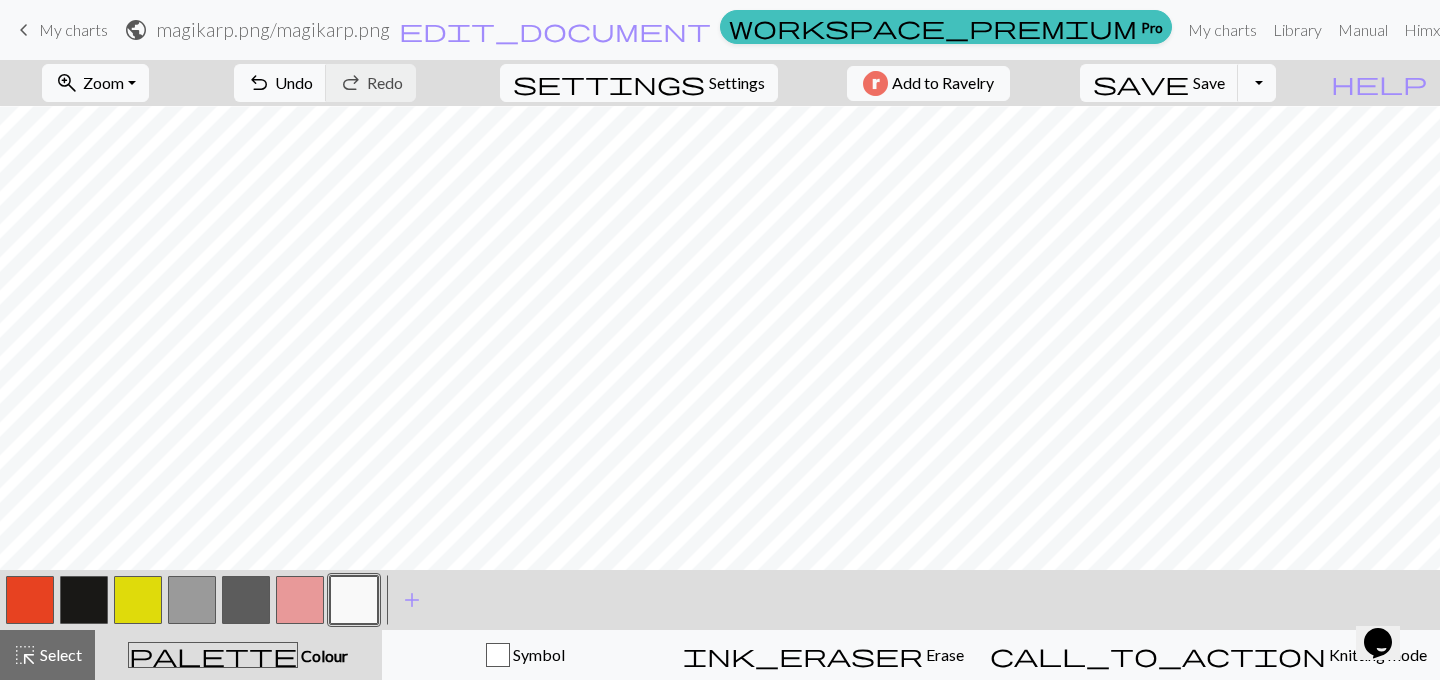 click at bounding box center (84, 600) 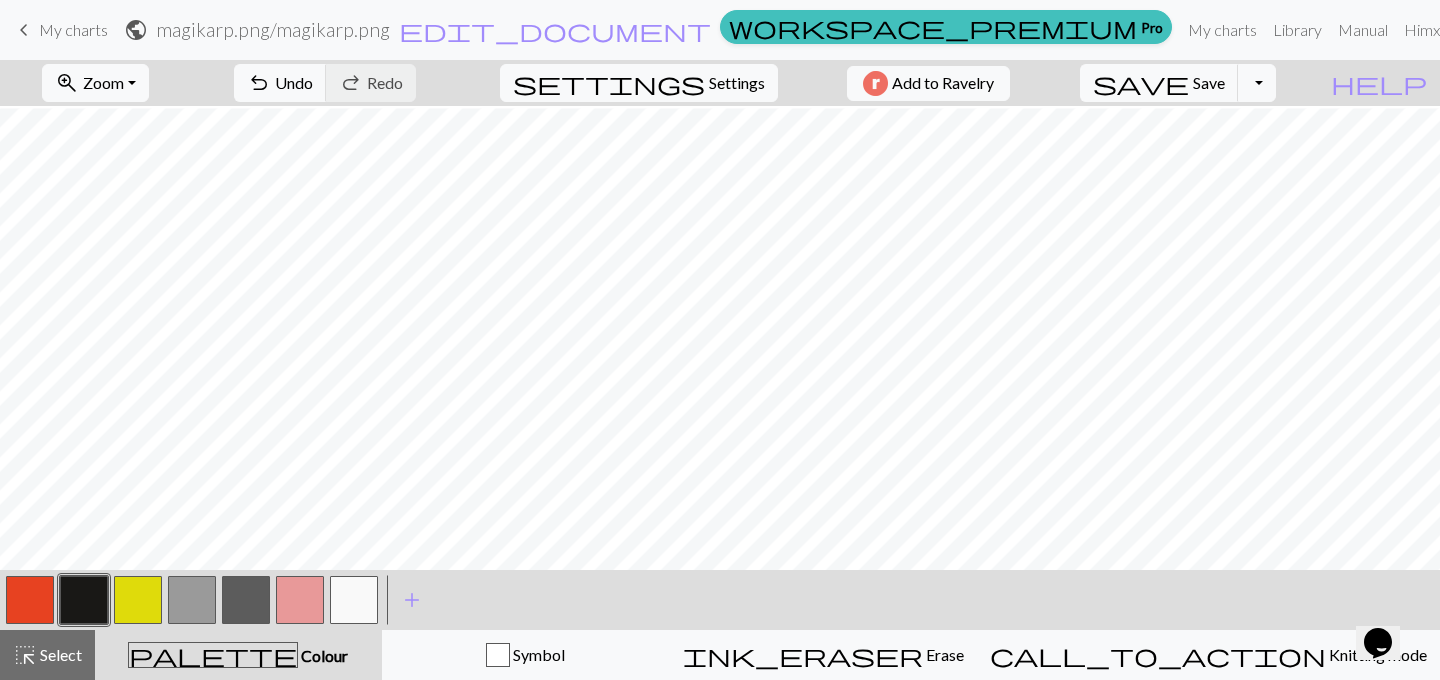 scroll, scrollTop: 159, scrollLeft: 0, axis: vertical 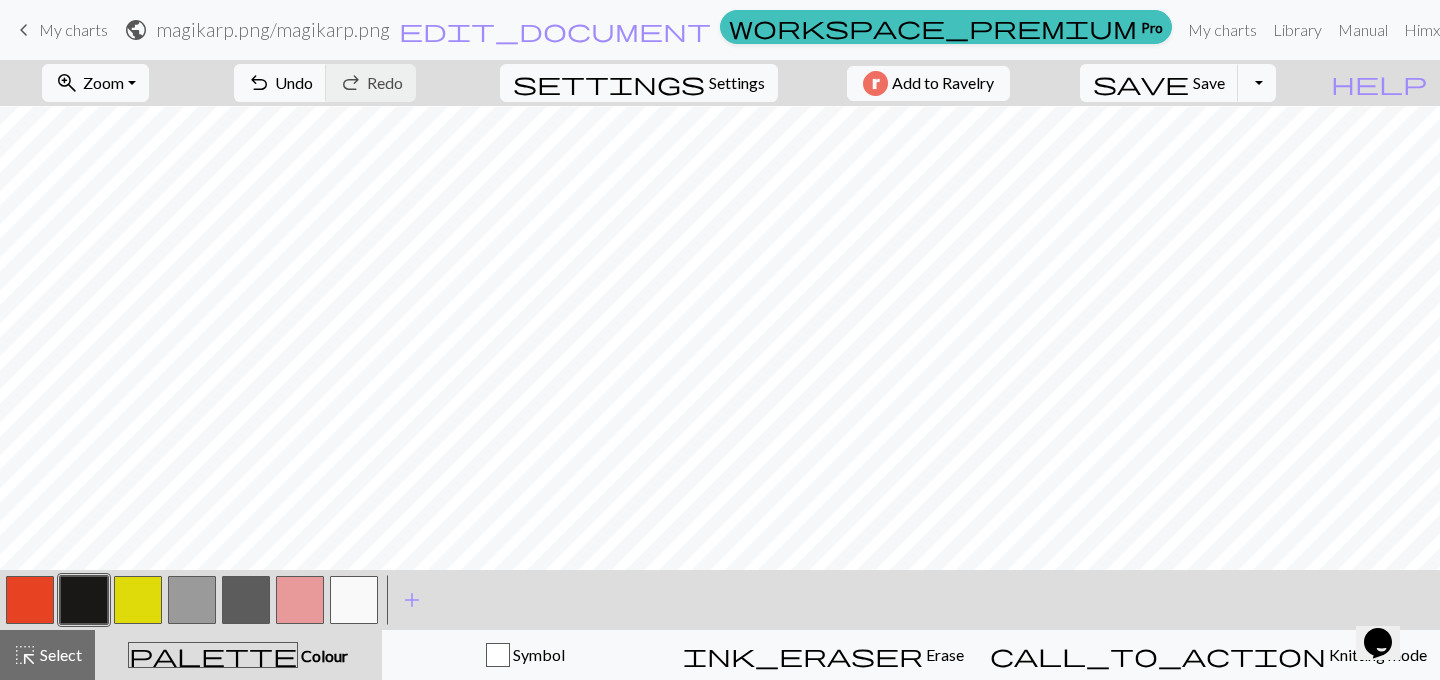 click at bounding box center (354, 600) 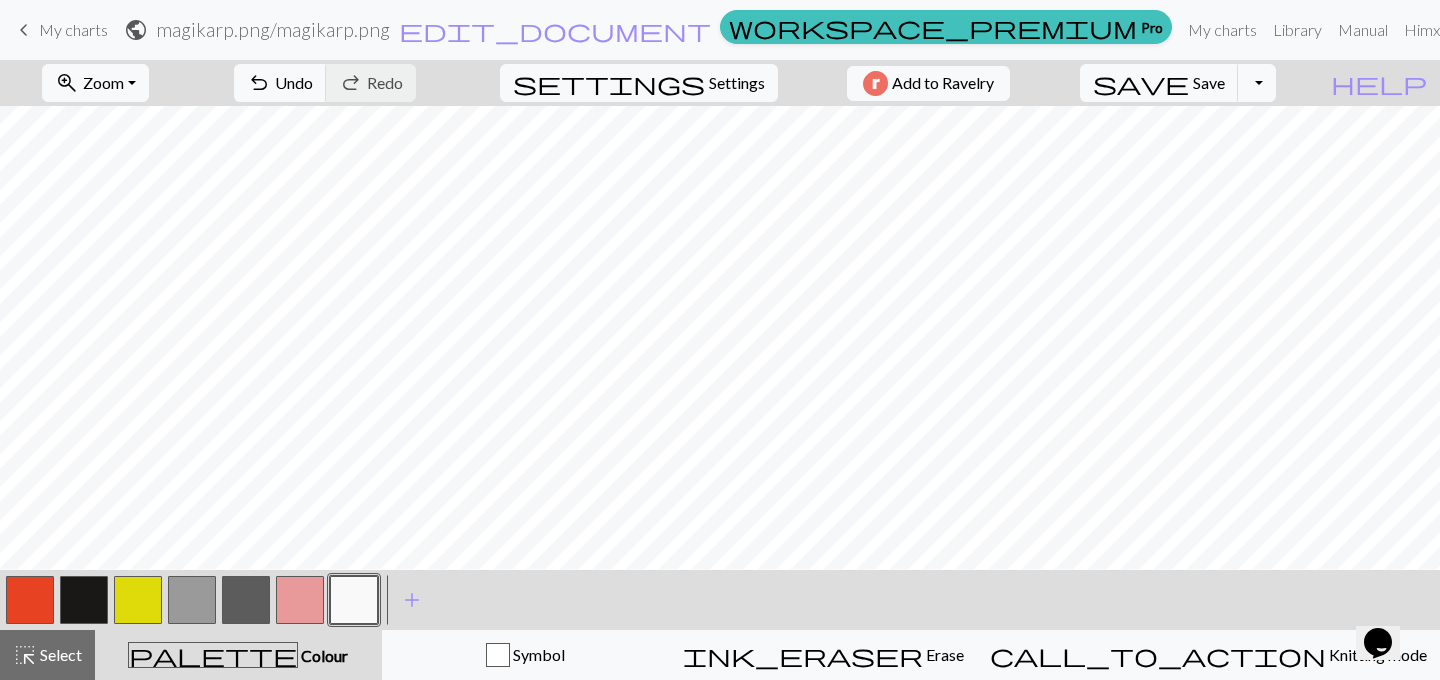 scroll, scrollTop: 53, scrollLeft: 0, axis: vertical 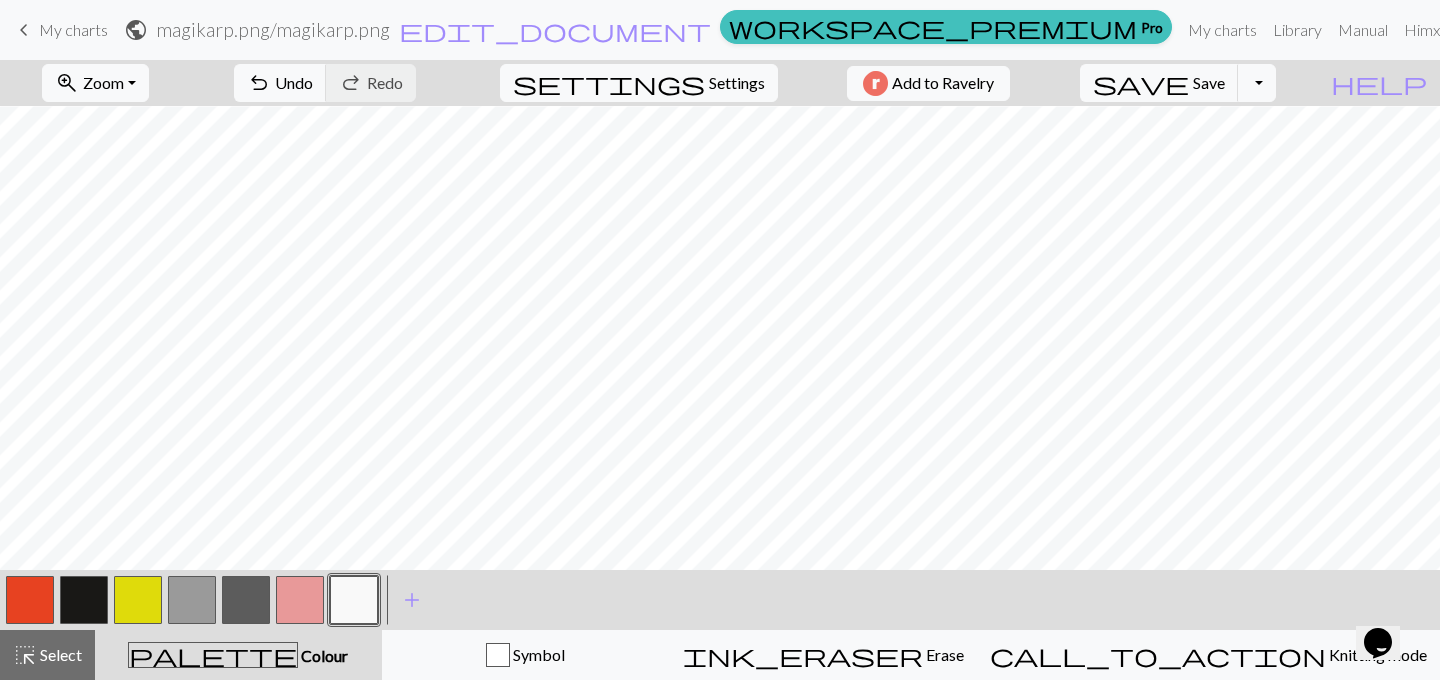 click at bounding box center [84, 600] 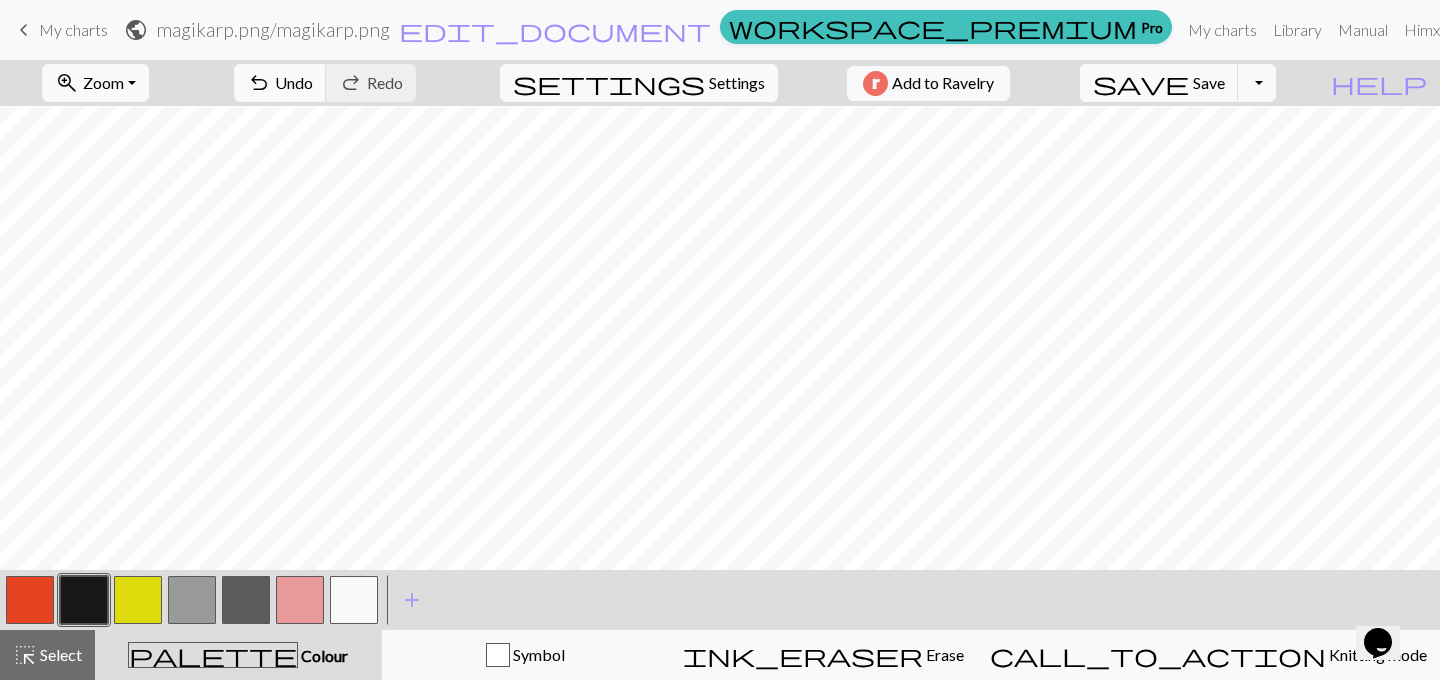 click at bounding box center (354, 600) 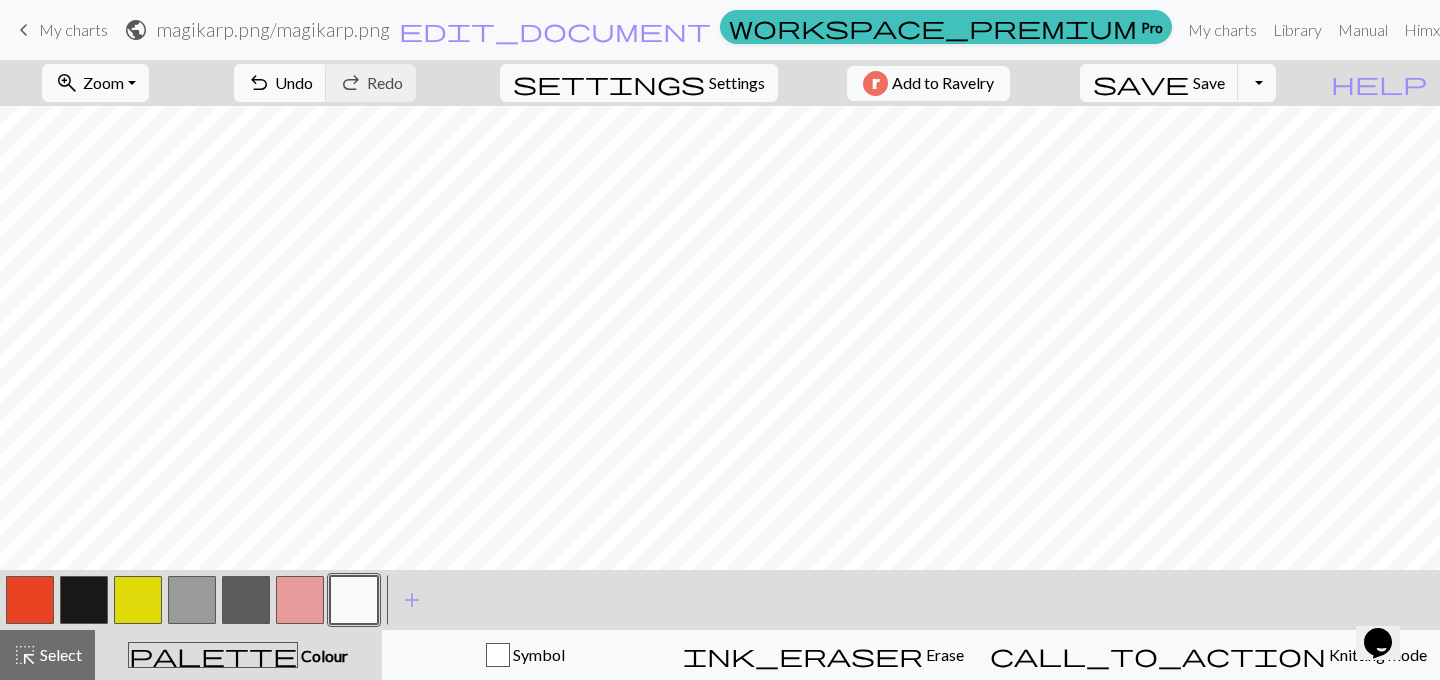 click at bounding box center [84, 600] 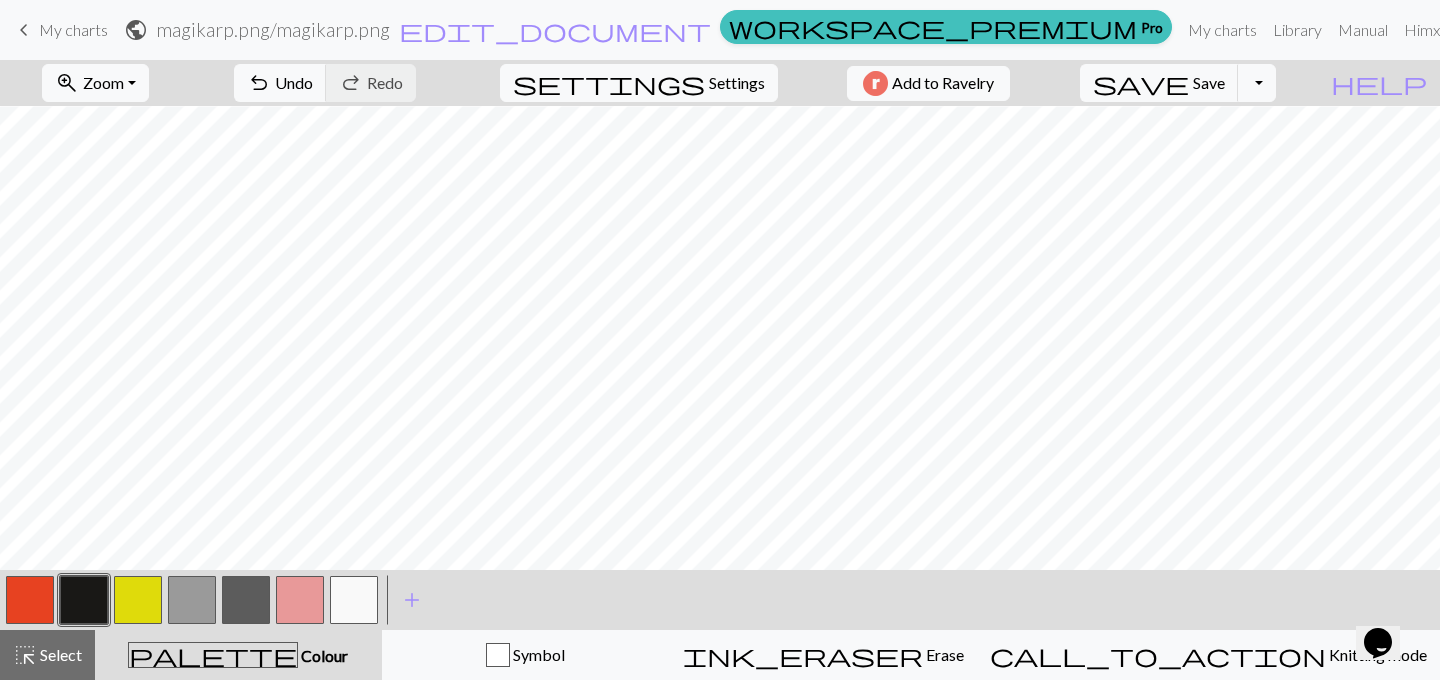 click at bounding box center (354, 600) 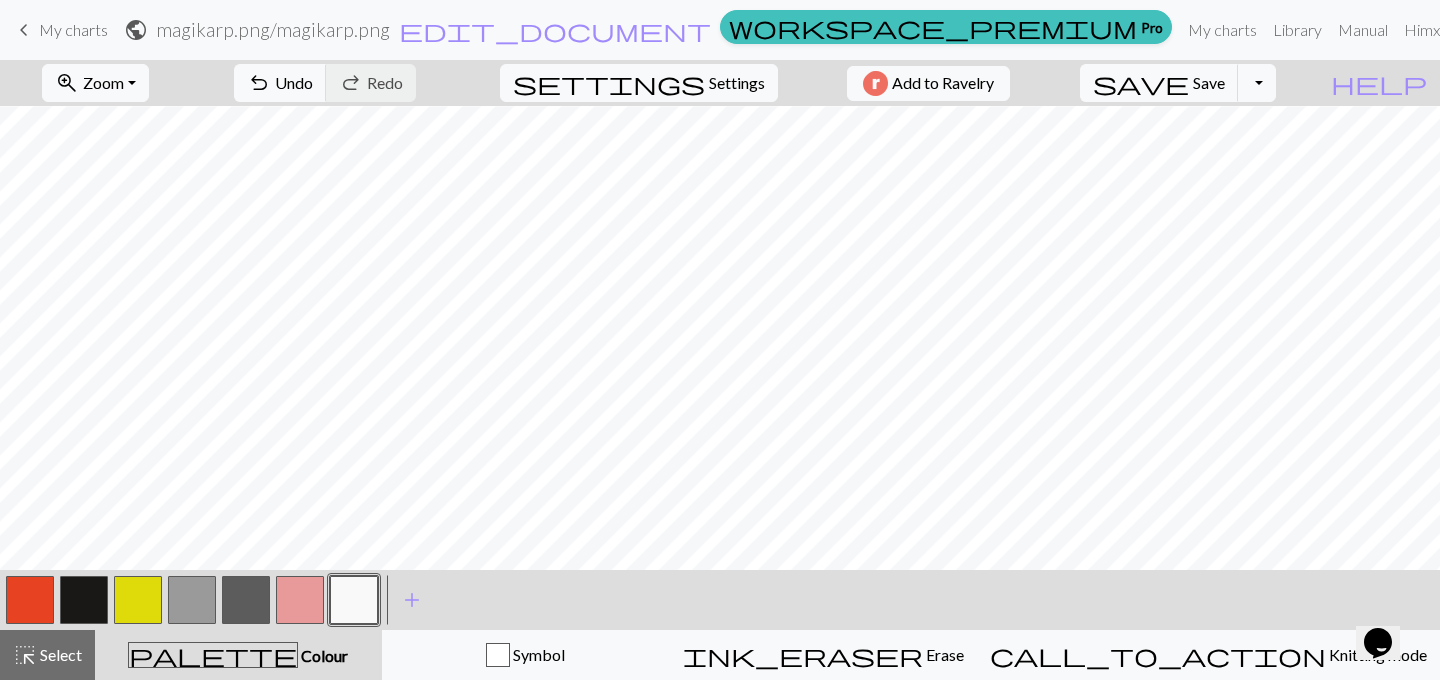 click at bounding box center (84, 600) 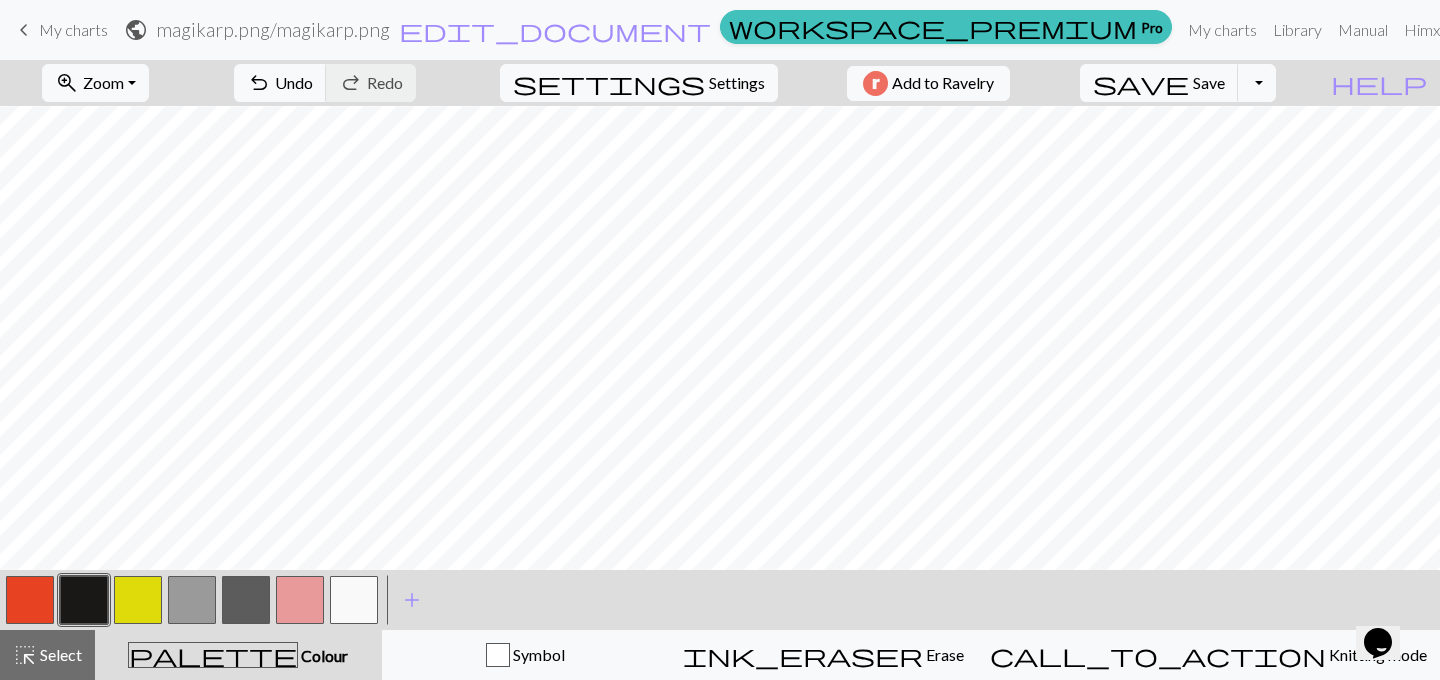 click at bounding box center (354, 600) 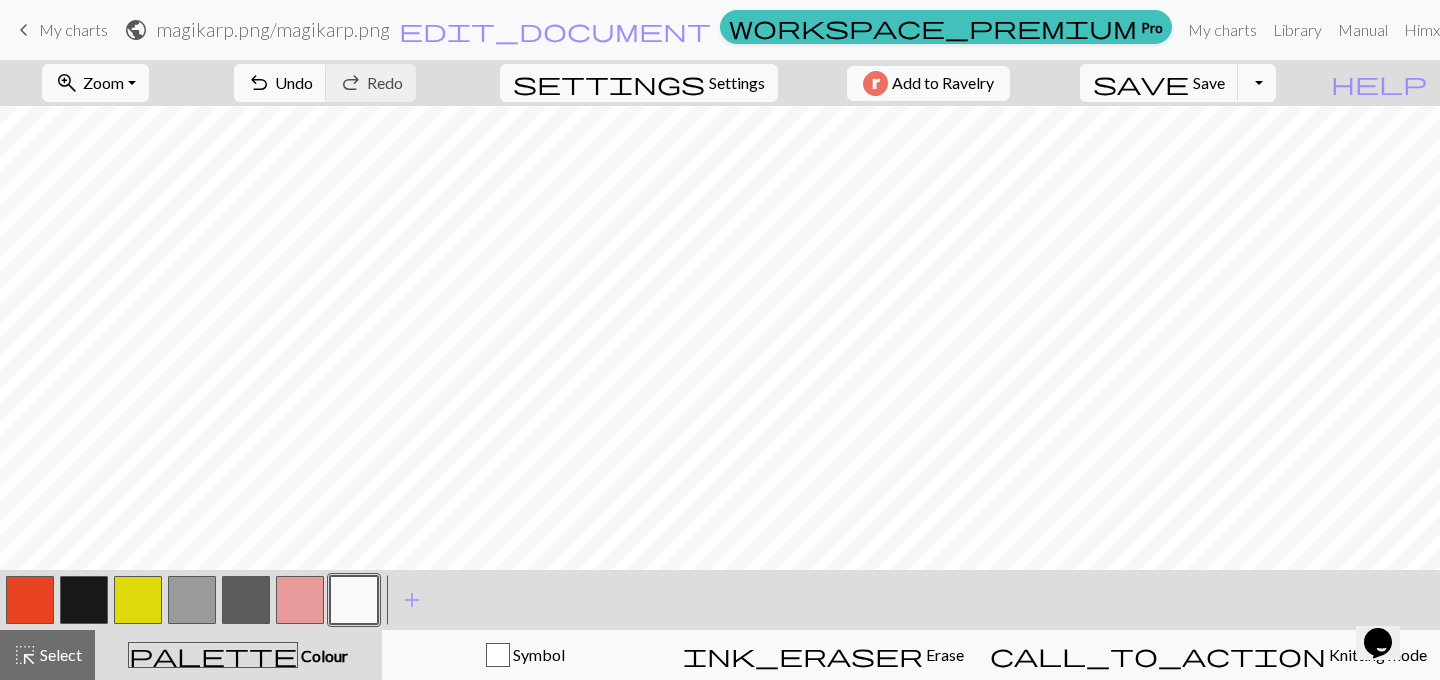 click at bounding box center [84, 600] 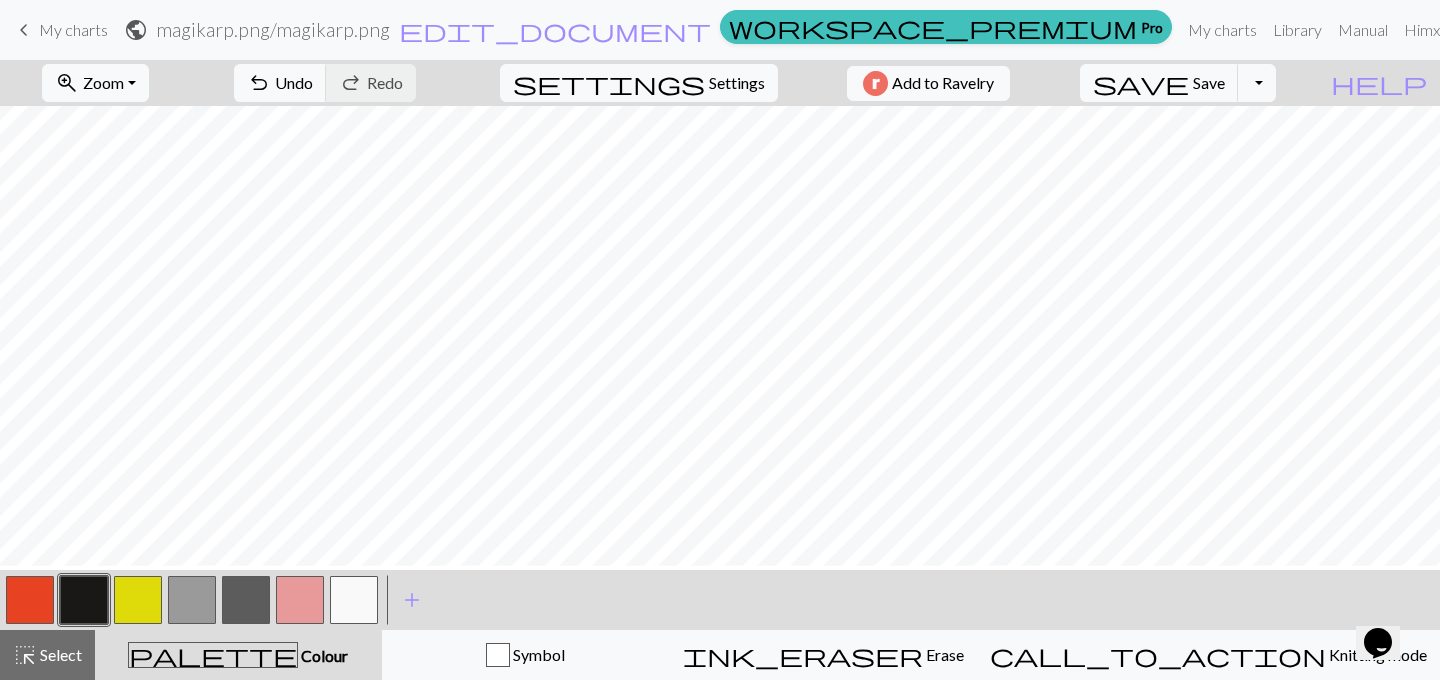 scroll, scrollTop: 21, scrollLeft: 0, axis: vertical 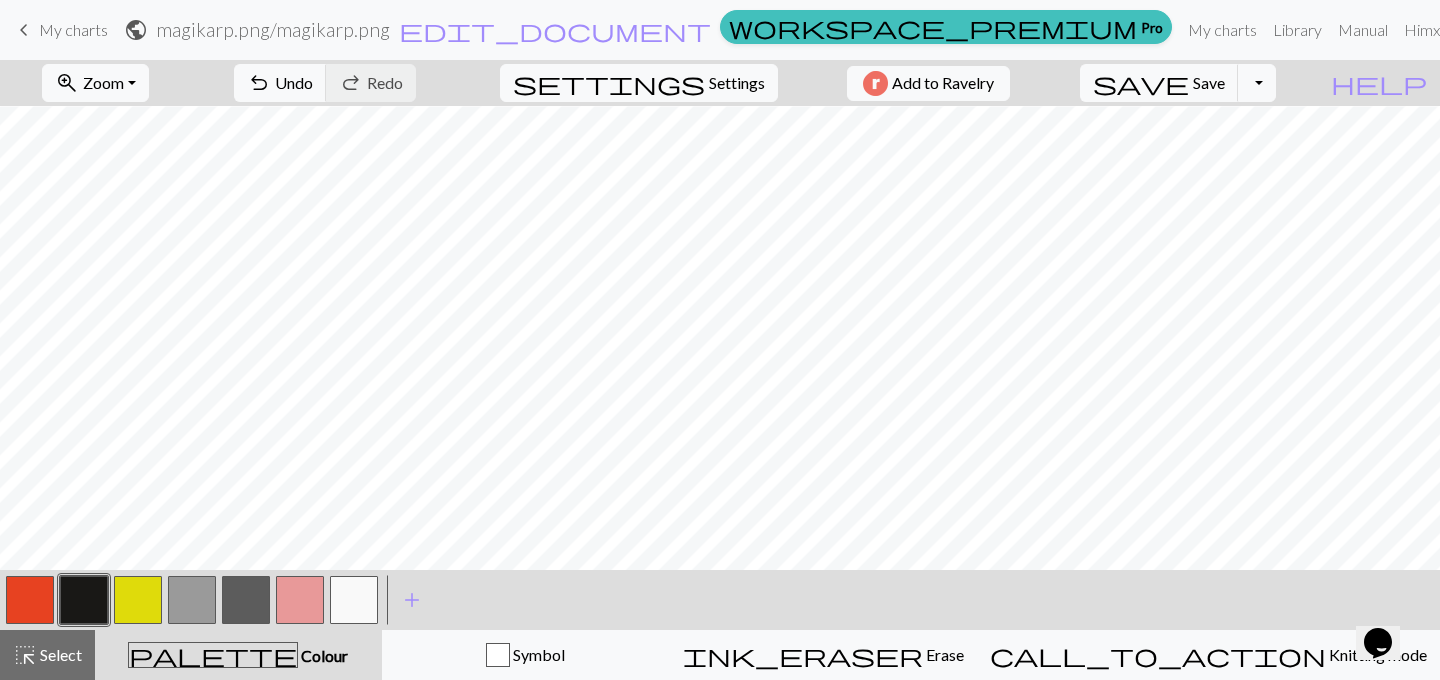 click at bounding box center [354, 600] 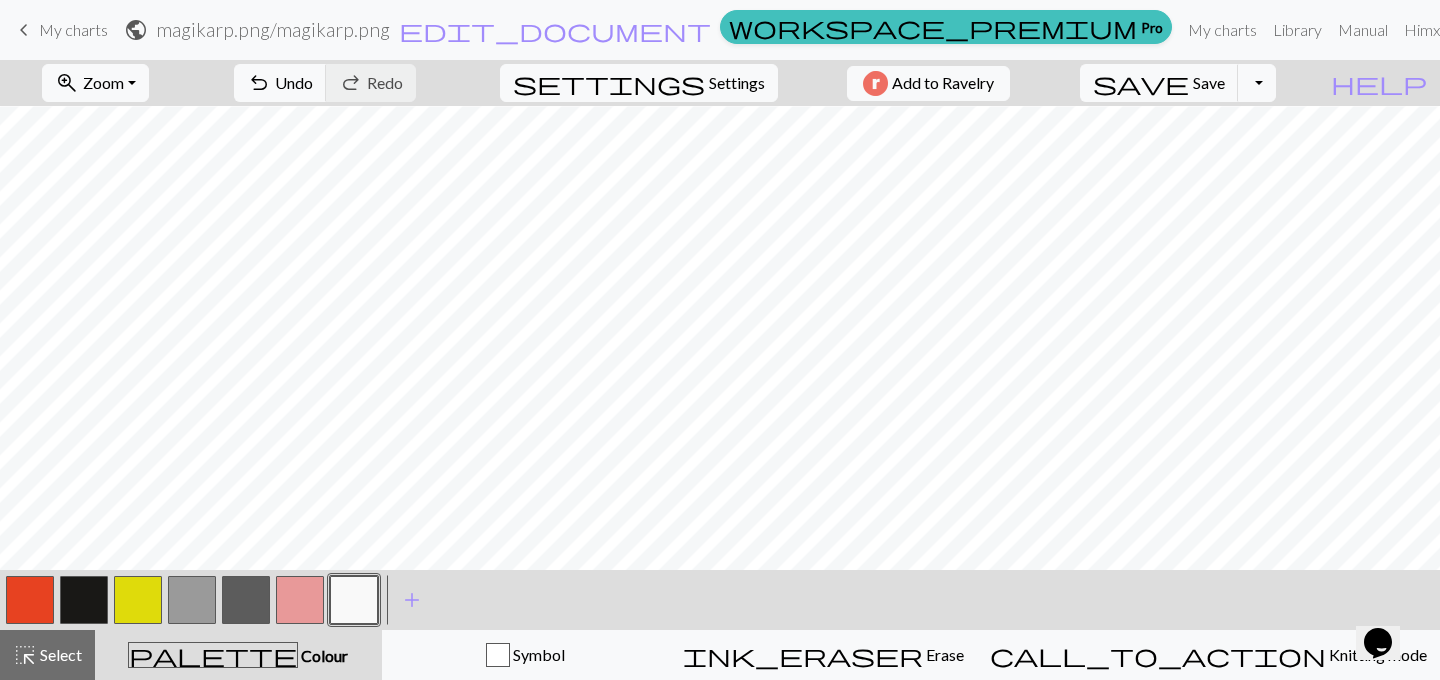 click at bounding box center (84, 600) 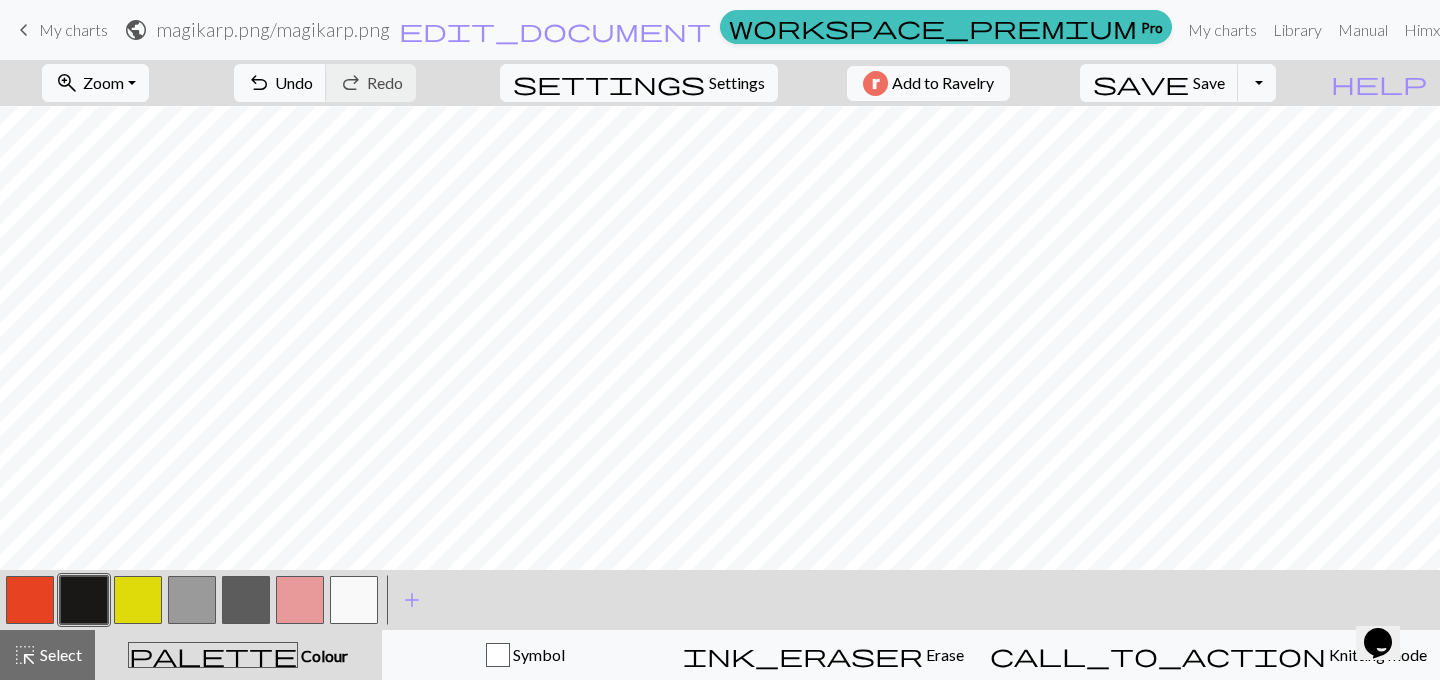 click at bounding box center [354, 600] 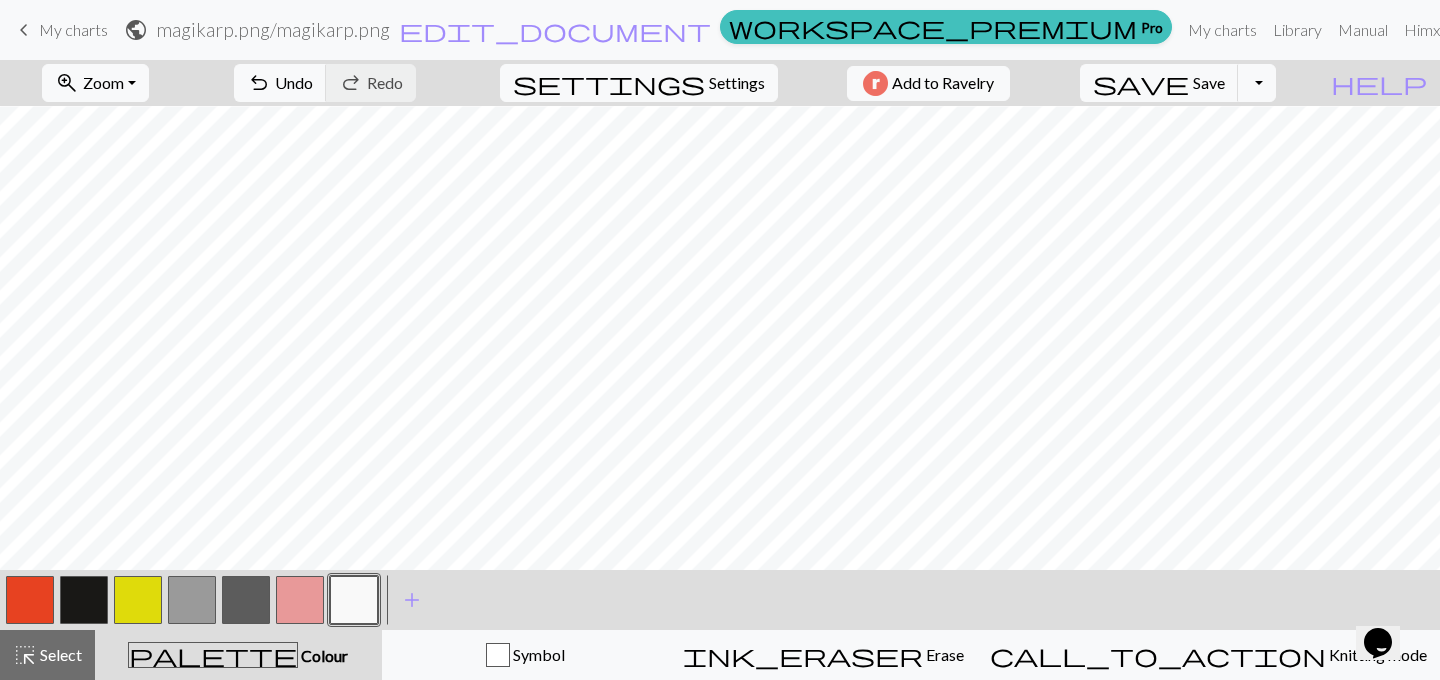click at bounding box center [84, 600] 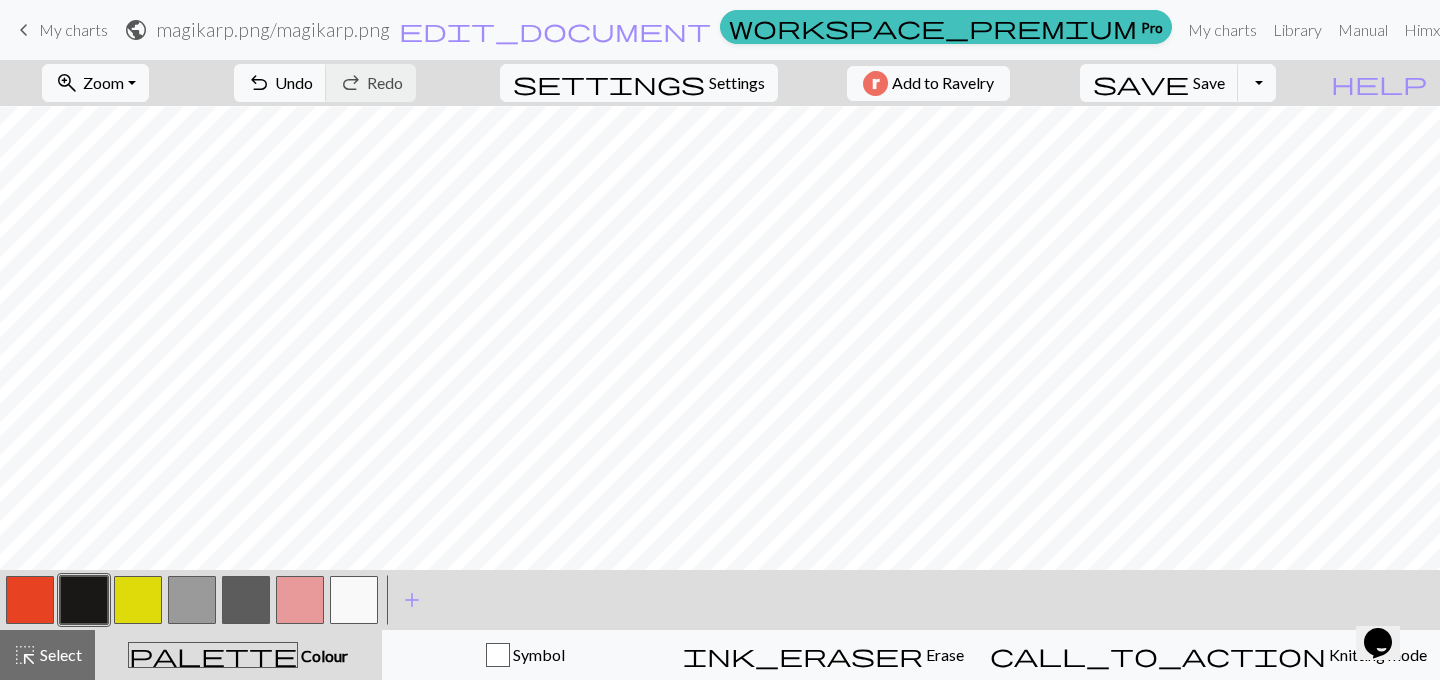 click at bounding box center [354, 600] 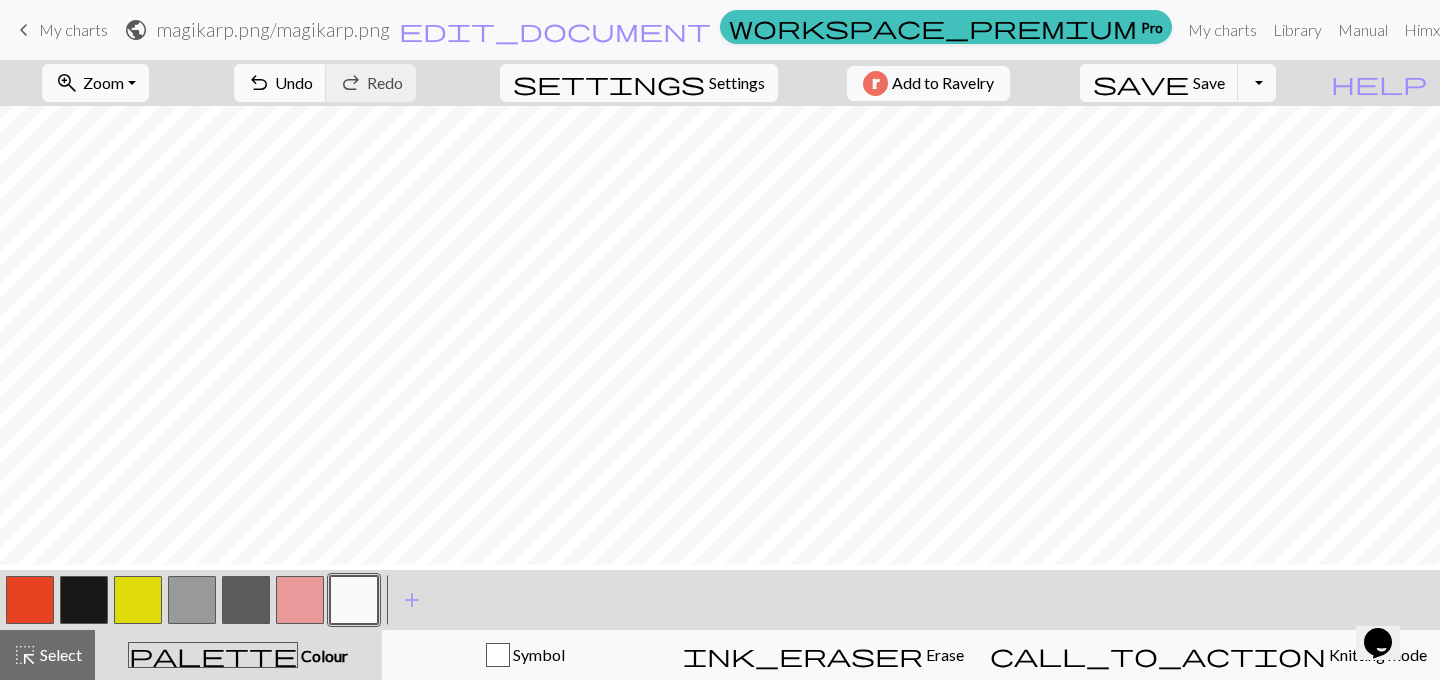 scroll, scrollTop: 59, scrollLeft: 0, axis: vertical 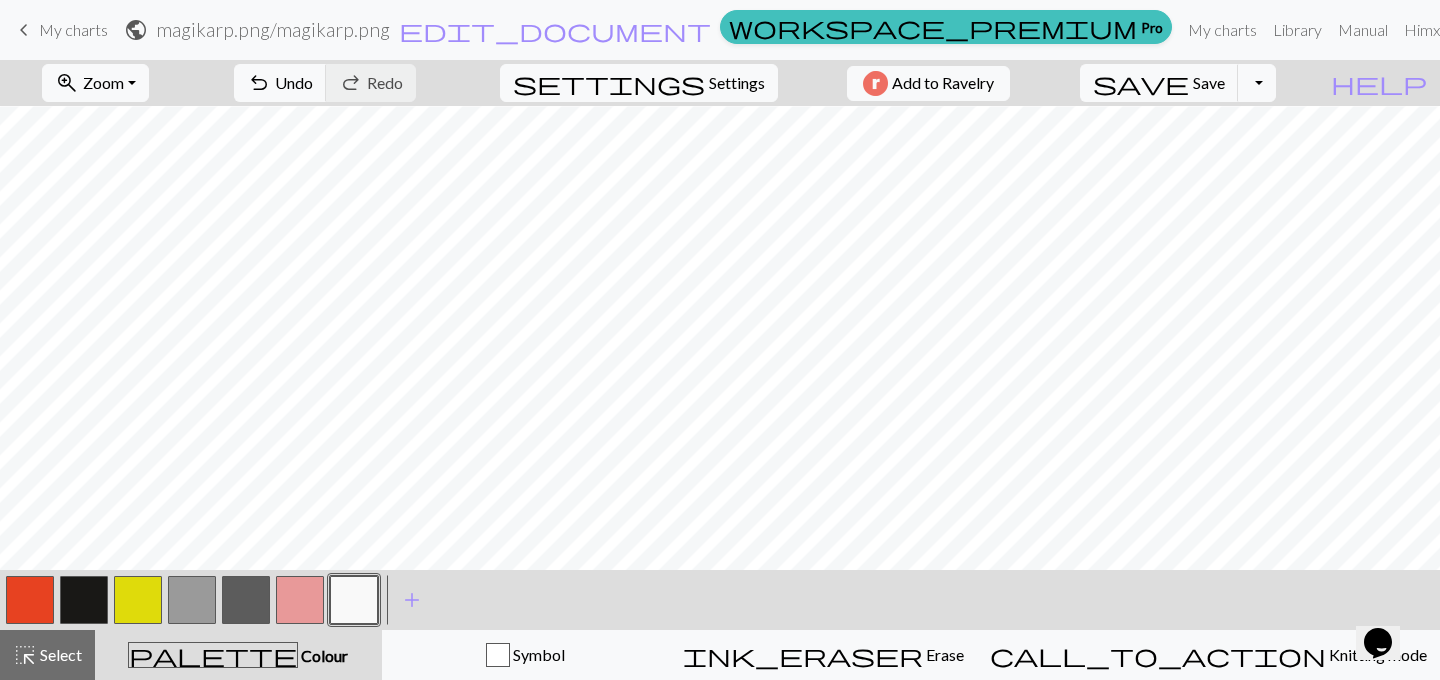 click at bounding box center [84, 600] 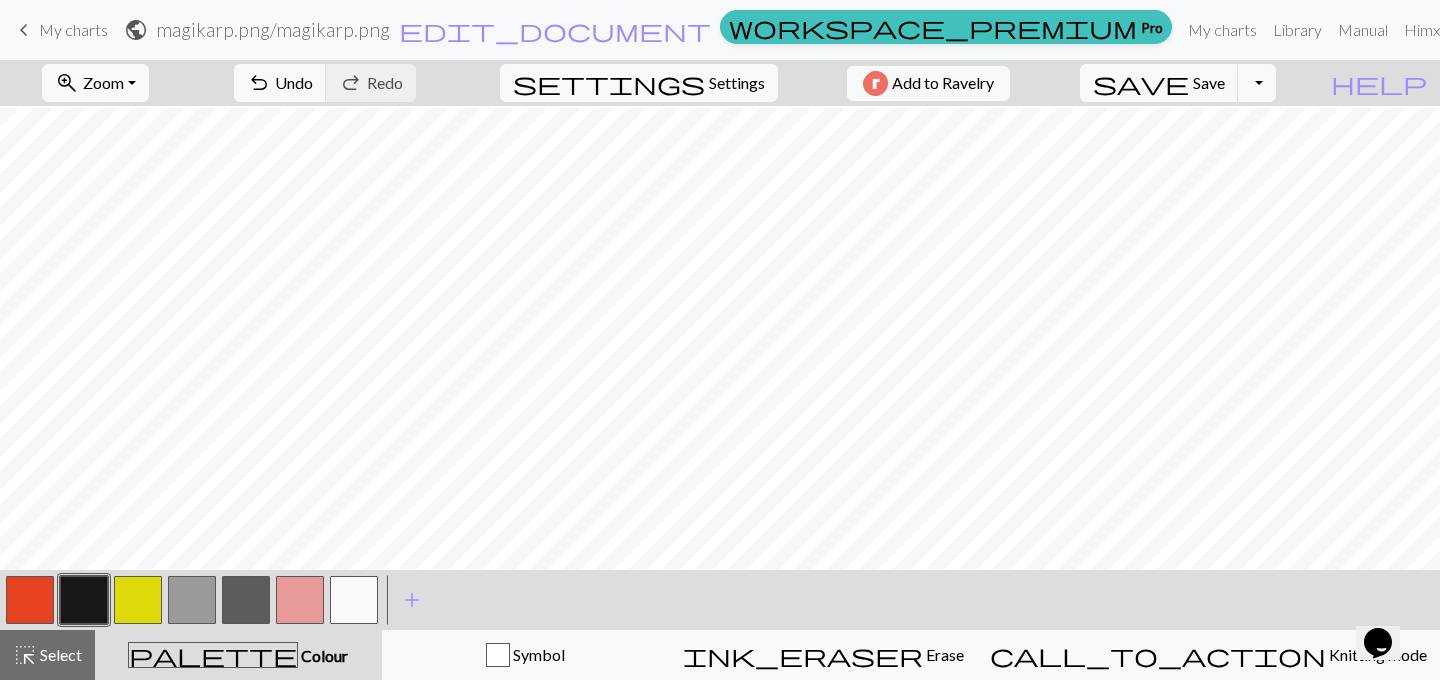 scroll, scrollTop: 214, scrollLeft: 0, axis: vertical 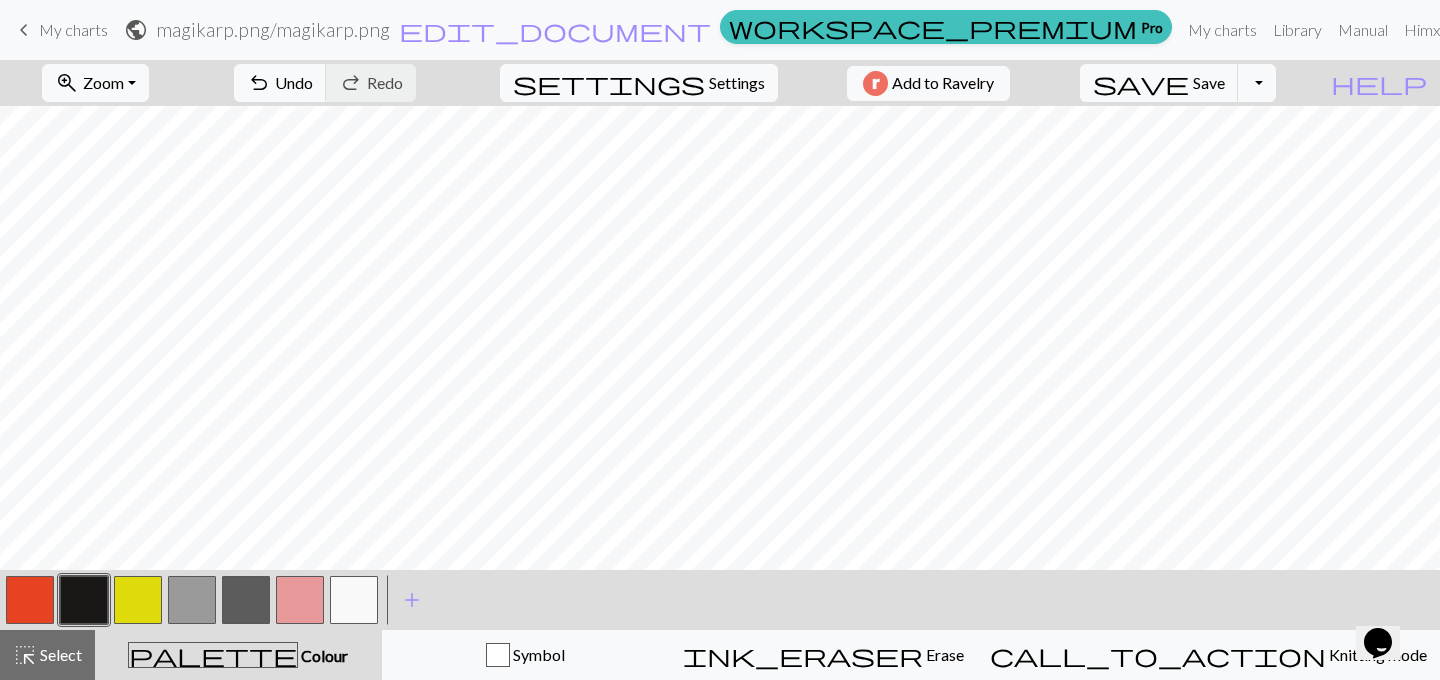 click at bounding box center [354, 600] 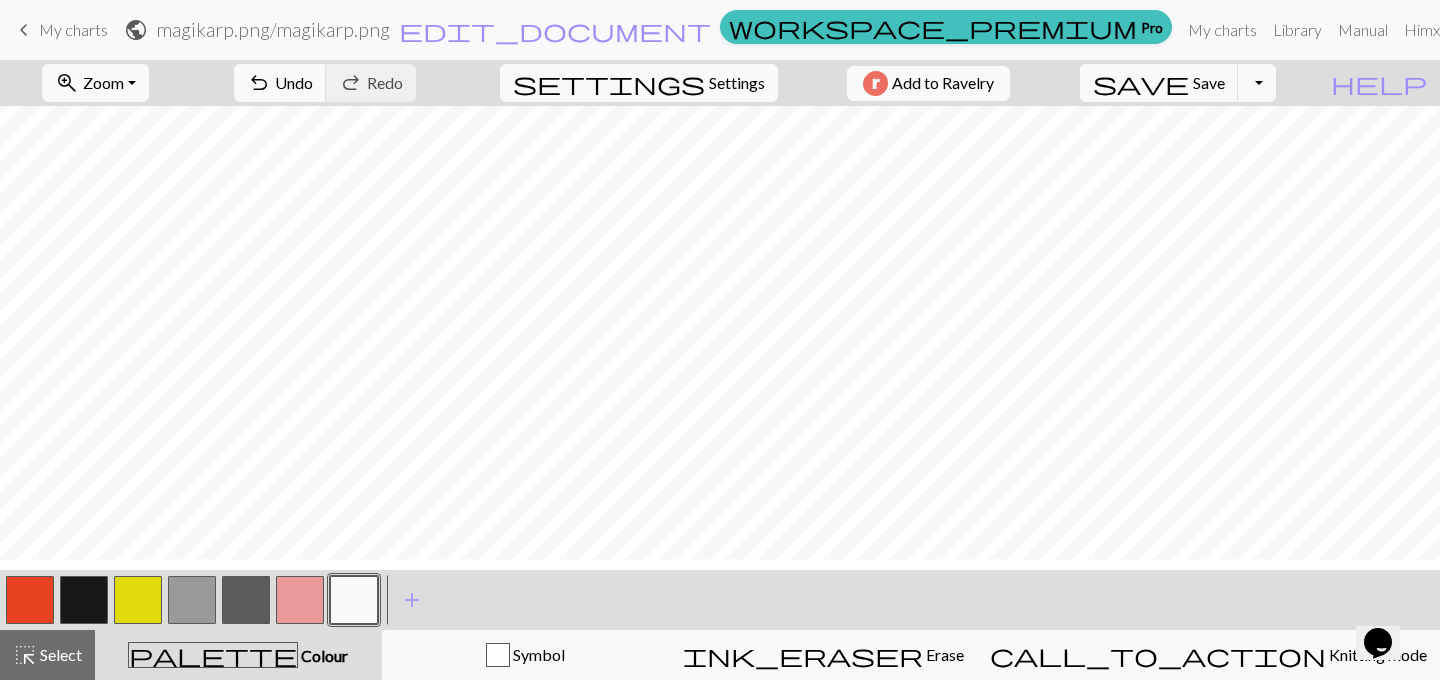 scroll, scrollTop: 225, scrollLeft: 0, axis: vertical 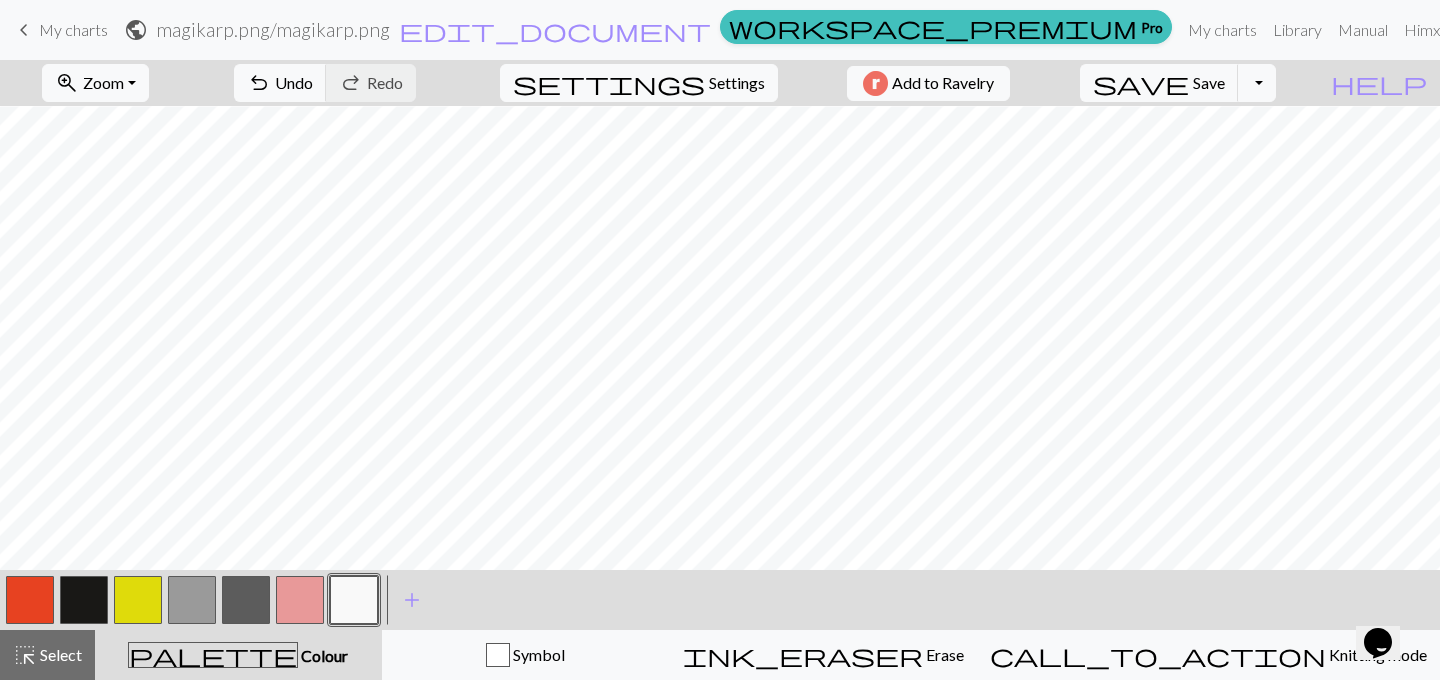 click at bounding box center [84, 600] 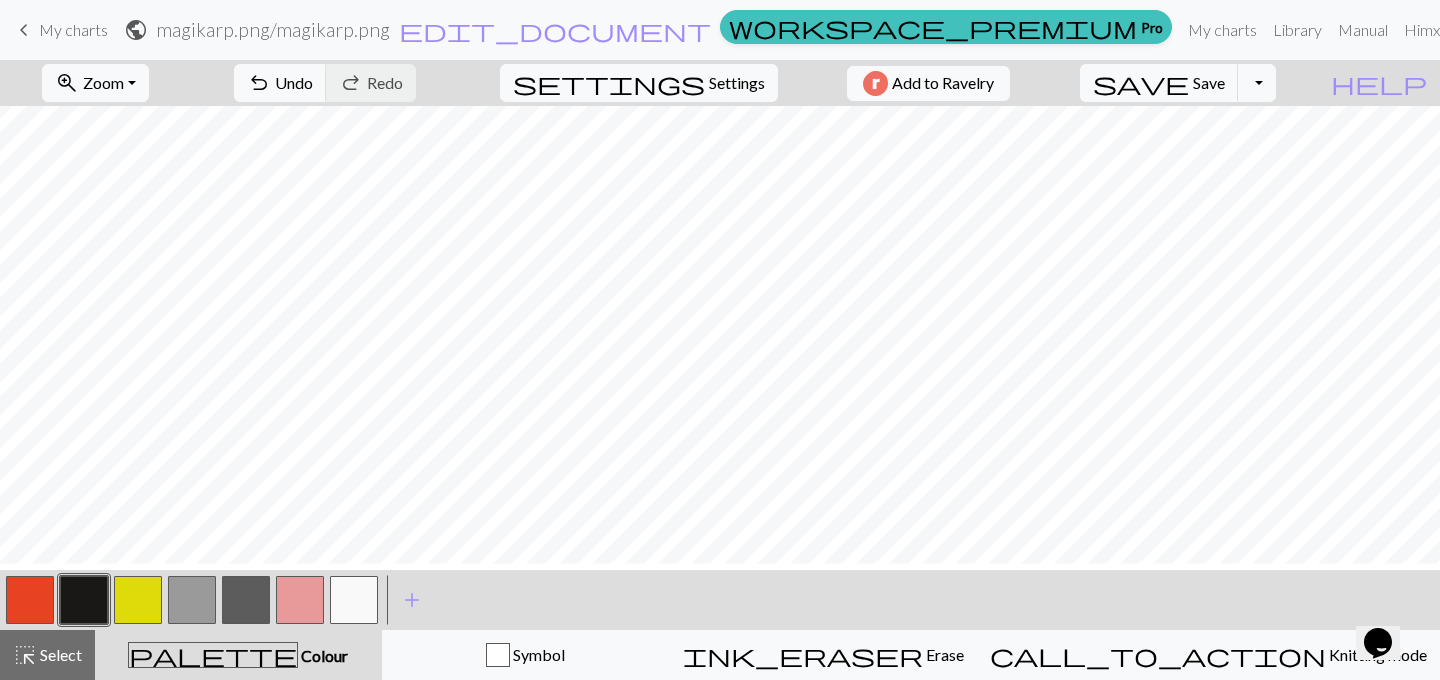 scroll, scrollTop: 0, scrollLeft: 0, axis: both 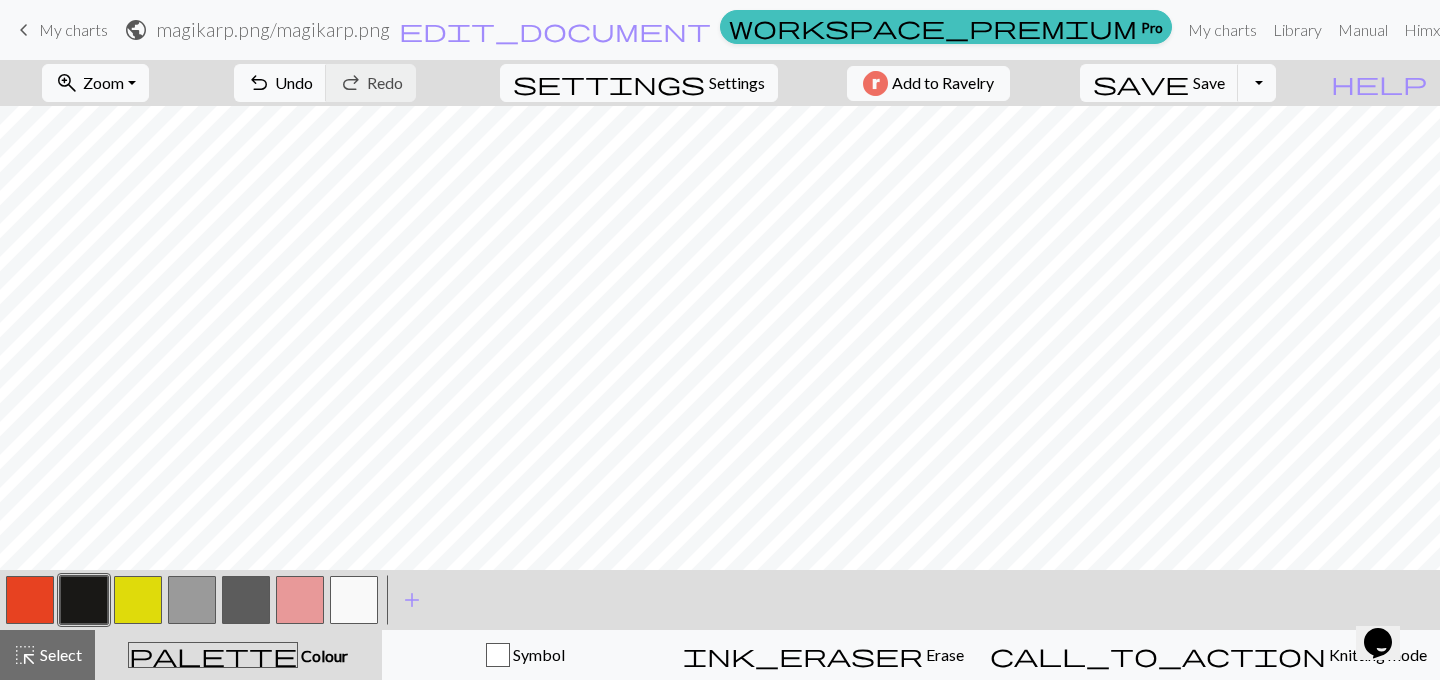 click at bounding box center (354, 600) 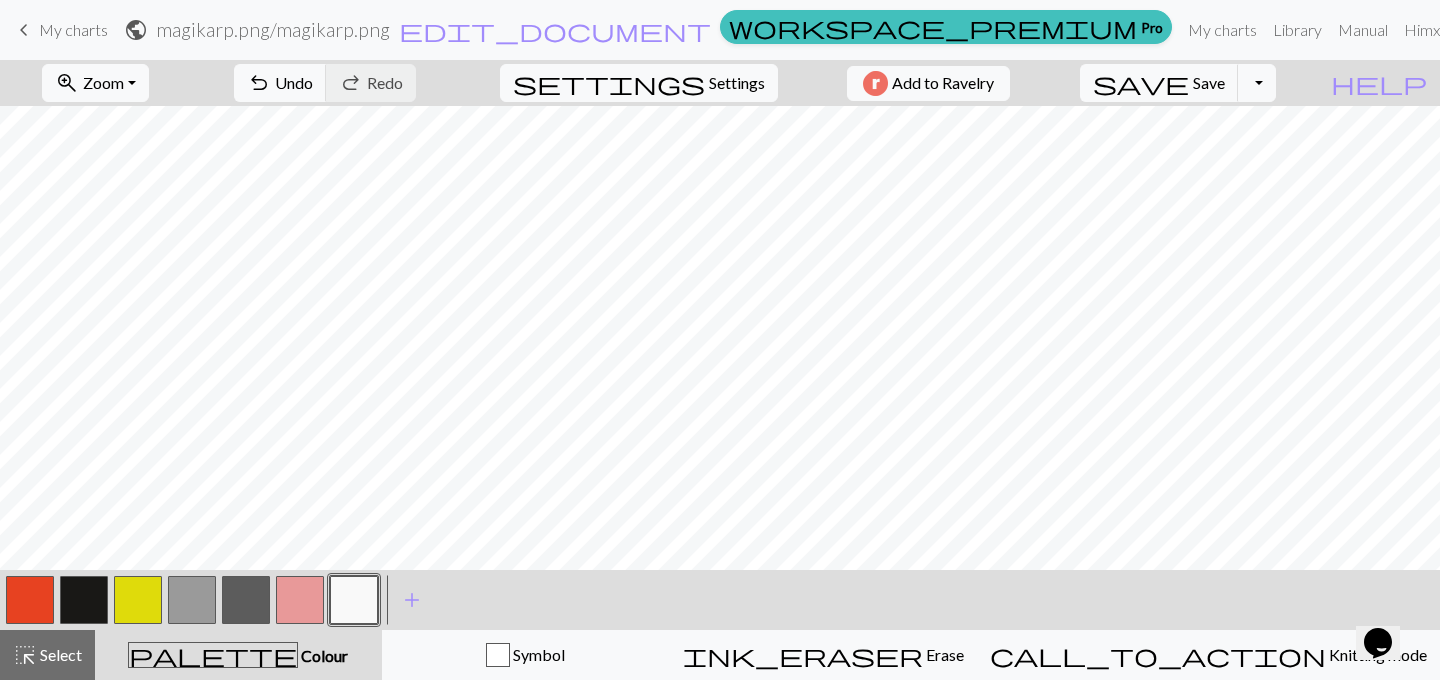 click at bounding box center [84, 600] 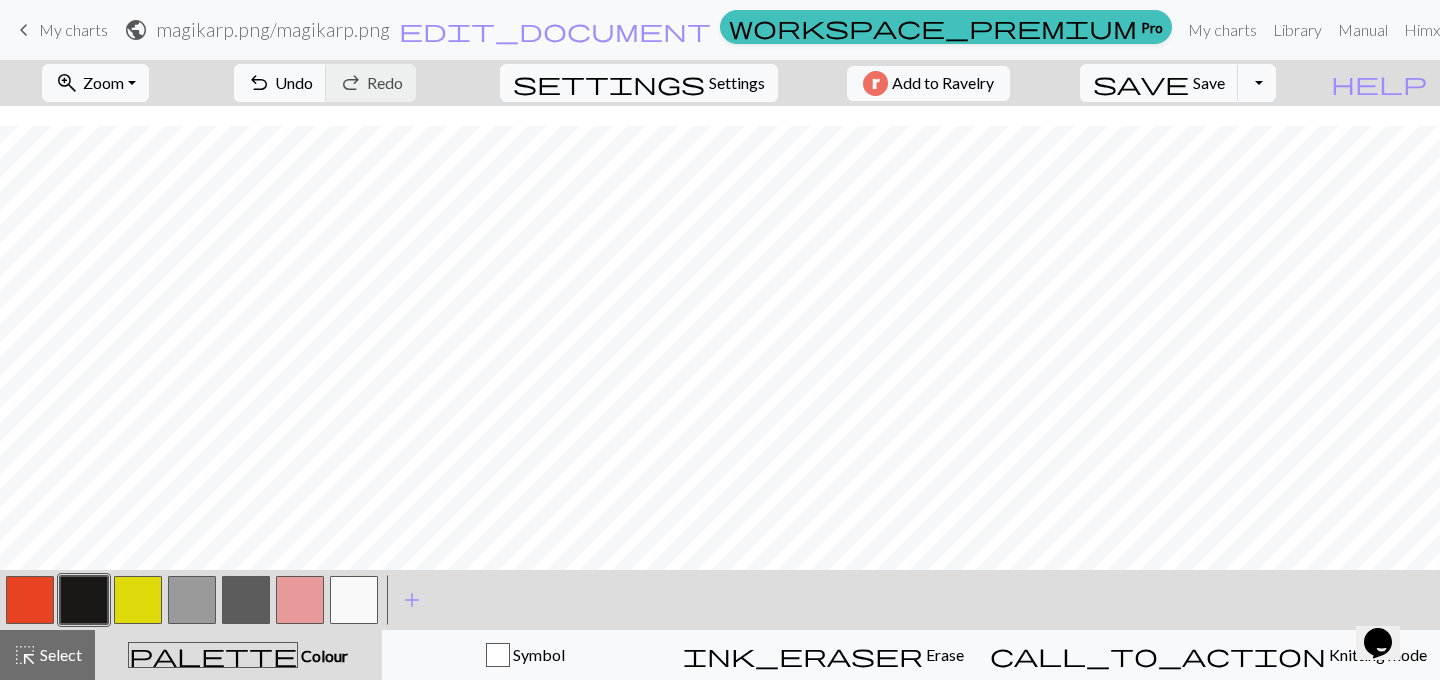 scroll, scrollTop: 27, scrollLeft: 0, axis: vertical 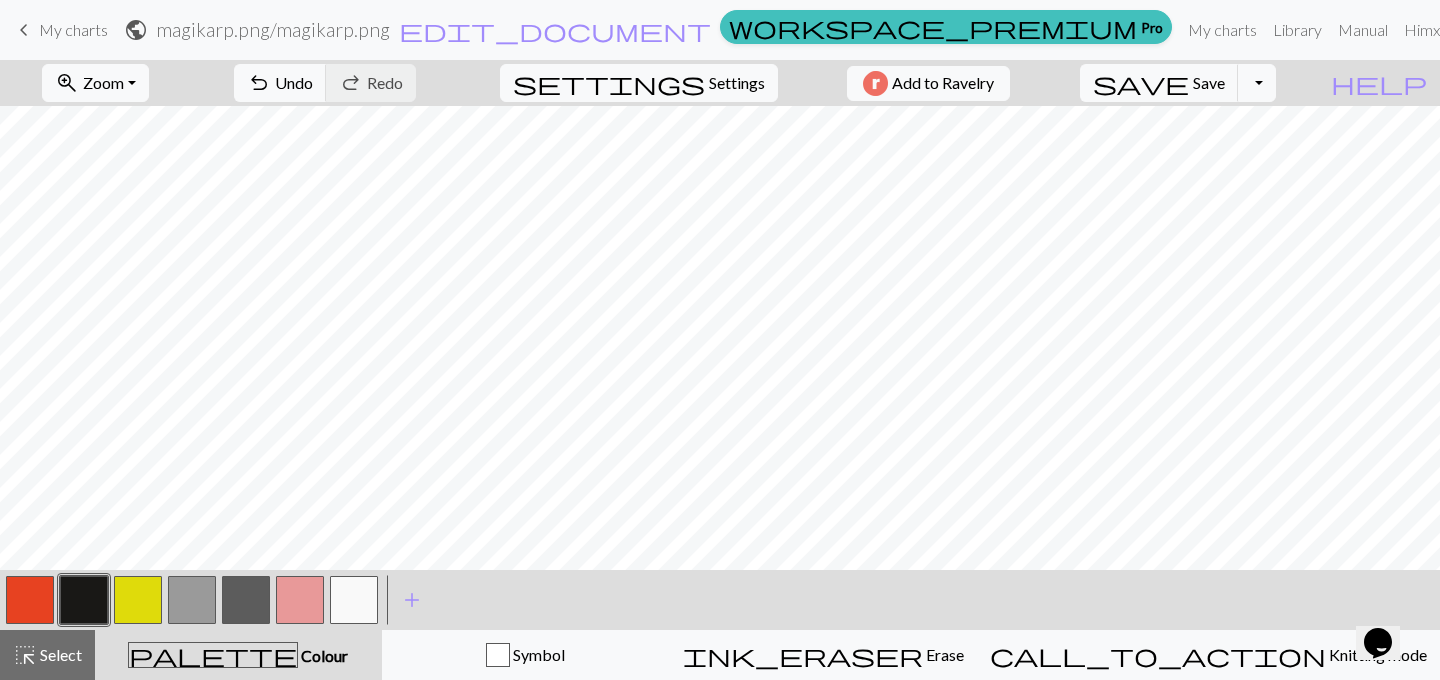 click at bounding box center [354, 600] 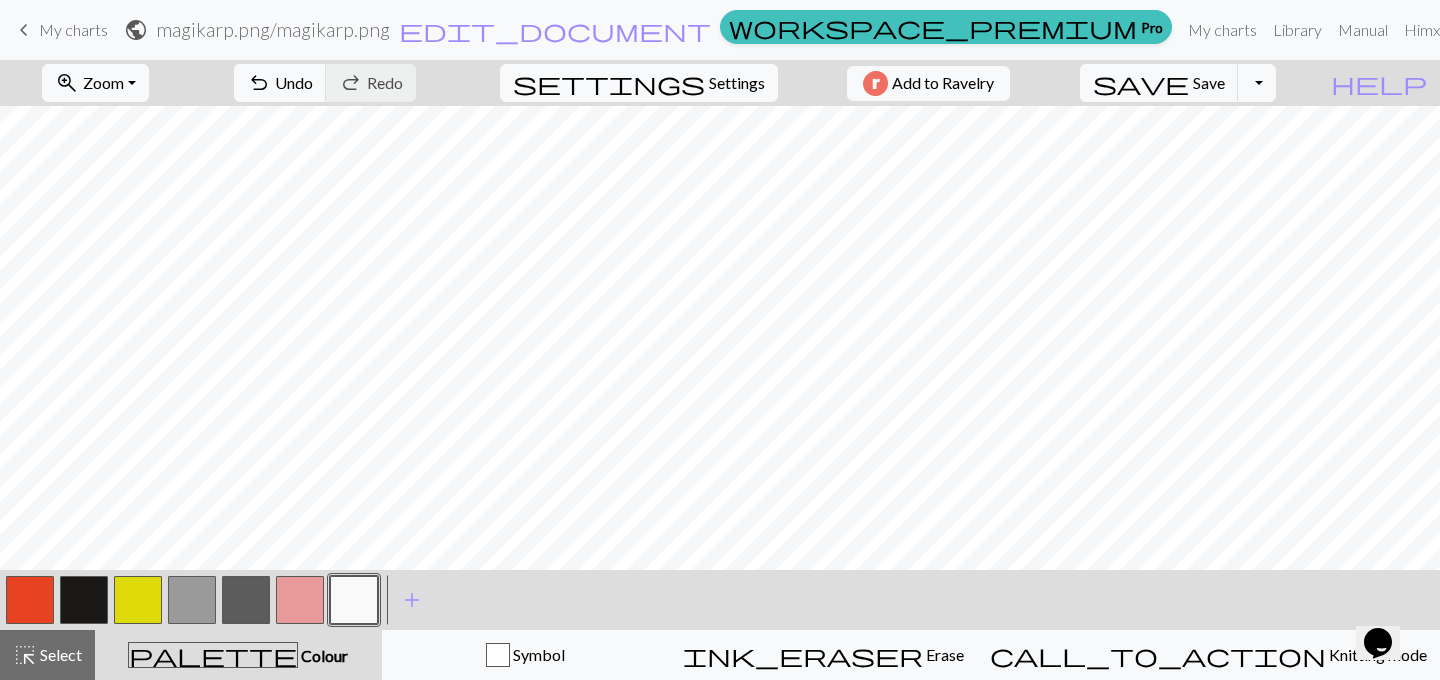 click at bounding box center [84, 600] 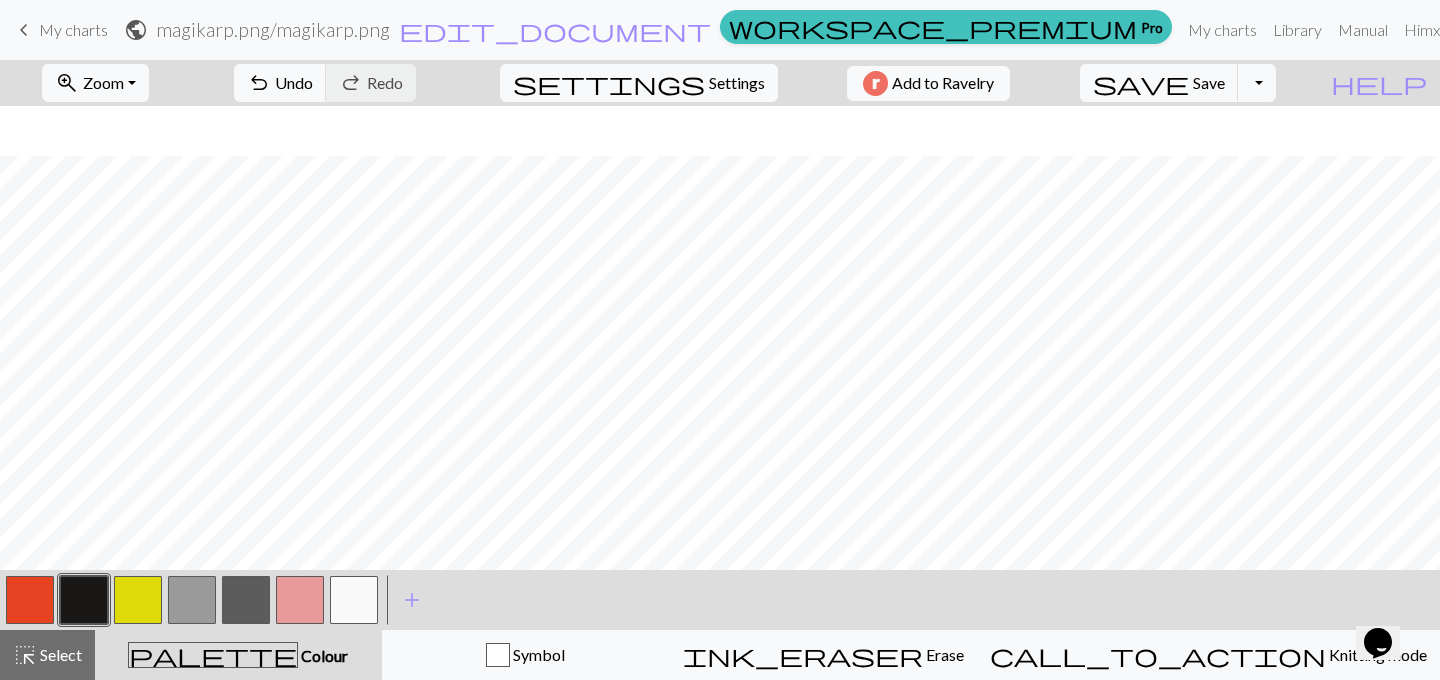 scroll, scrollTop: 150, scrollLeft: 0, axis: vertical 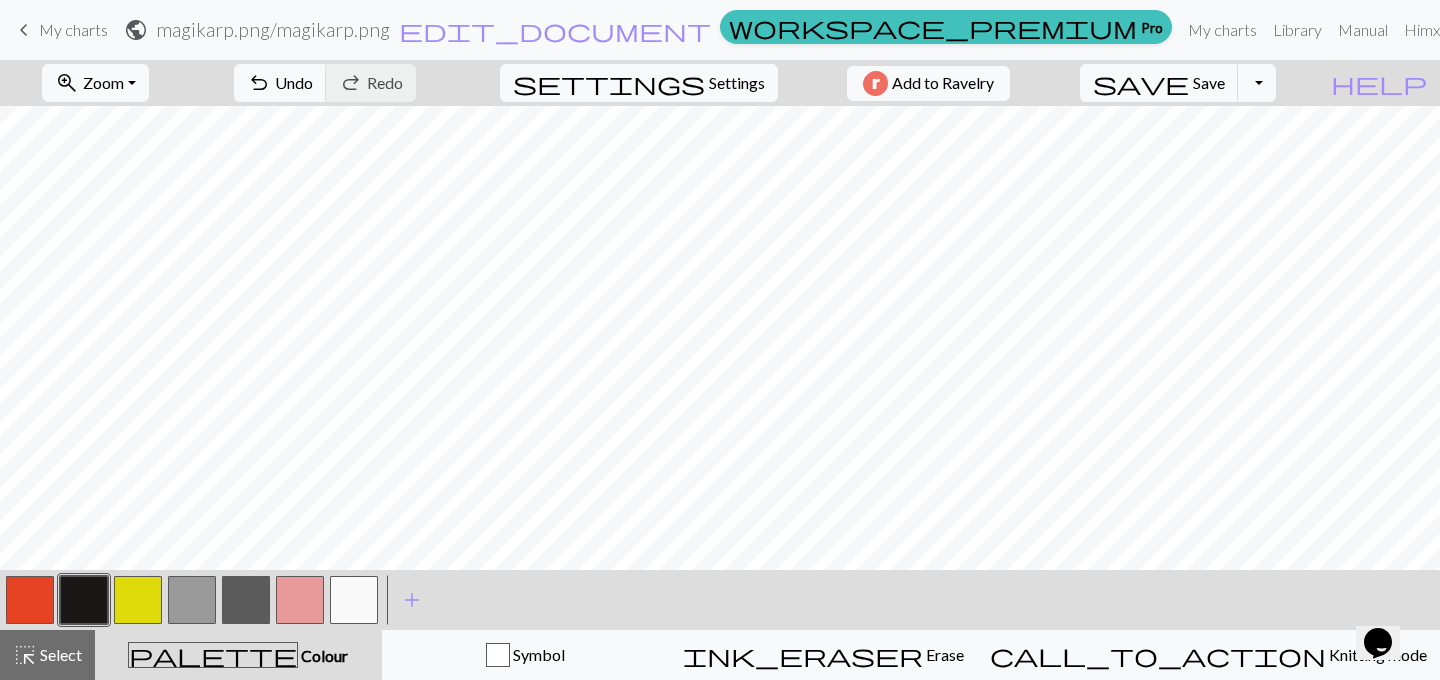 click at bounding box center (354, 600) 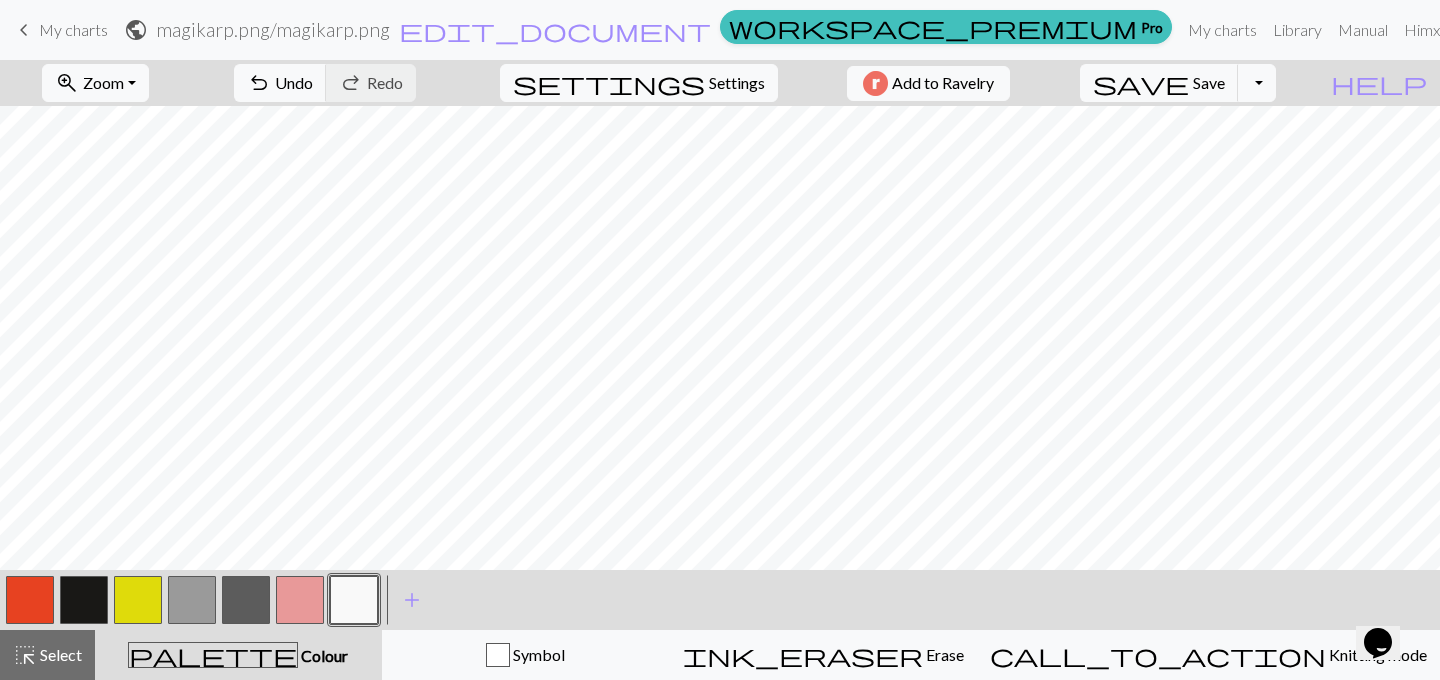 click at bounding box center (84, 600) 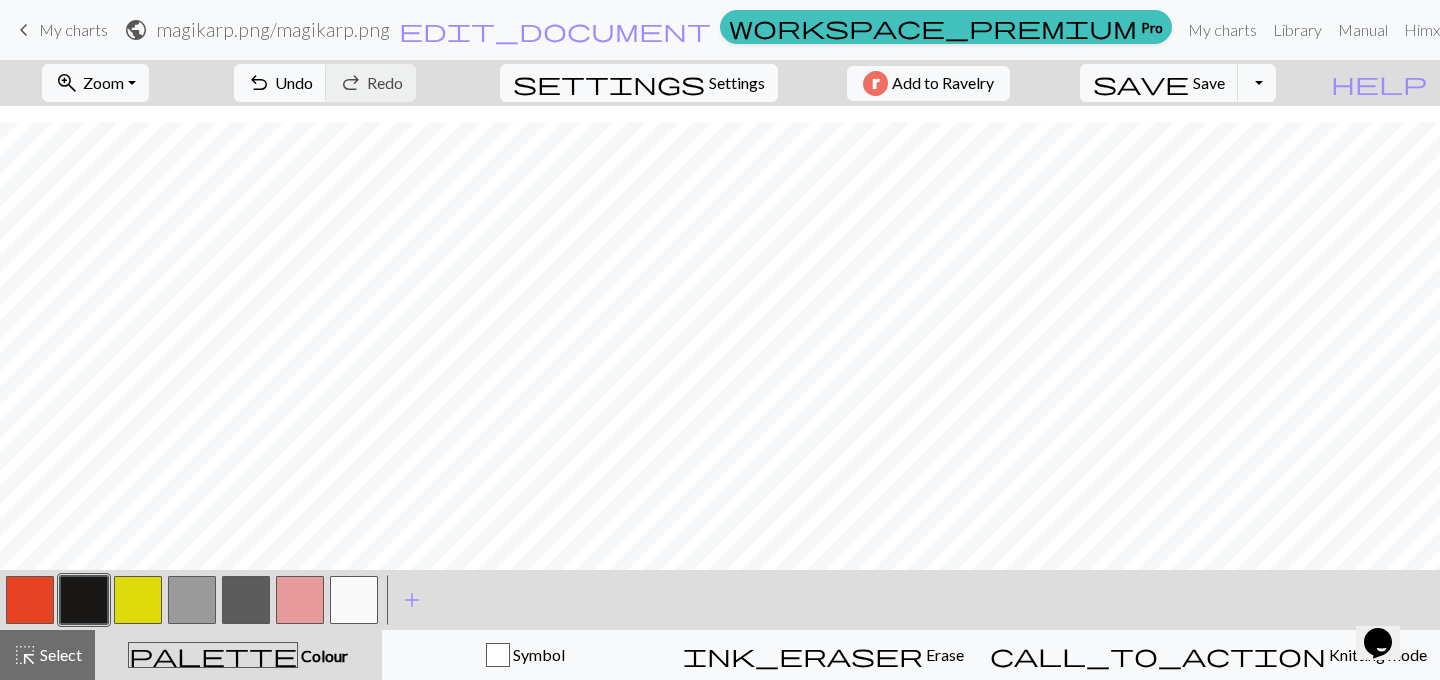 scroll, scrollTop: 0, scrollLeft: 0, axis: both 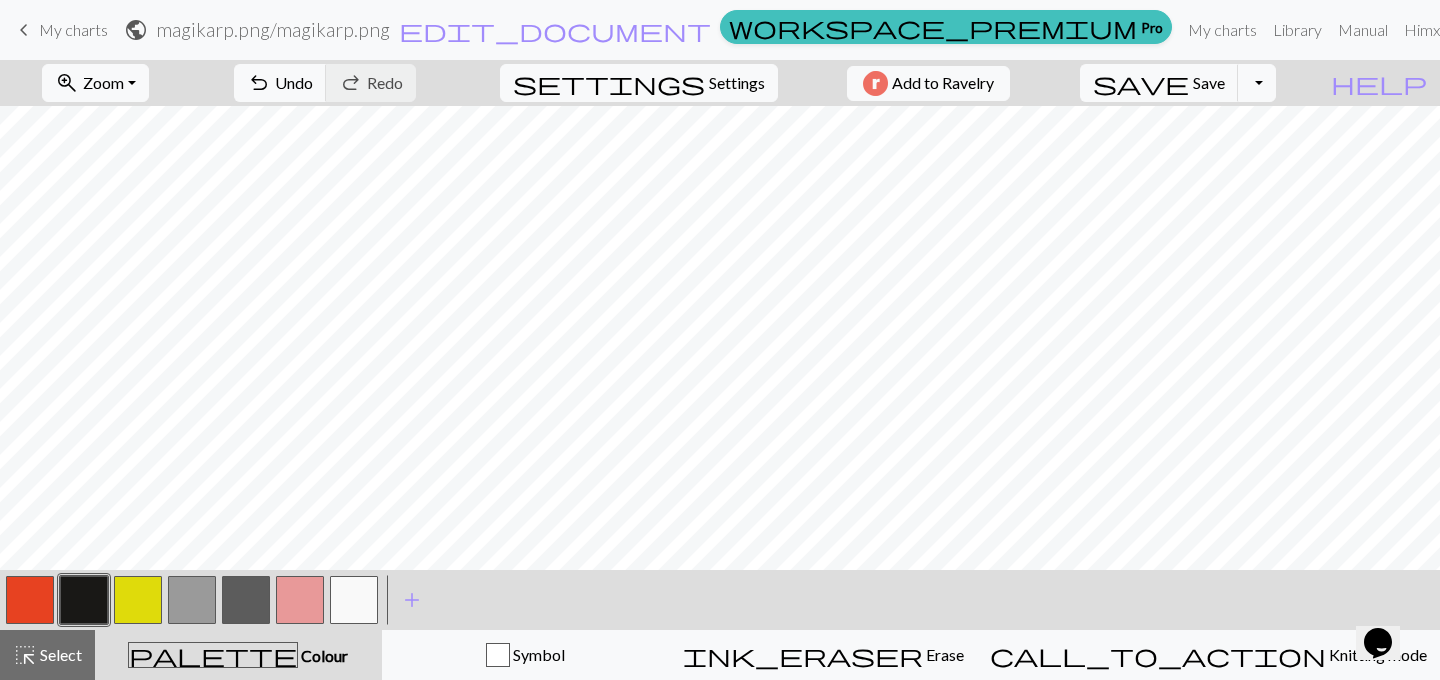 click at bounding box center (246, 600) 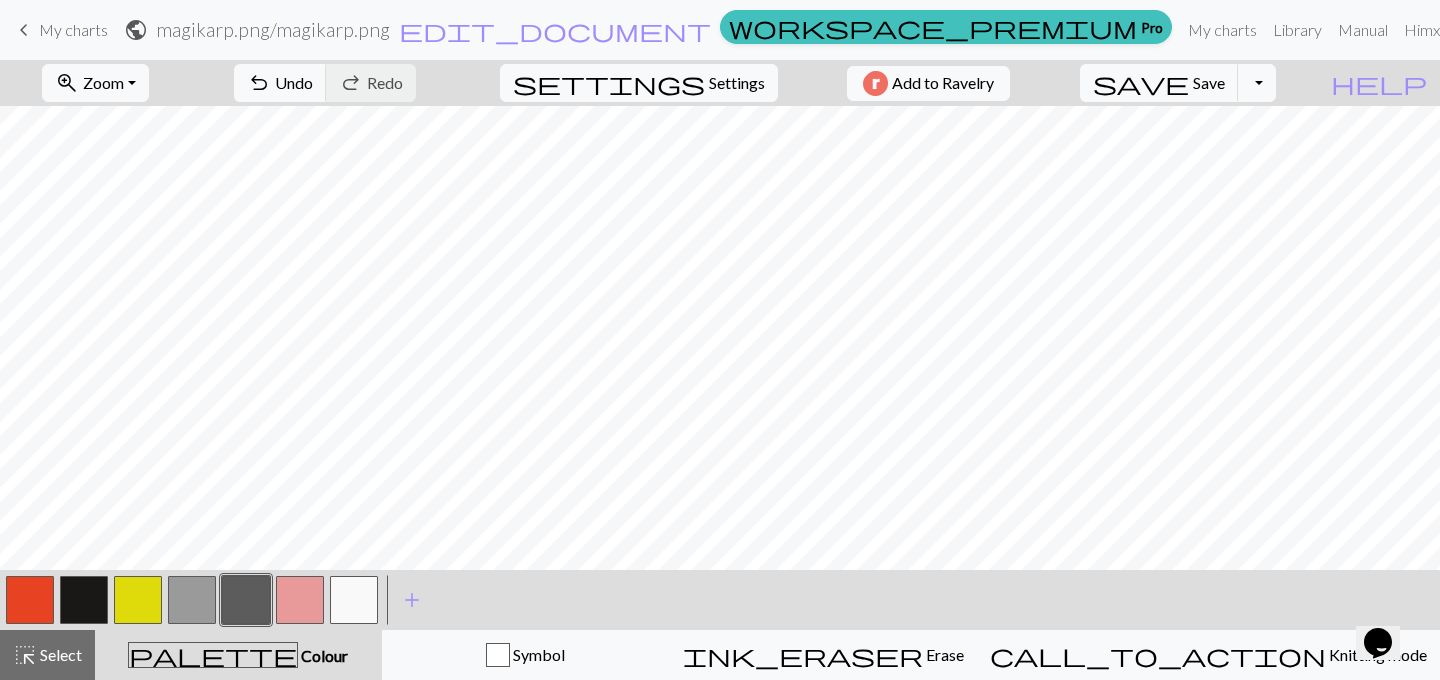 click at bounding box center (84, 600) 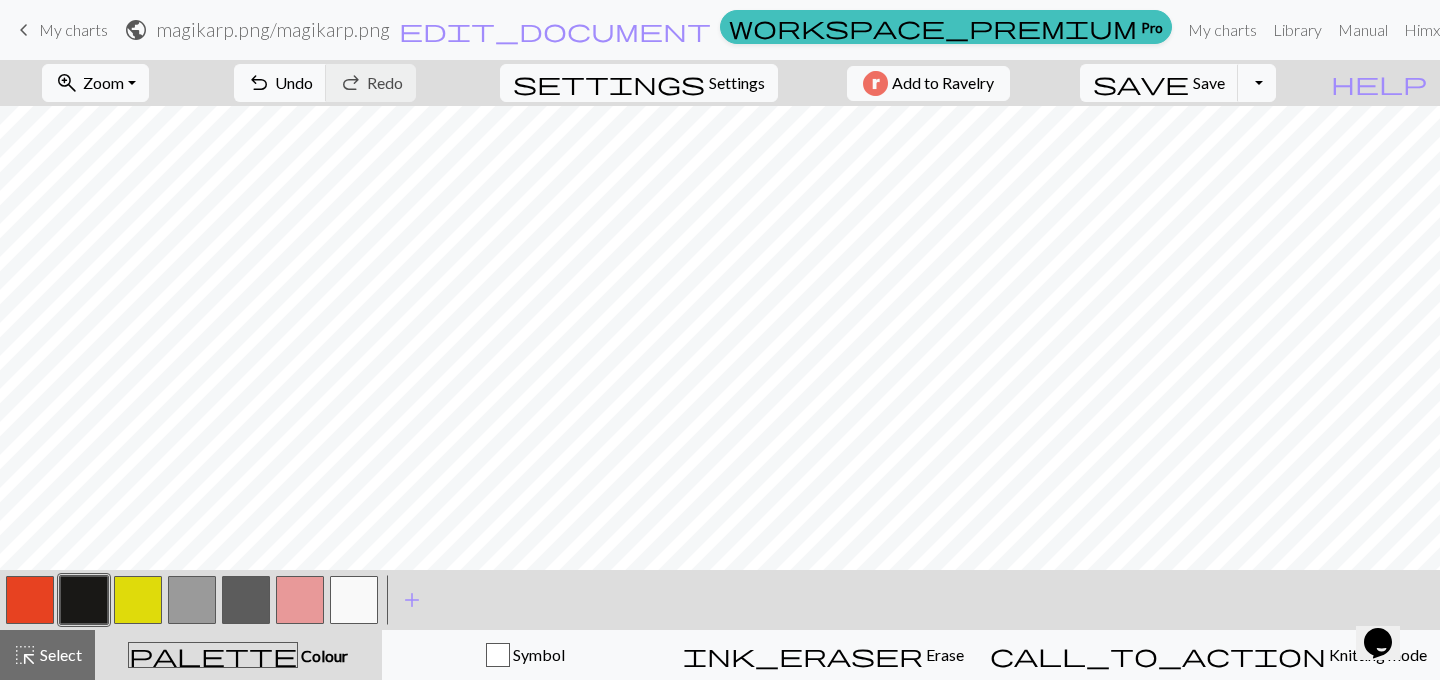 click at bounding box center (354, 600) 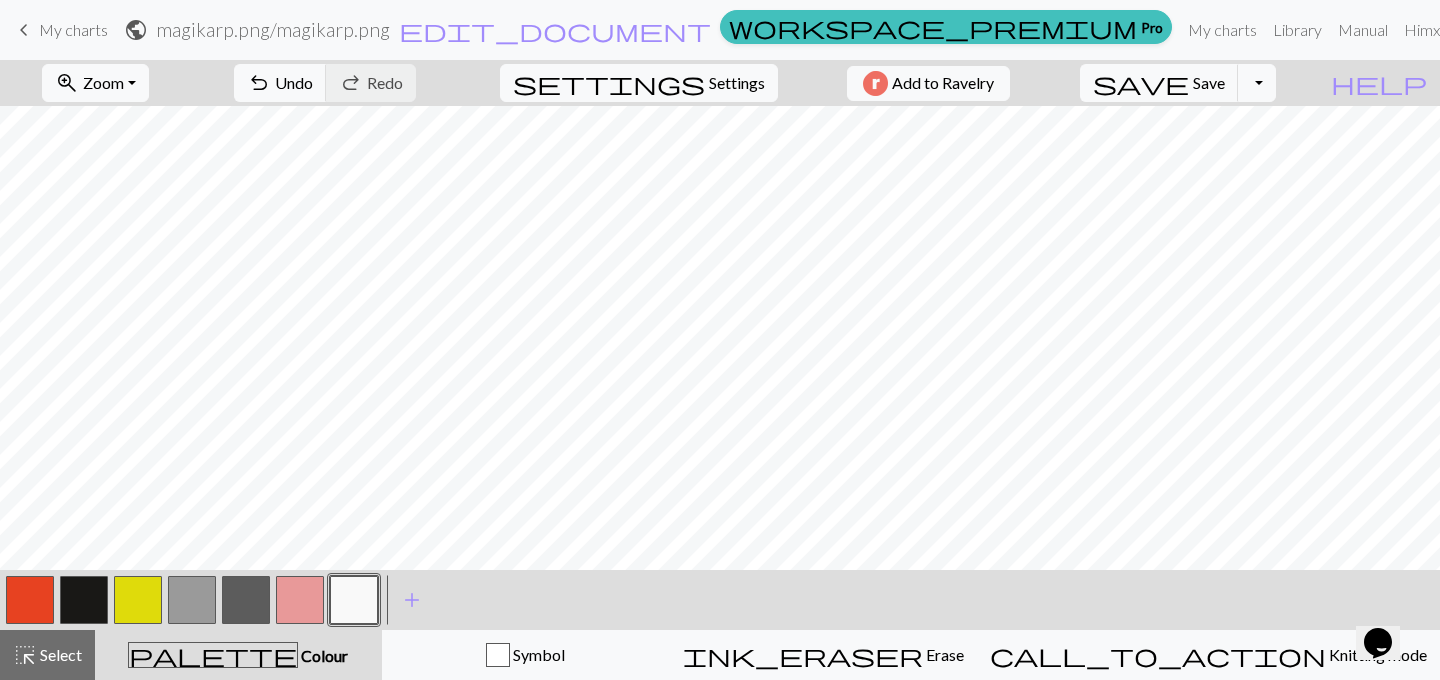 click at bounding box center (84, 600) 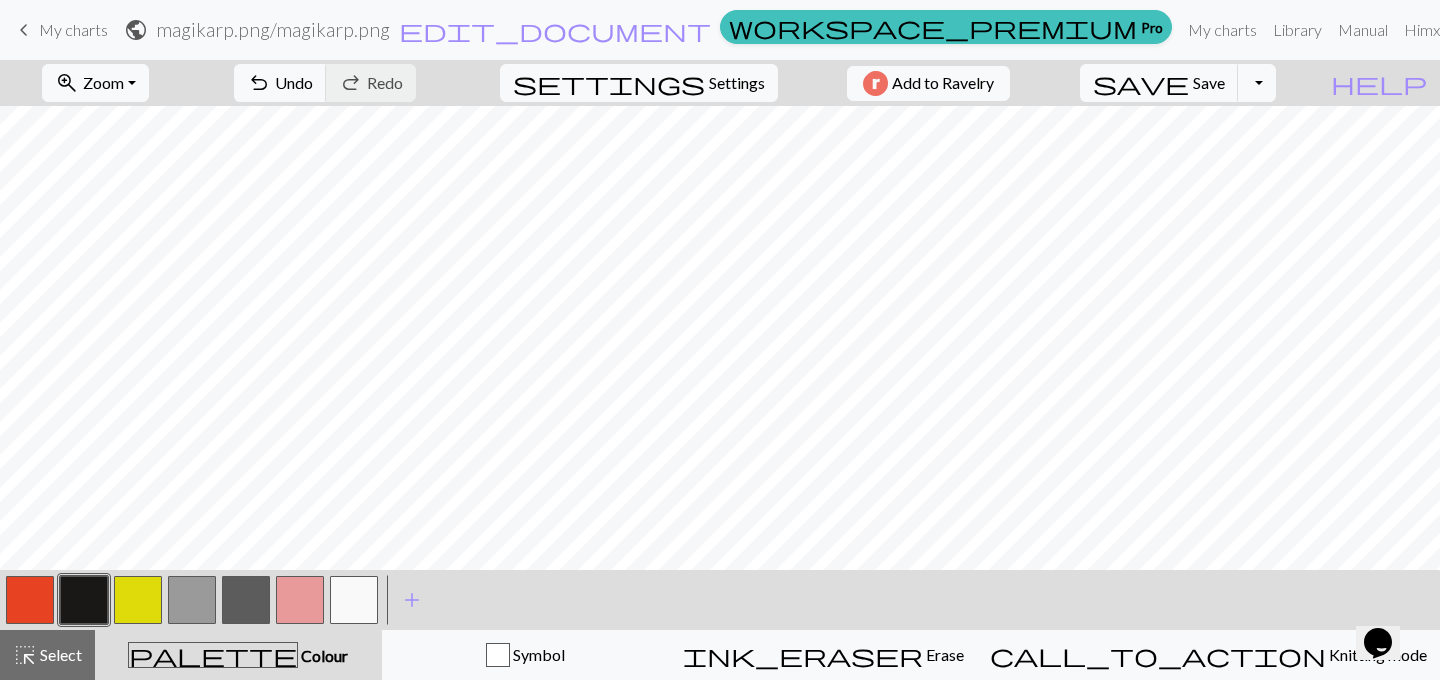 click at bounding box center [354, 600] 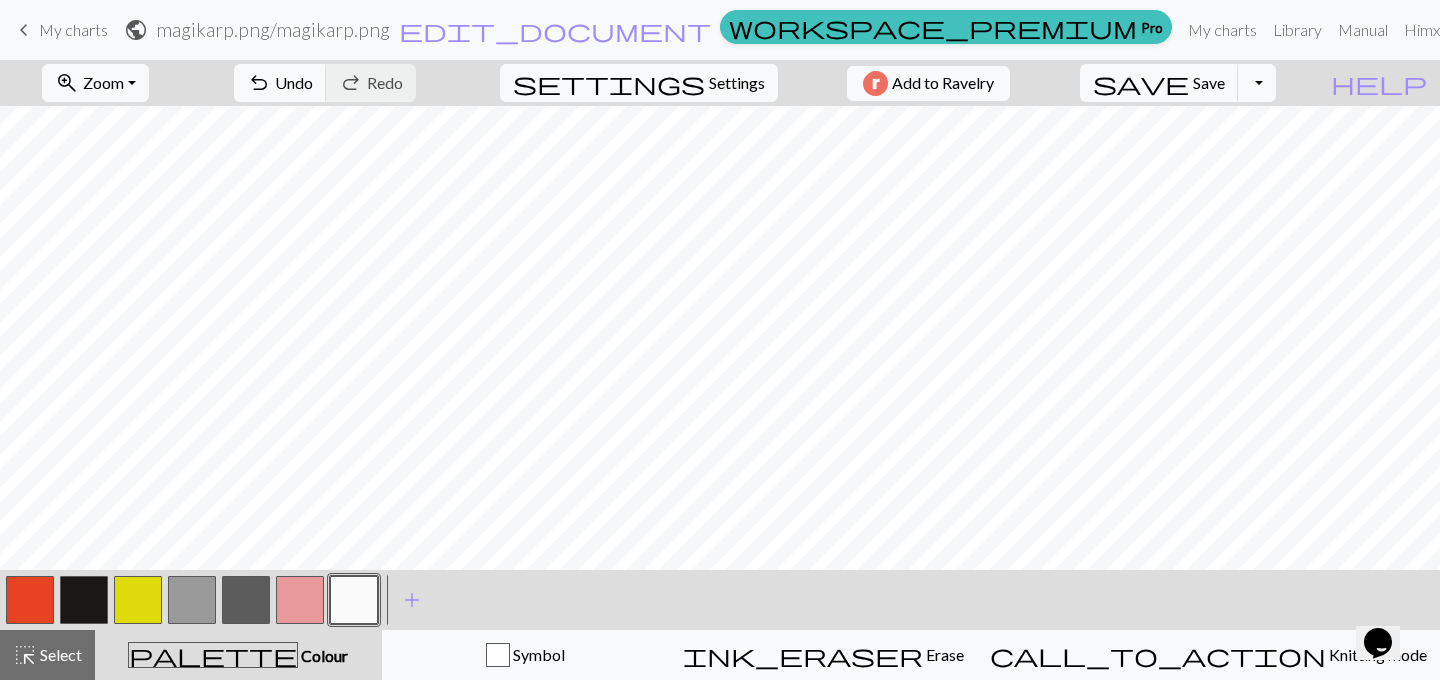 click at bounding box center [84, 600] 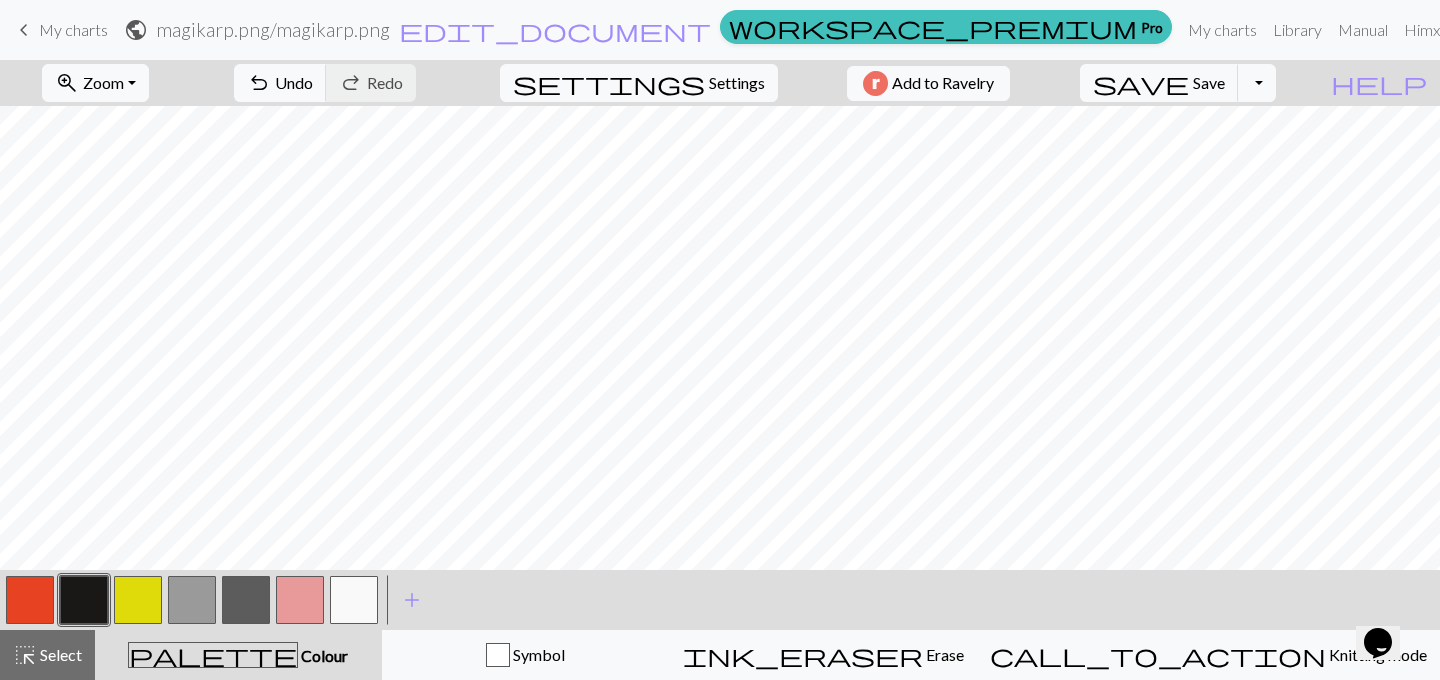 click at bounding box center (354, 600) 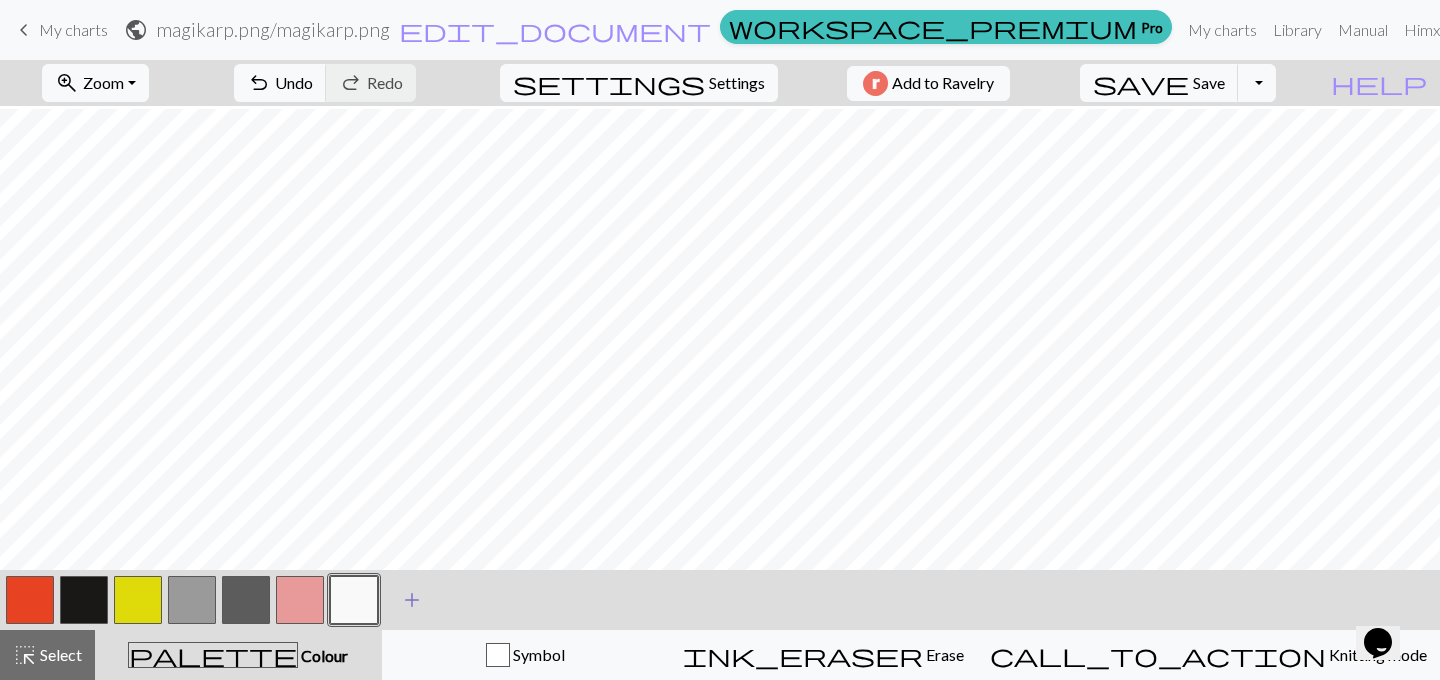 scroll, scrollTop: 65, scrollLeft: 0, axis: vertical 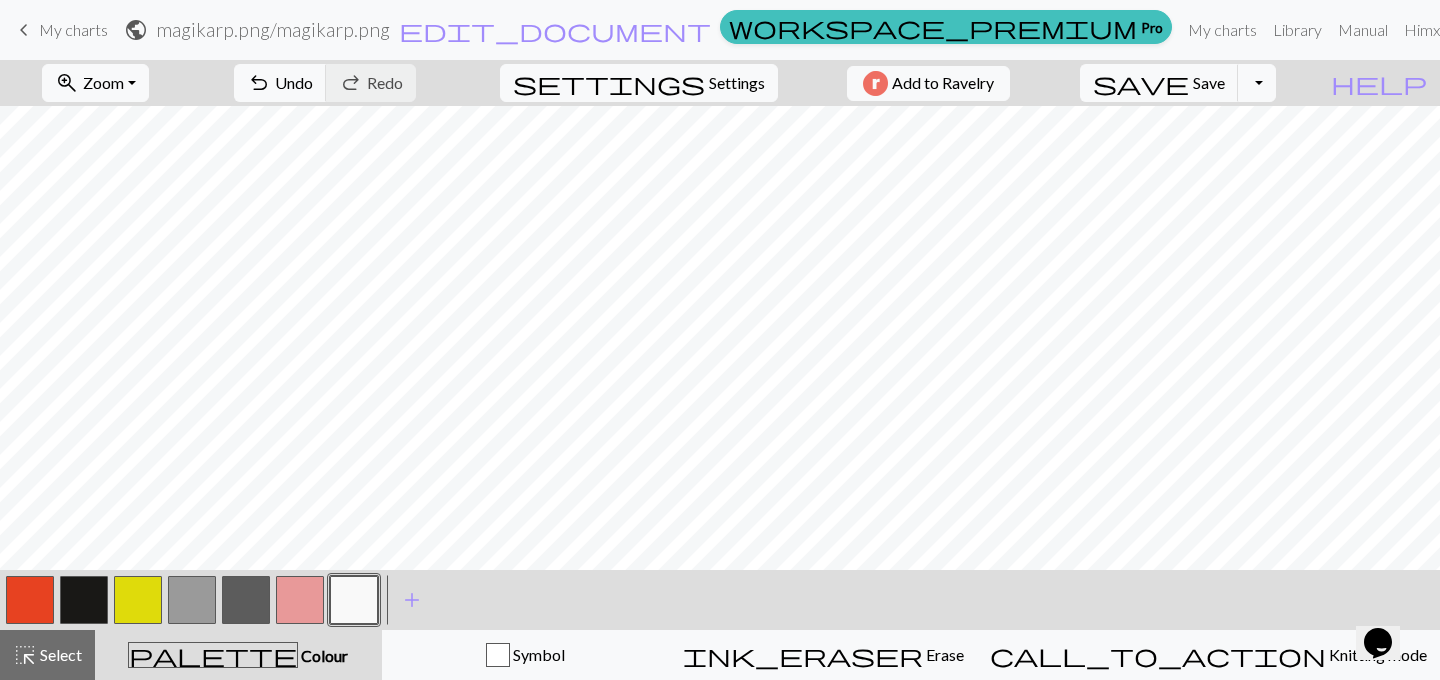 click at bounding box center (84, 600) 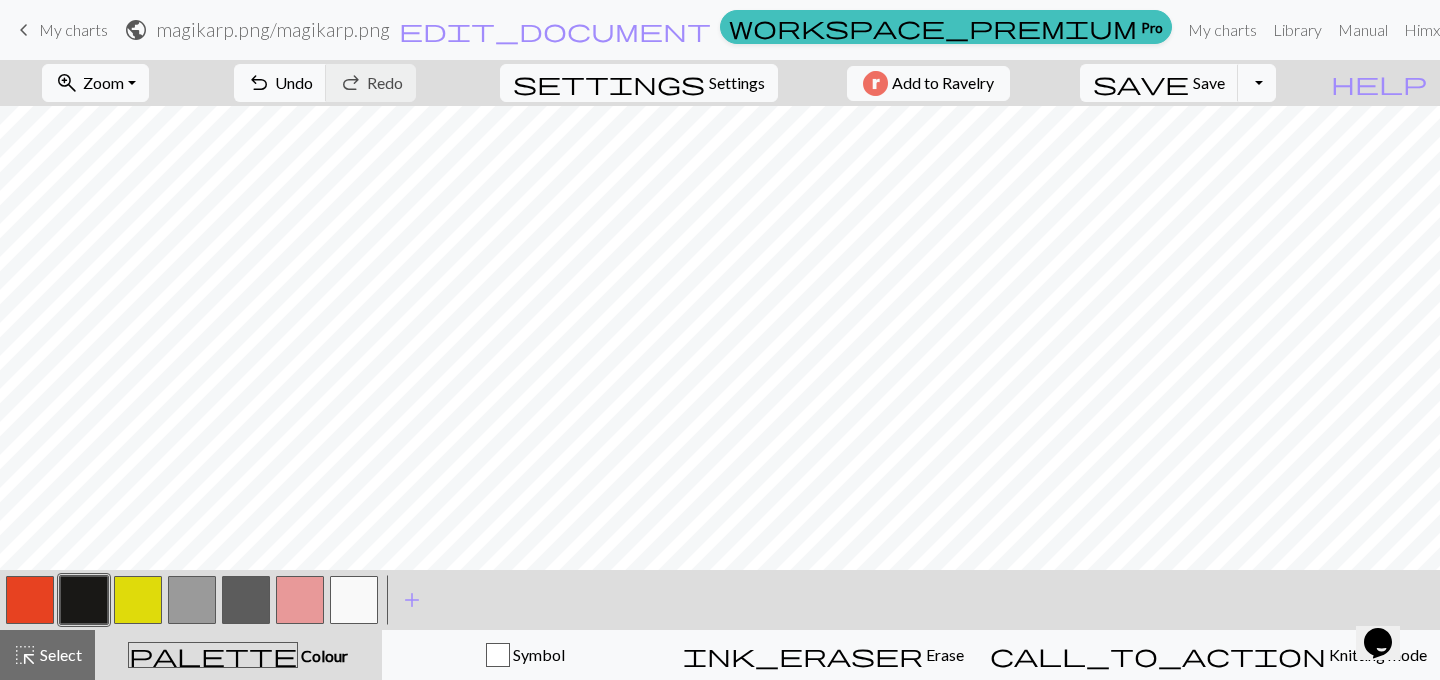 scroll, scrollTop: 1, scrollLeft: 0, axis: vertical 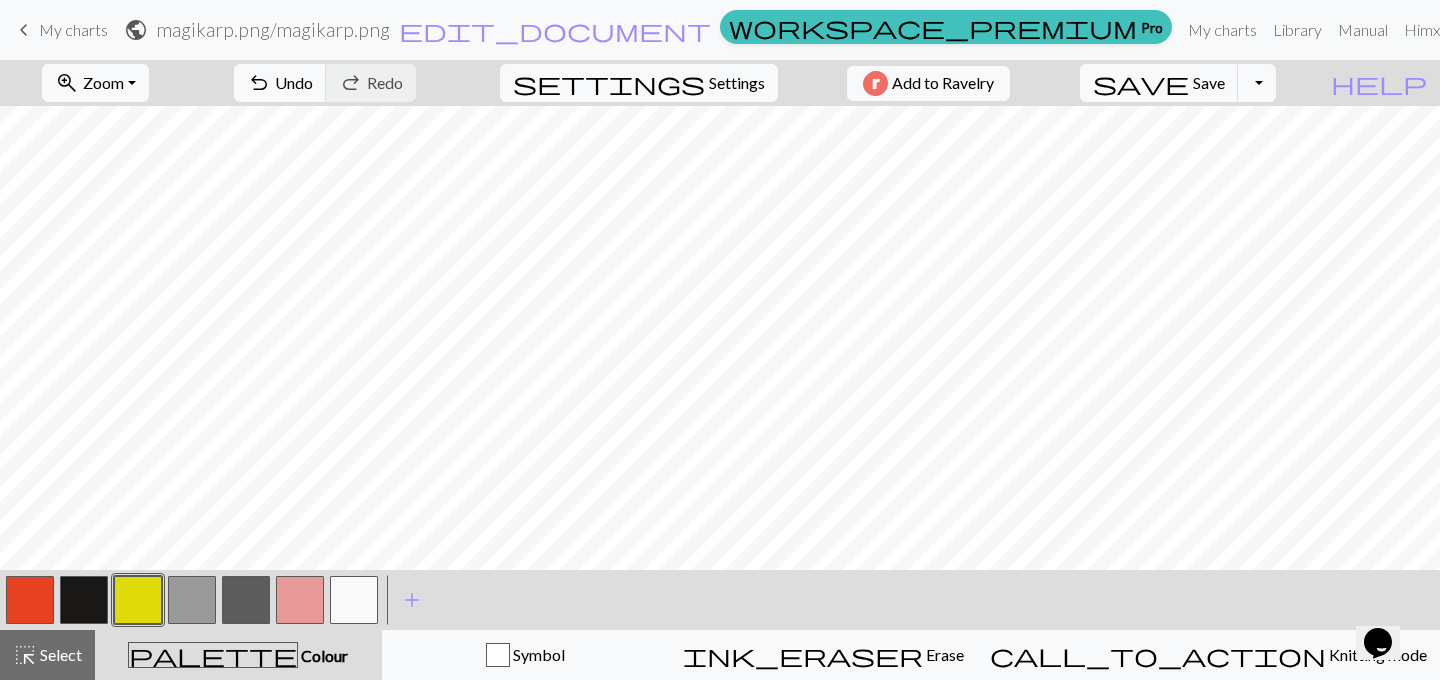 click at bounding box center (84, 600) 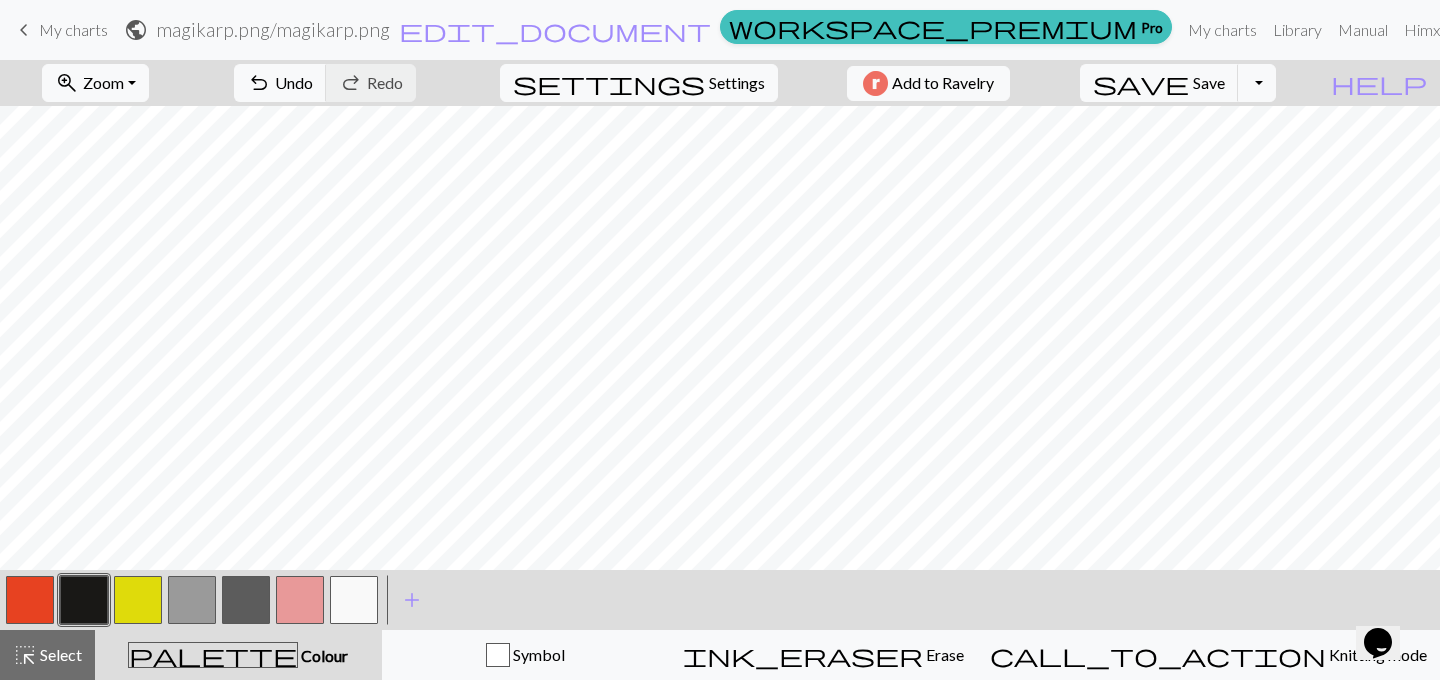 click at bounding box center [138, 600] 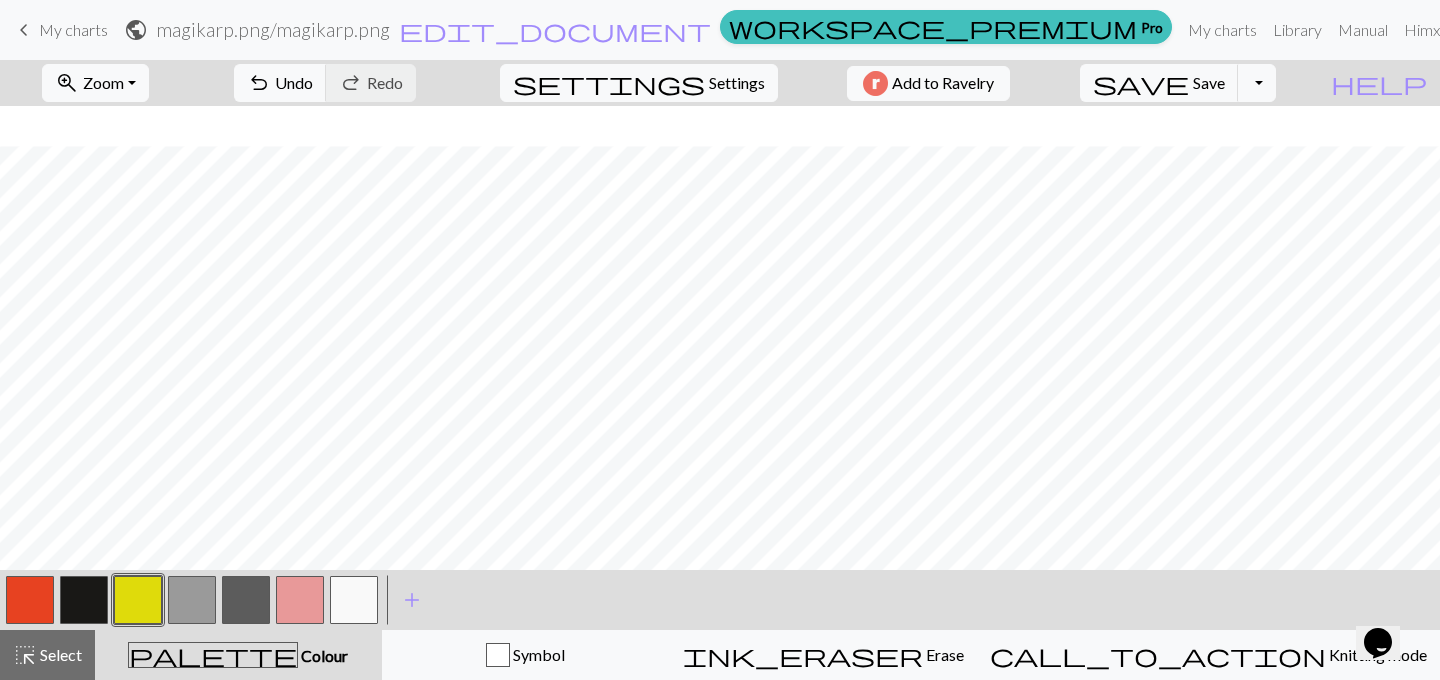 scroll, scrollTop: 260, scrollLeft: 0, axis: vertical 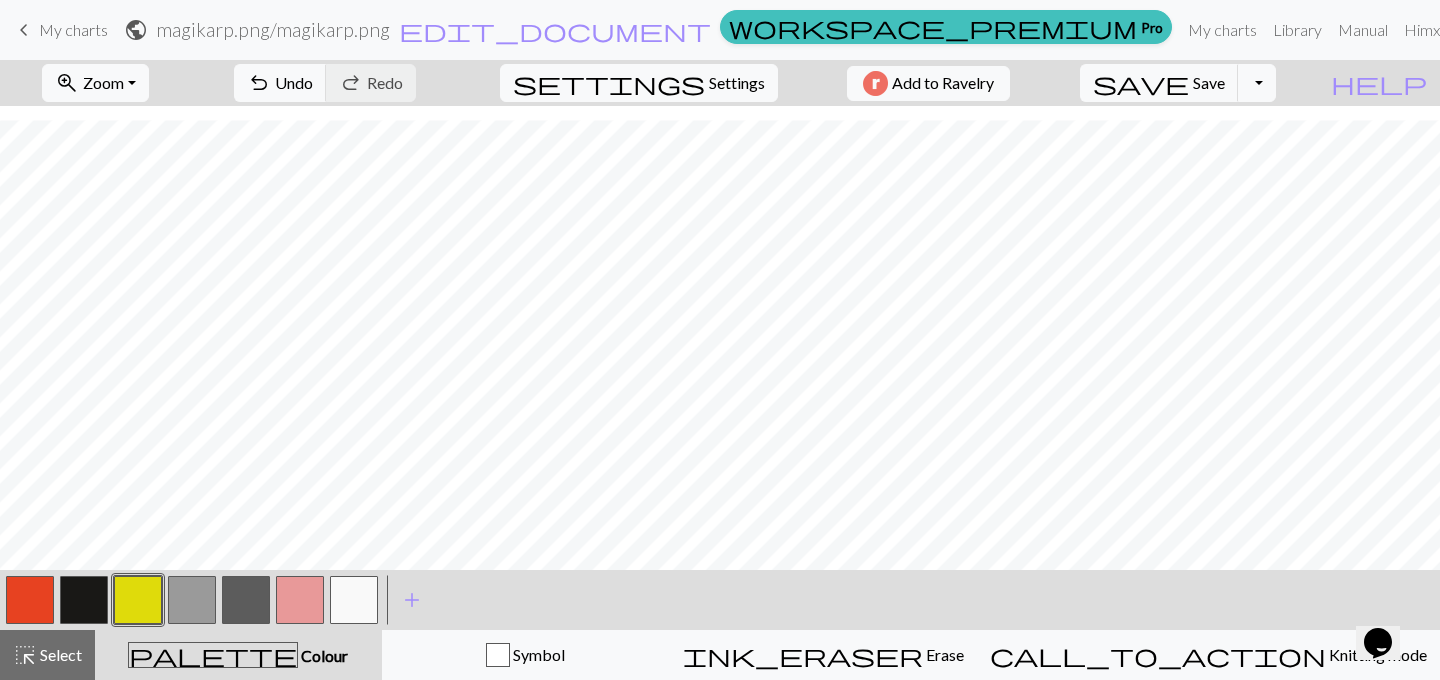 click at bounding box center (246, 600) 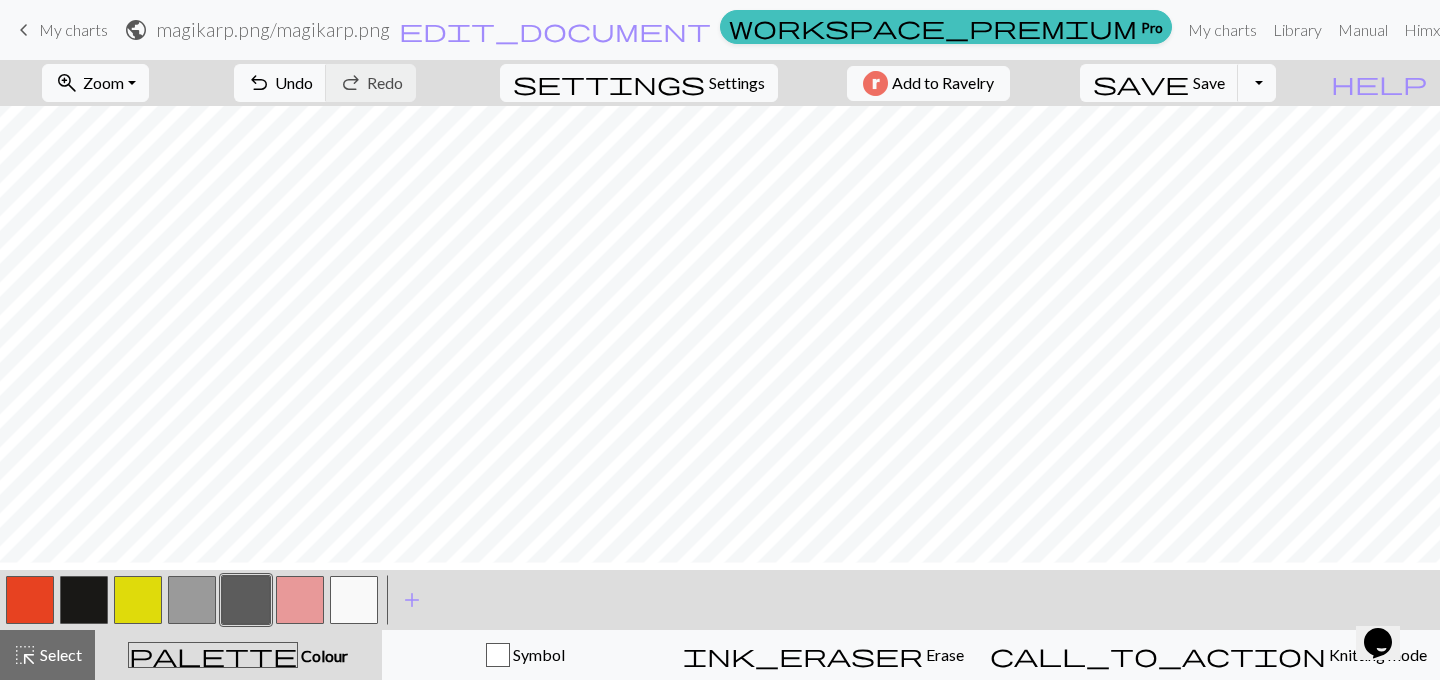 scroll, scrollTop: 232, scrollLeft: 0, axis: vertical 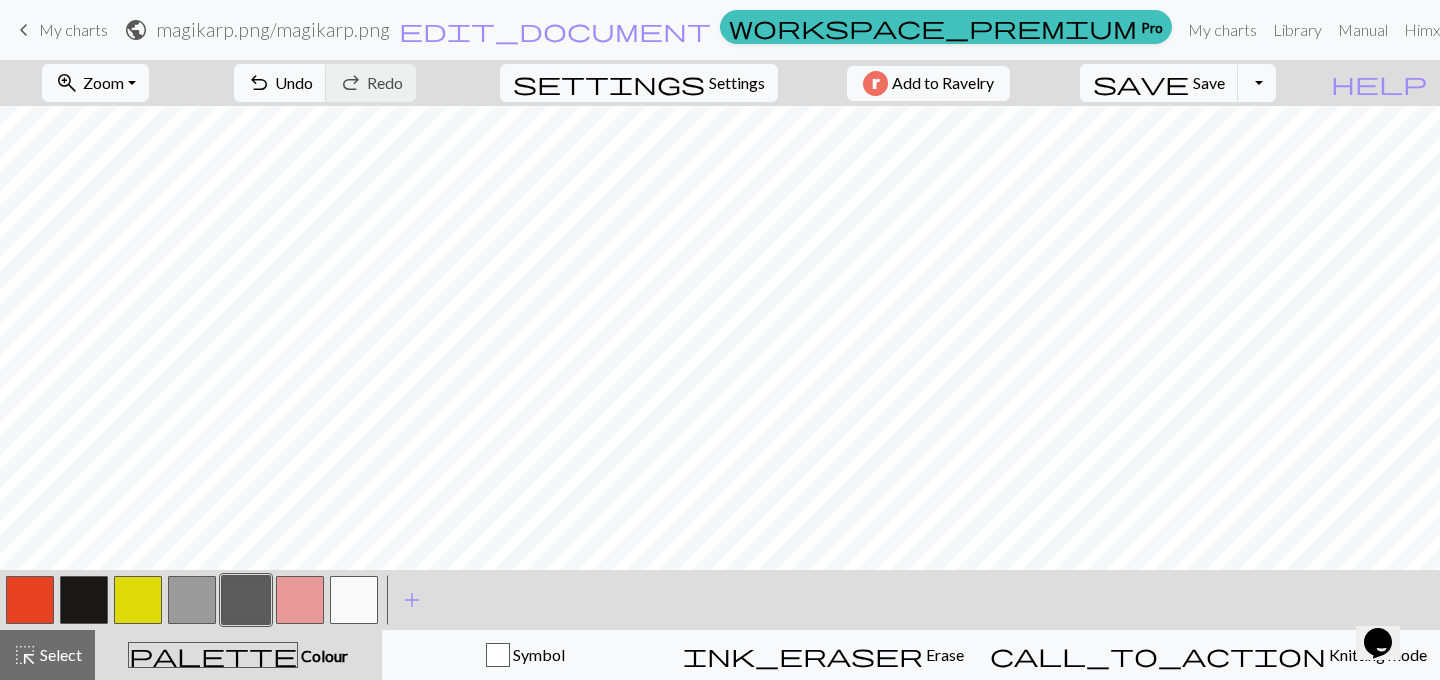click at bounding box center [138, 600] 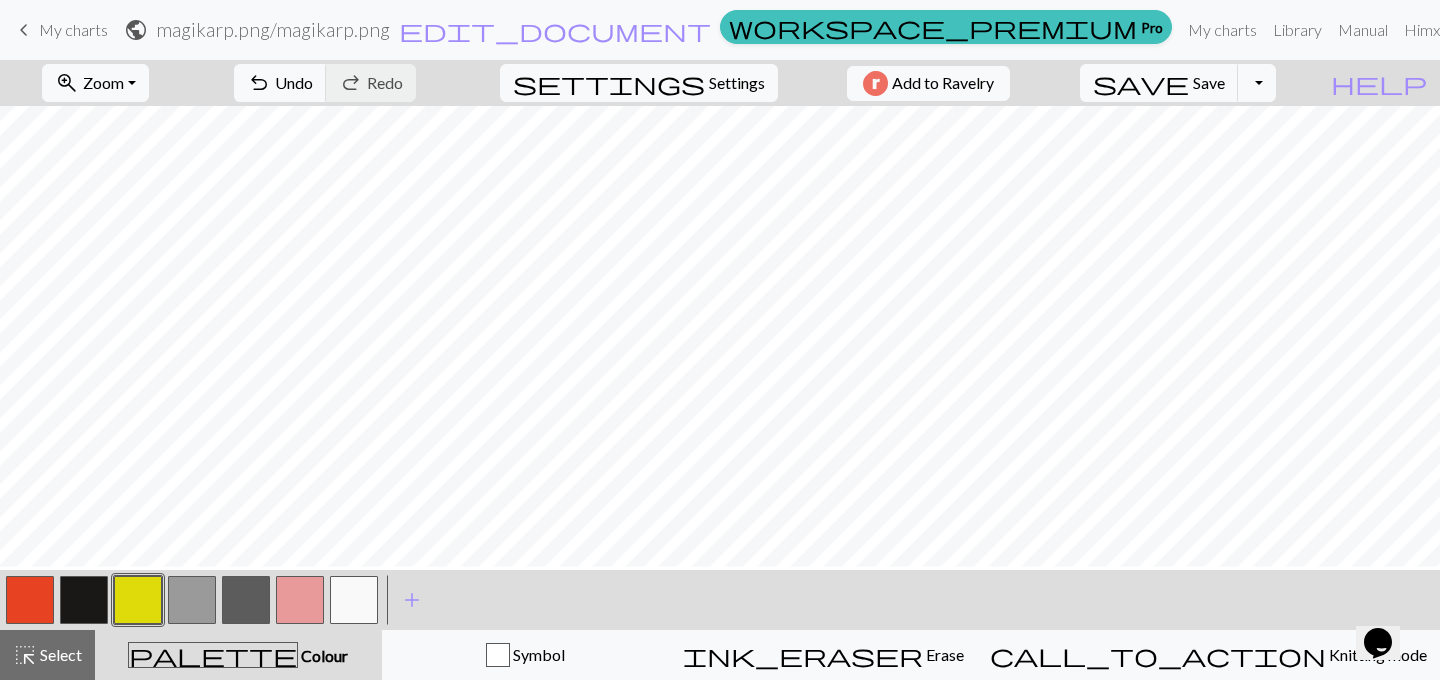 scroll, scrollTop: 189, scrollLeft: 0, axis: vertical 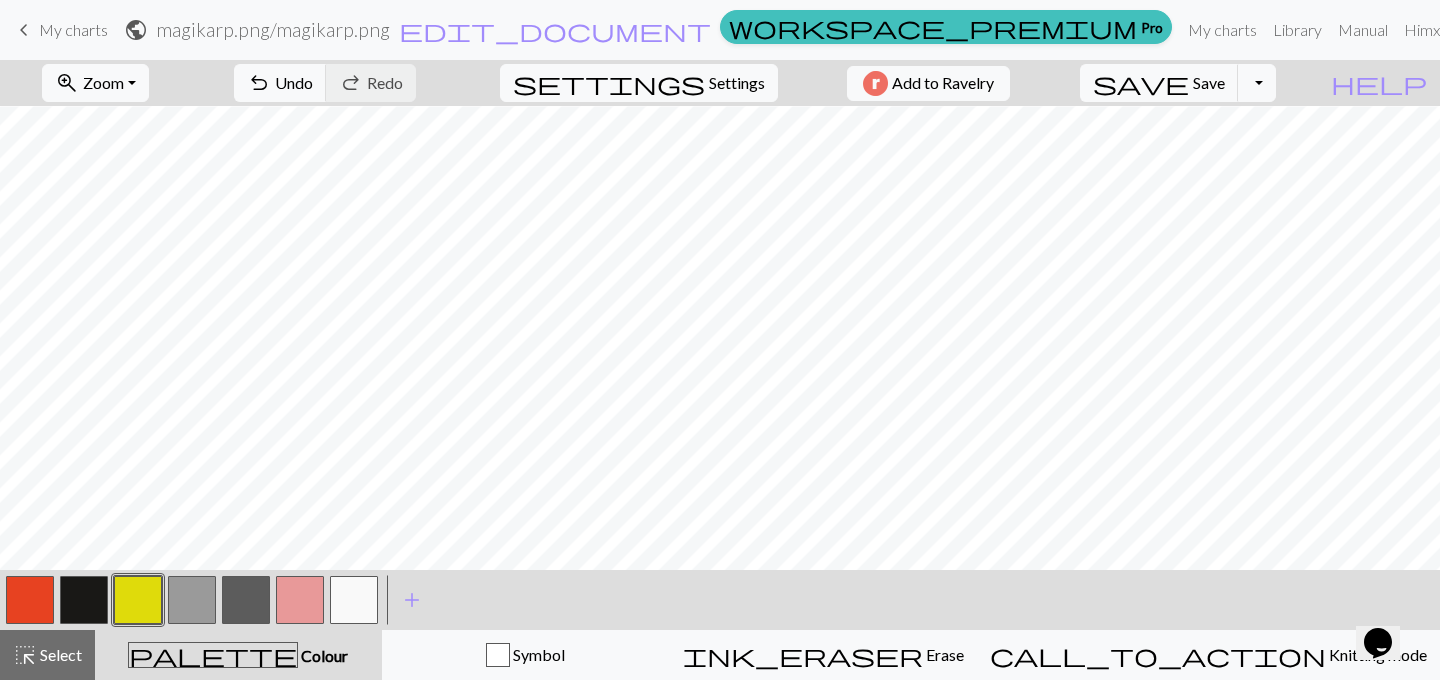 click at bounding box center (246, 600) 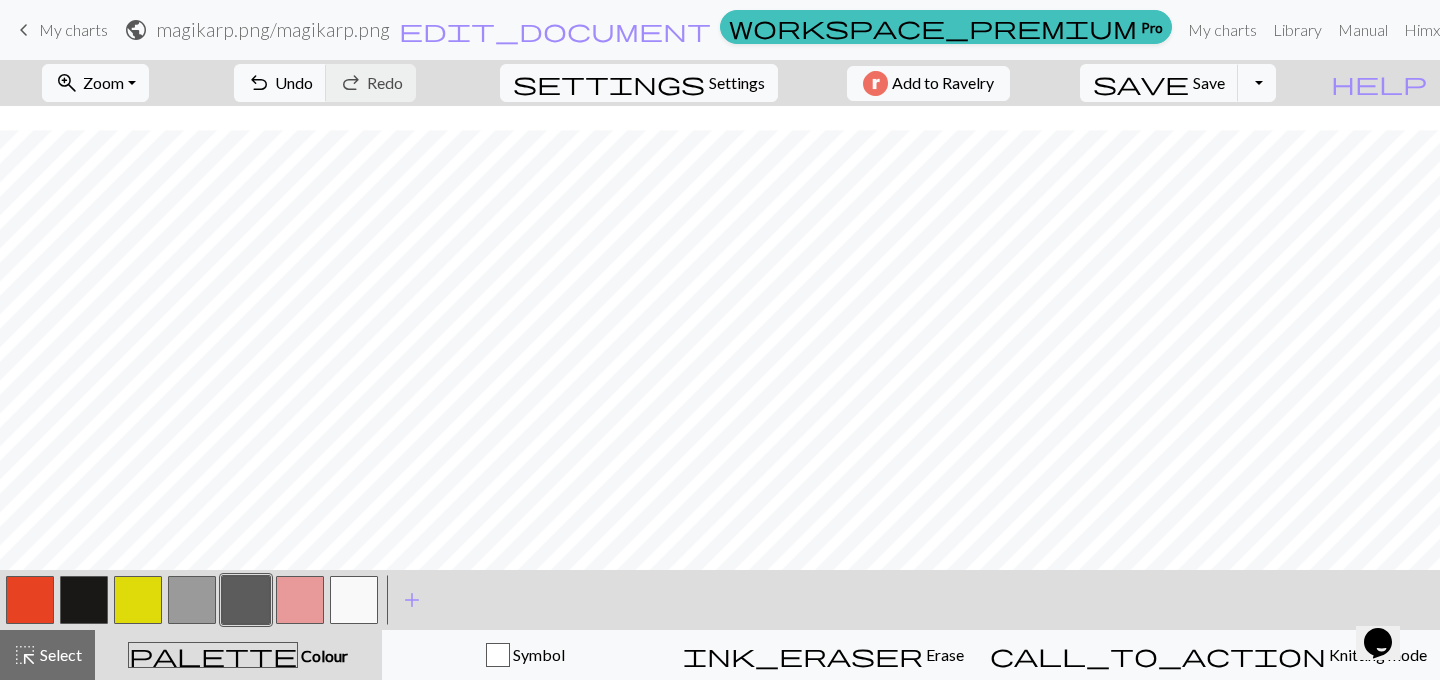 scroll, scrollTop: 180, scrollLeft: 0, axis: vertical 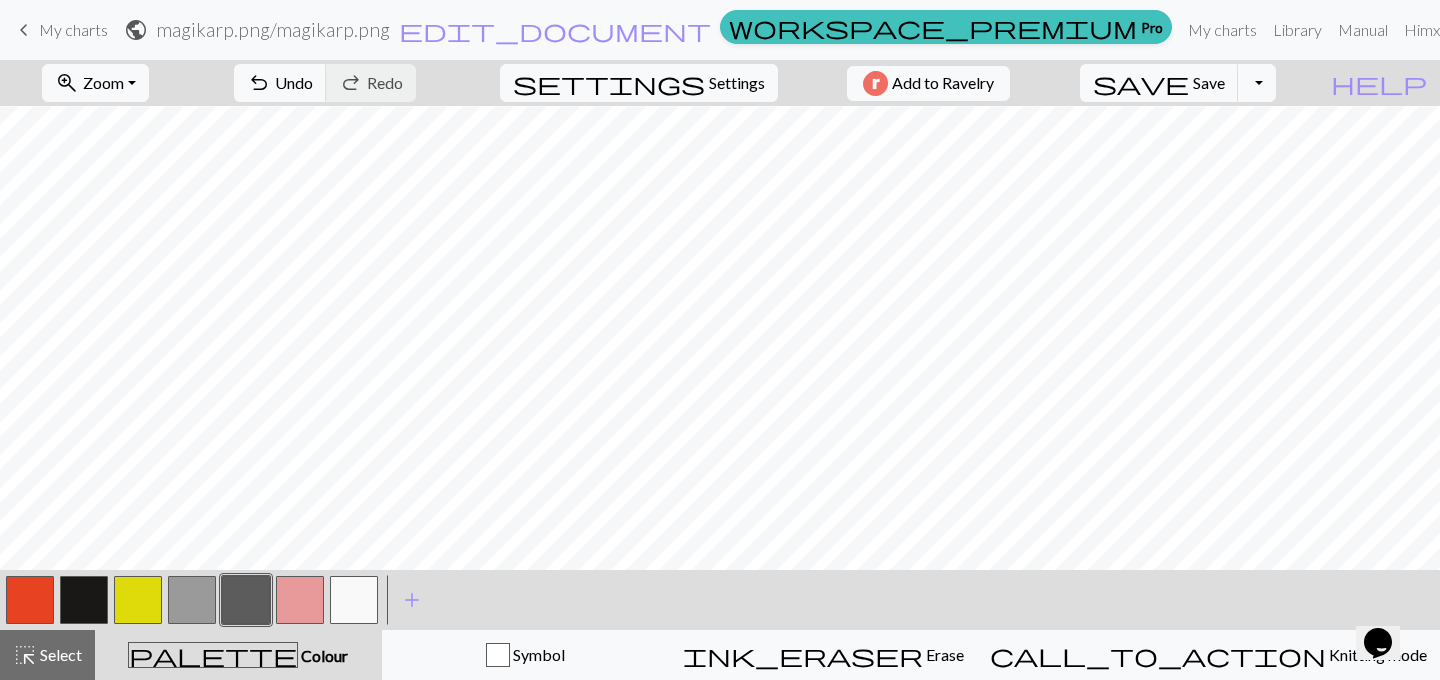 click at bounding box center (300, 600) 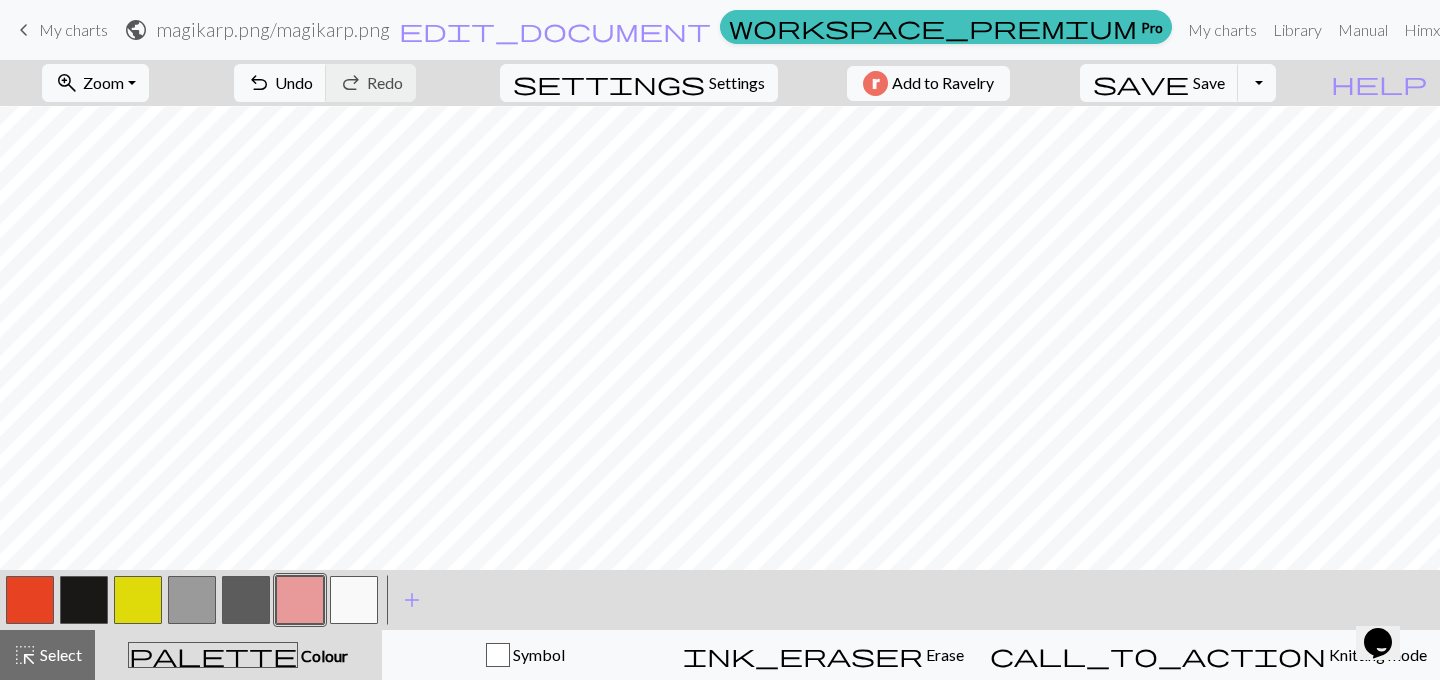 click at bounding box center (30, 600) 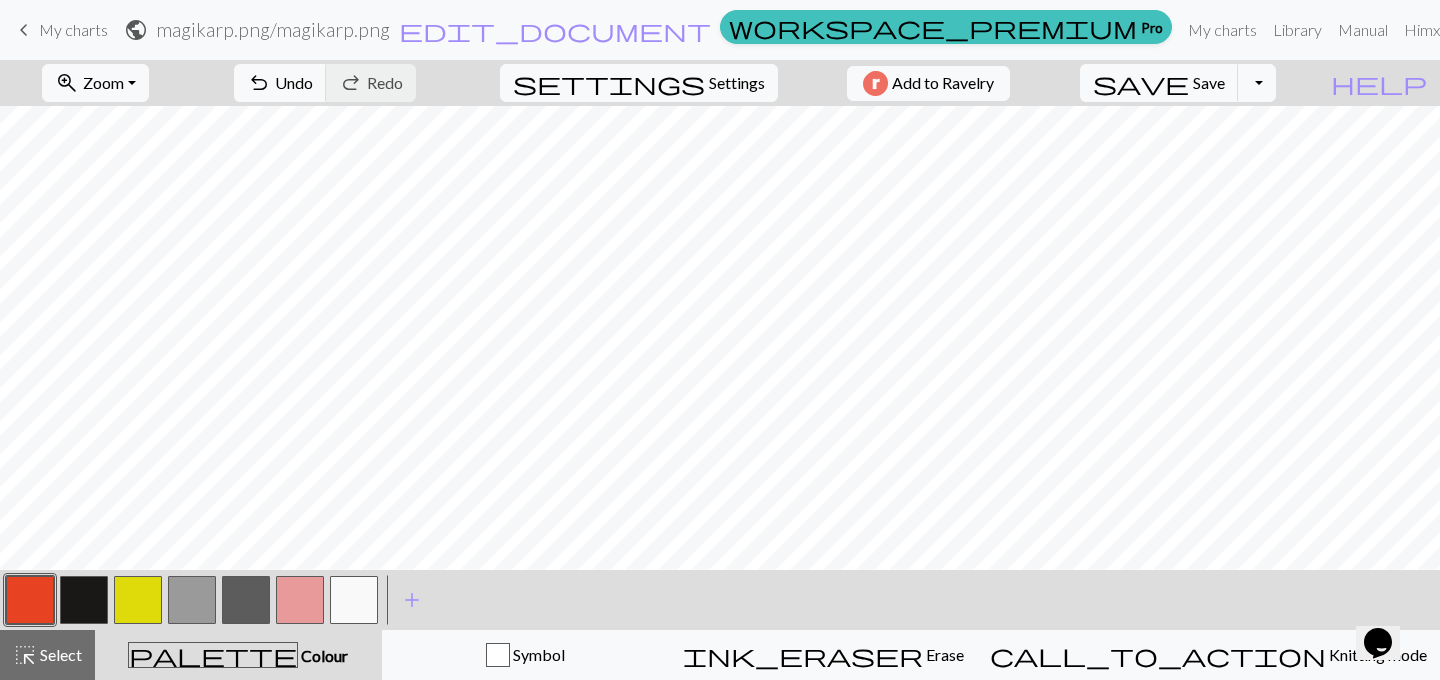 scroll, scrollTop: 137, scrollLeft: 0, axis: vertical 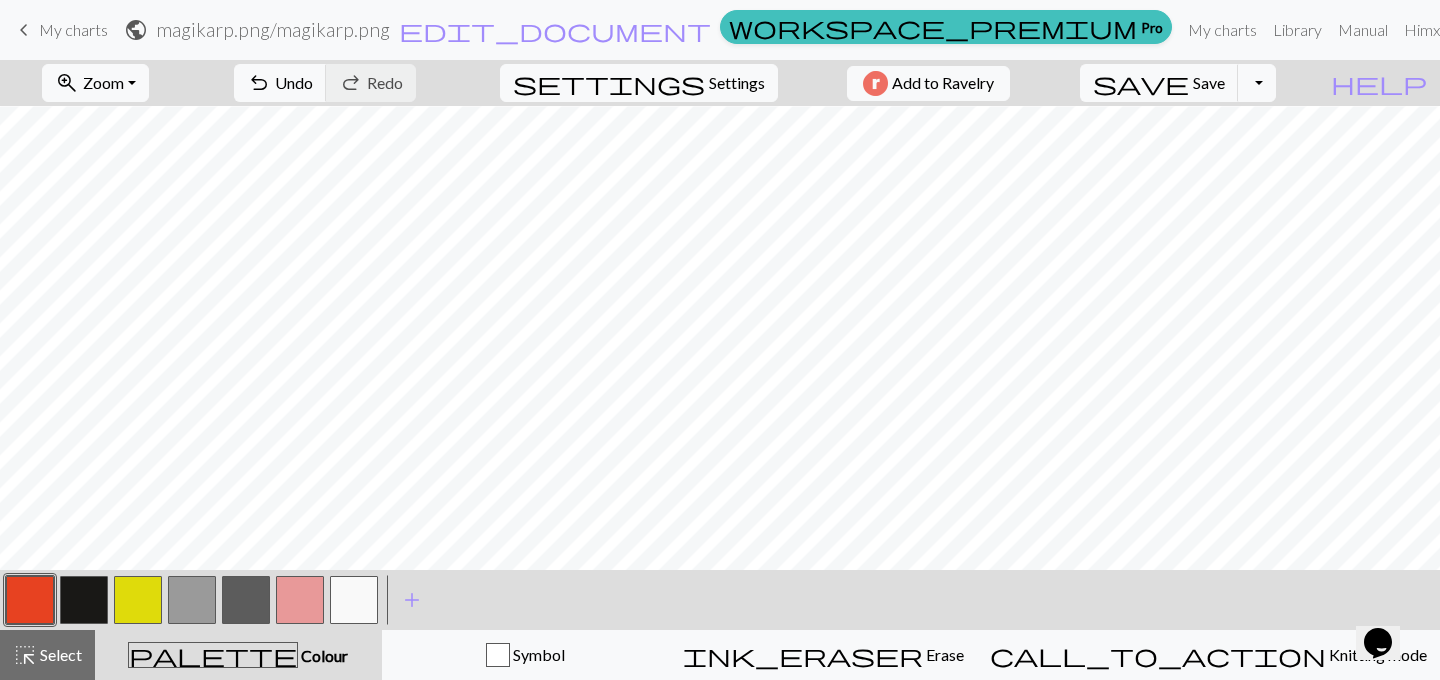 click at bounding box center [192, 600] 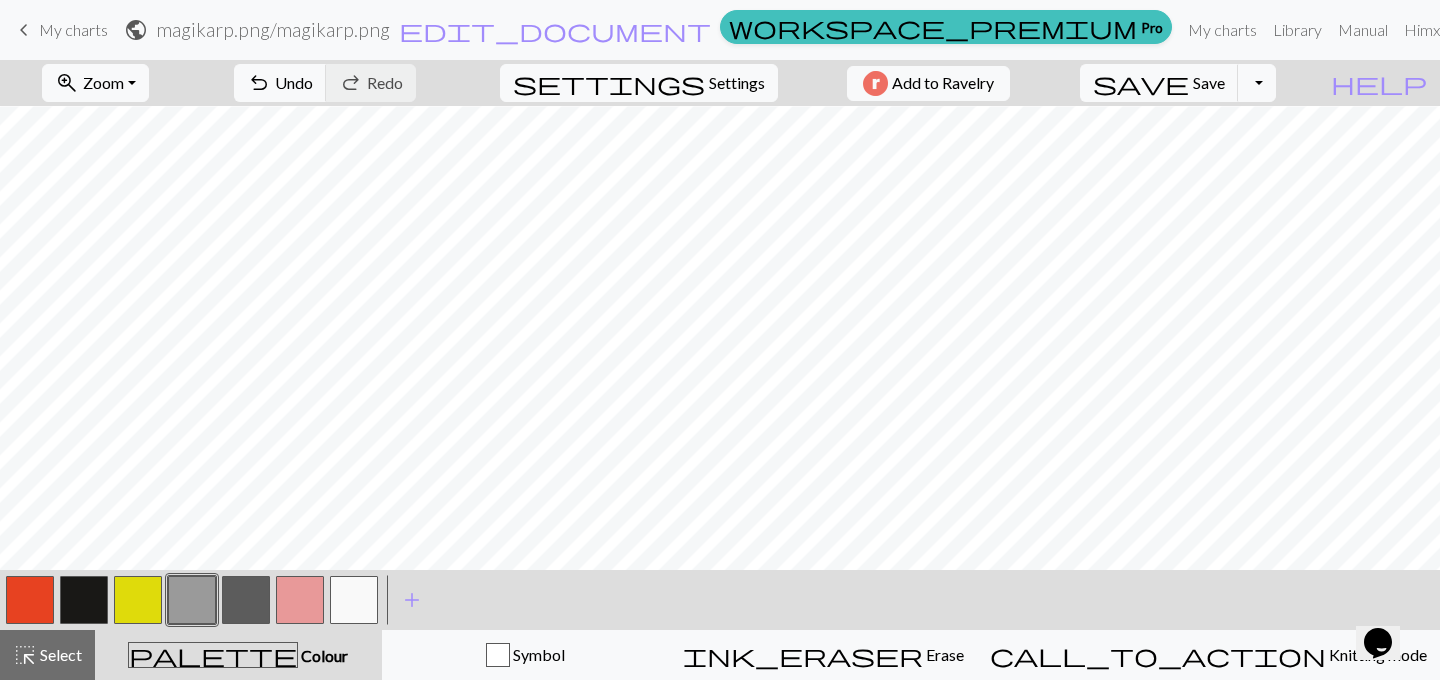 click at bounding box center (246, 600) 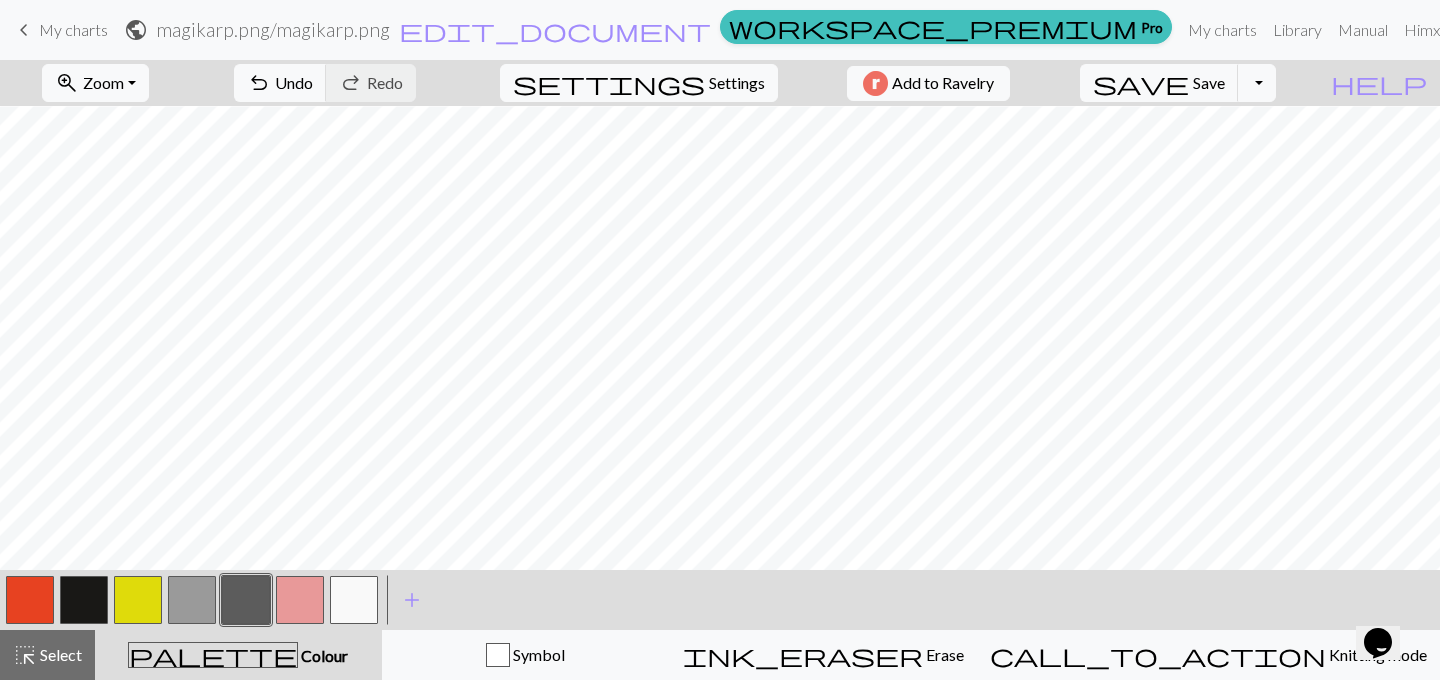 click at bounding box center [192, 600] 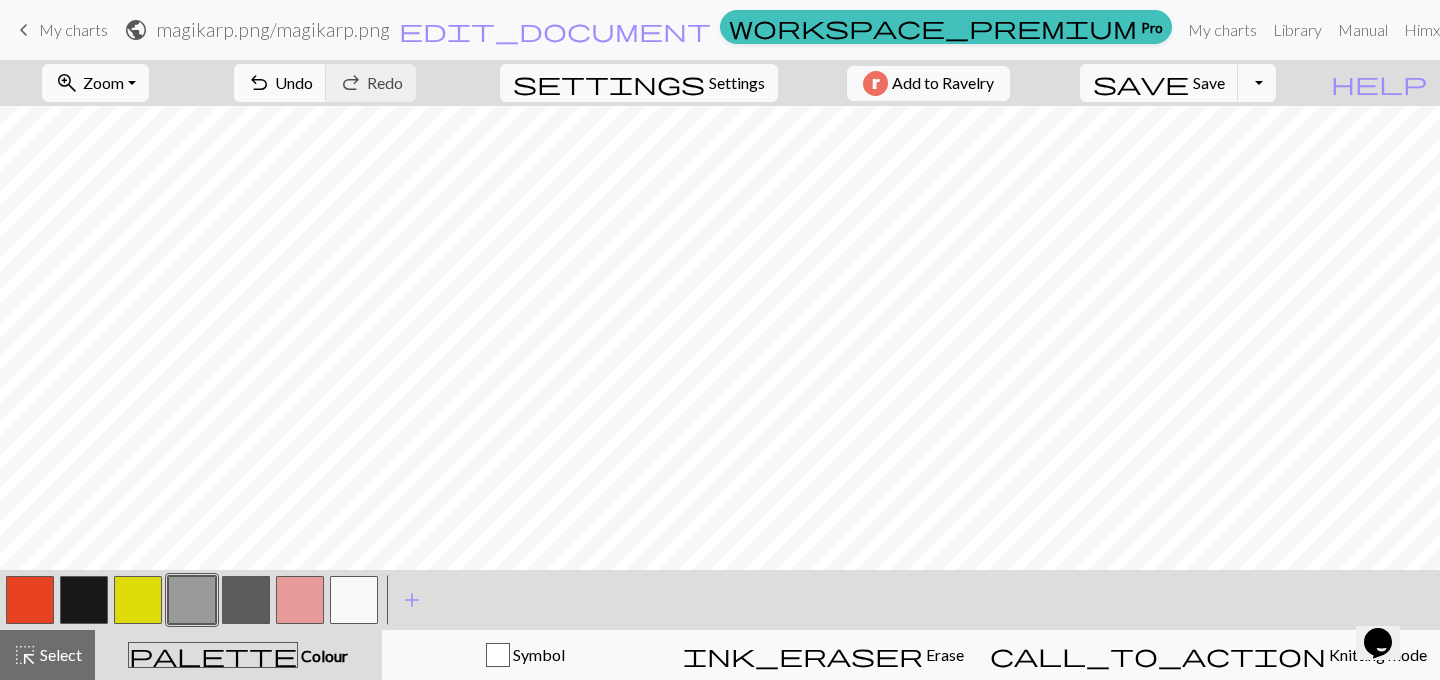 click at bounding box center (30, 600) 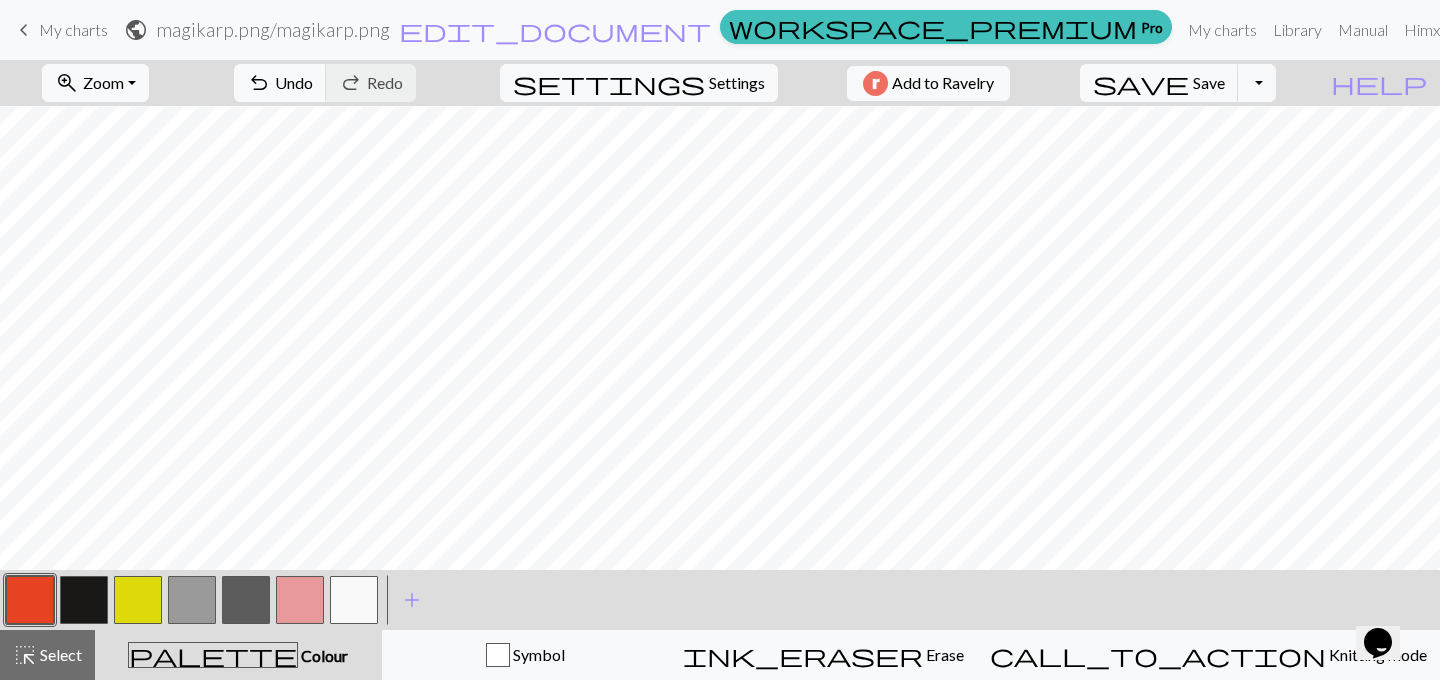 click at bounding box center (246, 600) 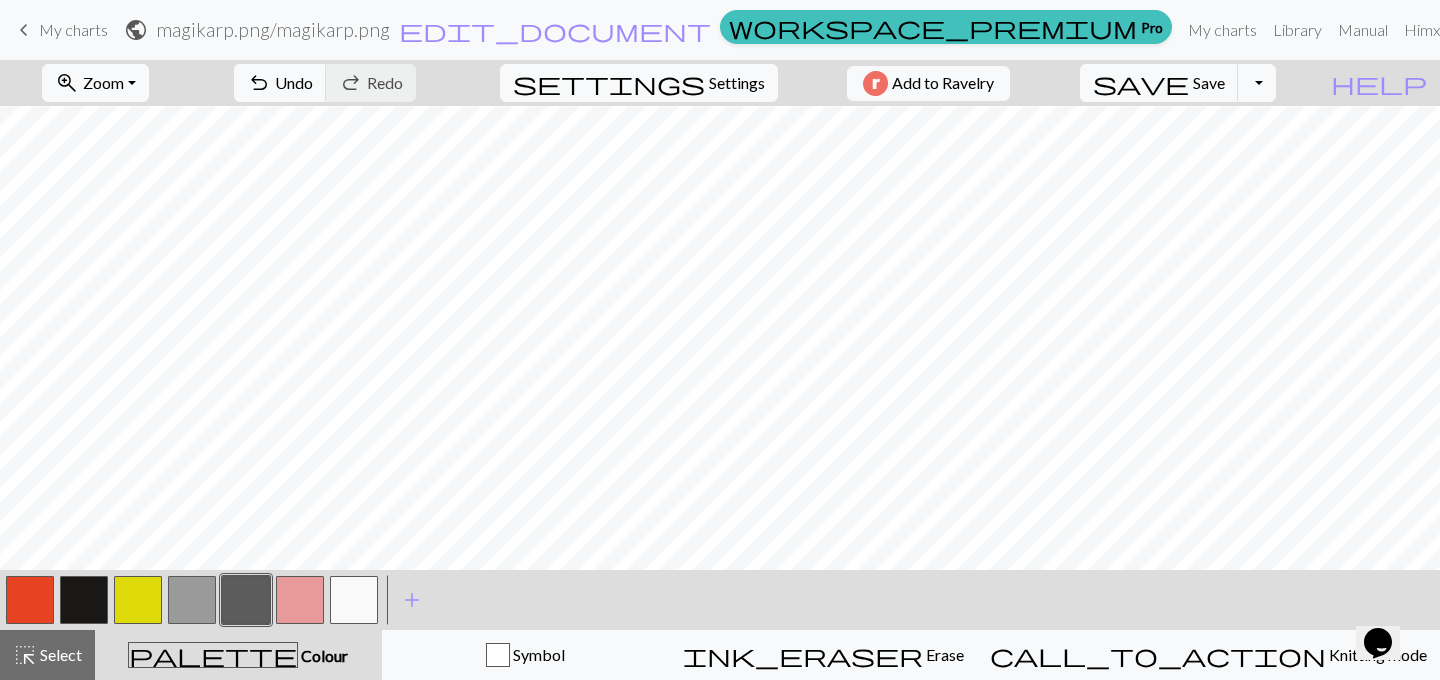 click at bounding box center [30, 600] 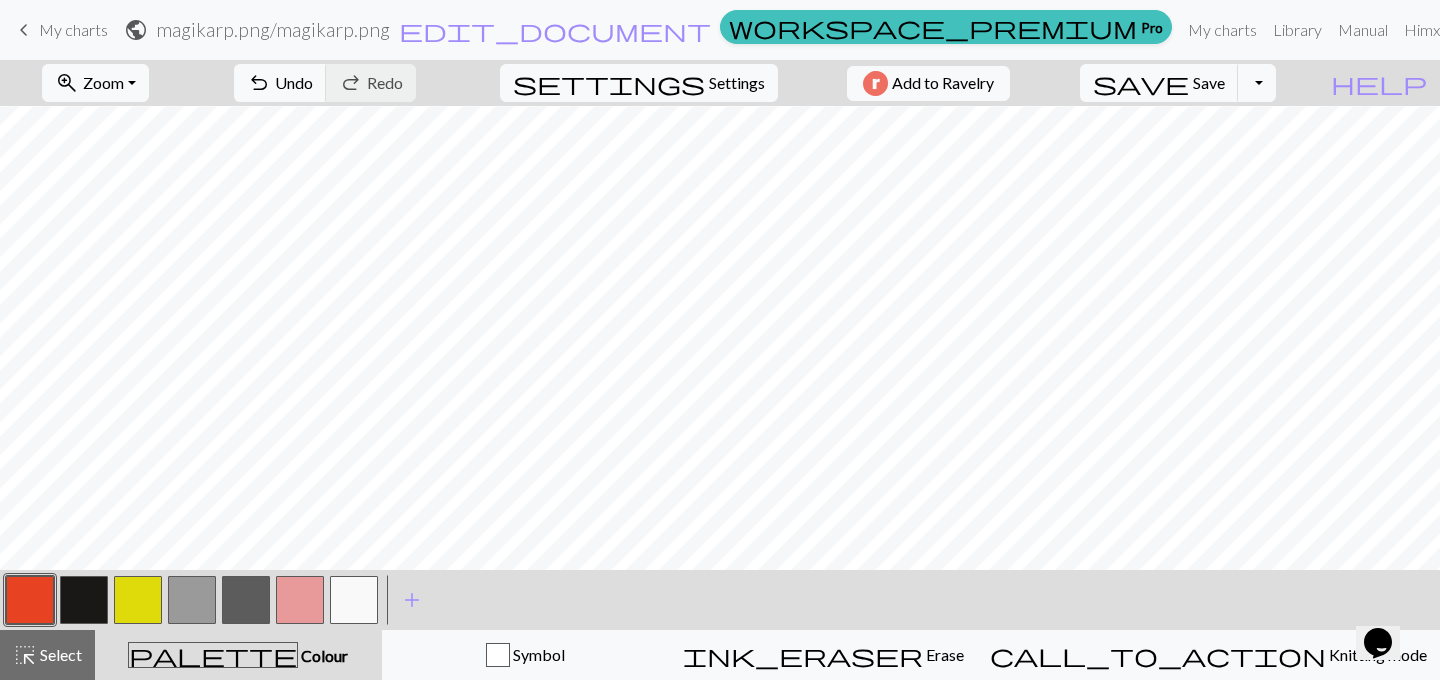 click at bounding box center [84, 600] 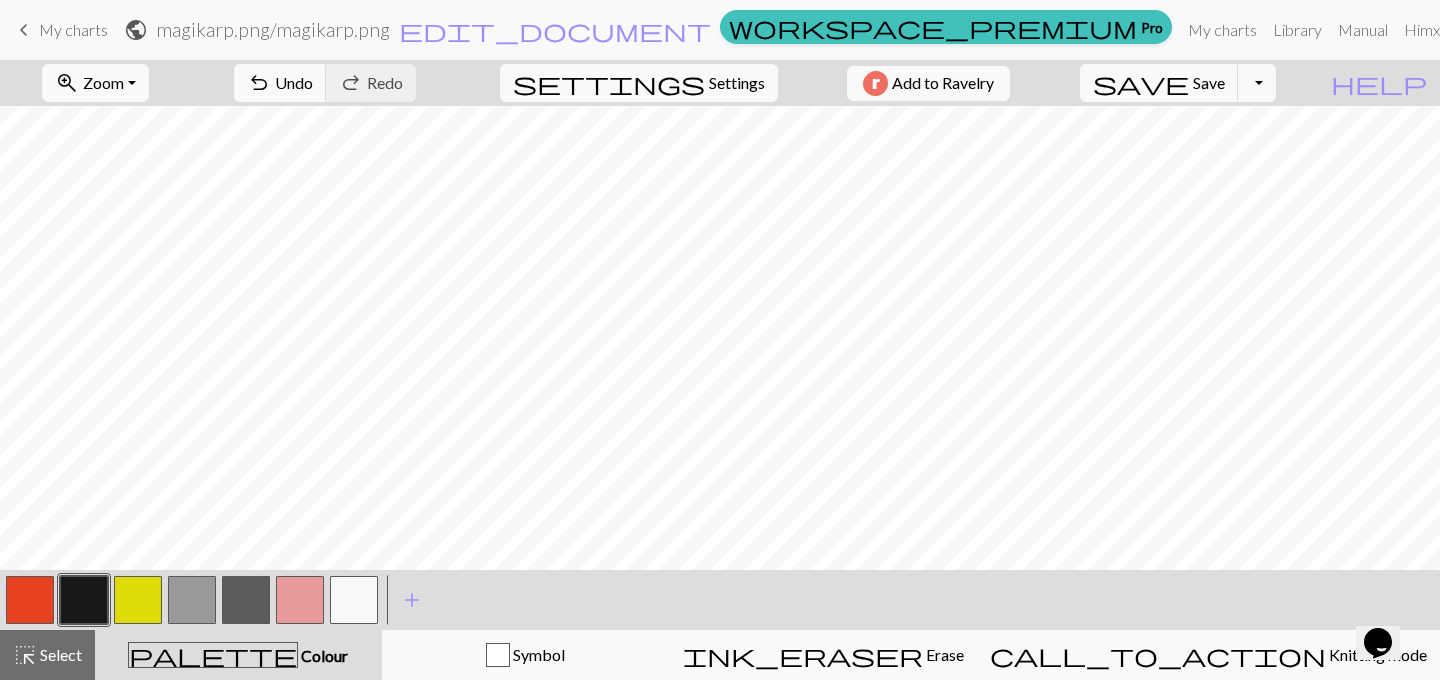 click at bounding box center [192, 600] 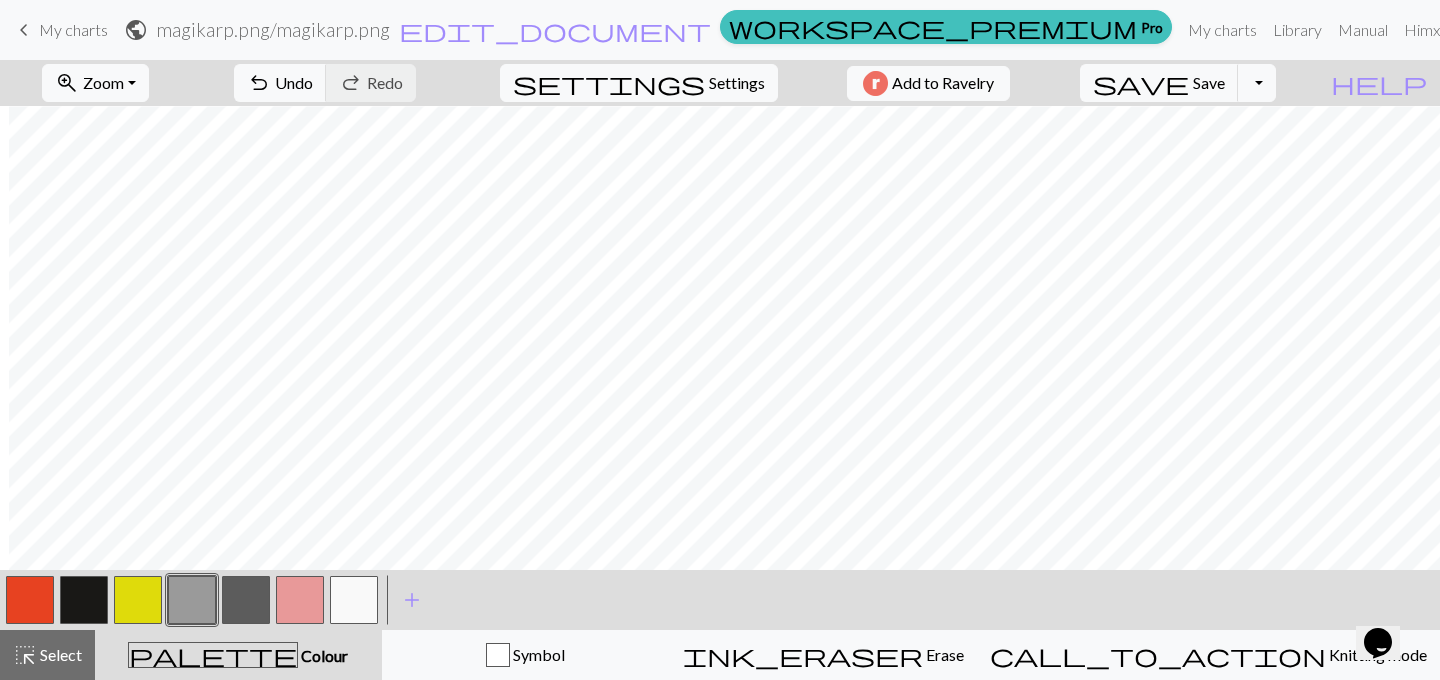 scroll, scrollTop: 137, scrollLeft: 15, axis: both 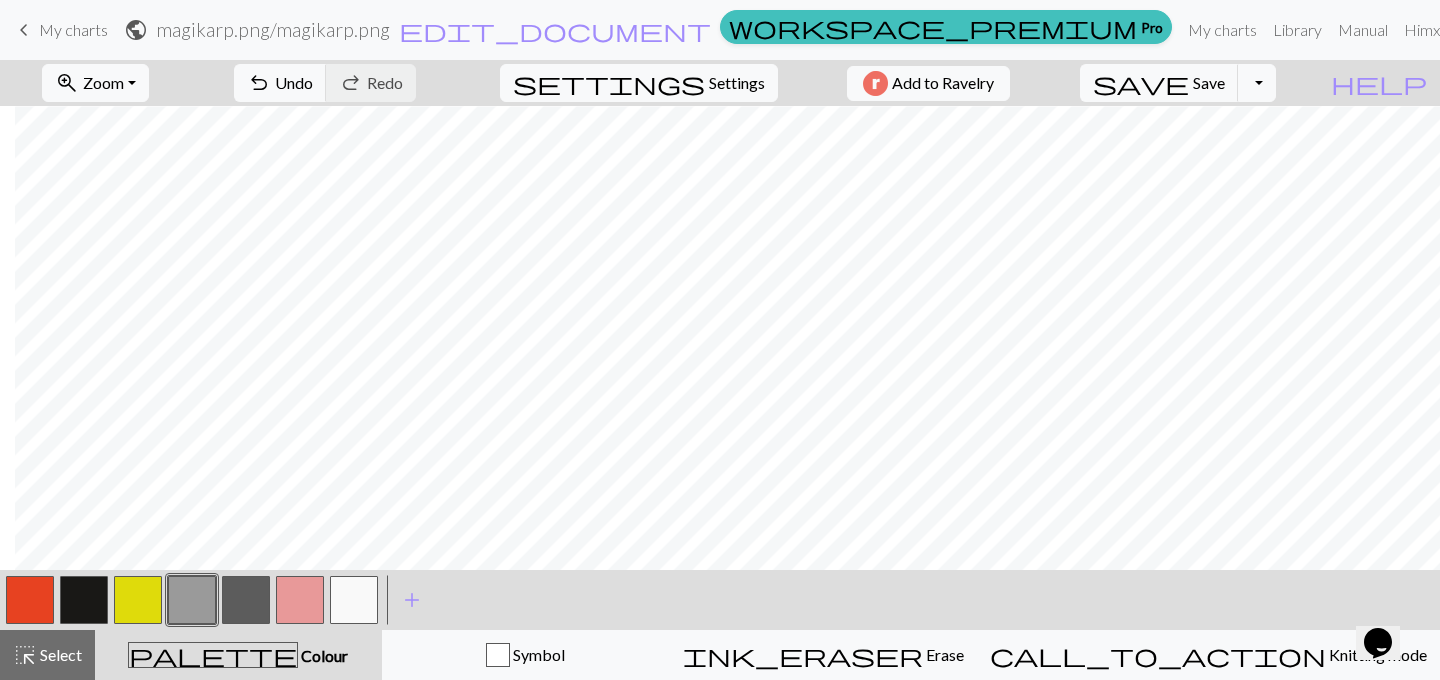click at bounding box center [30, 600] 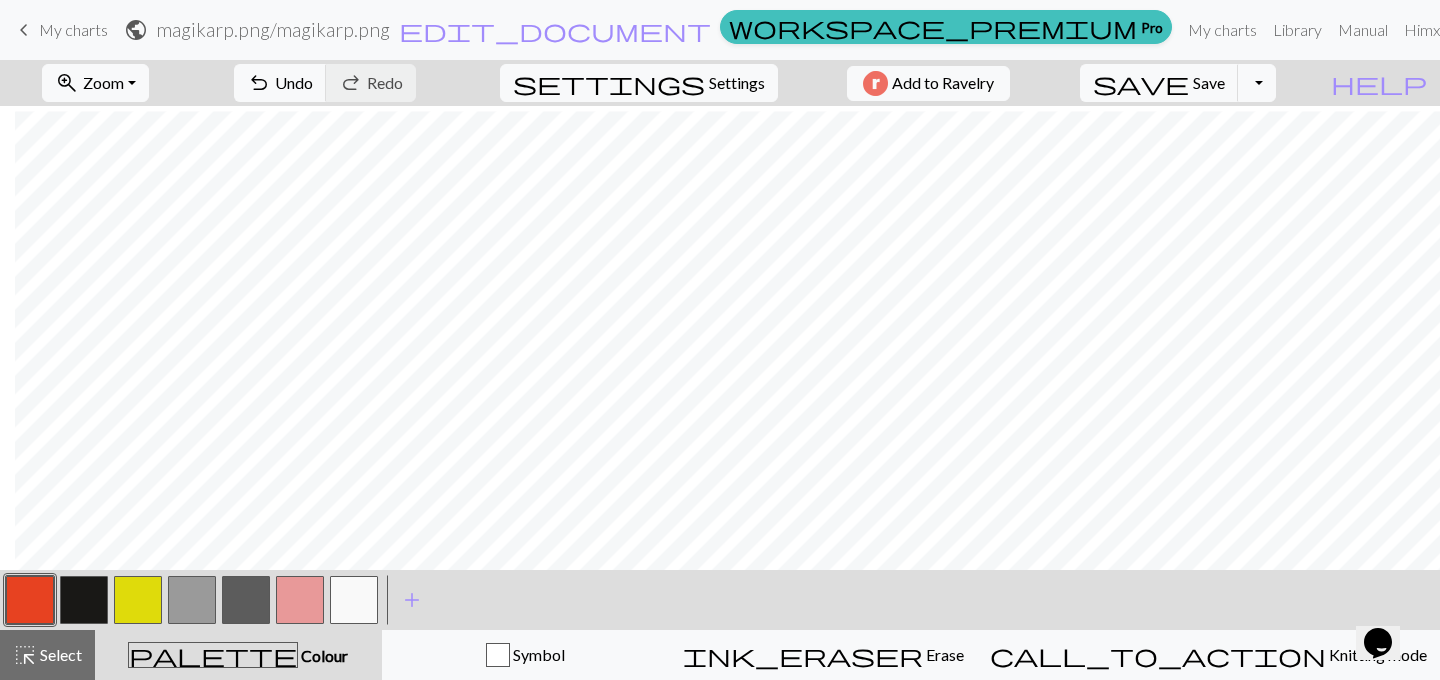 scroll, scrollTop: 114, scrollLeft: 15, axis: both 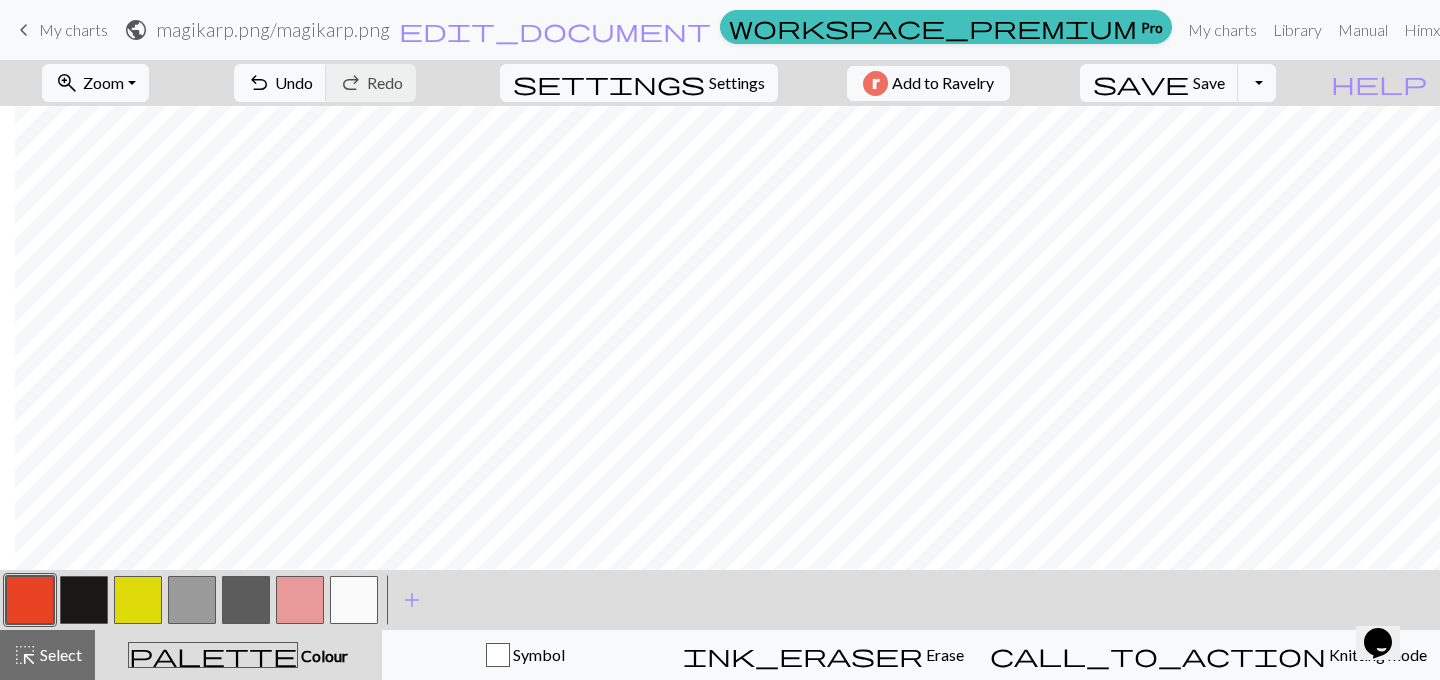 click at bounding box center (246, 600) 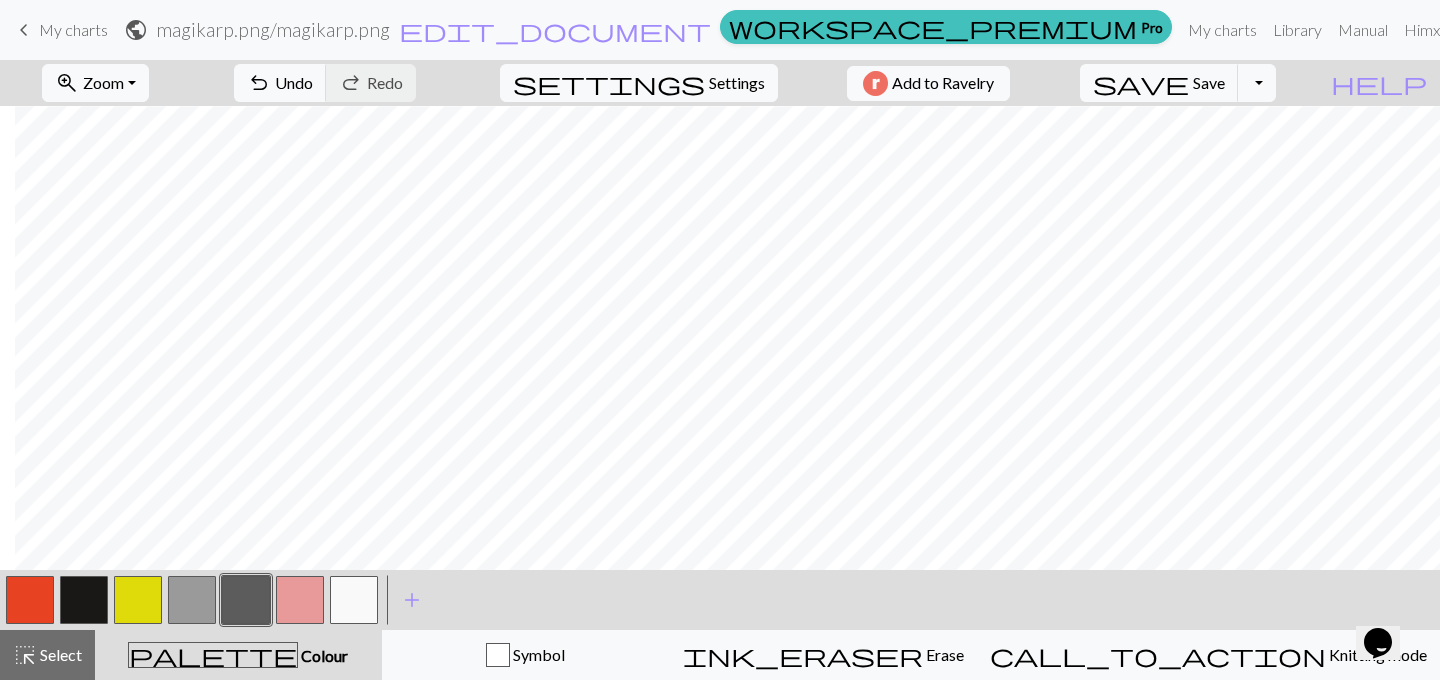 click at bounding box center [192, 600] 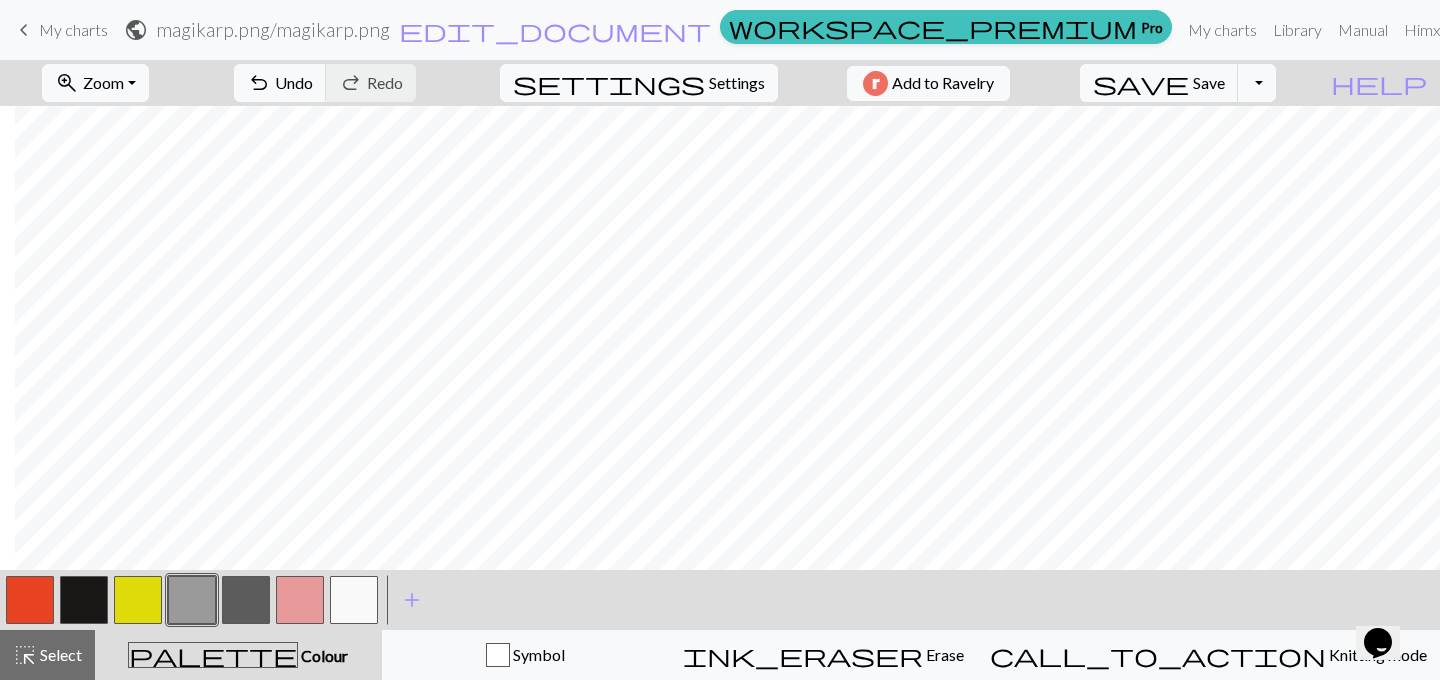 click at bounding box center (30, 600) 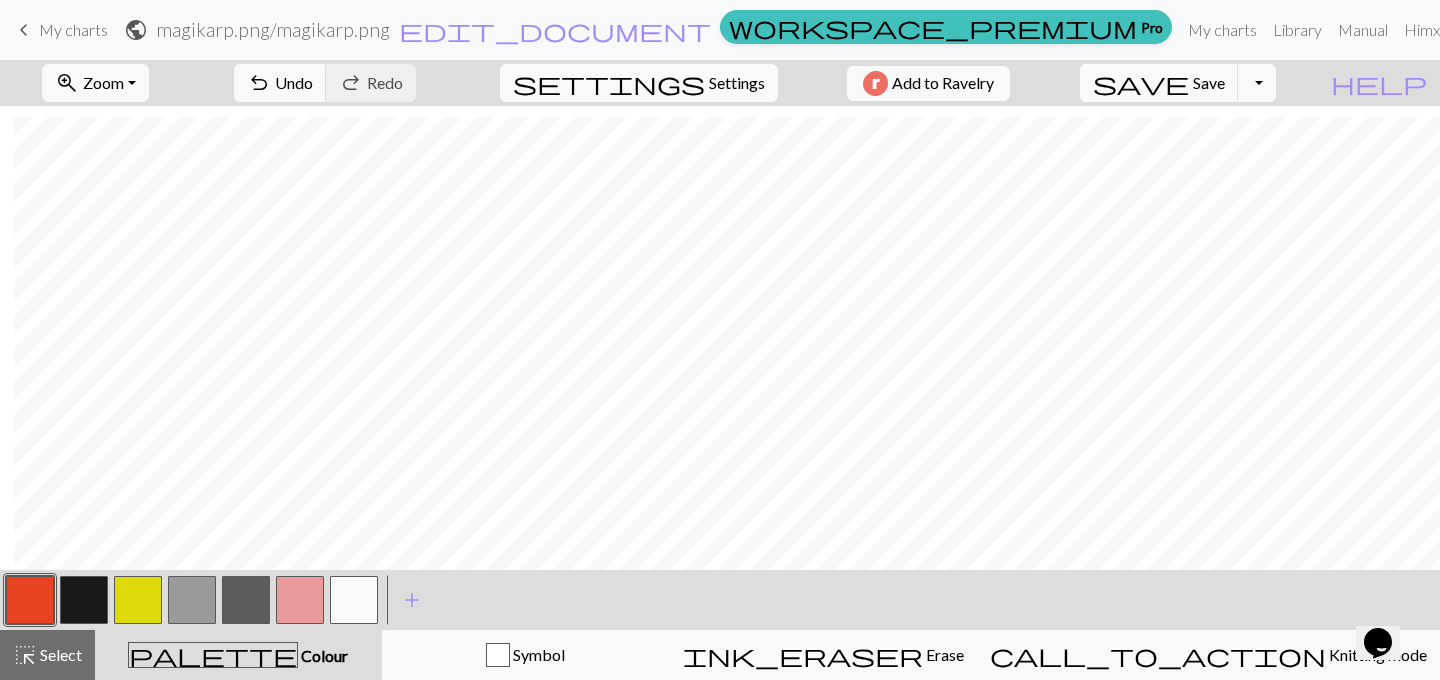 scroll, scrollTop: 257, scrollLeft: 14, axis: both 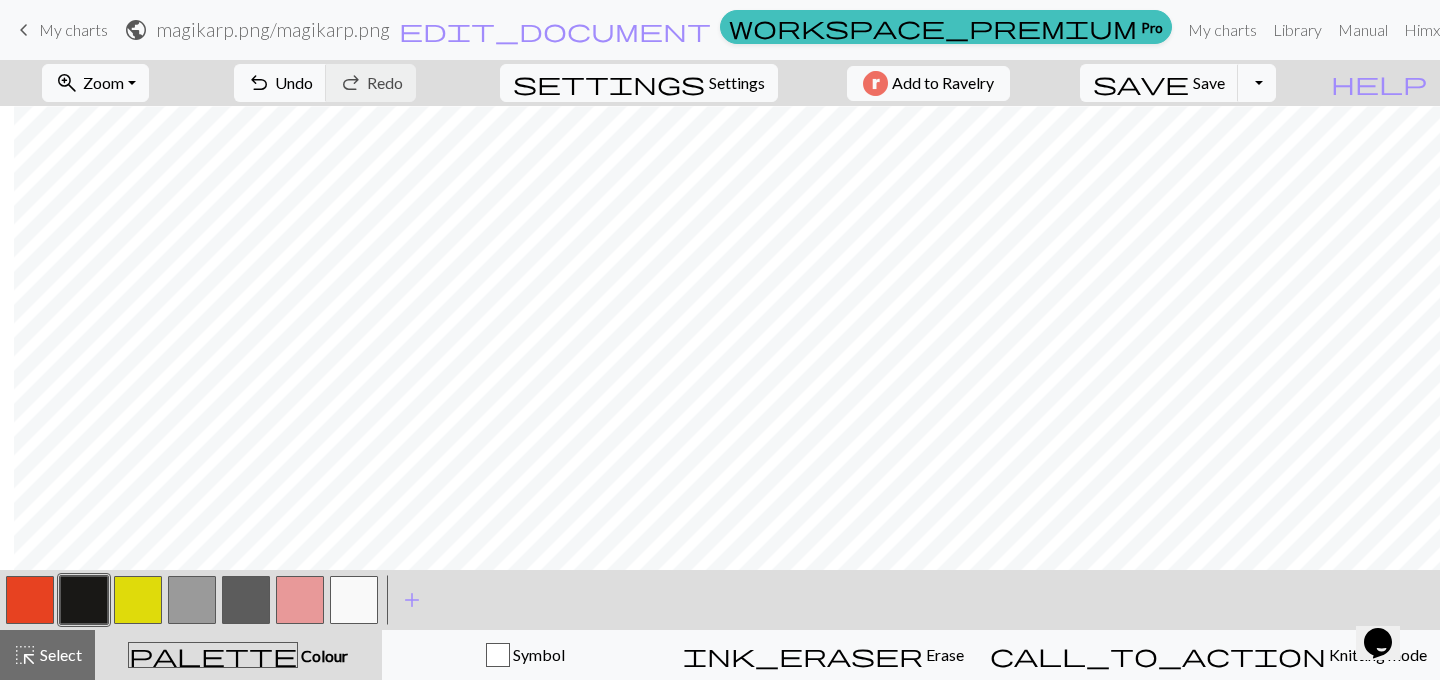 click at bounding box center (30, 600) 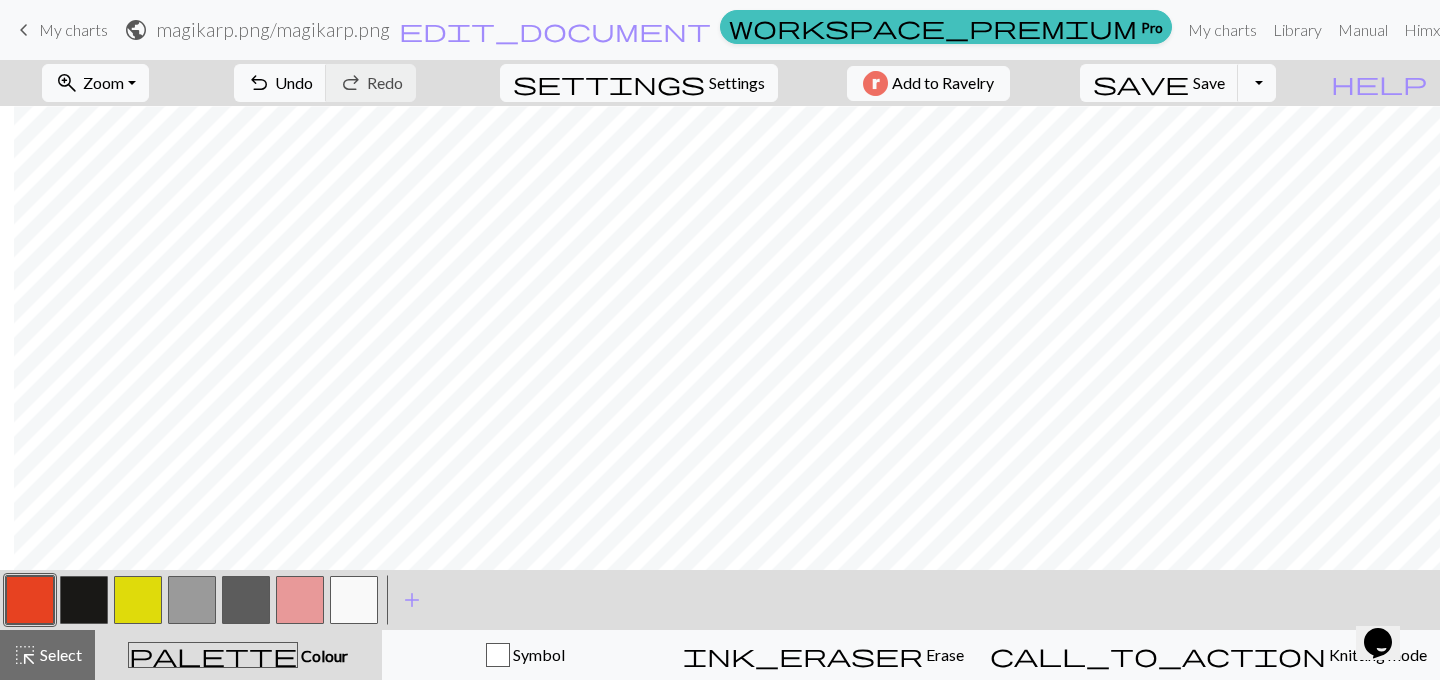 click at bounding box center (84, 600) 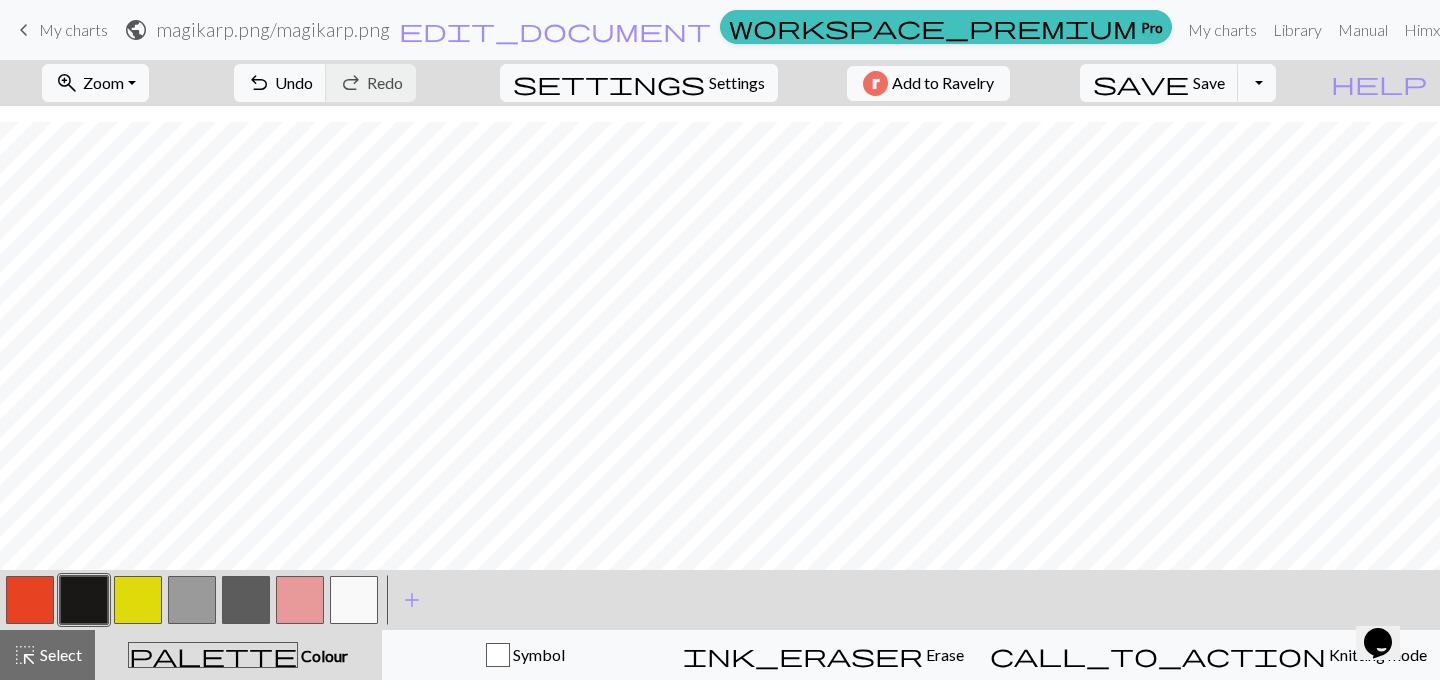 scroll, scrollTop: 177, scrollLeft: 0, axis: vertical 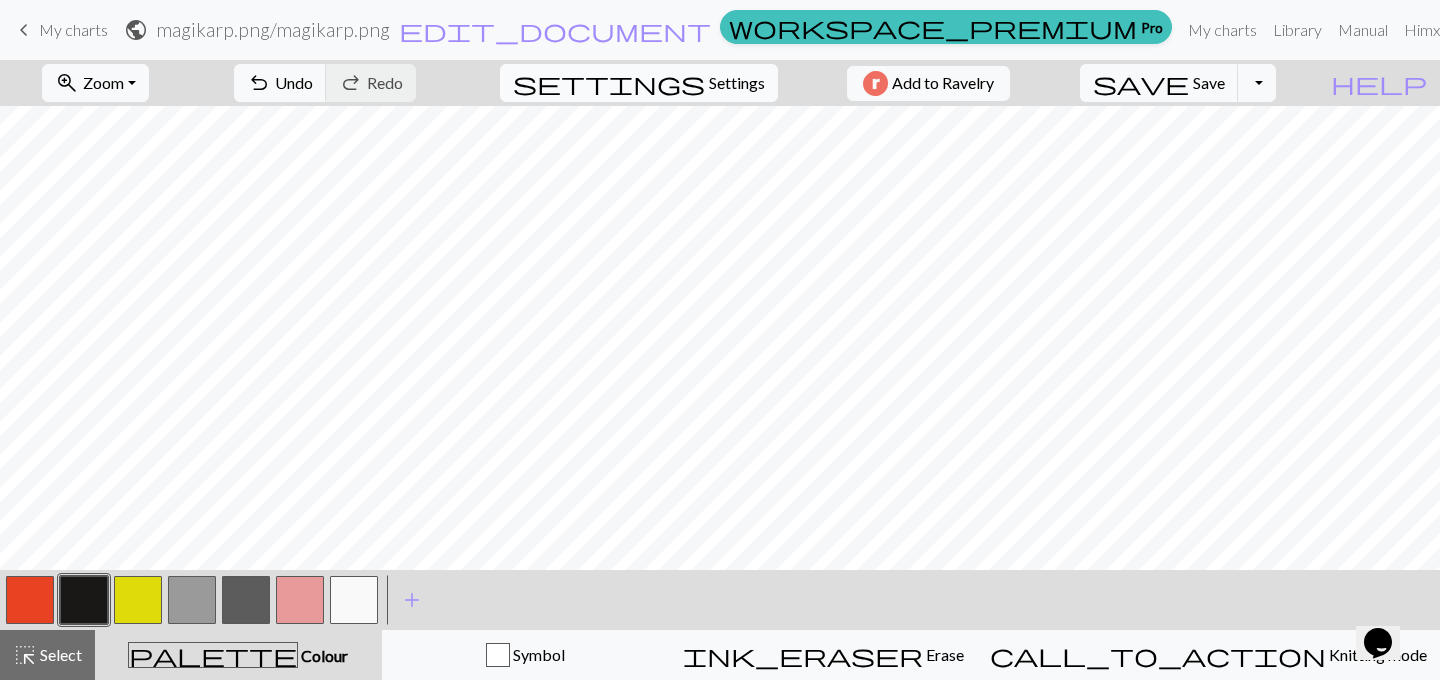 click on "Settings" at bounding box center [737, 83] 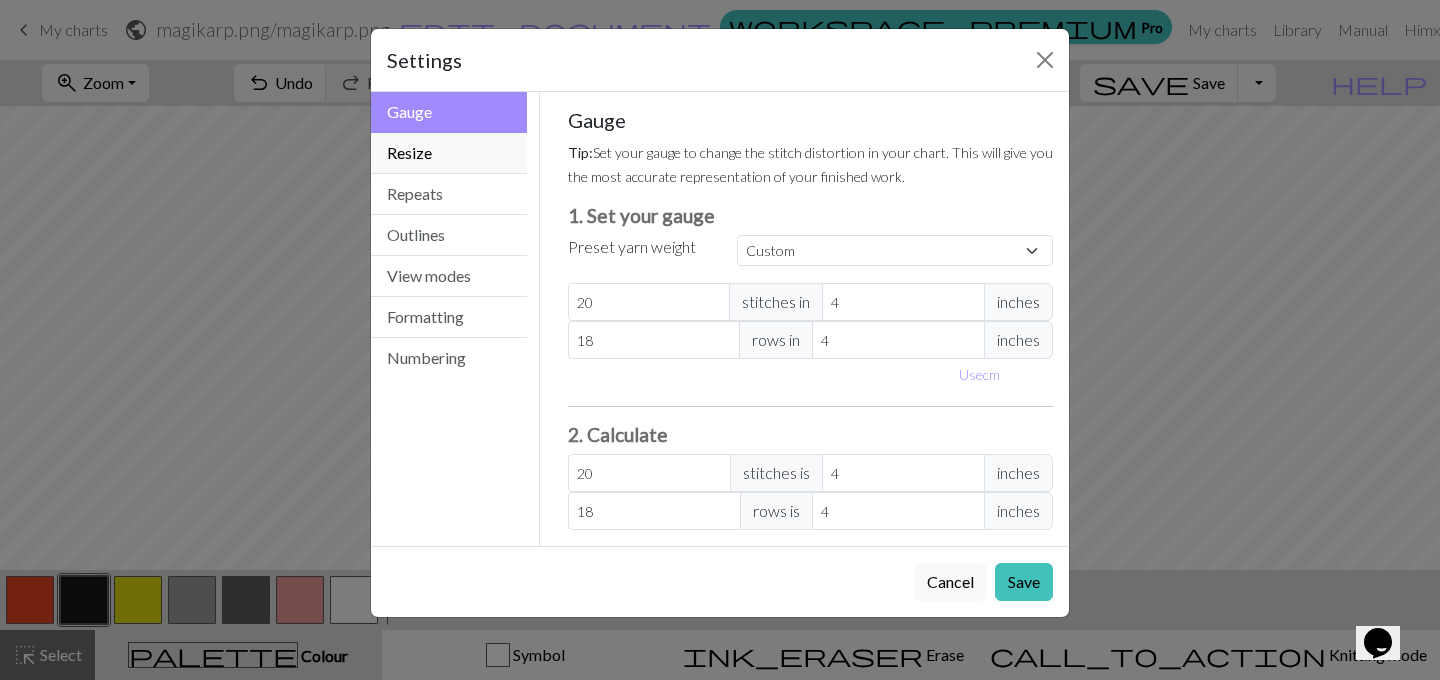 click on "Resize" at bounding box center (449, 153) 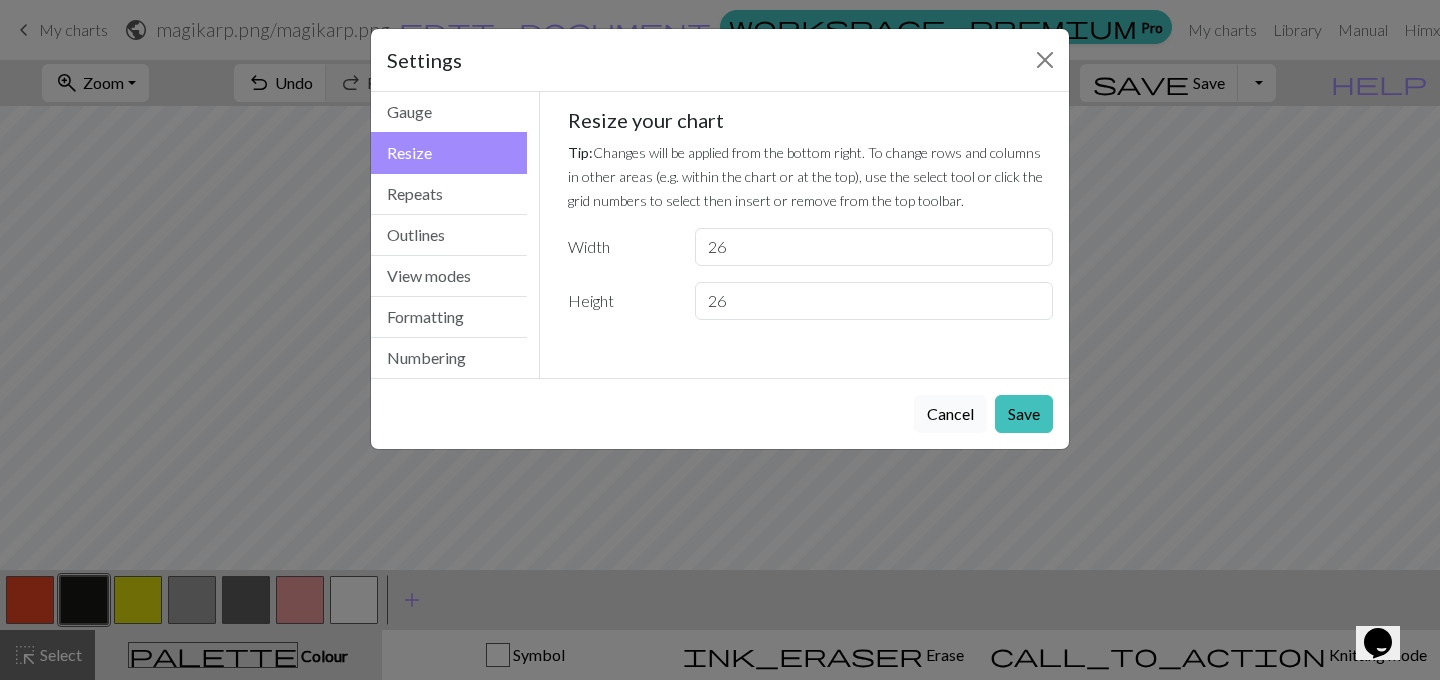 click on "Cancel" at bounding box center (950, 414) 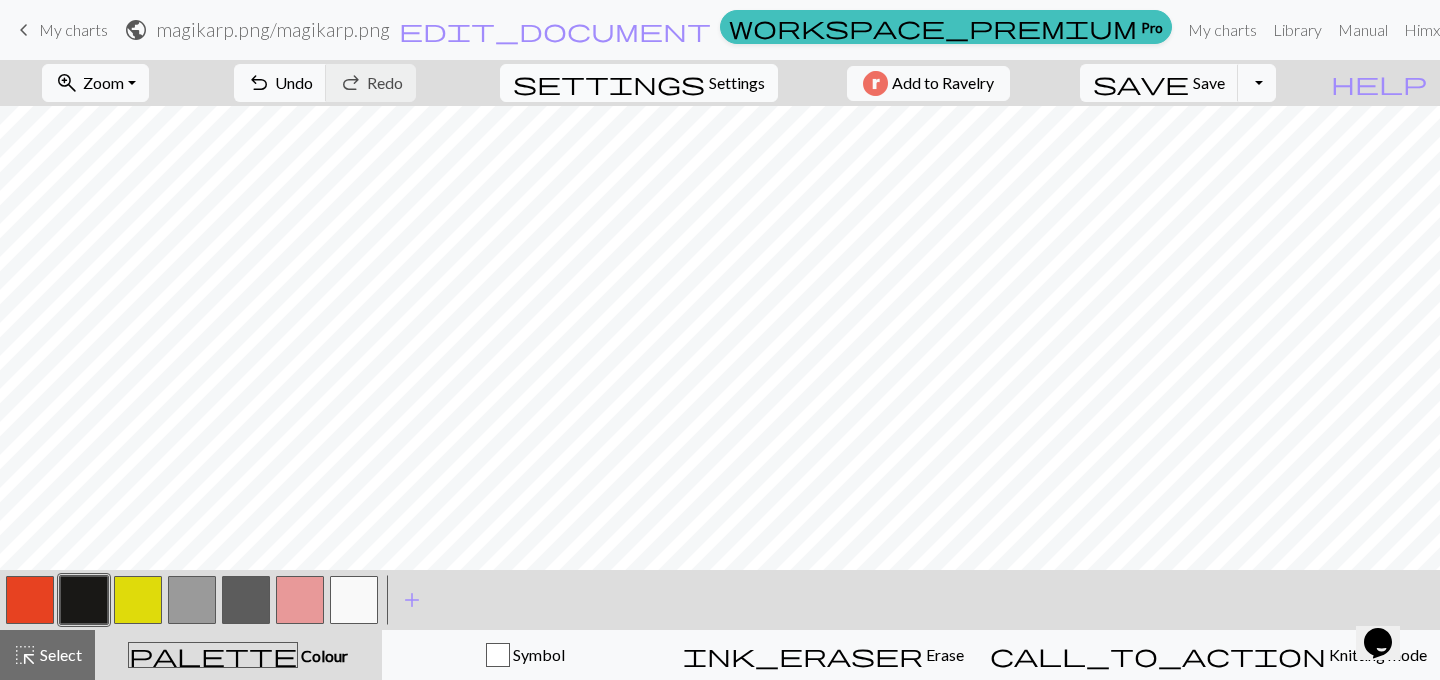 click on "settings" at bounding box center (609, 83) 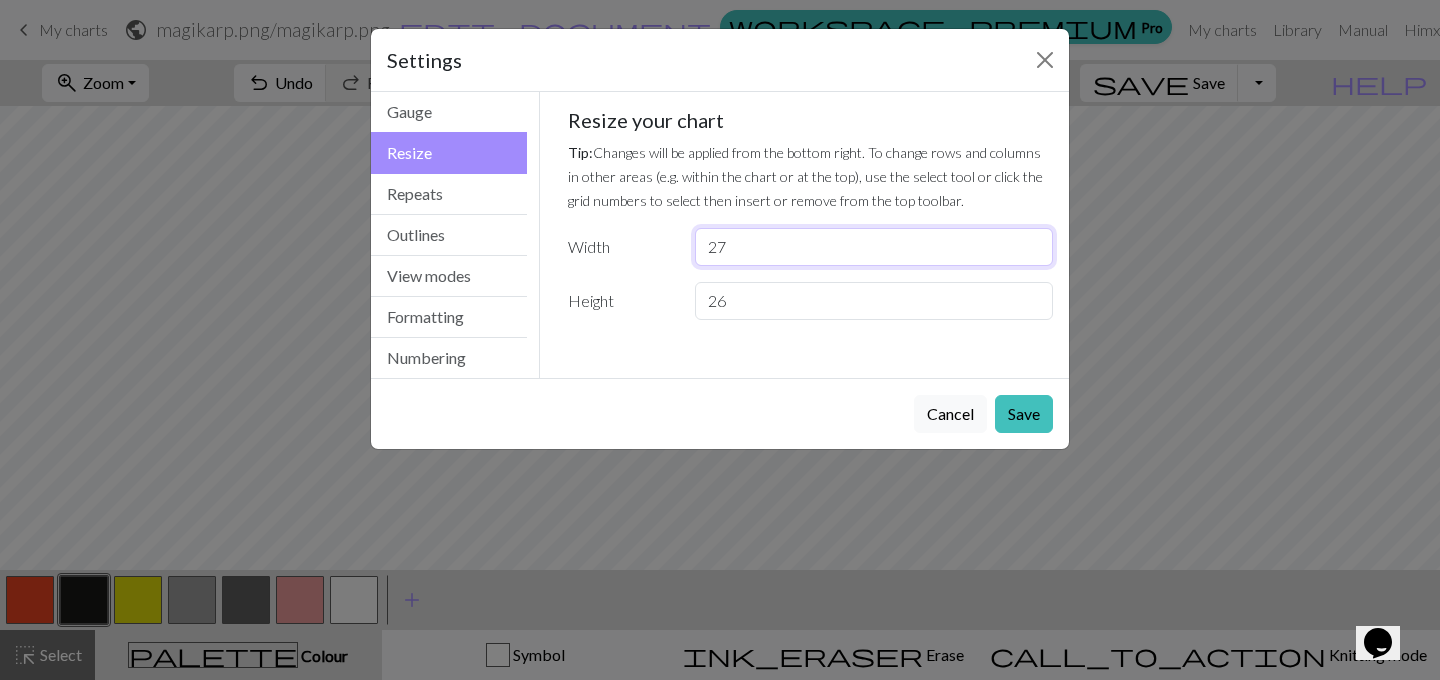 click on "27" at bounding box center (874, 247) 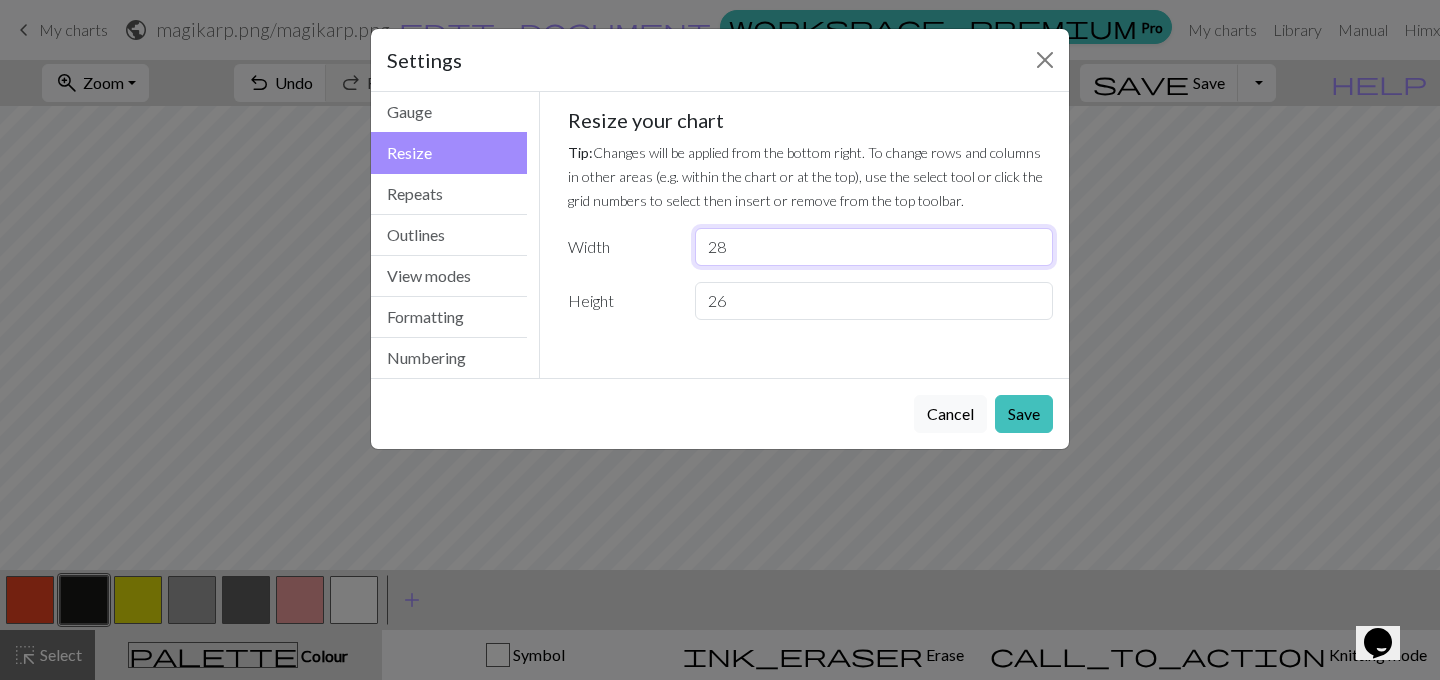 click on "28" at bounding box center (874, 247) 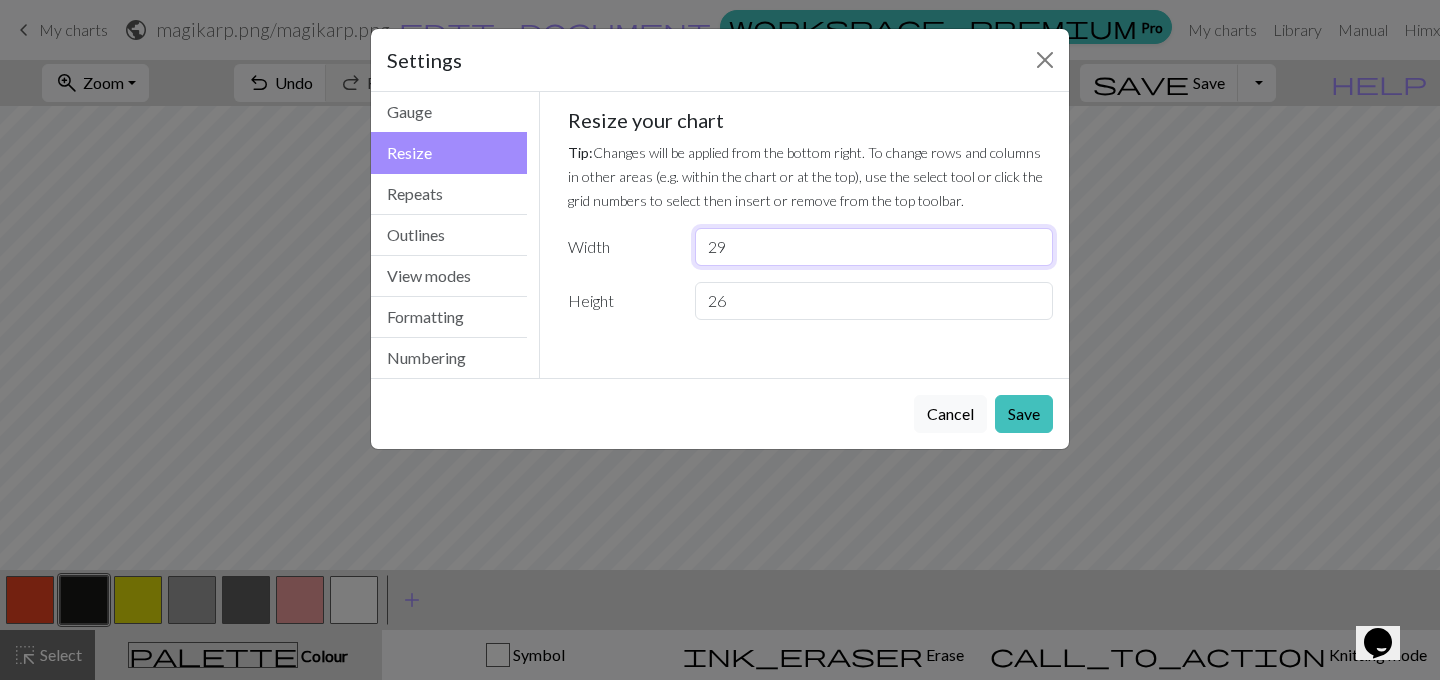 click on "29" at bounding box center [874, 247] 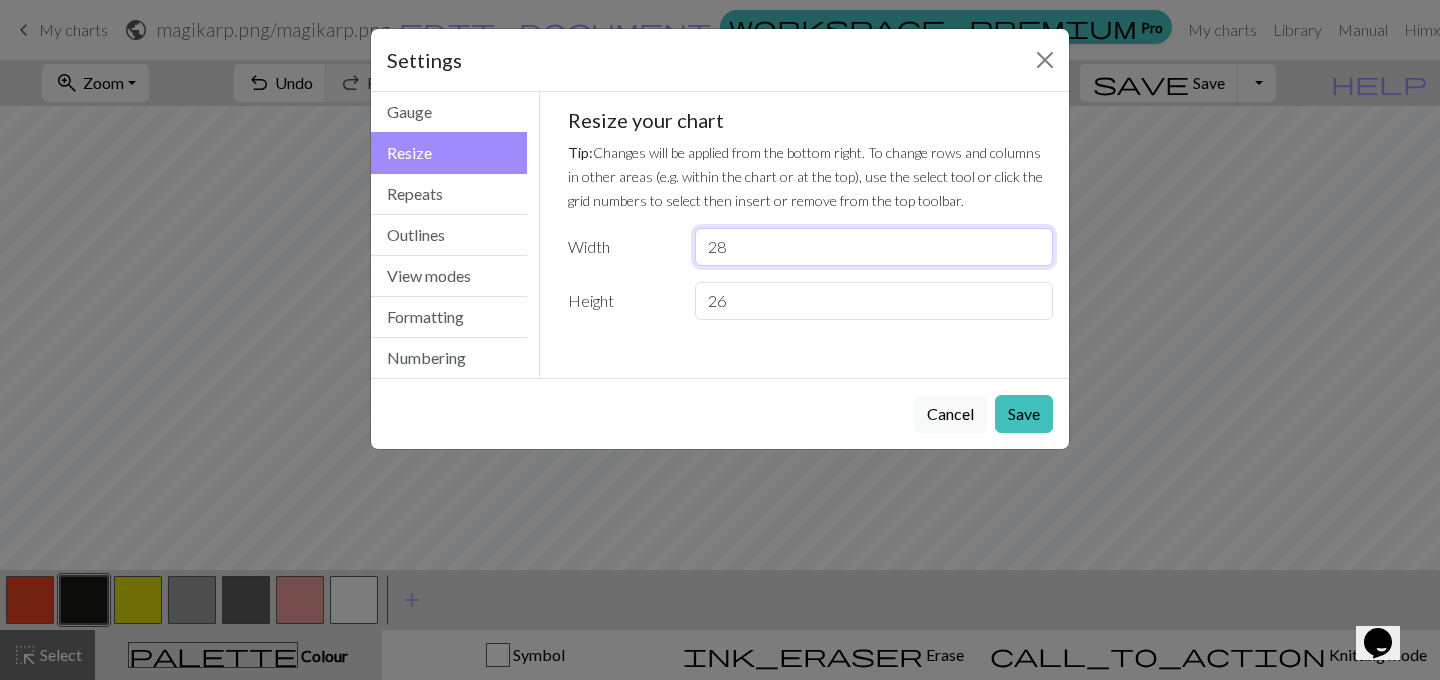 type on "28" 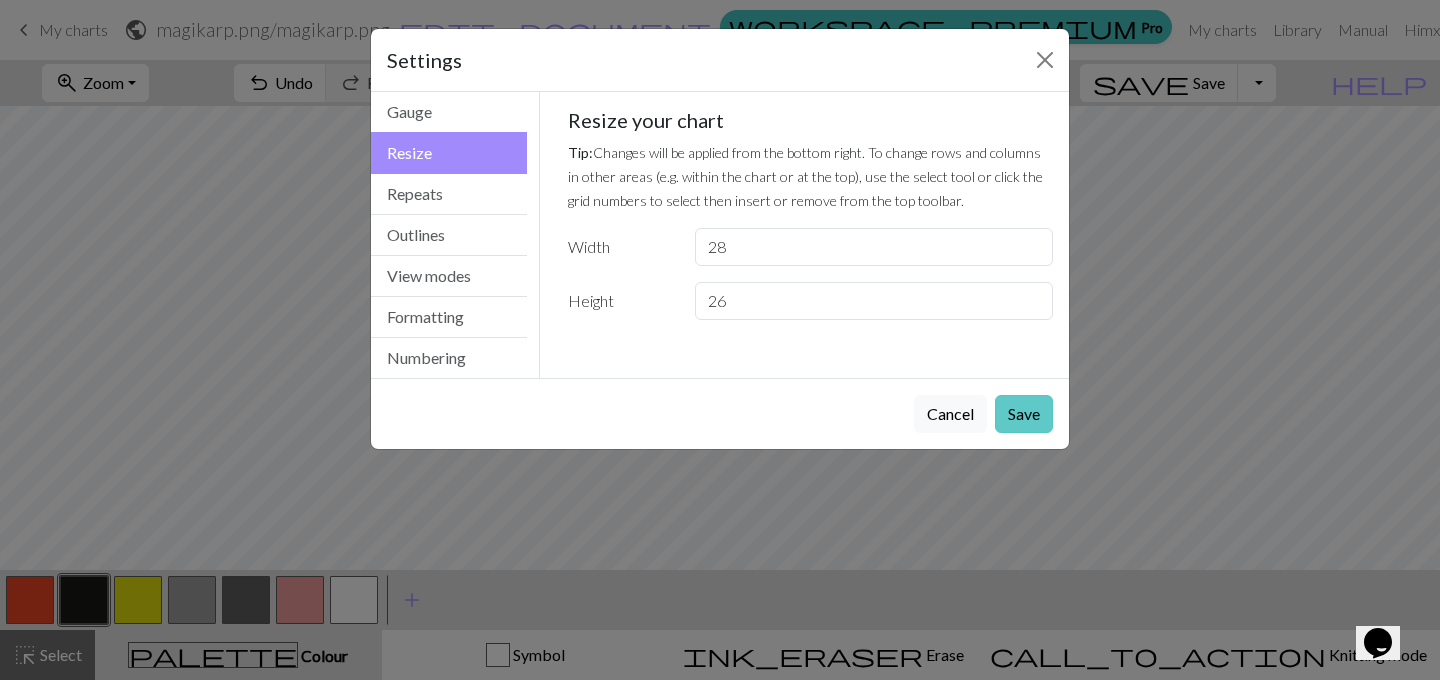 click on "Save" at bounding box center [1024, 414] 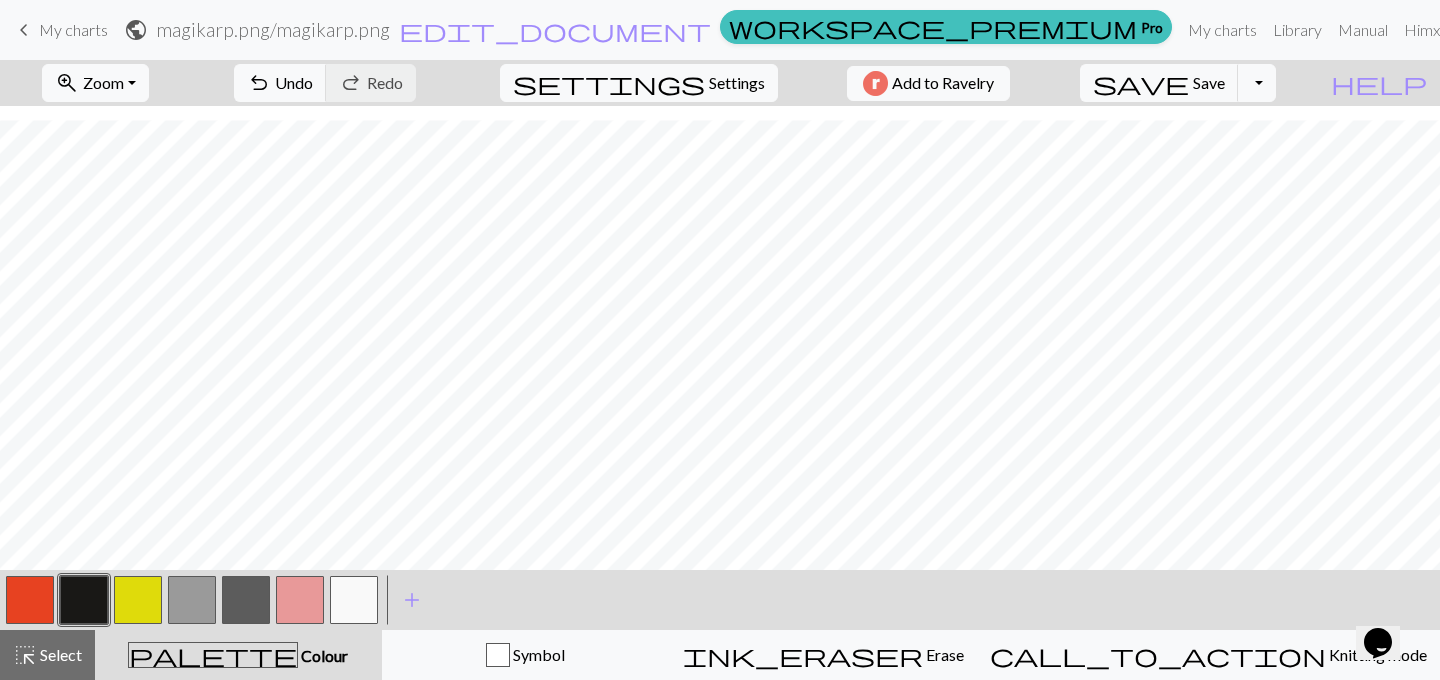 scroll, scrollTop: 0, scrollLeft: 0, axis: both 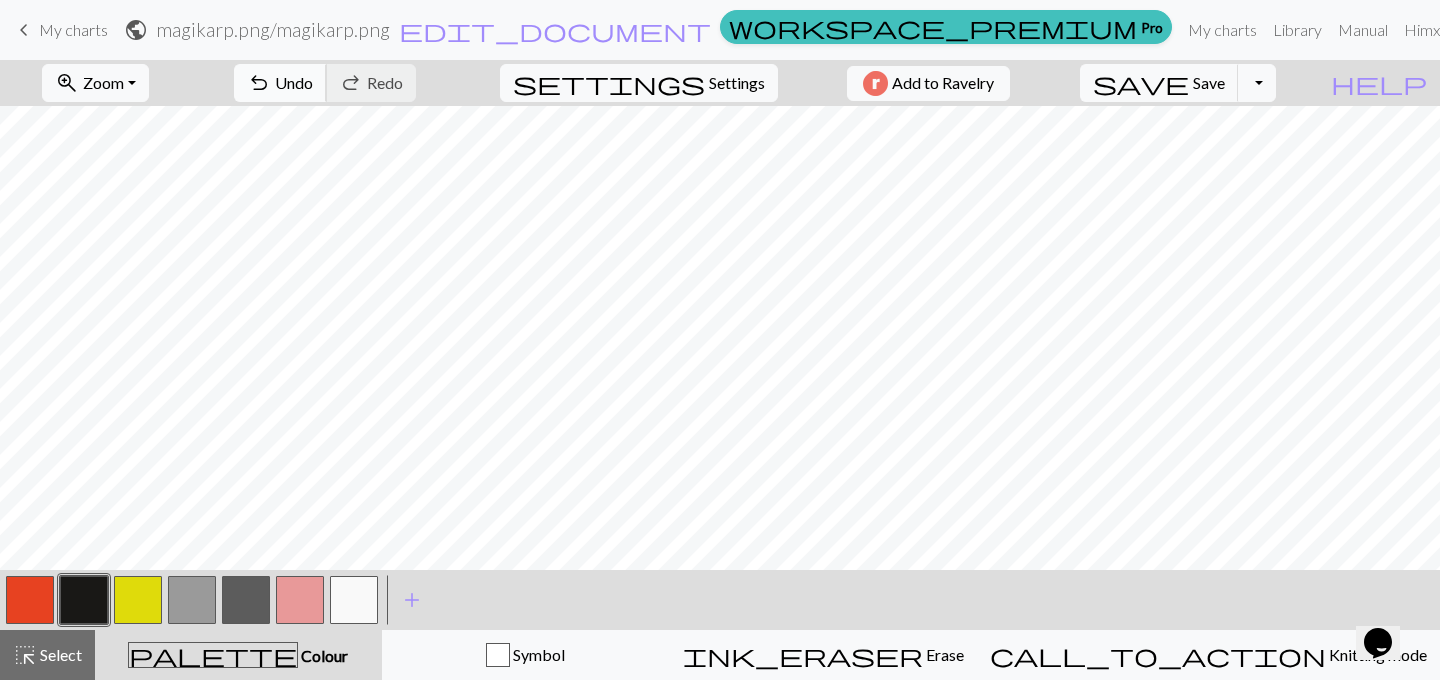 click on "Undo" at bounding box center [294, 82] 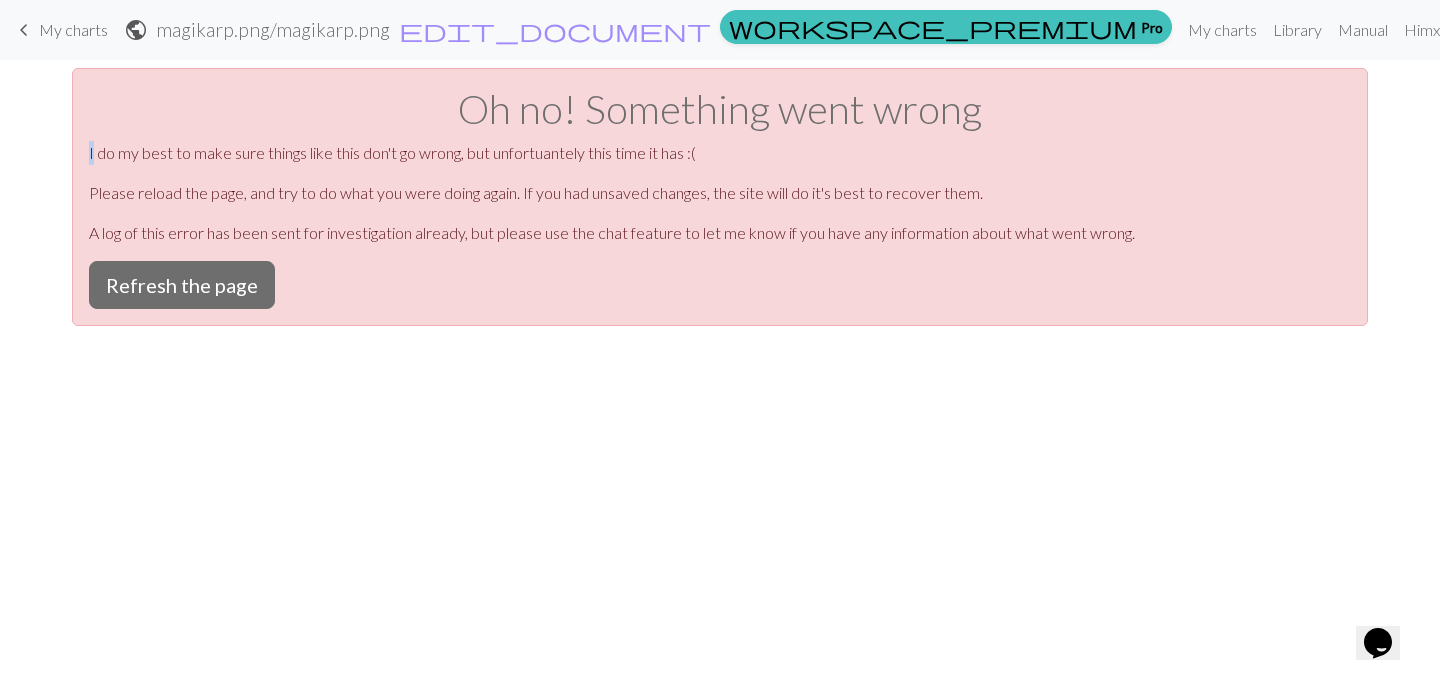 click on "Oh no! Something went wrong I do my best to make sure things like this don't go wrong, but unfortuantely this time it has :( Please reload the page, and try to do what you were doing again. If you had unsaved changes, the site will do it's best to recover them. A log of this error has been sent for investigation already, but please use the chat feature to let me know if you have any information about what went wrong. Refresh the page" at bounding box center (720, 197) 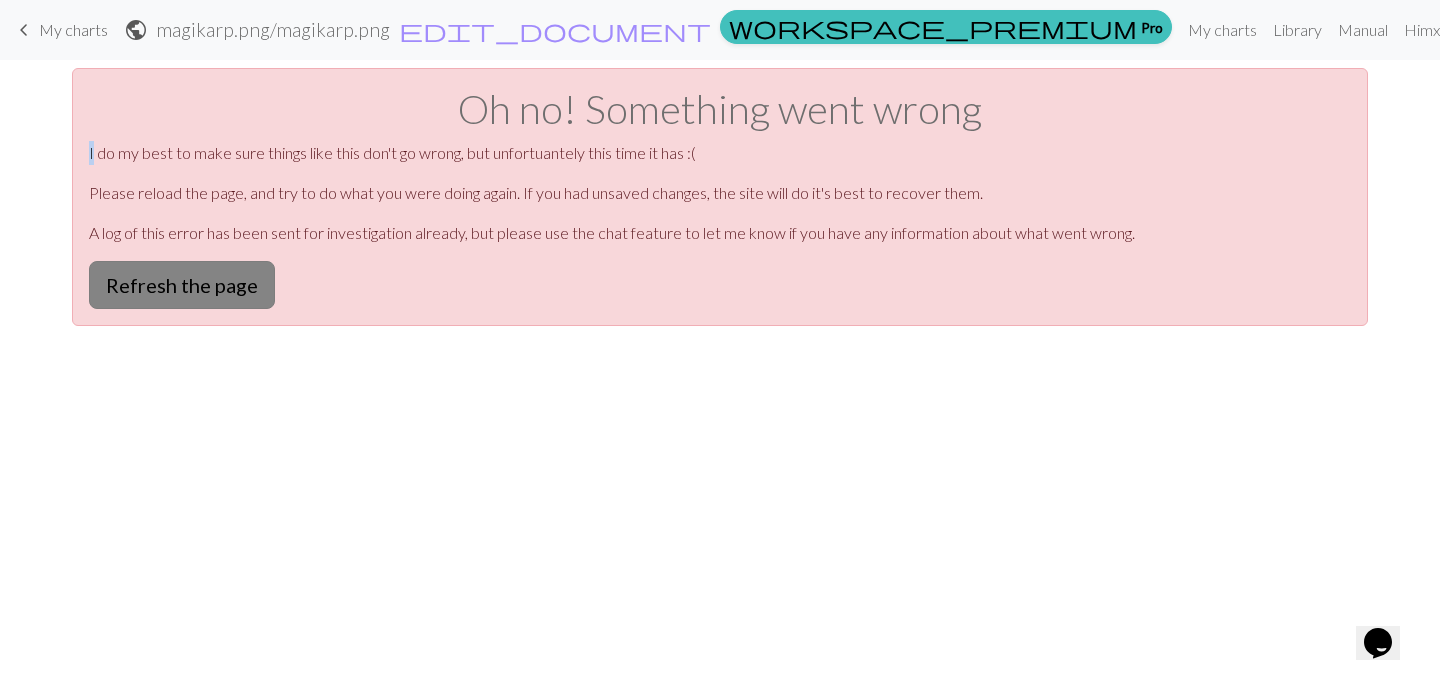 click on "Refresh the page" at bounding box center [182, 285] 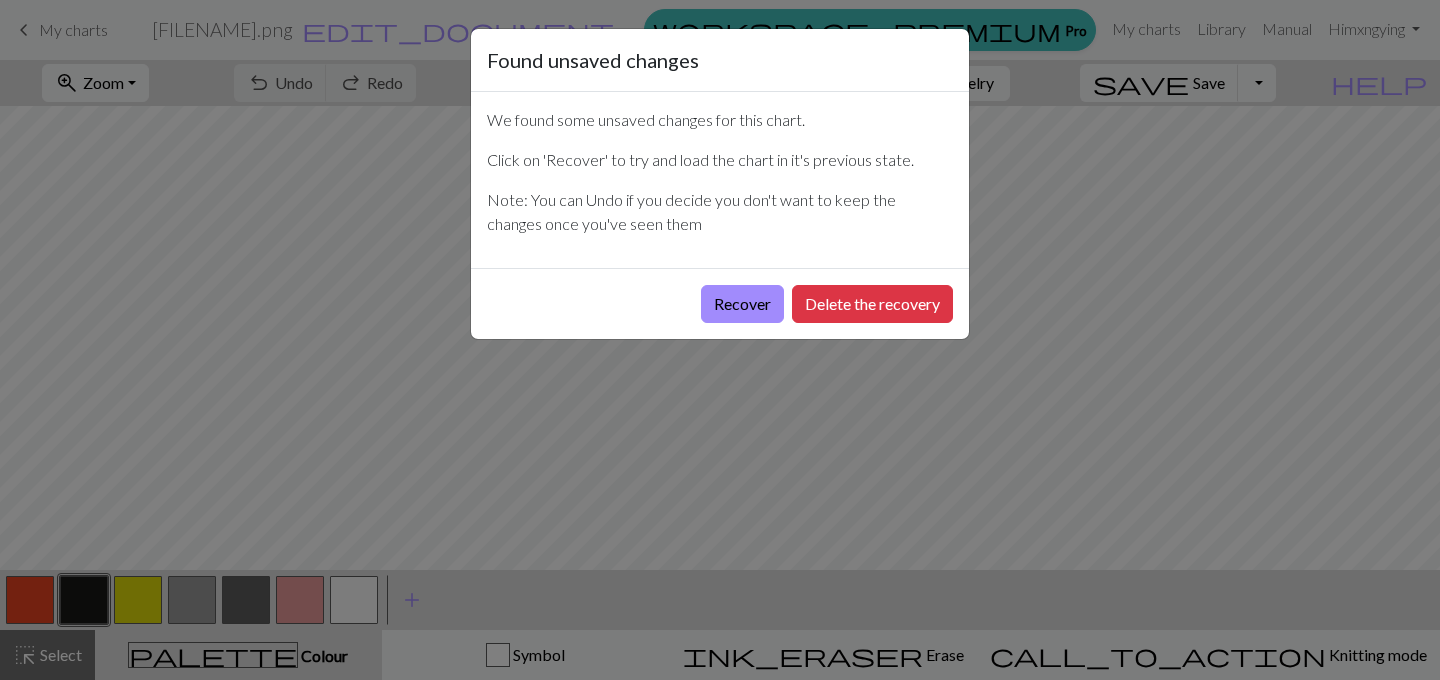 scroll, scrollTop: 0, scrollLeft: 0, axis: both 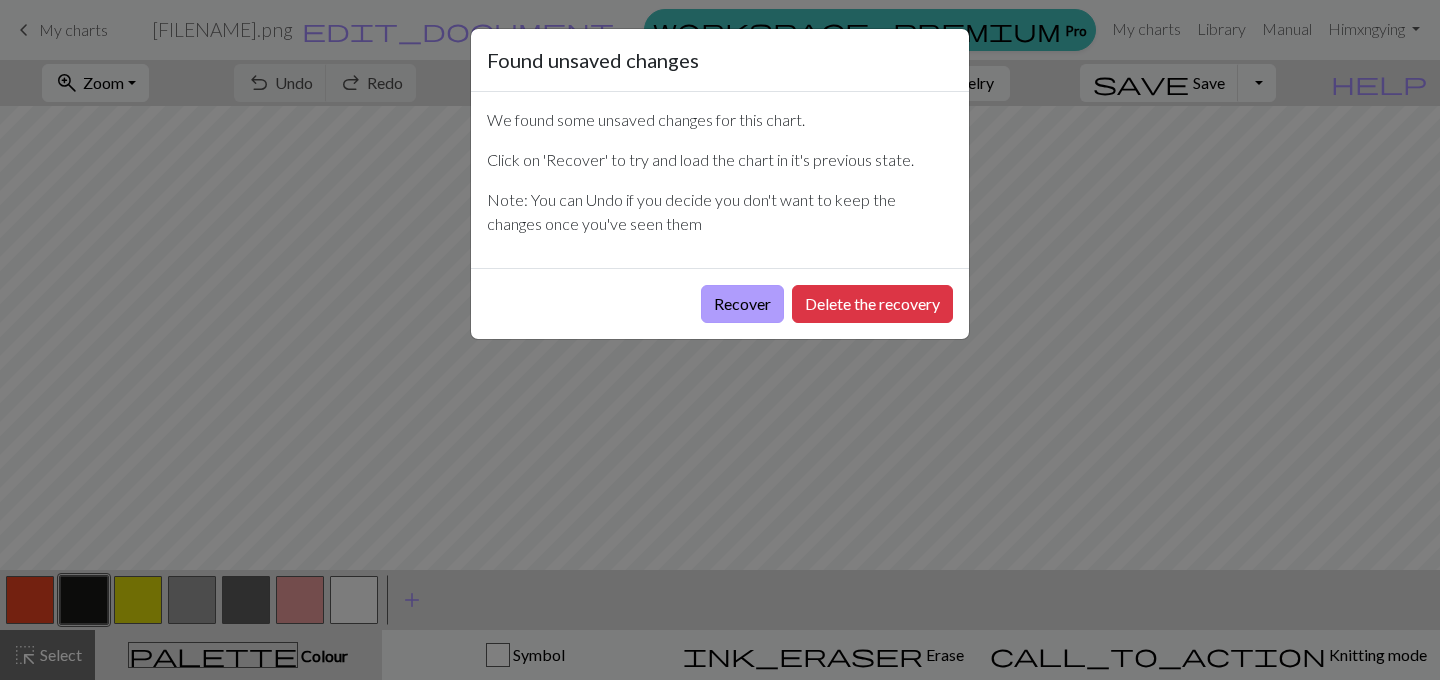 click on "Recover" at bounding box center [742, 304] 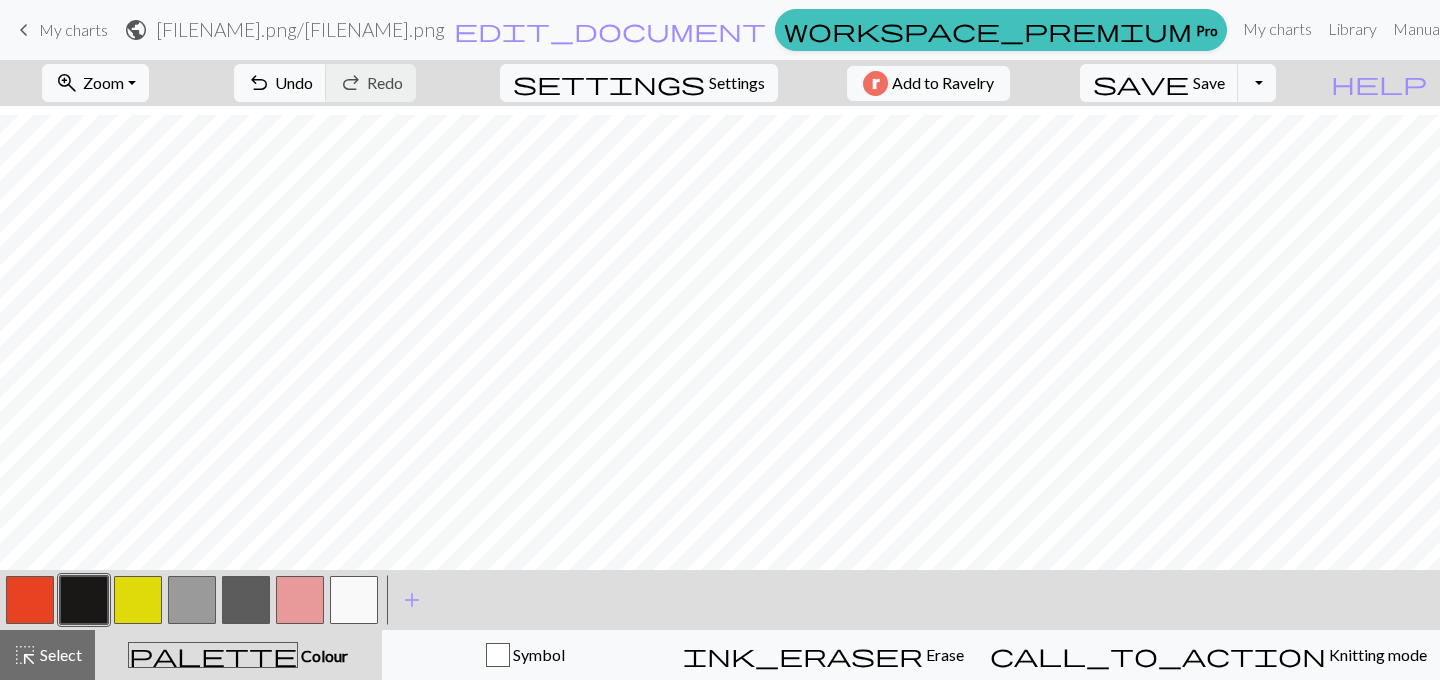 scroll, scrollTop: 0, scrollLeft: 0, axis: both 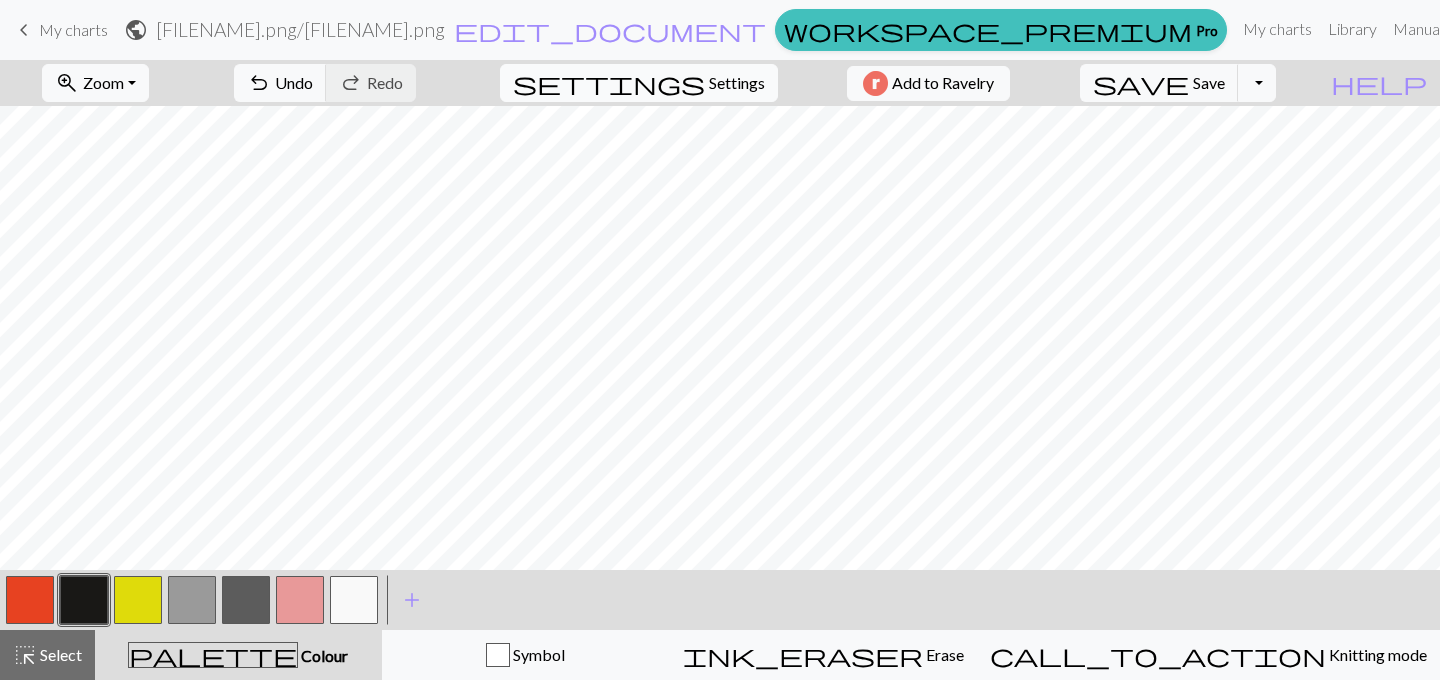 click on "settings  Settings" at bounding box center (639, 83) 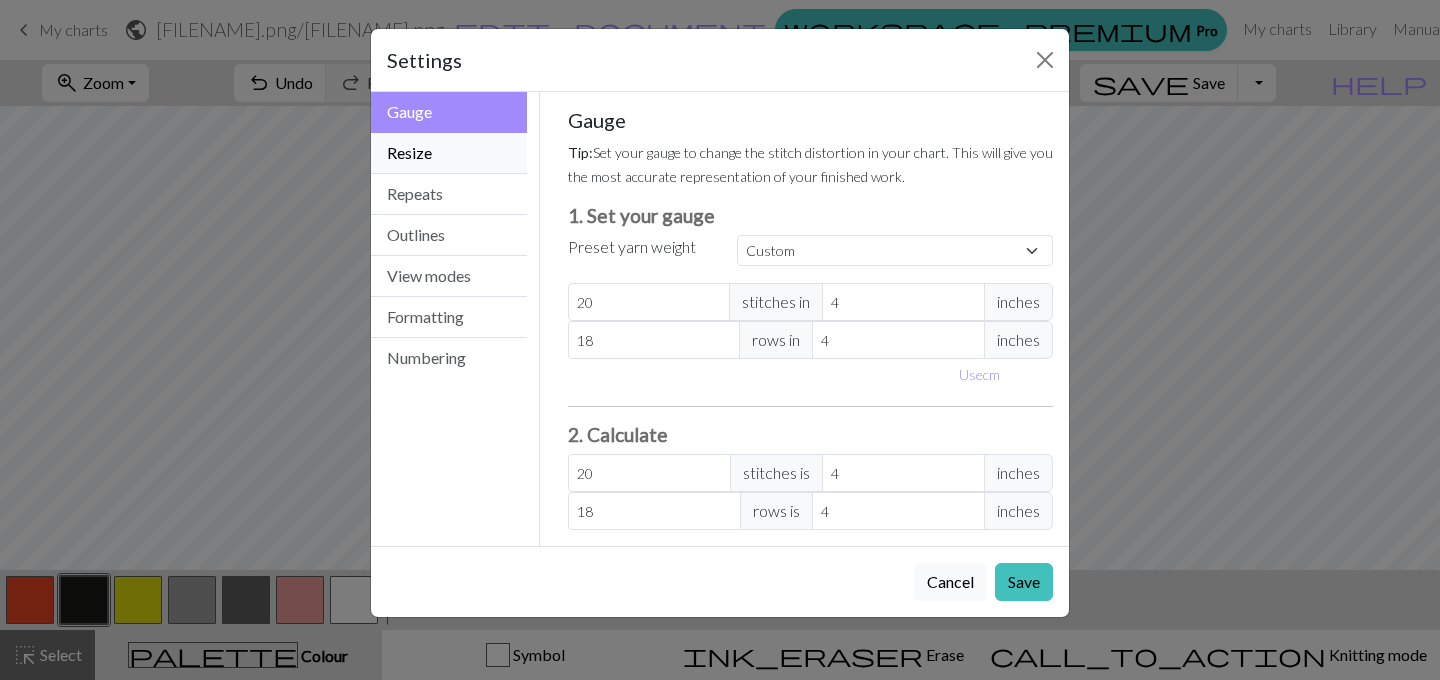 click on "Resize" at bounding box center (449, 153) 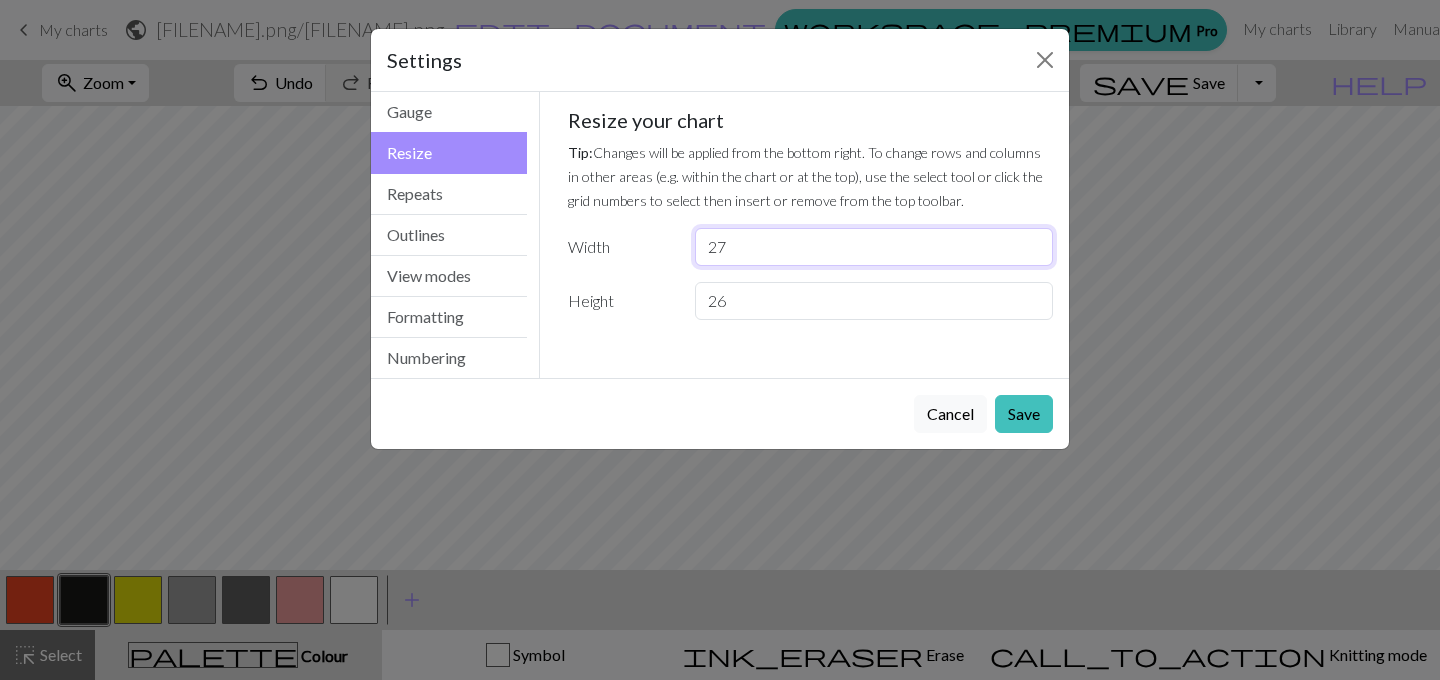 click on "27" at bounding box center (874, 247) 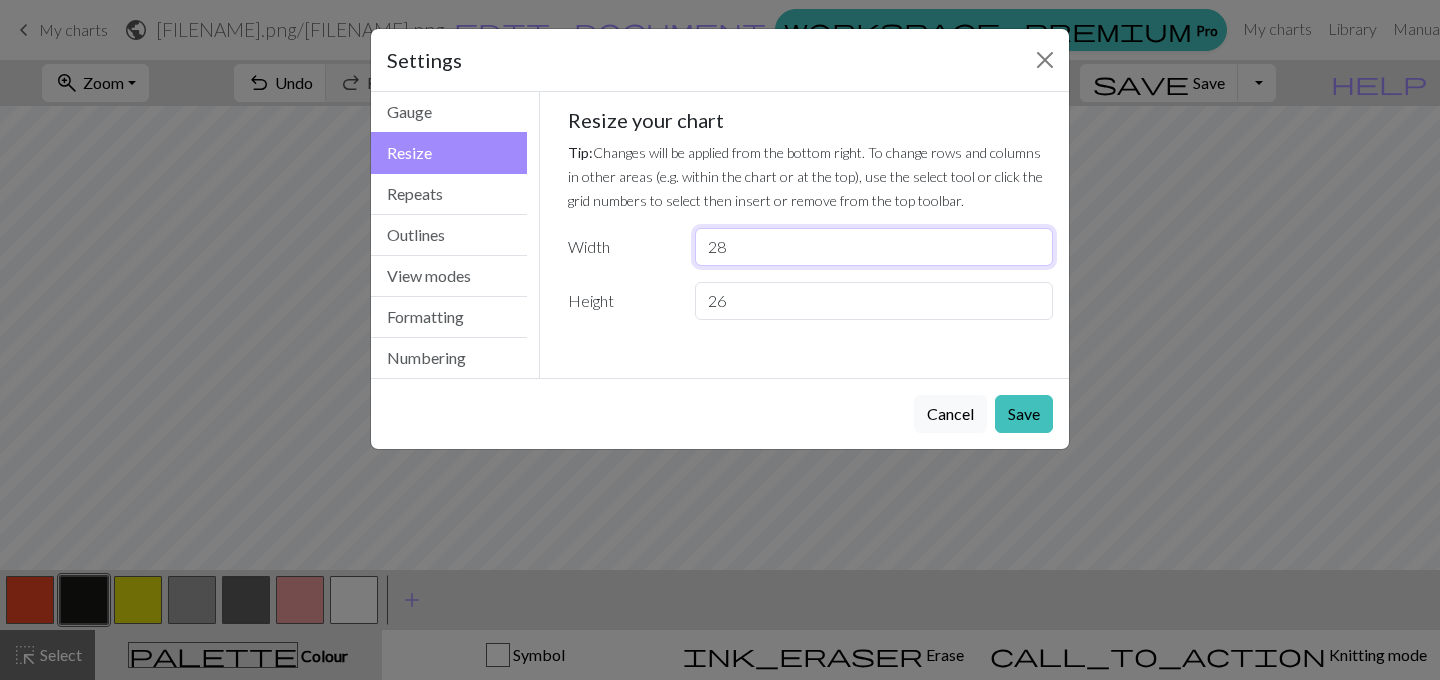 type on "28" 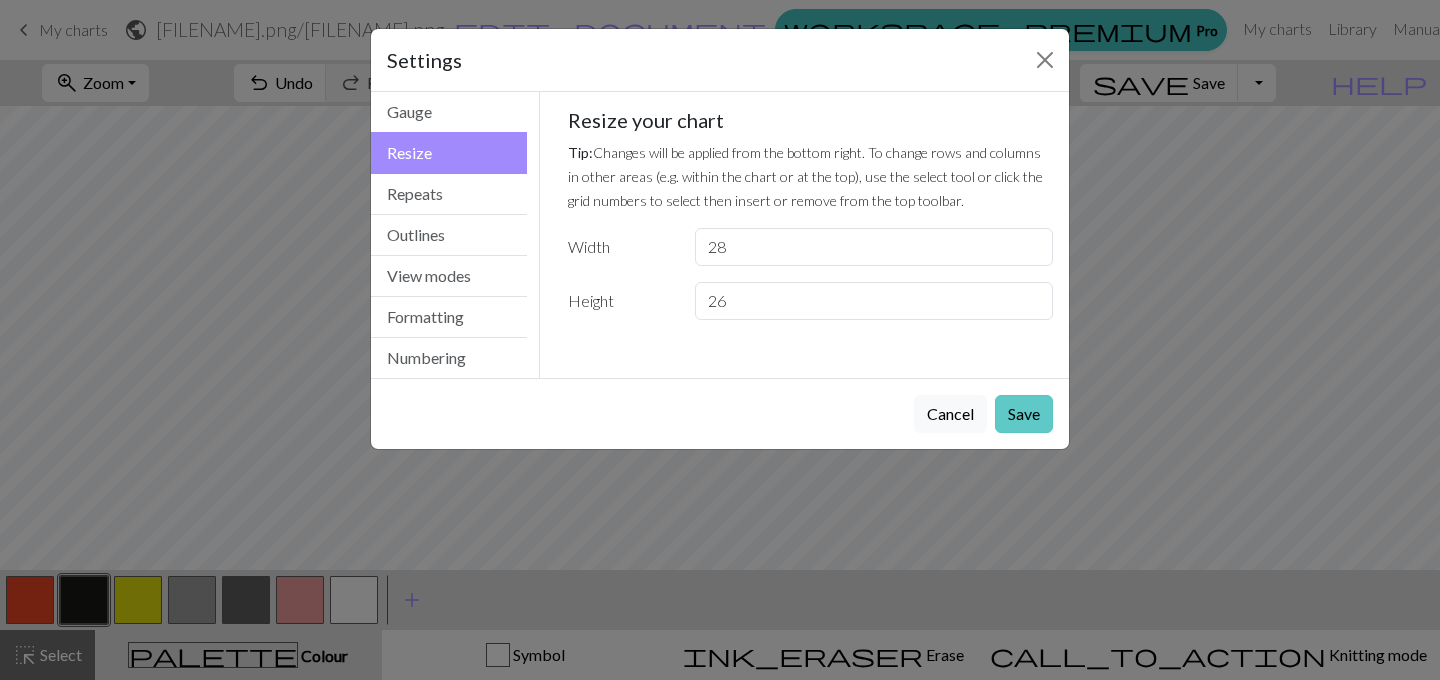 click on "Save" at bounding box center [1024, 414] 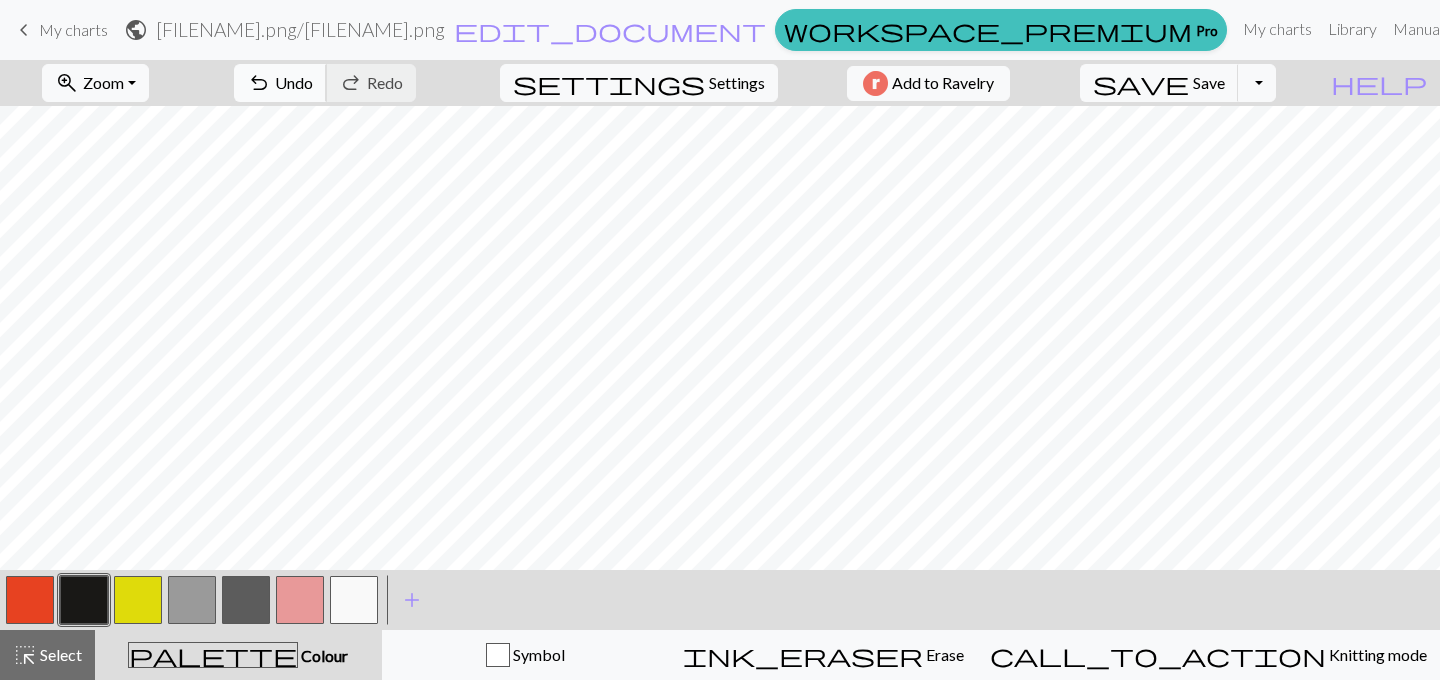click on "Undo" at bounding box center [294, 82] 